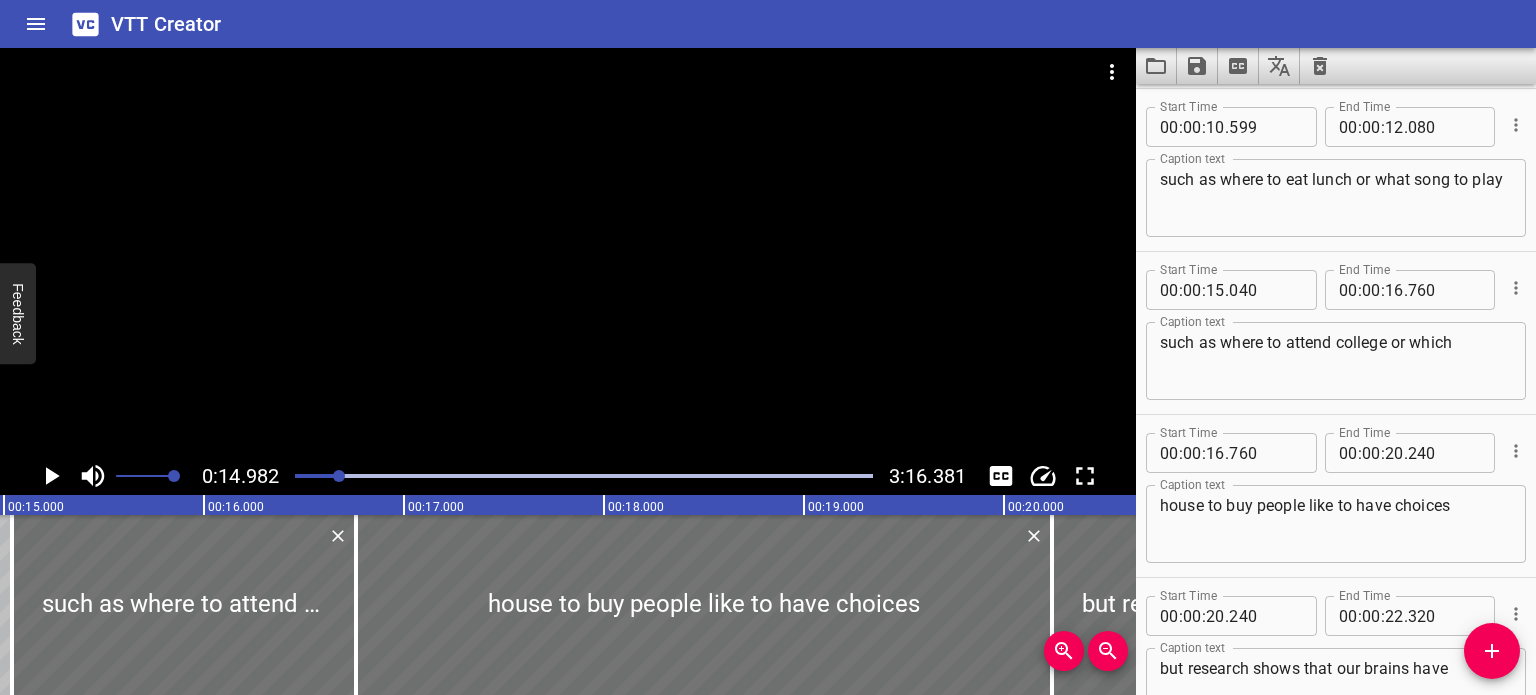 click on "such as where to eat lunch or what song to play" at bounding box center [1336, 198] 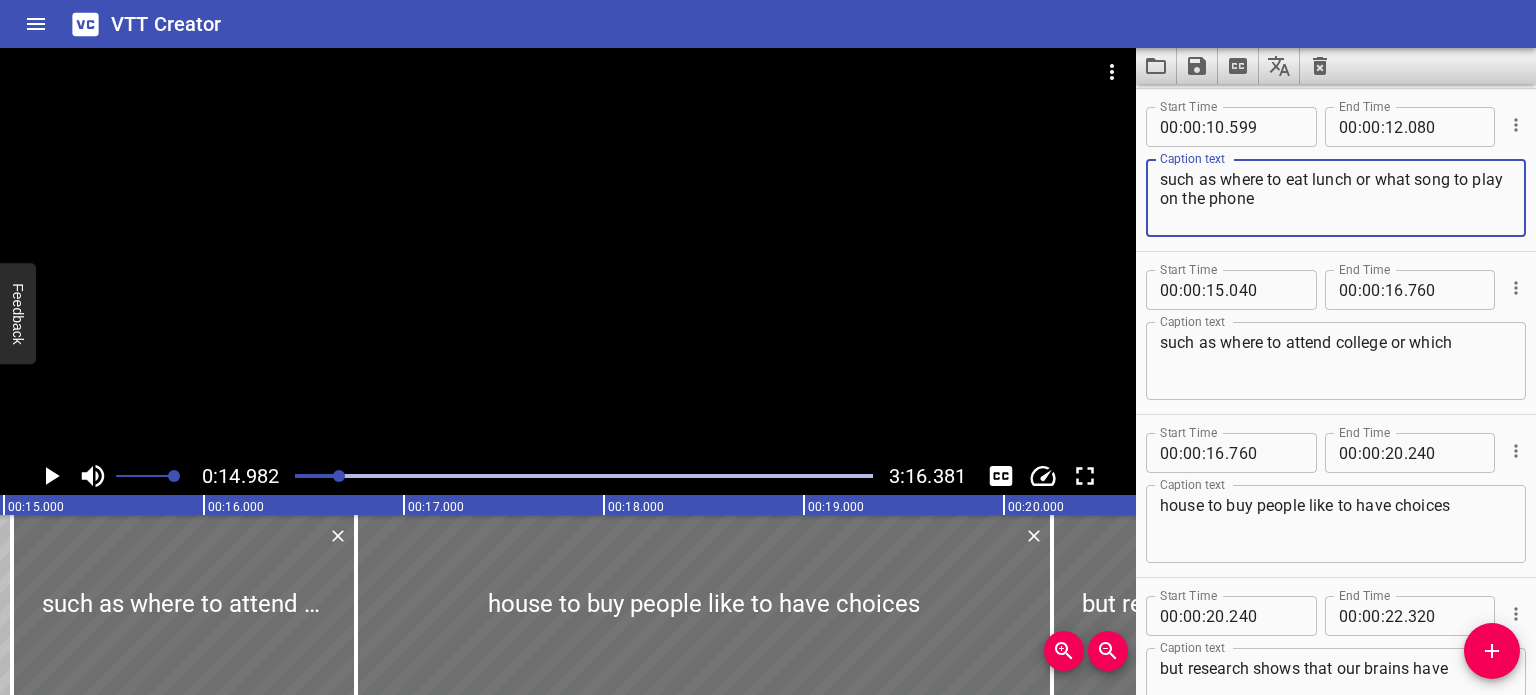 type on "such as where to eat lunch or what song to play on the phone" 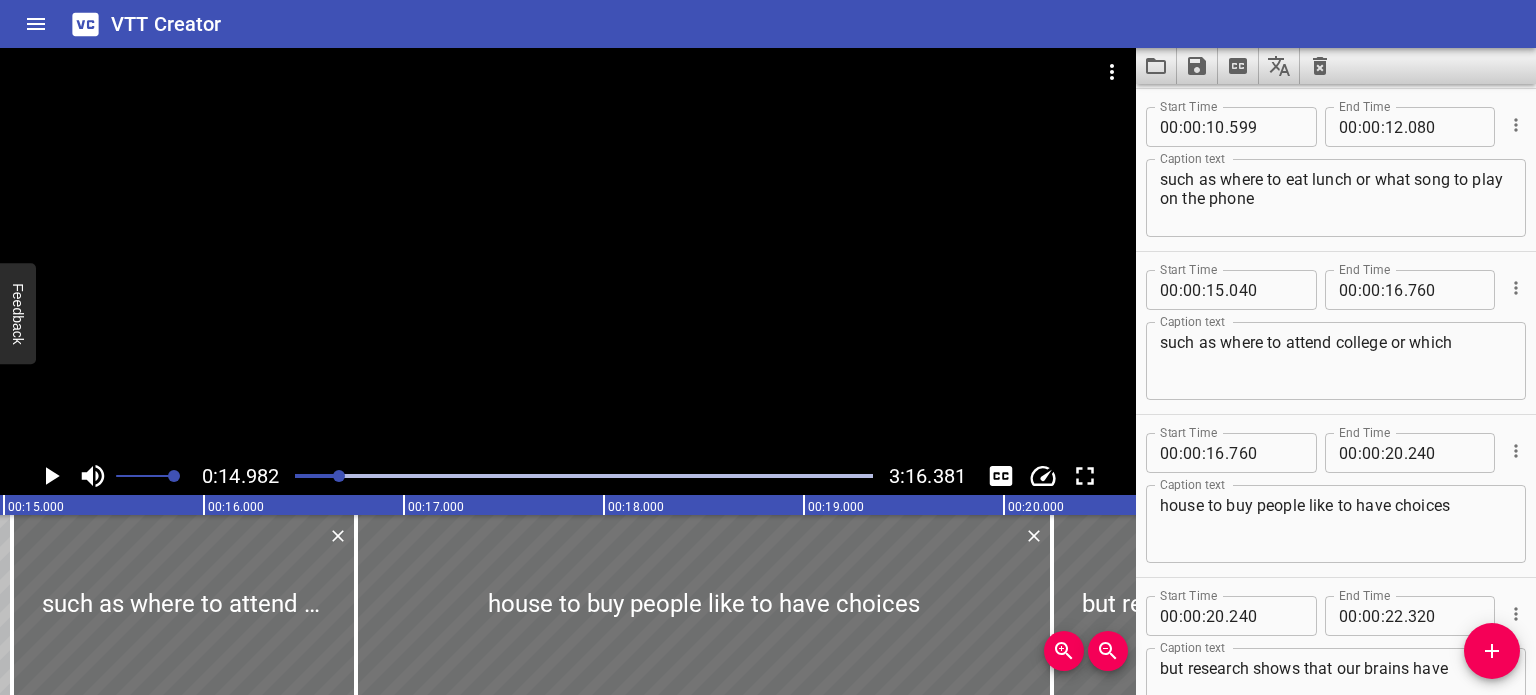 click at bounding box center [584, 476] 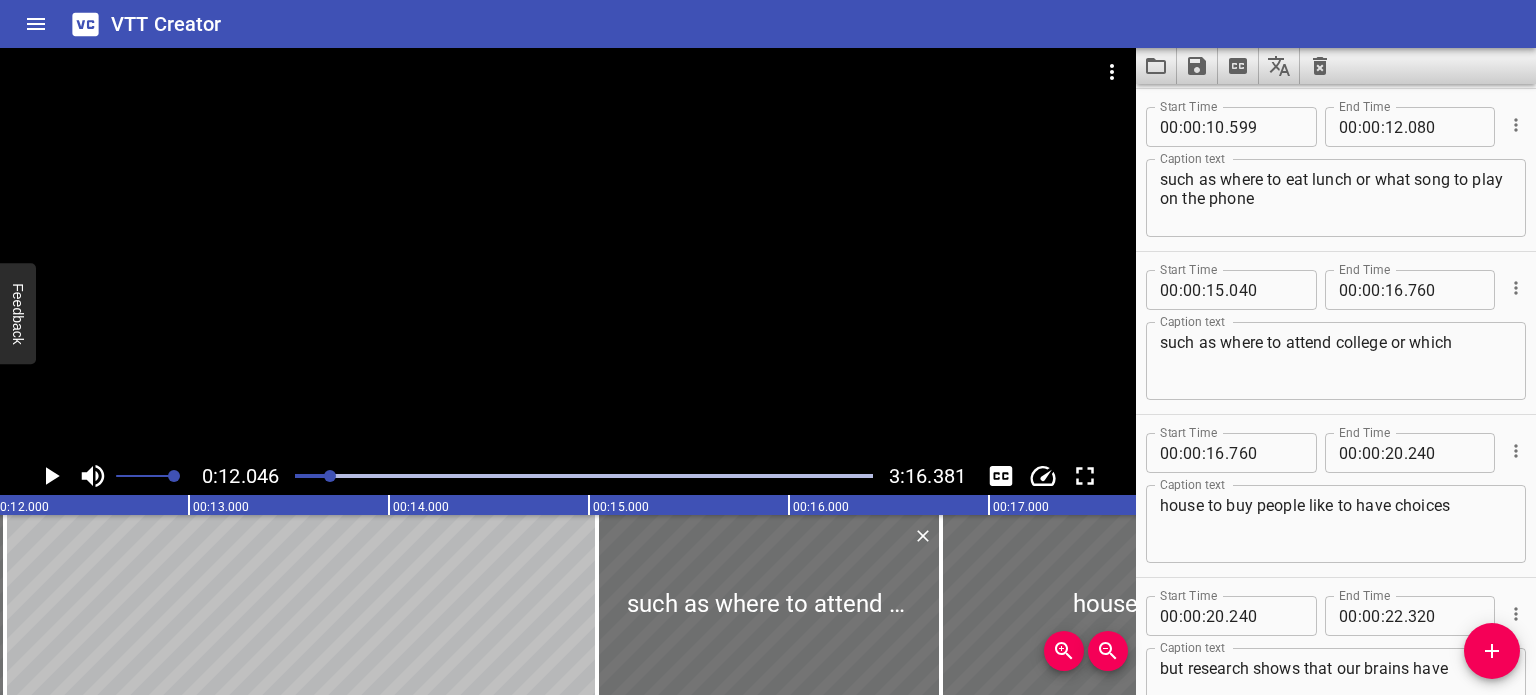scroll, scrollTop: 0, scrollLeft: 2408, axis: horizontal 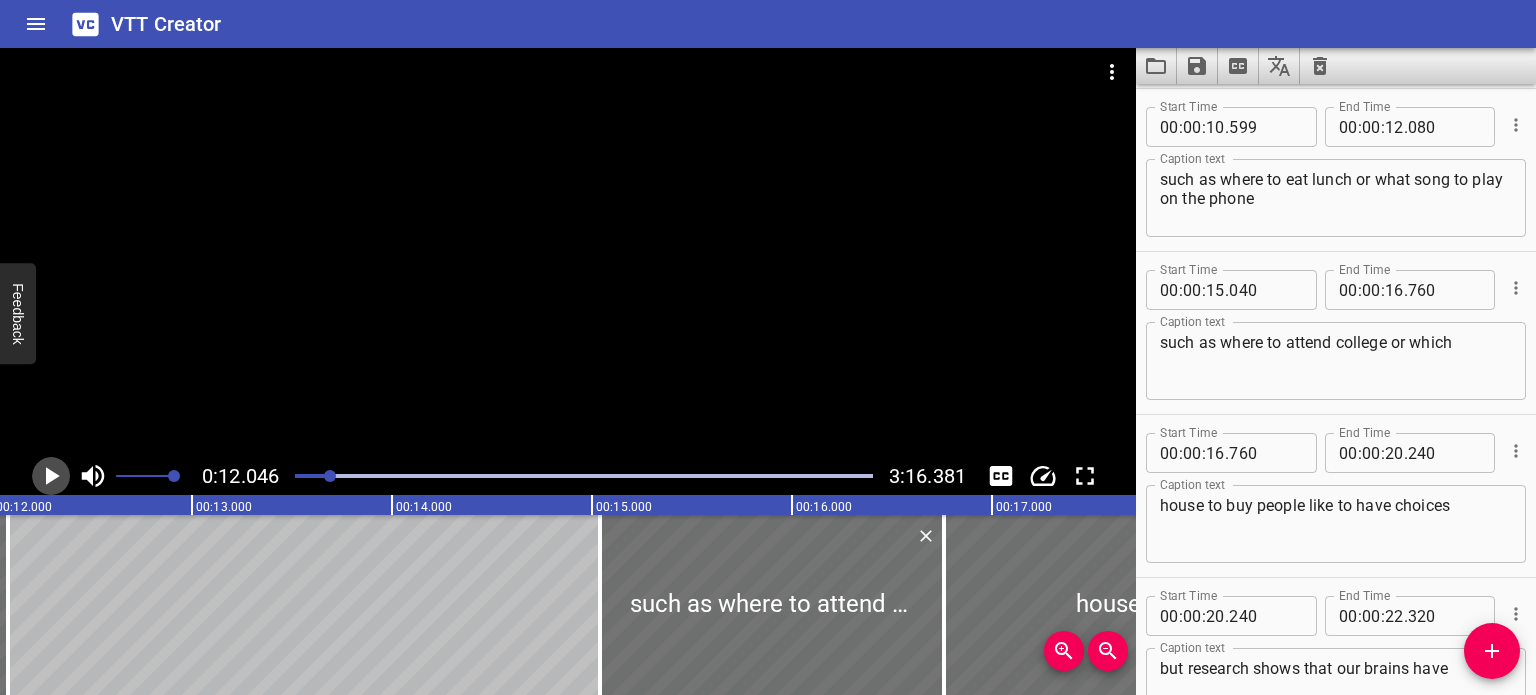 click 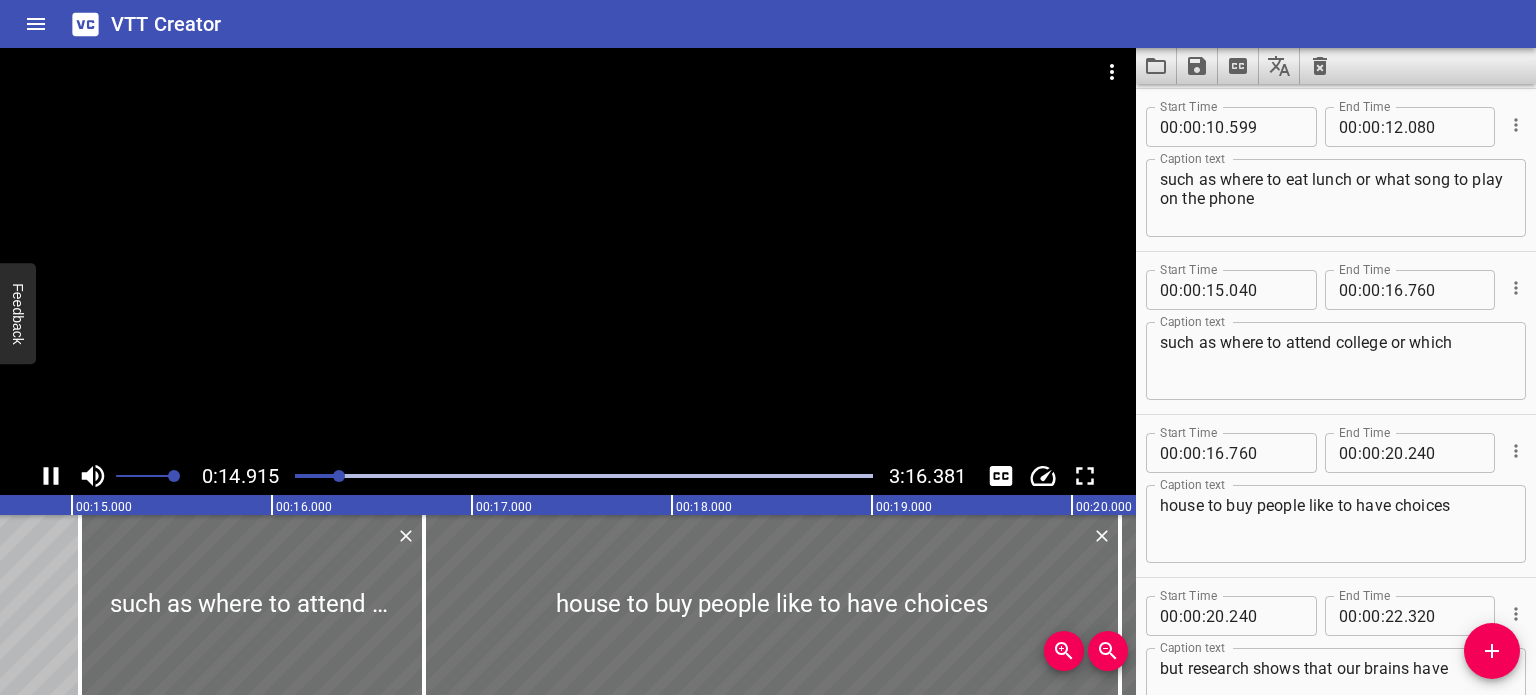 scroll, scrollTop: 0, scrollLeft: 2983, axis: horizontal 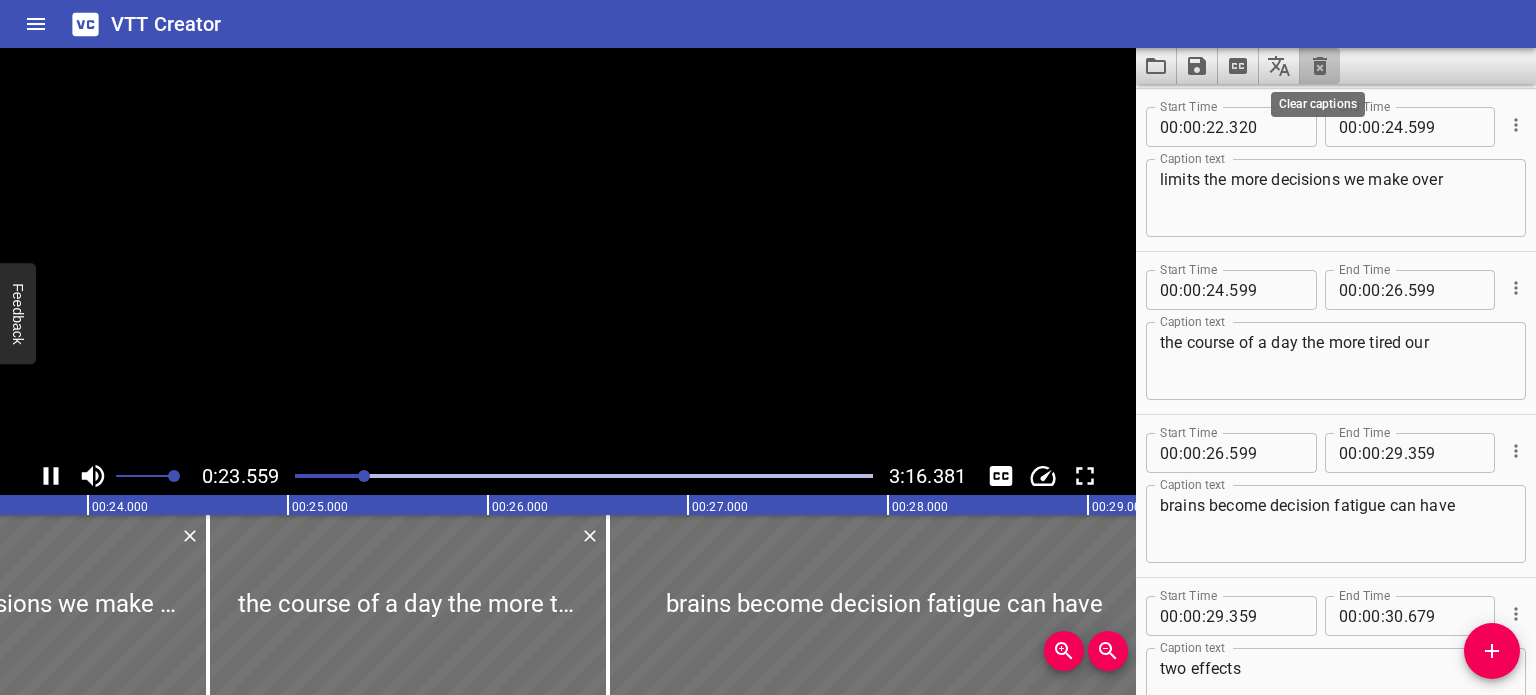click 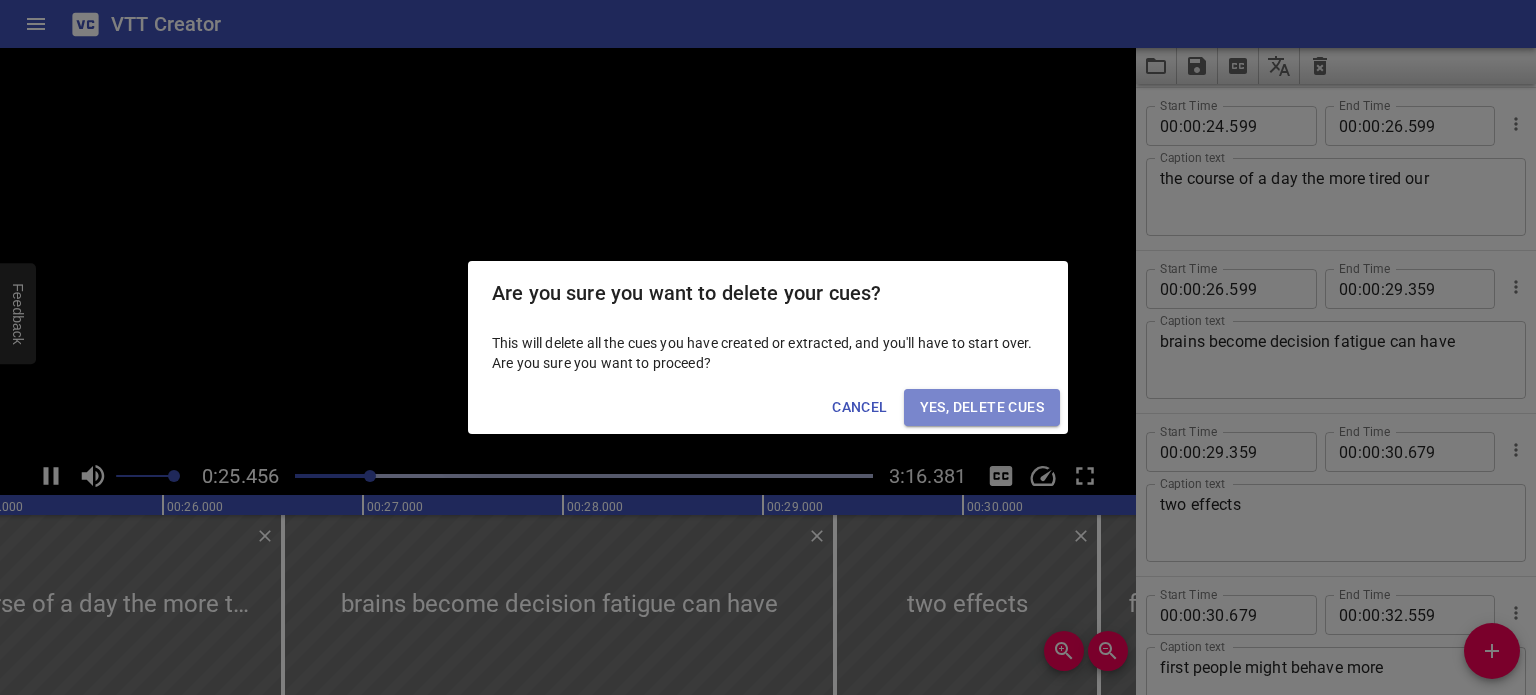 click on "Yes, Delete Cues" at bounding box center (982, 407) 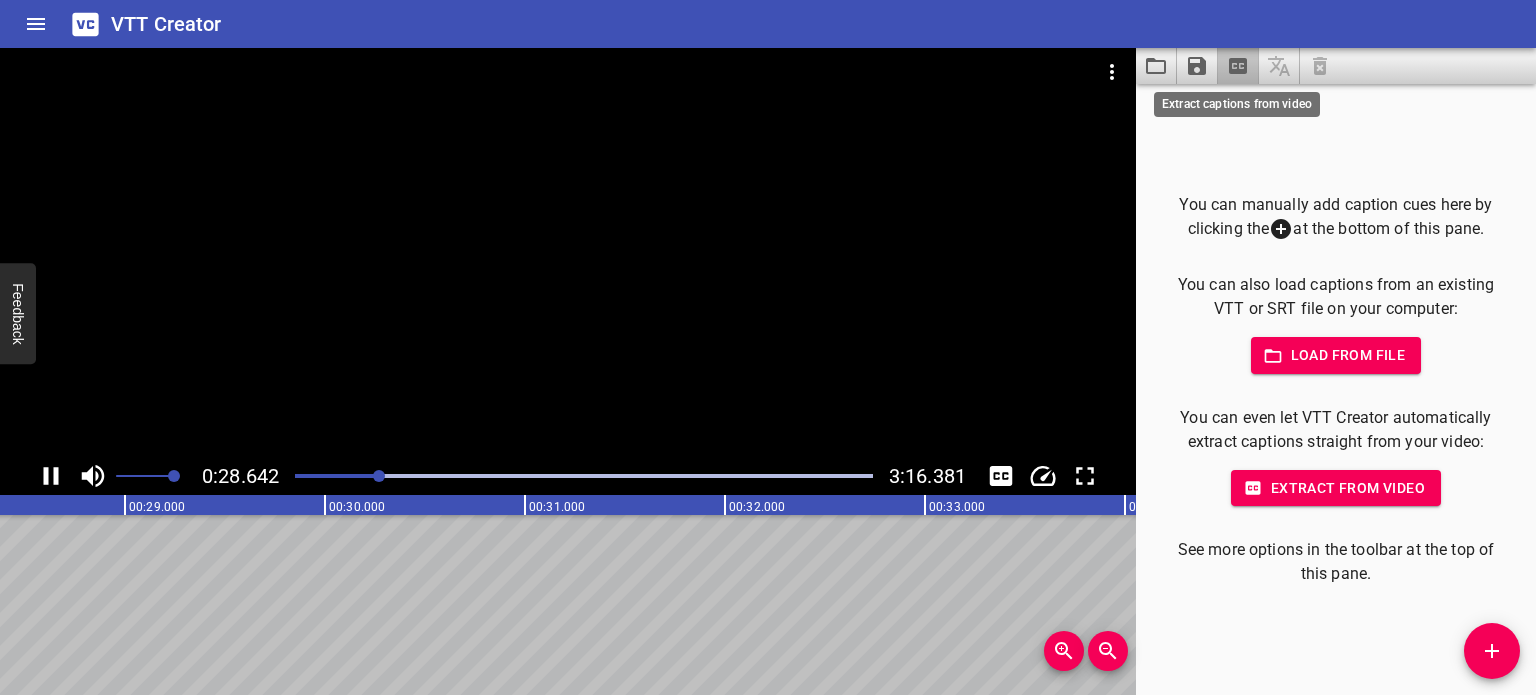 click 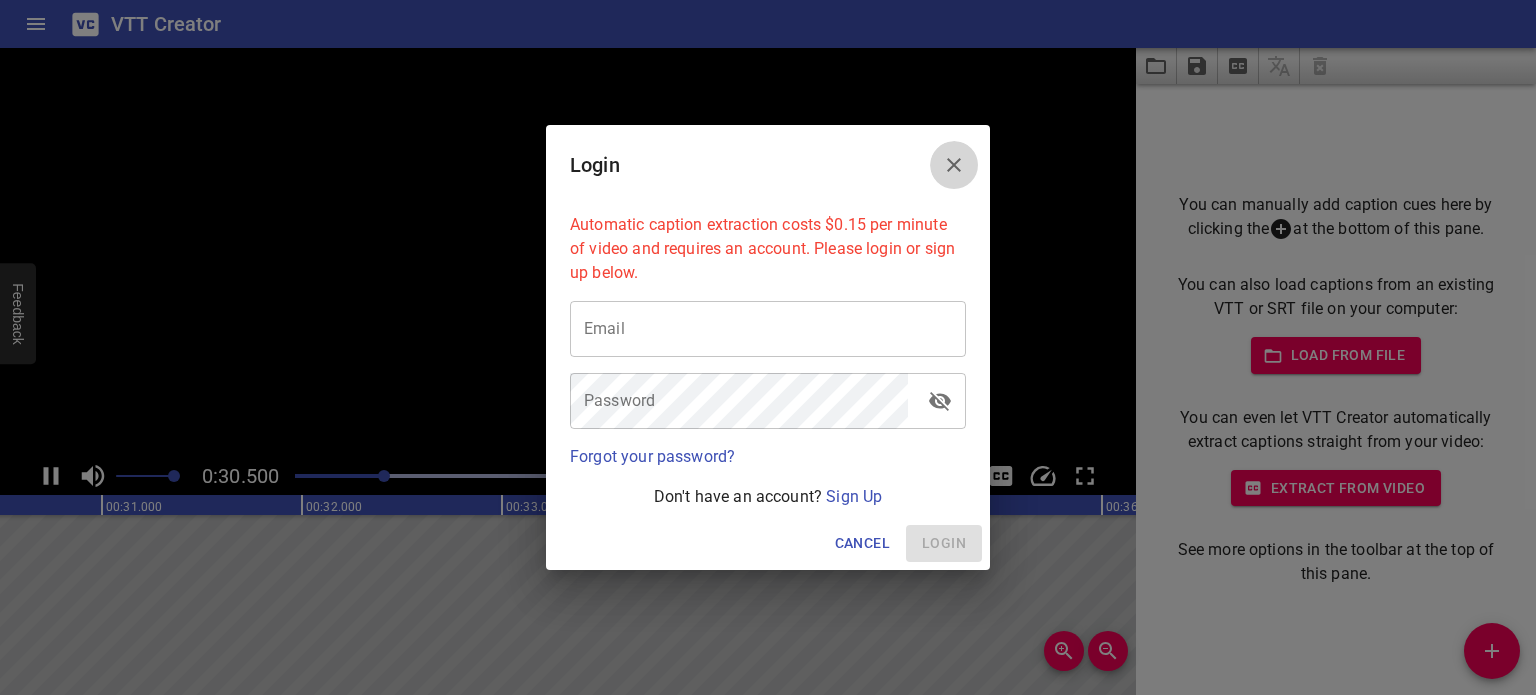 click at bounding box center (954, 165) 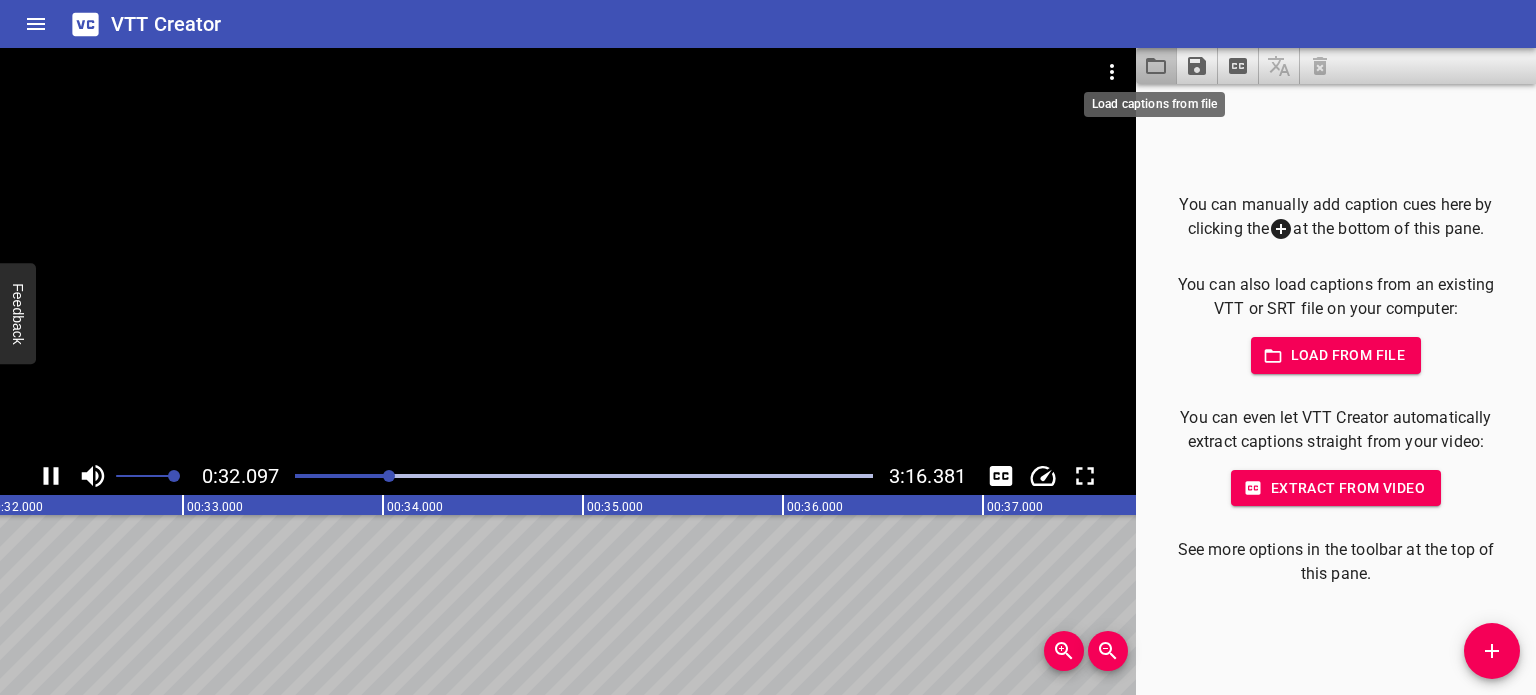 click 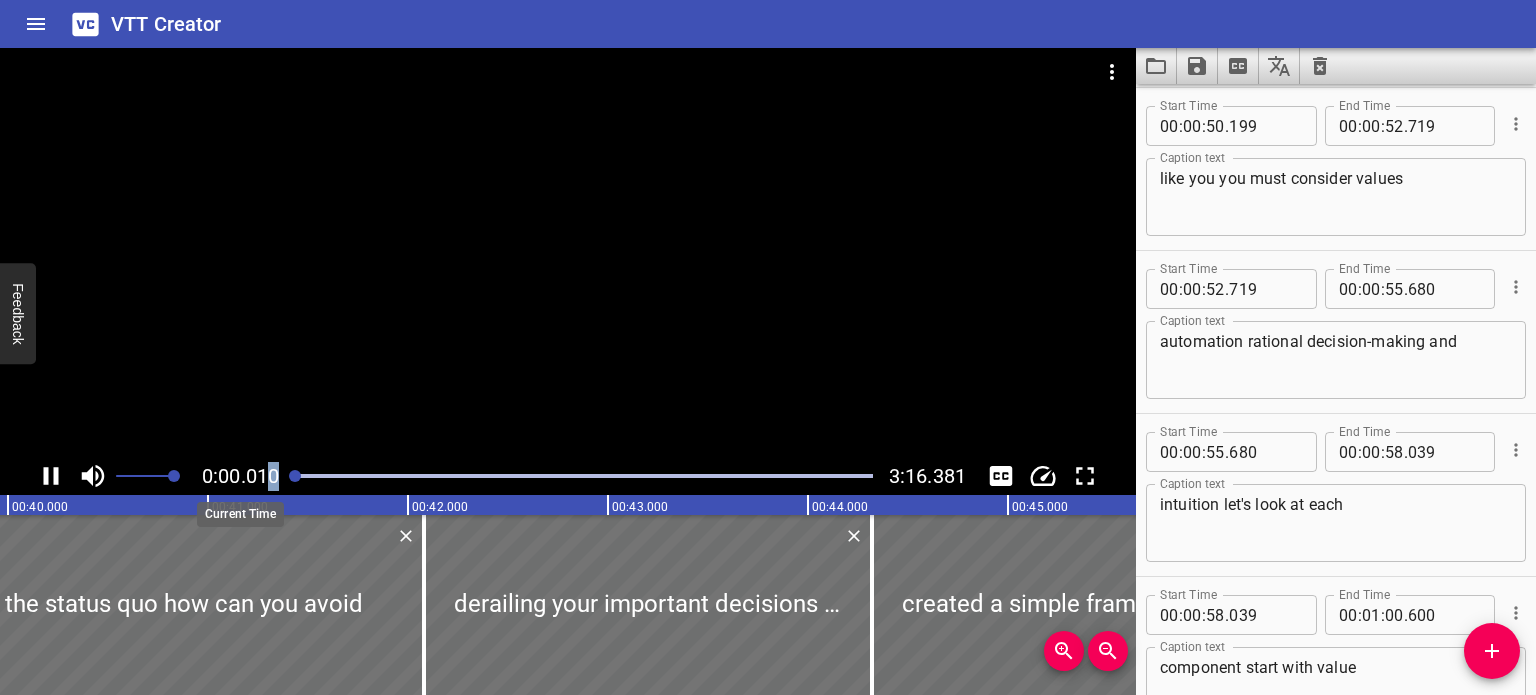 drag, startPoint x: 442, startPoint y: 476, endPoint x: 268, endPoint y: 469, distance: 174.14075 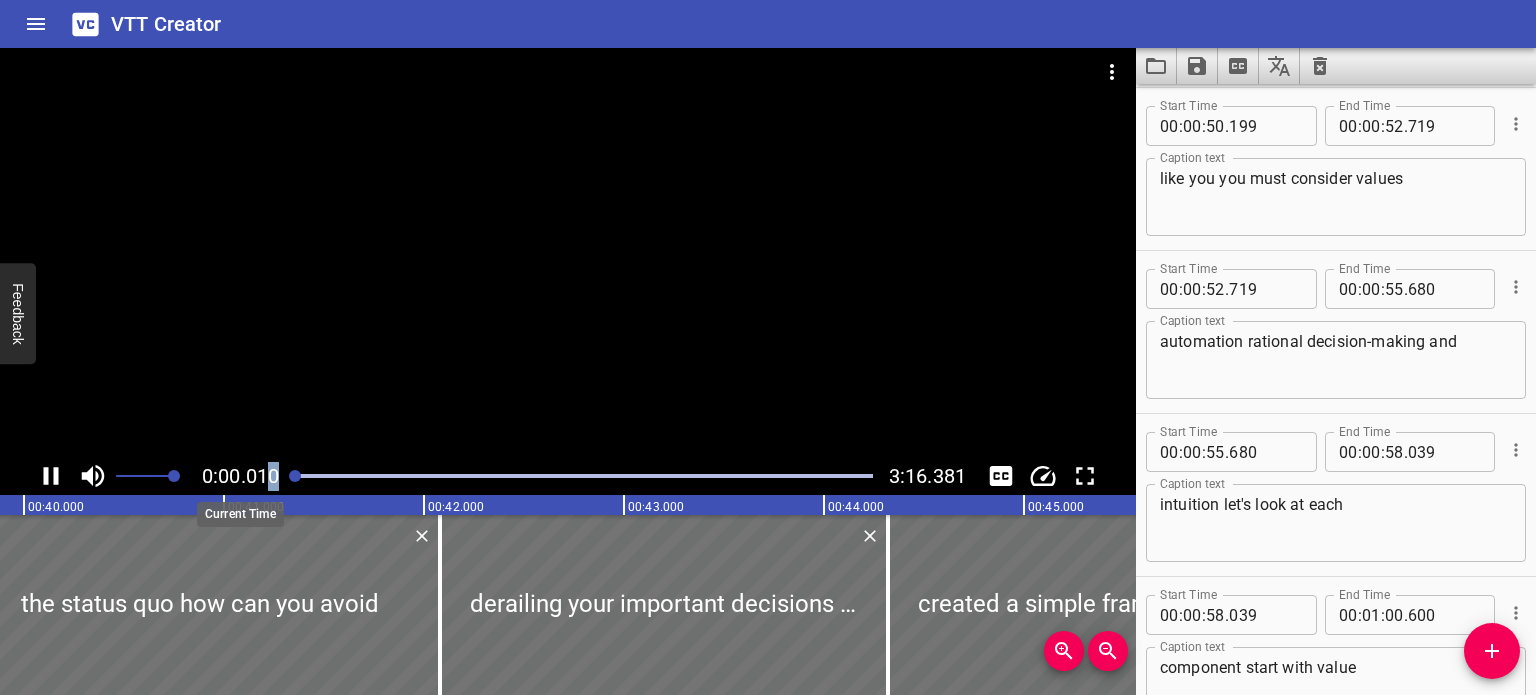 click on "0:00.010 3:16.381" at bounding box center [568, 476] 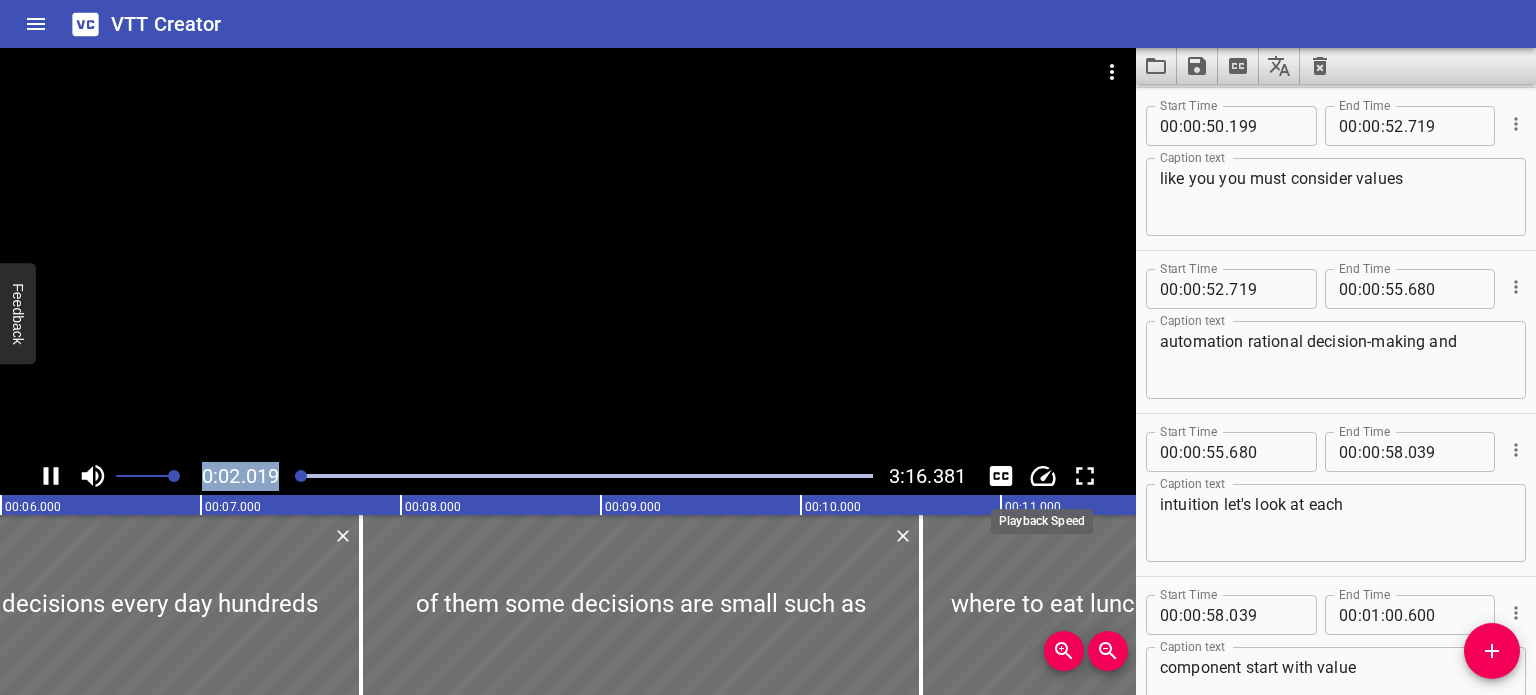 click 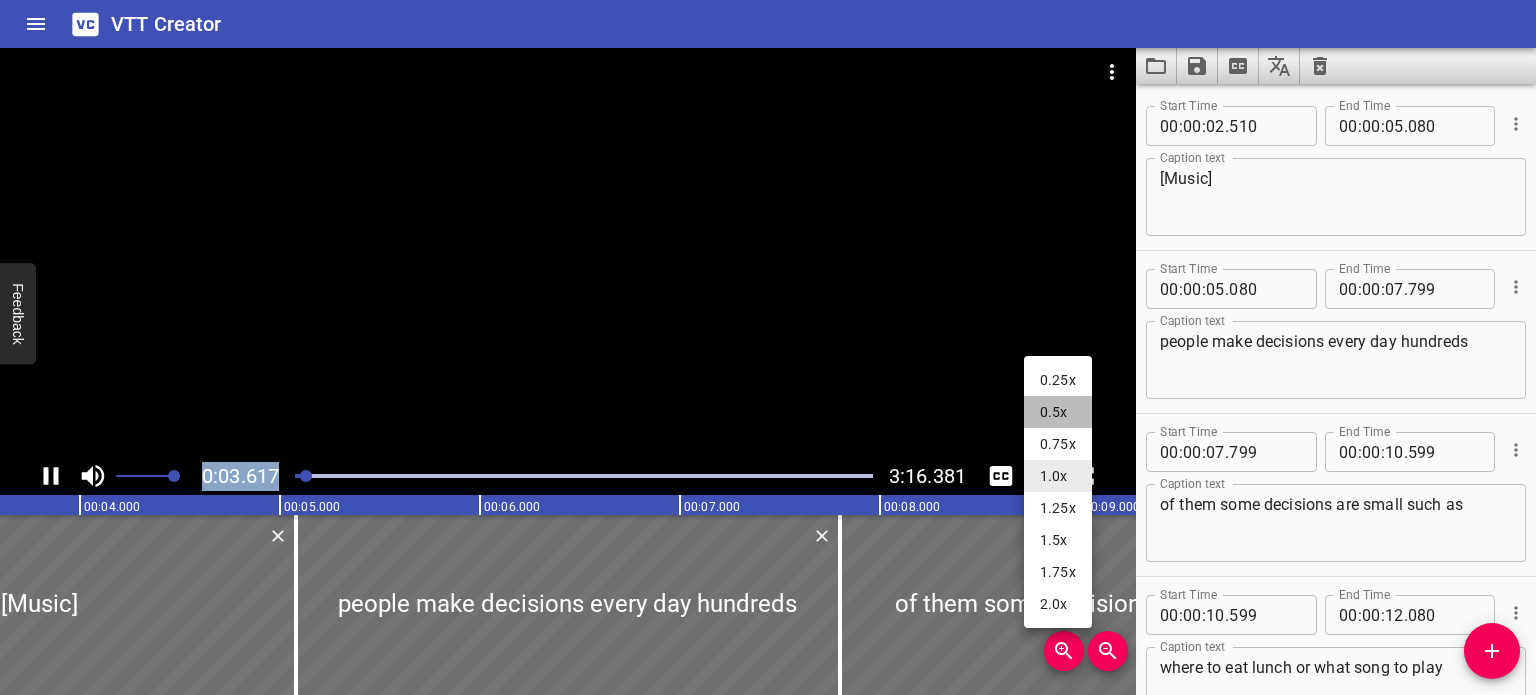 click on "0.5x" at bounding box center [1058, 412] 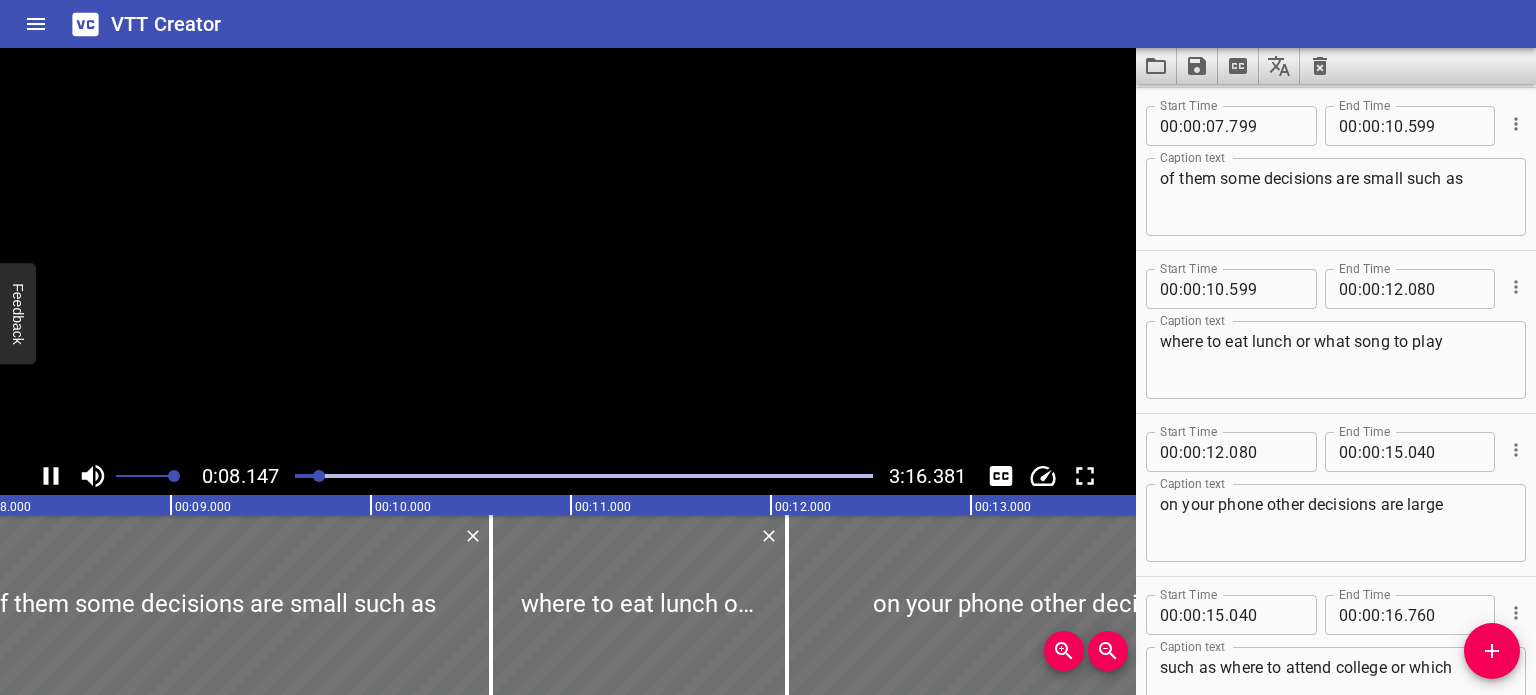 drag, startPoint x: 1407, startPoint y: 175, endPoint x: 1481, endPoint y: 157, distance: 76.15773 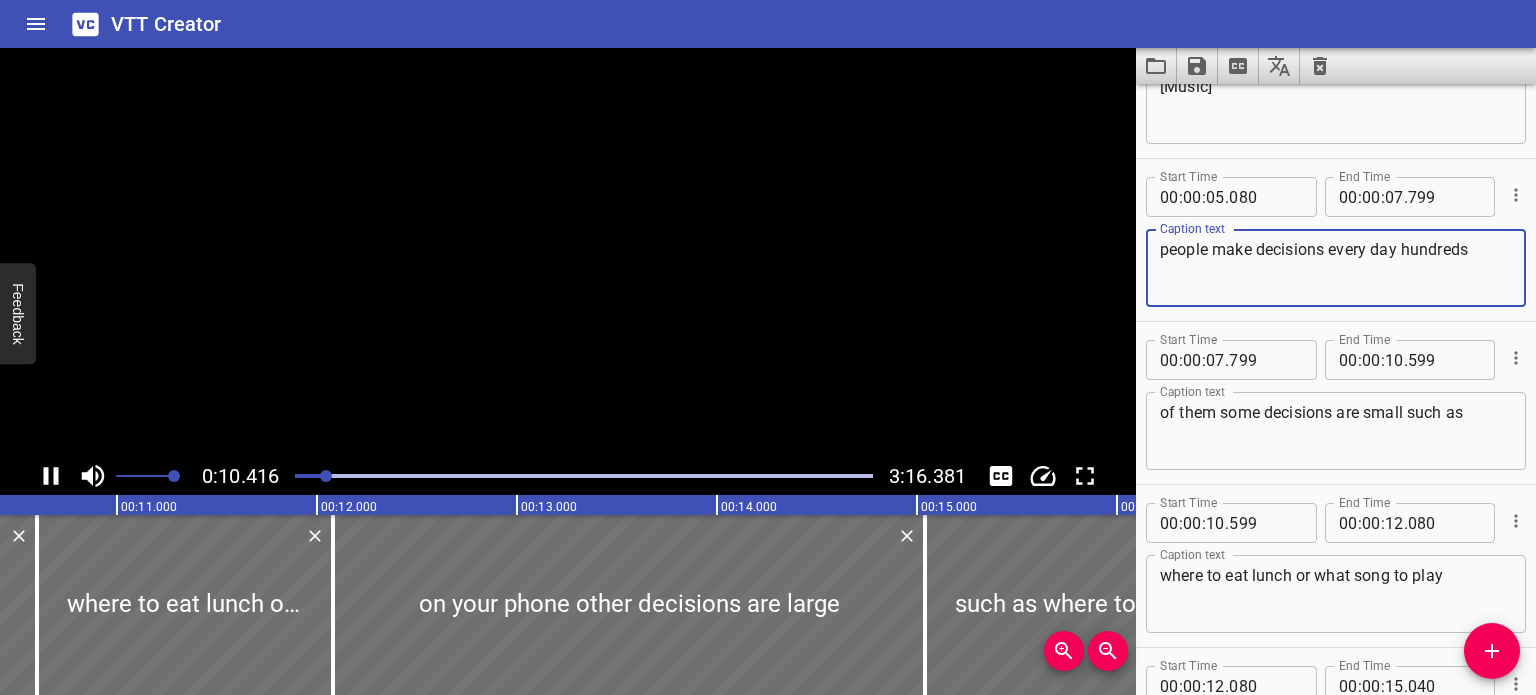 click on "people make decisions every day hundreds" at bounding box center [1336, 268] 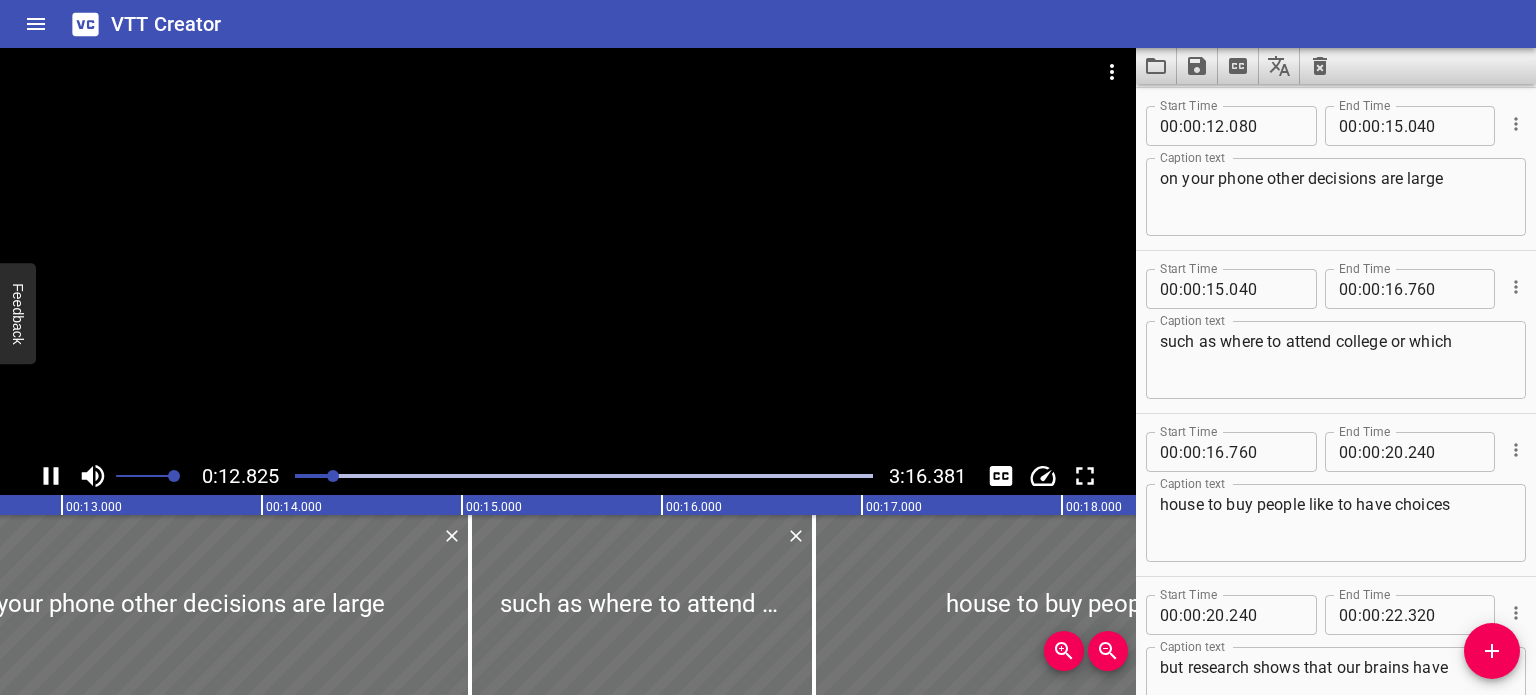 click at bounding box center (568, 252) 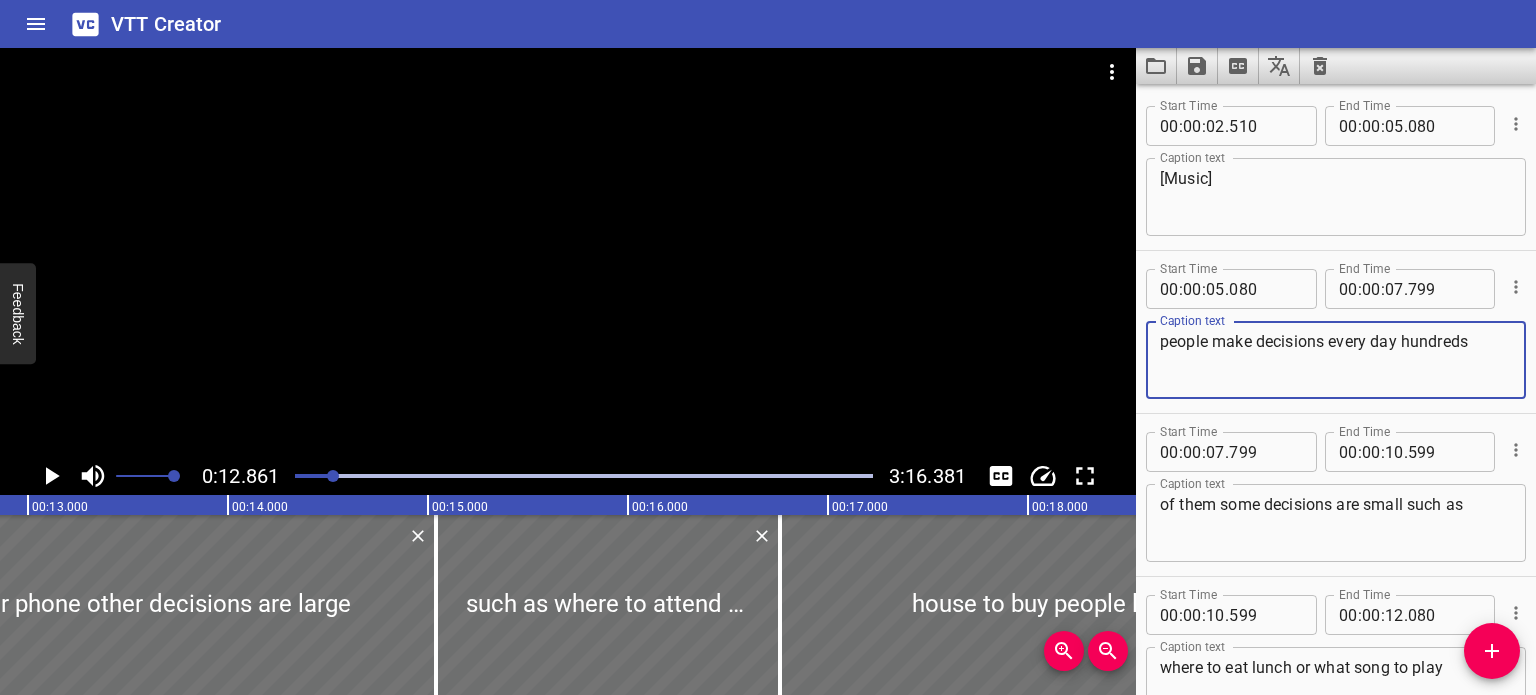 click on "people make decisions every day hundreds" at bounding box center (1336, 360) 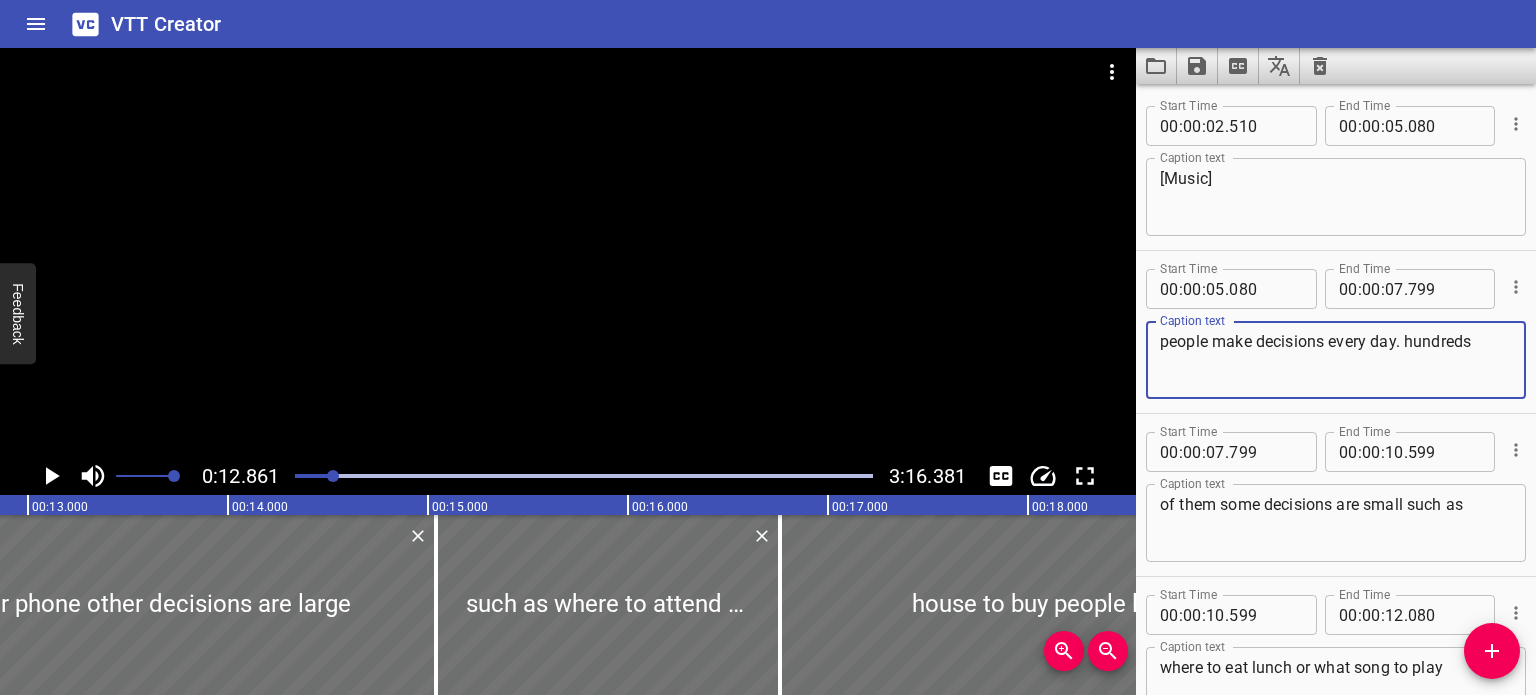 type on "people make decisions every day. hundreds" 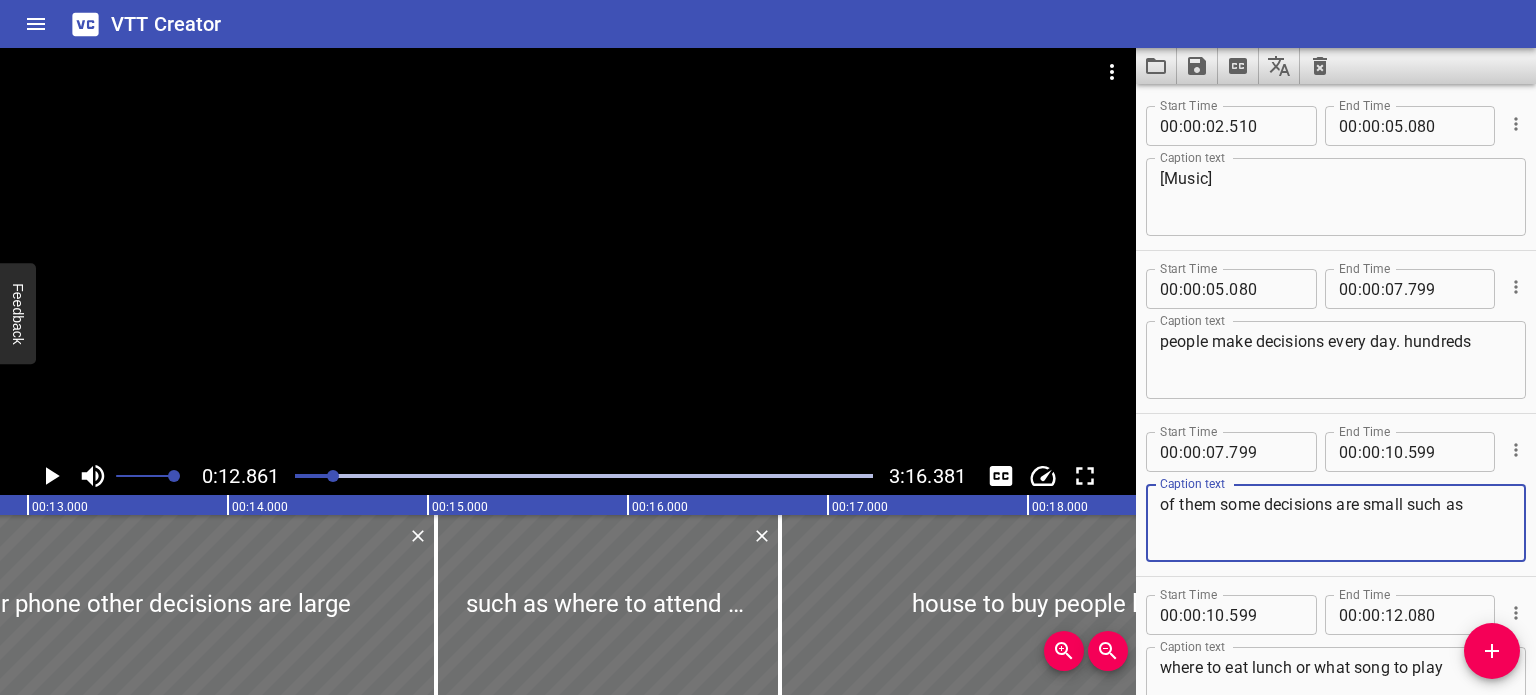 drag, startPoint x: 1221, startPoint y: 497, endPoint x: 1111, endPoint y: 509, distance: 110.65261 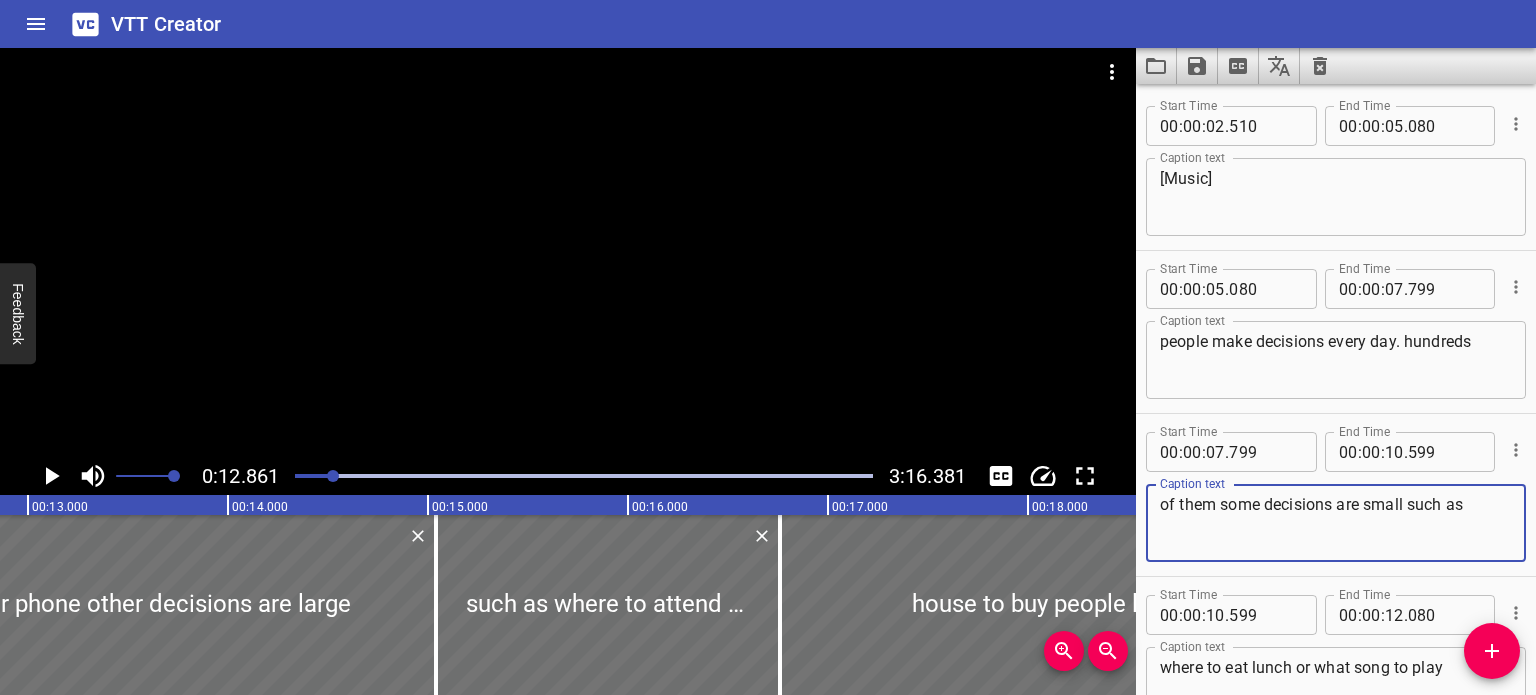 click on "0:12.861 3:16.381 00:00.000 00:01.000 00:02.000 00:03.000 00:04.000 00:05.000 00:06.000 00:07.000 00:08.000 00:09.000 00:10.000 00:11.000 00:12.000 00:13.000 00:14.000 00:15.000 00:16.000 00:17.000 00:18.000 00:19.000 00:20.000 00:21.000 00:22.000 00:23.000 00:24.000 00:25.000 00:25.000 00:26.000 00:27.000 00:28.000 00:29.000 00:30.000 00:31.000 00:32.000 00:33.000 00:34.000 00:35.000 00:36.000 00:37.000 00:38.000 00:39.000 00:40.000 00:41.000 00:42.000 00:43.000 00:44.000 00:45.000 00:46.000 00:47.000 00:48.000 00:49.000 00:50.000 00:50.000 00:51.000 00:52.000 00:53.000 00:54.000 00:55.000 00:56.000 00:57.000 00:58.000 00:59.000 01:00.000 01:01.000 01:02.000 01:03.000 01:04.000 01:05.000 01:06.000 01:07.000 01:08.000 01:09.000 01:10.000 01:11.000 01:12.000 01:13.000 01:14.000 01:15.000 01:15.000 01:16.000 01:17.000 01:18.000 01:19.000 01:20.000 01:21.000 01:22.000 01:23.000 01:24.000 01:25.000 01:26.000 01:27.000 01:28.000 01:29.000 01:30.000 01:31.000 01:32.000 01:33.000 01:34.000 01:35.000 01:36.000 mix 00" at bounding box center (768, 371) 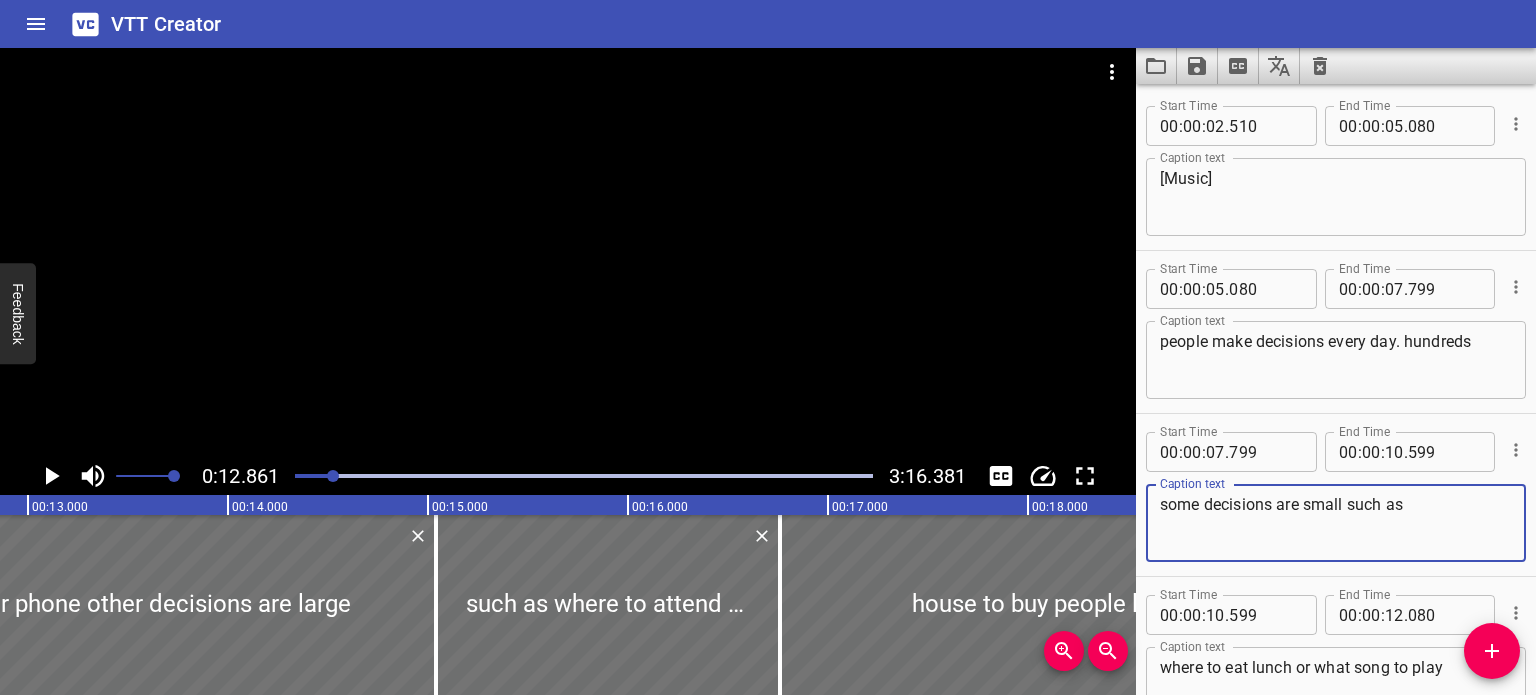 type on "some decisions are small such as" 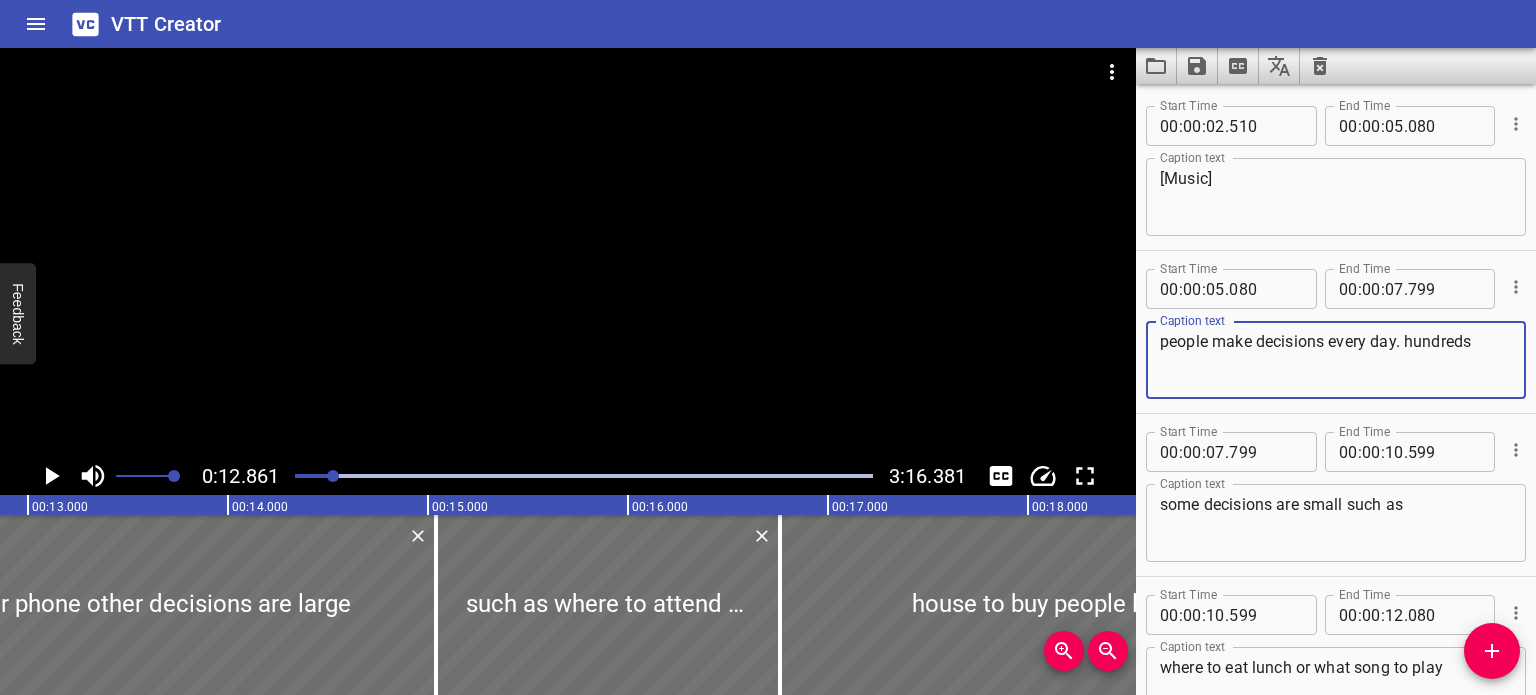 click on "people make decisions every day. hundreds" at bounding box center [1336, 360] 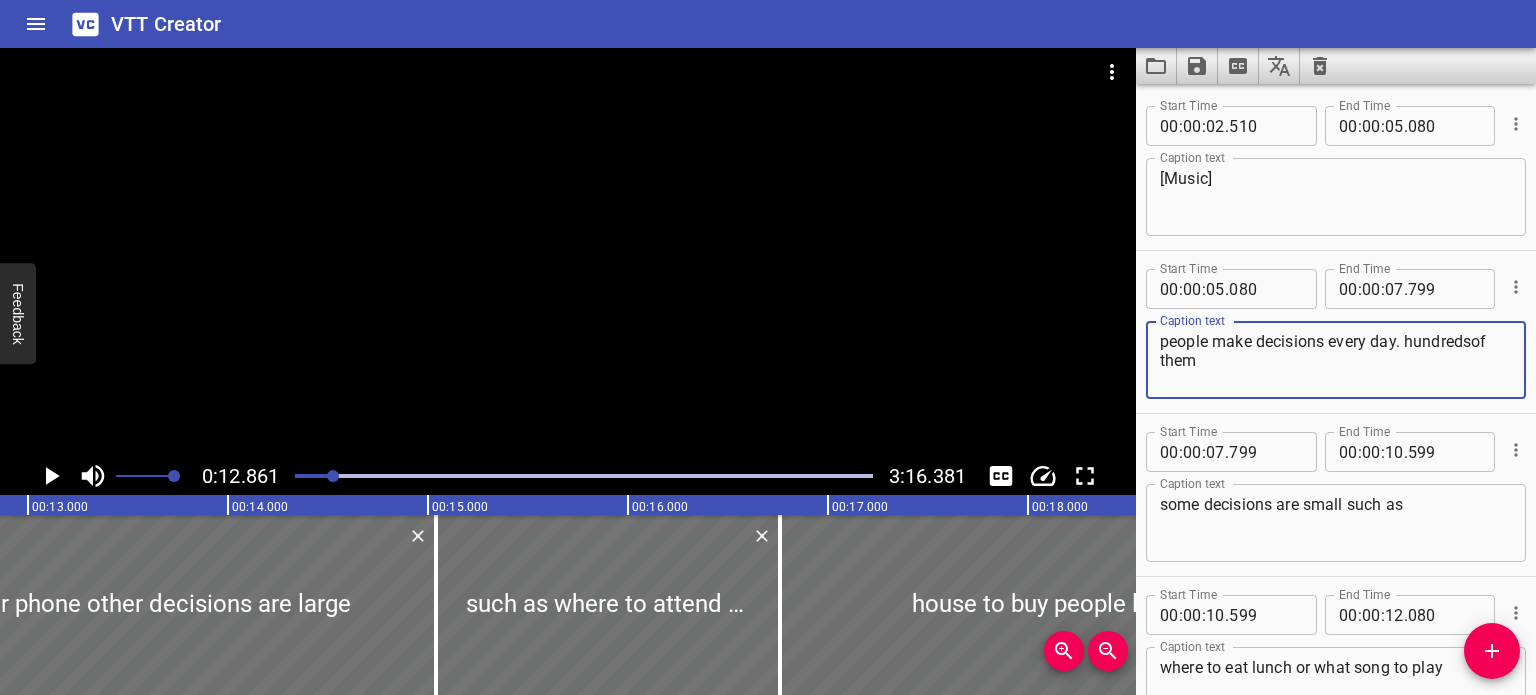 click on "people make decisions every day. hundredsof them" at bounding box center (1336, 360) 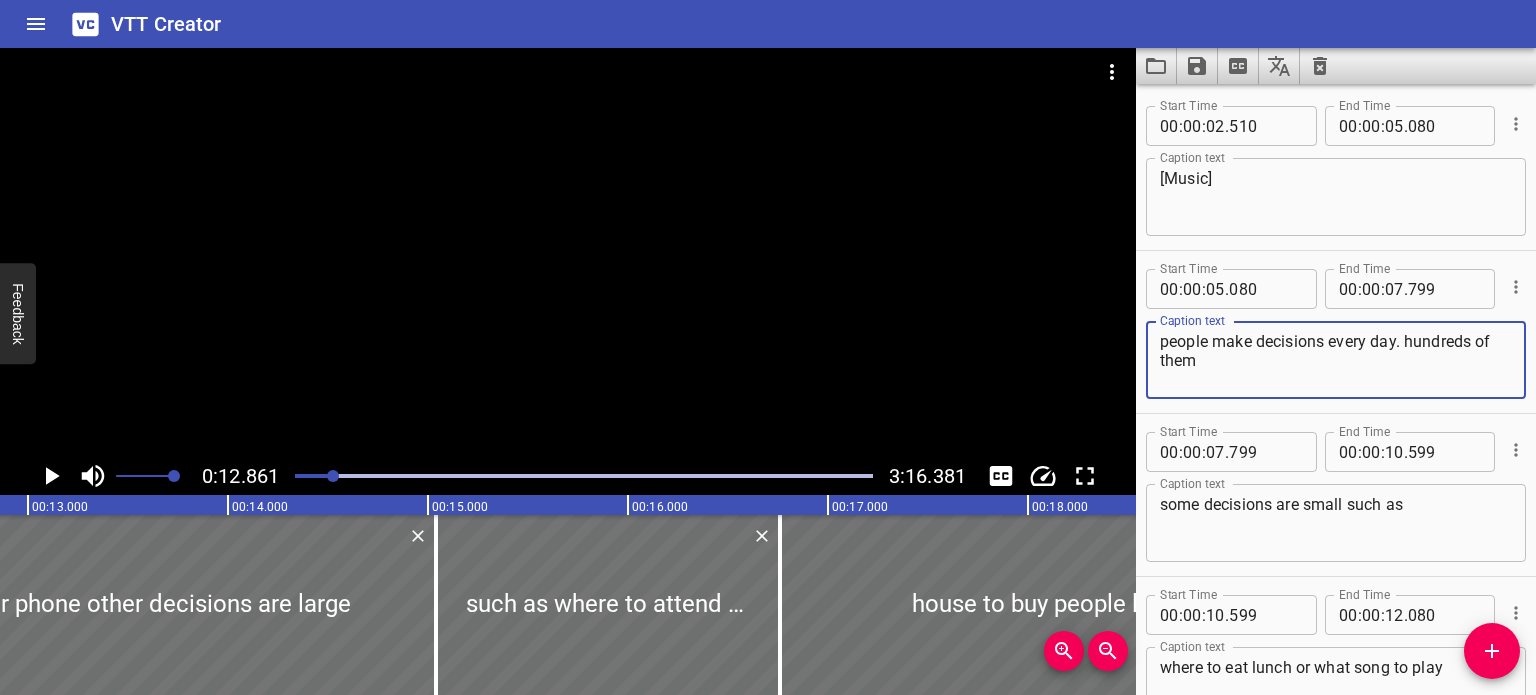 click on "people make decisions every day. hundreds of them" at bounding box center [1336, 360] 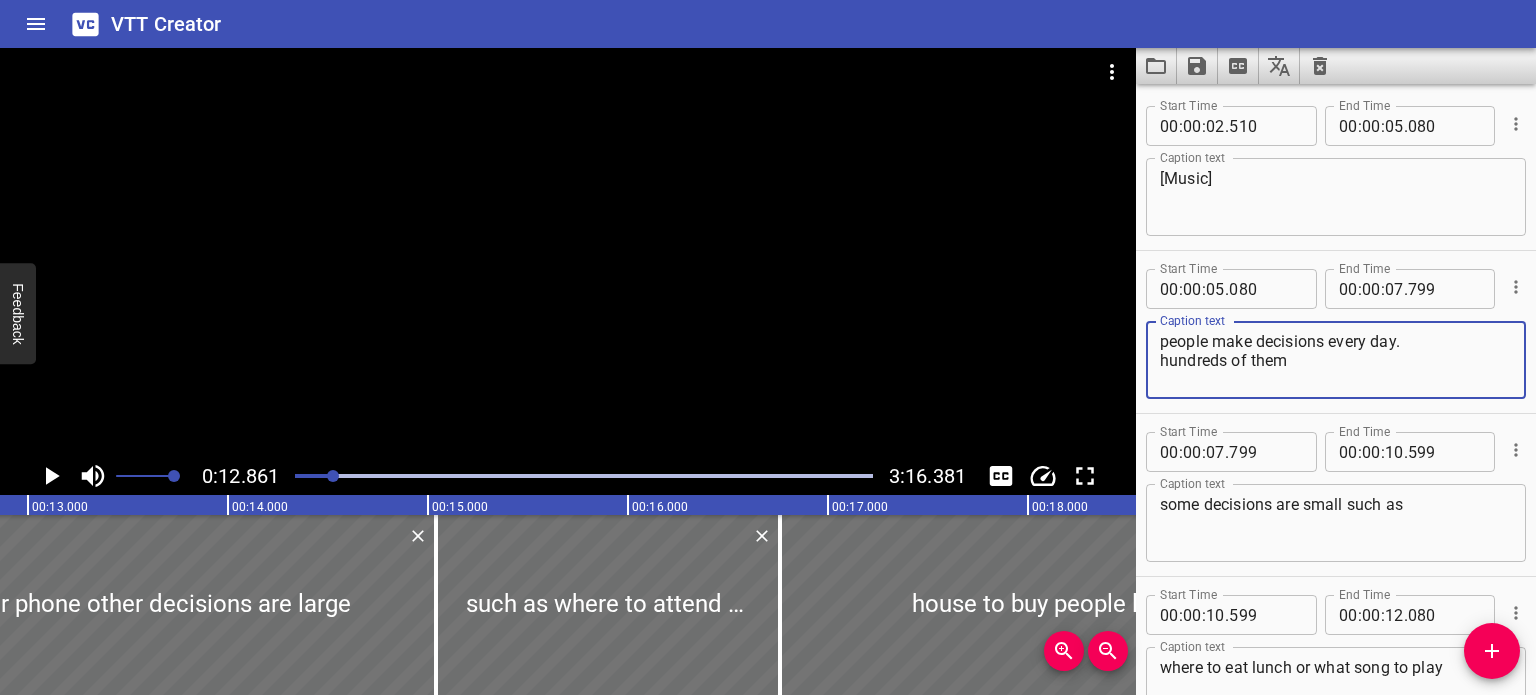 type on "people make decisions every day.
hundreds of them" 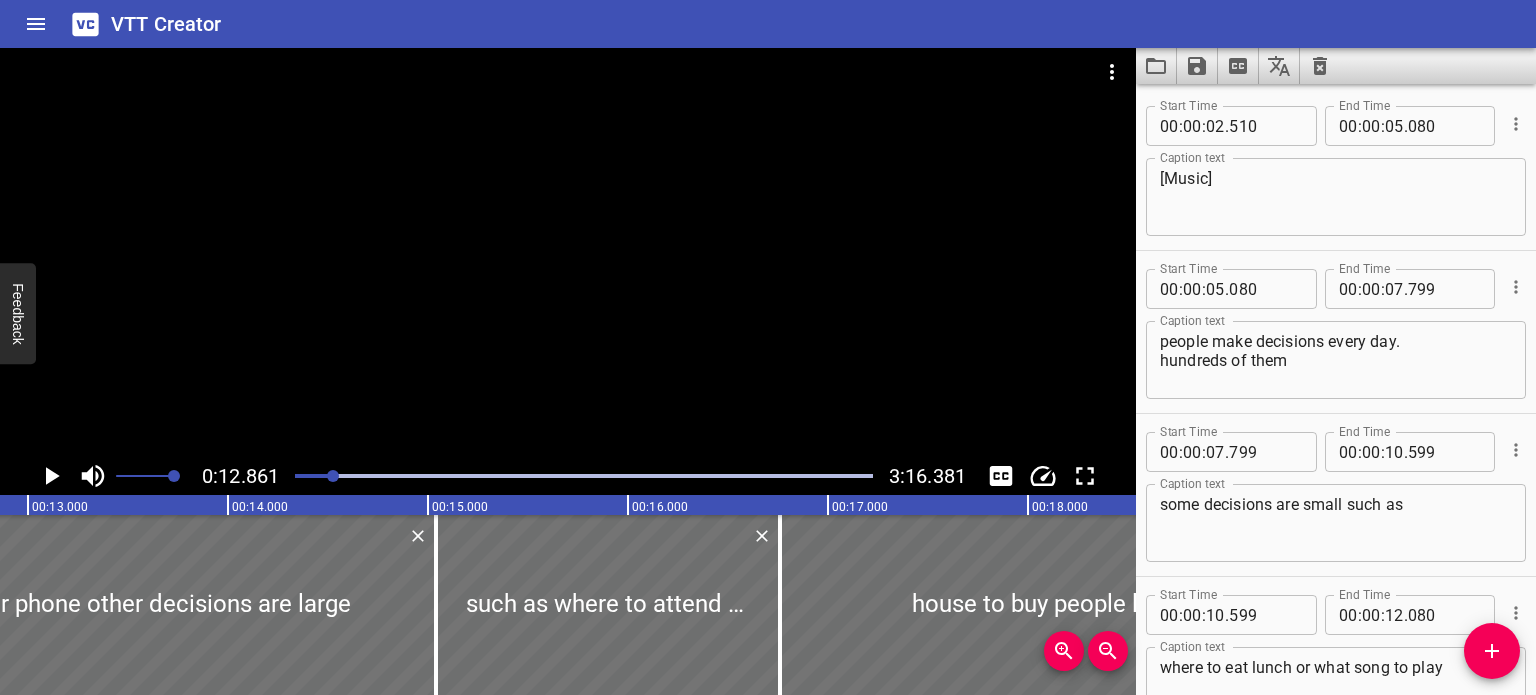 click at bounding box center (44, 476) 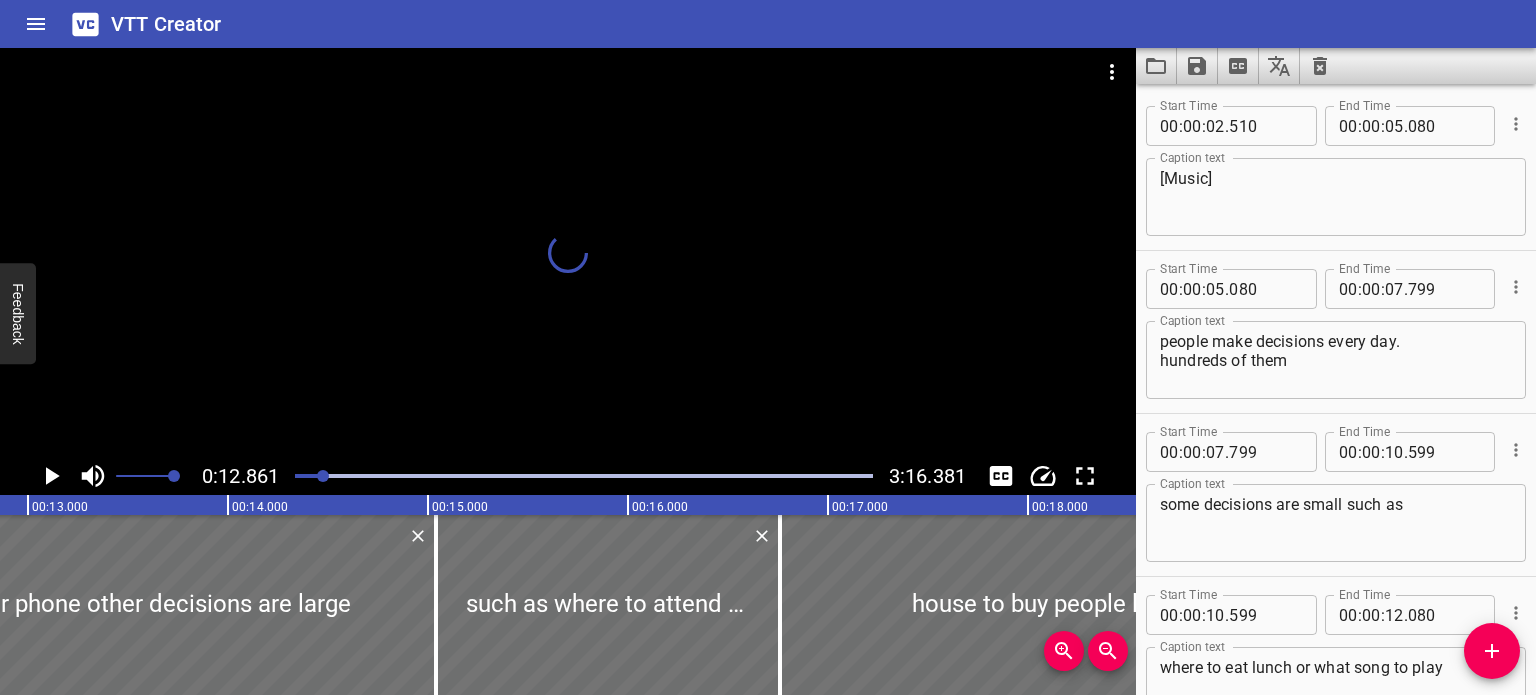 scroll, scrollTop: 135, scrollLeft: 0, axis: vertical 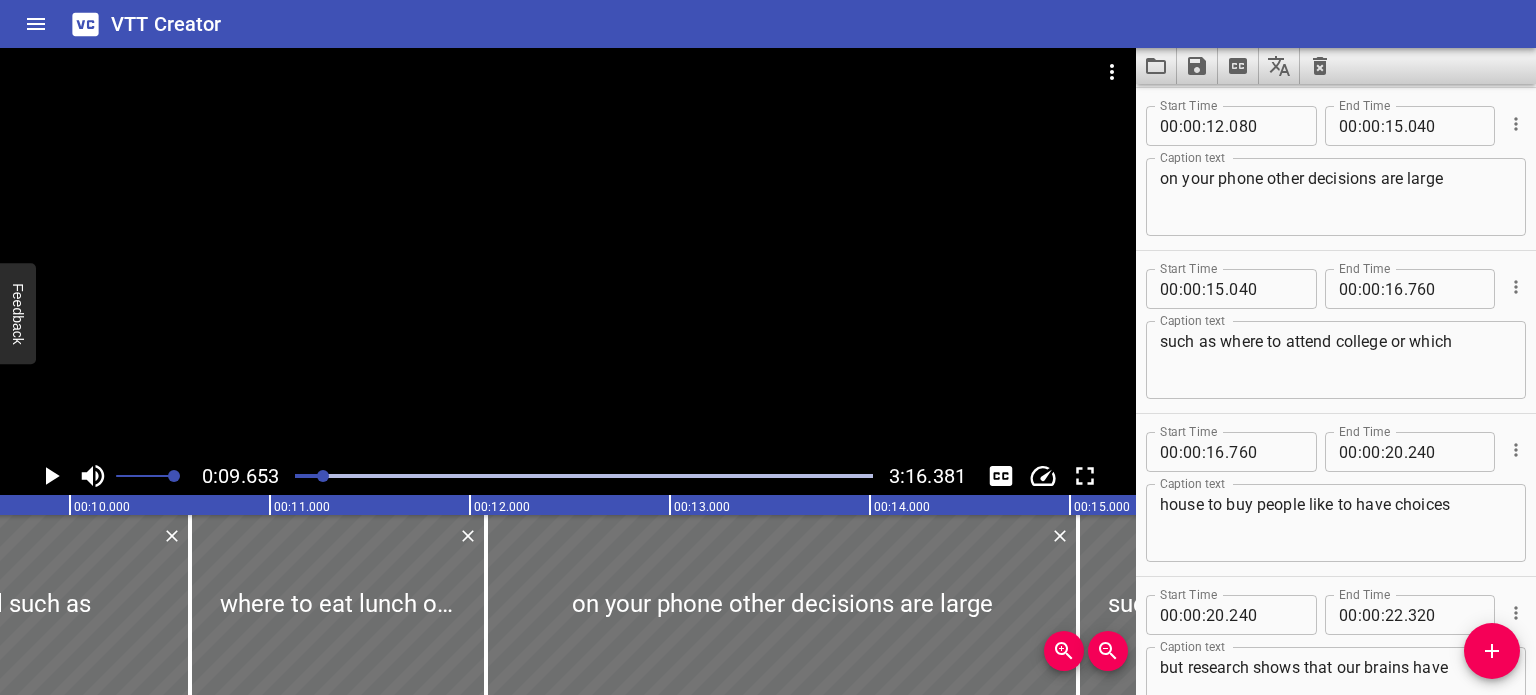 click at bounding box center (584, 476) 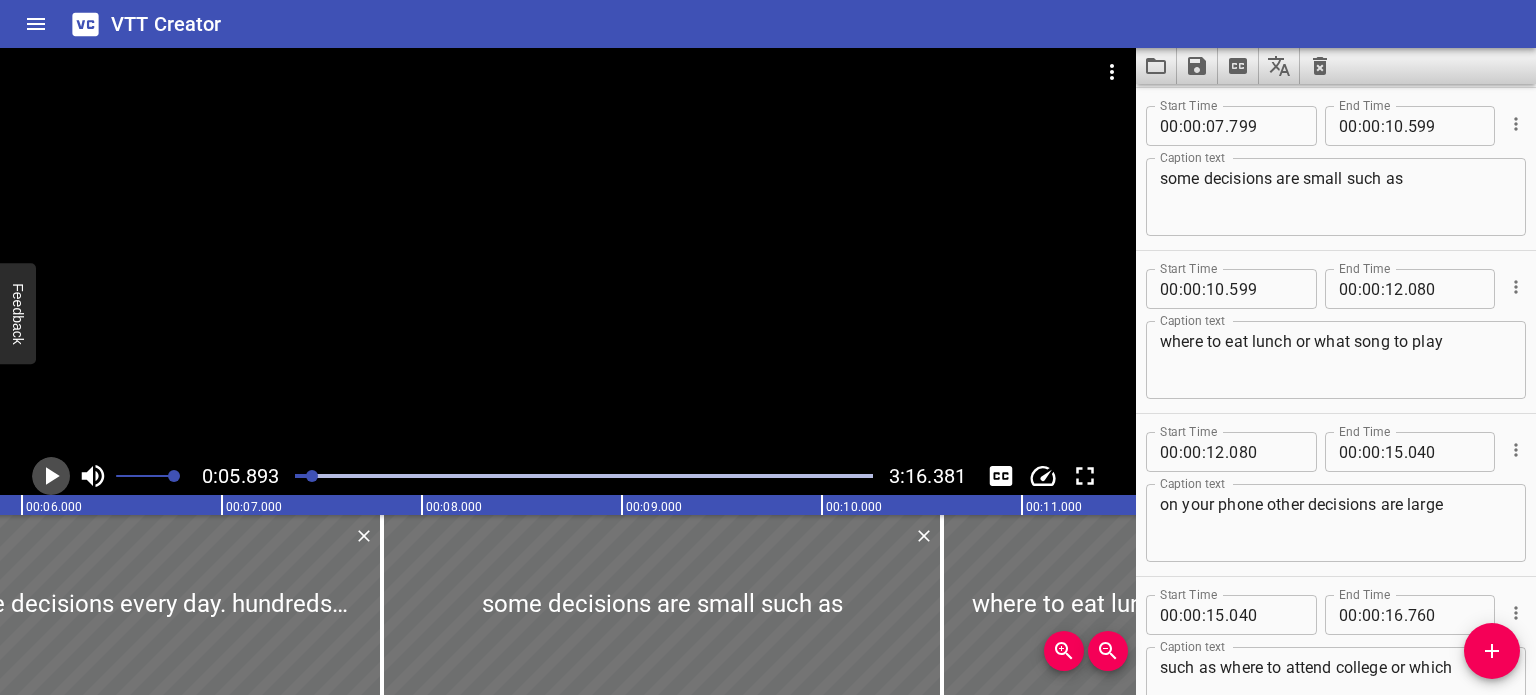 click 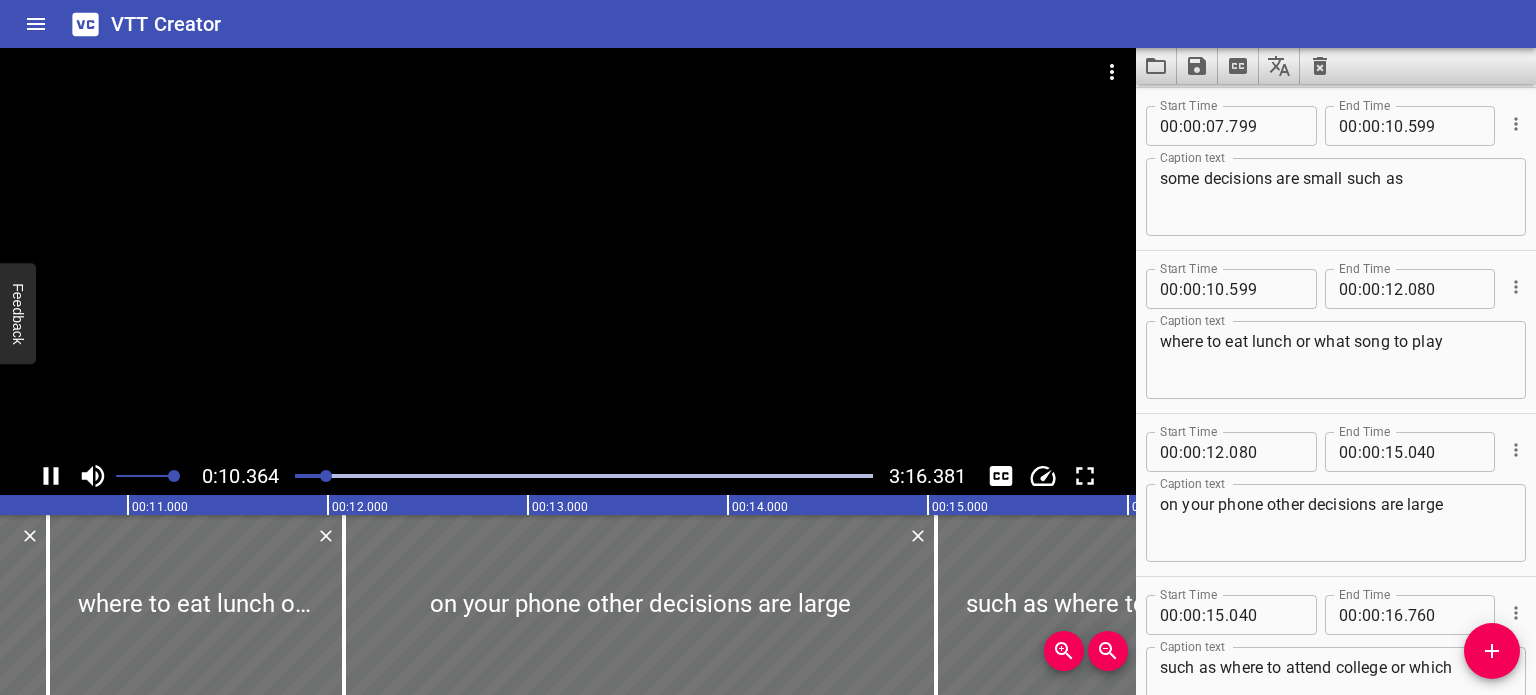 scroll, scrollTop: 0, scrollLeft: 2100, axis: horizontal 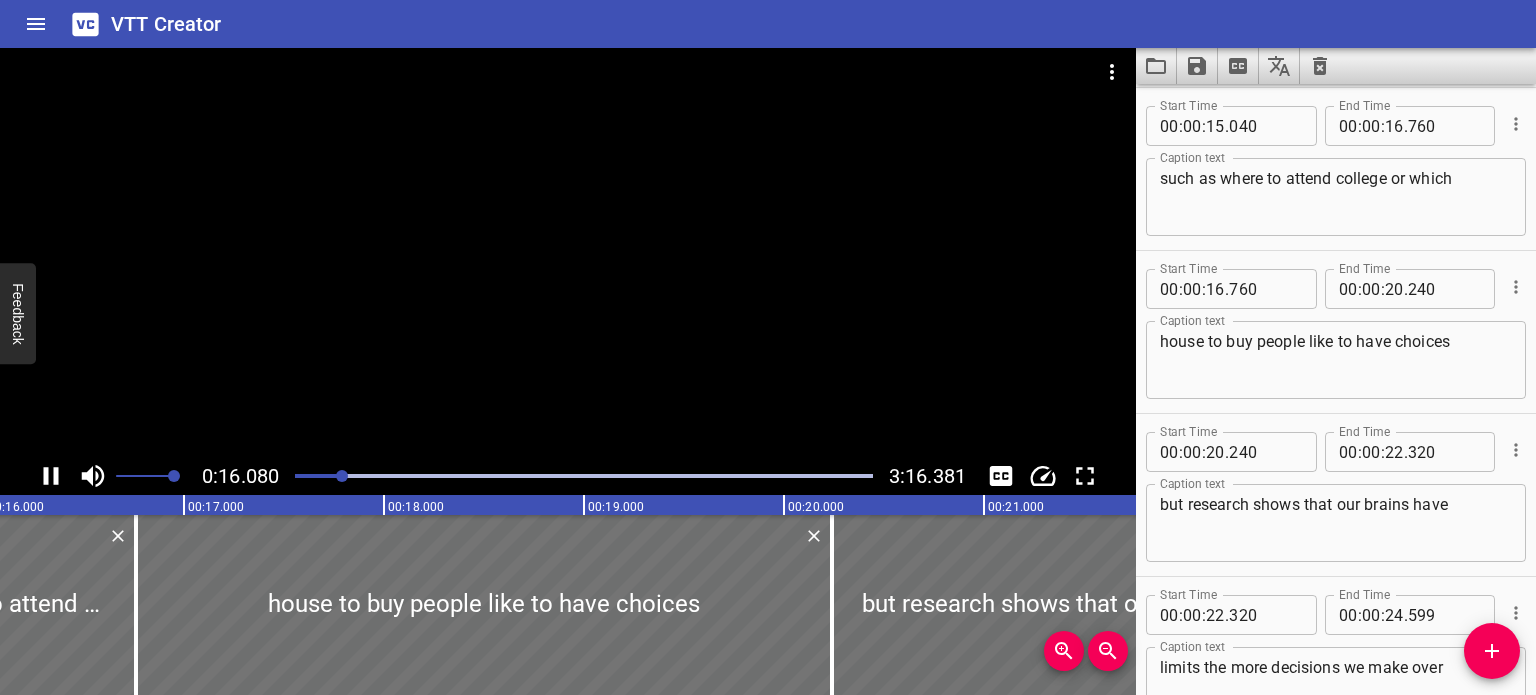 click at bounding box center [568, 252] 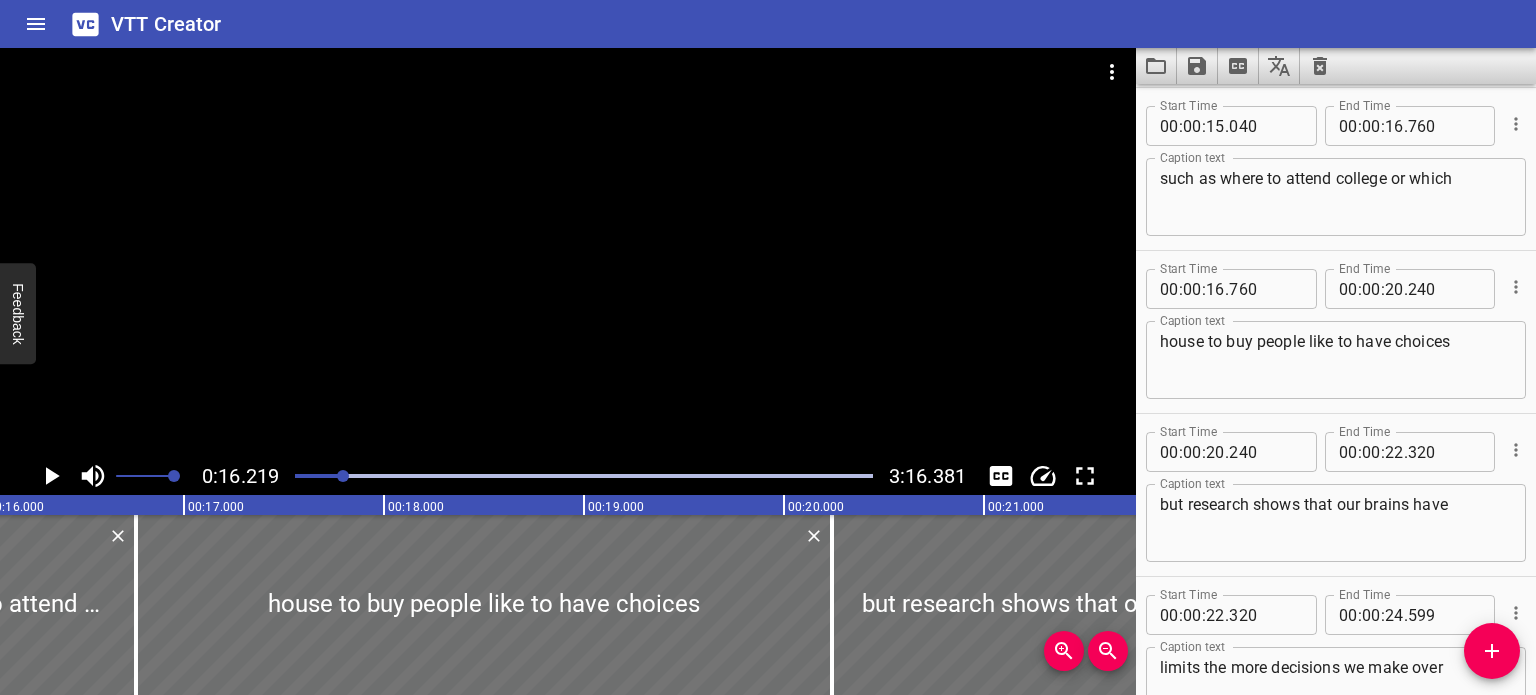 scroll, scrollTop: 0, scrollLeft: 3244, axis: horizontal 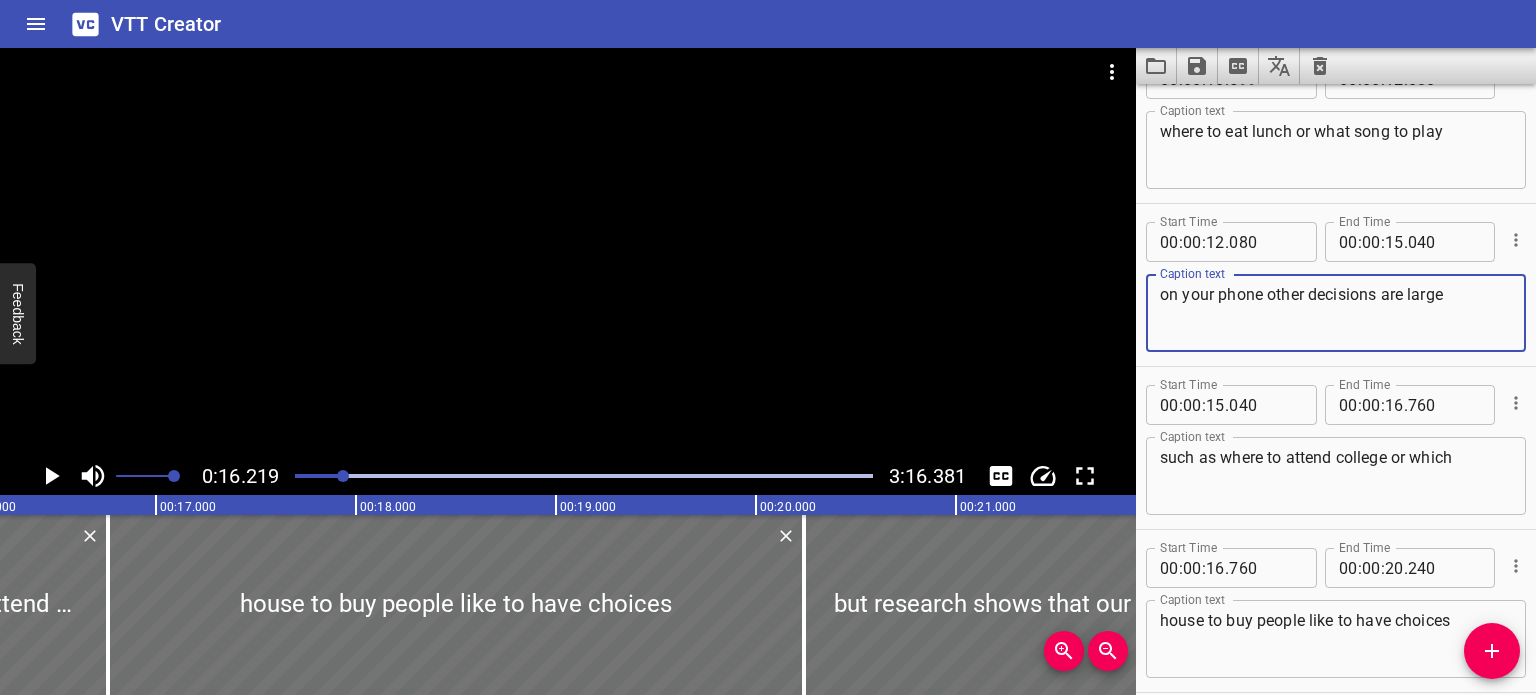 drag, startPoint x: 1268, startPoint y: 294, endPoint x: 1058, endPoint y: 294, distance: 210 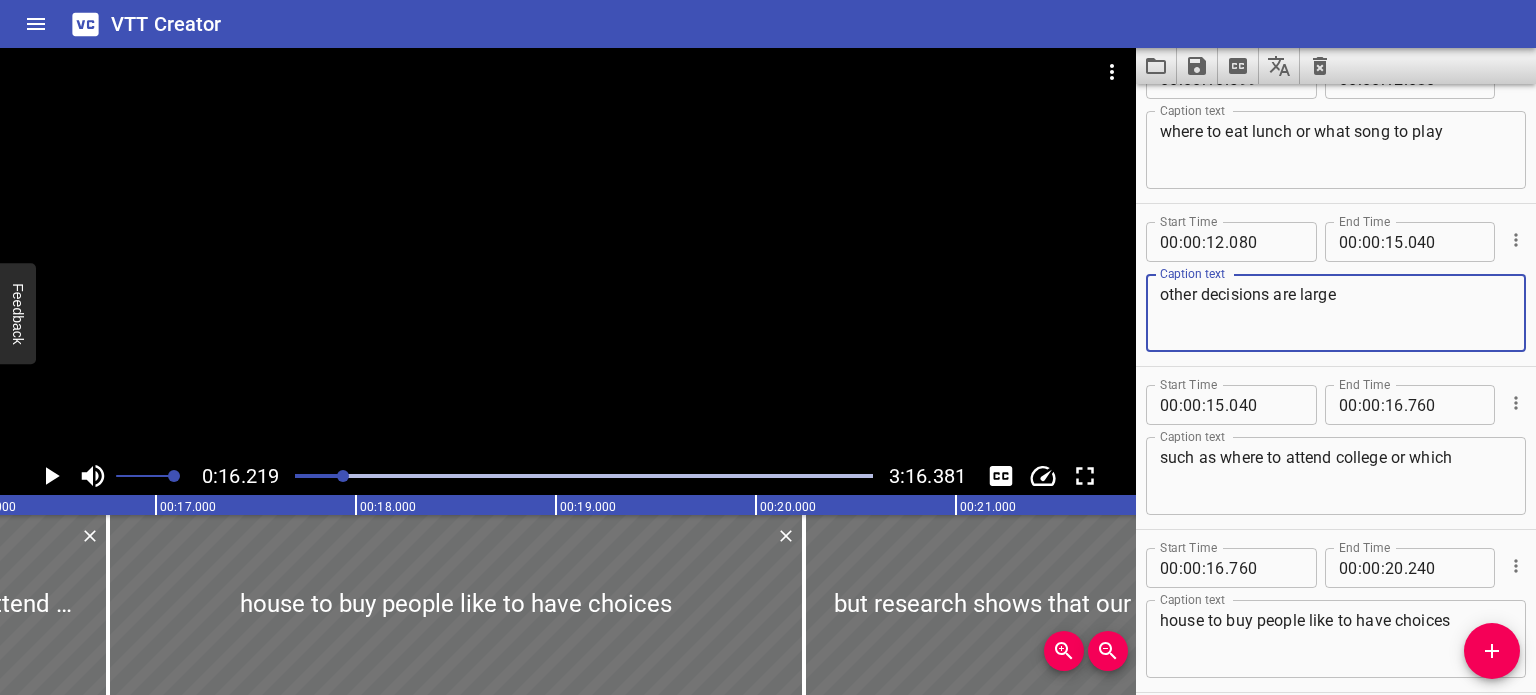 type on "other decisions are large" 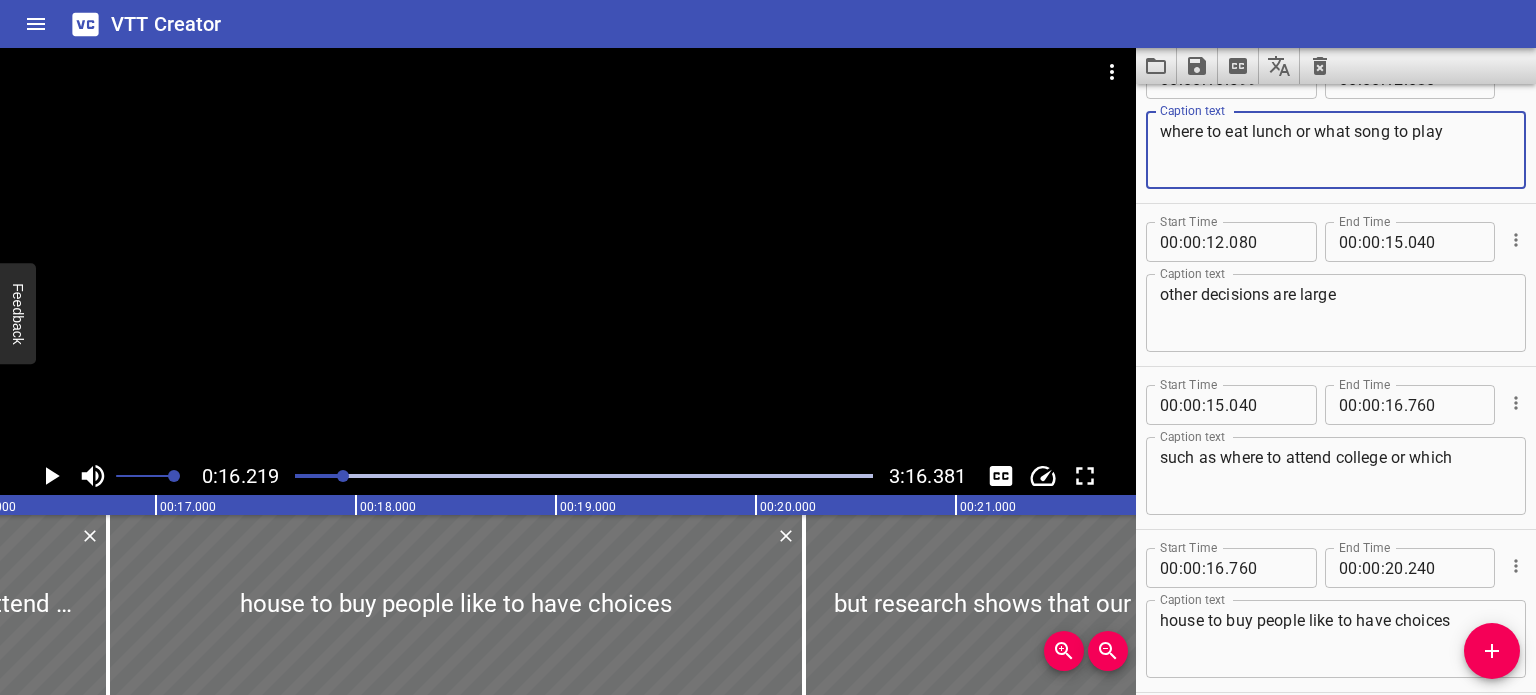 paste on "on your phone" 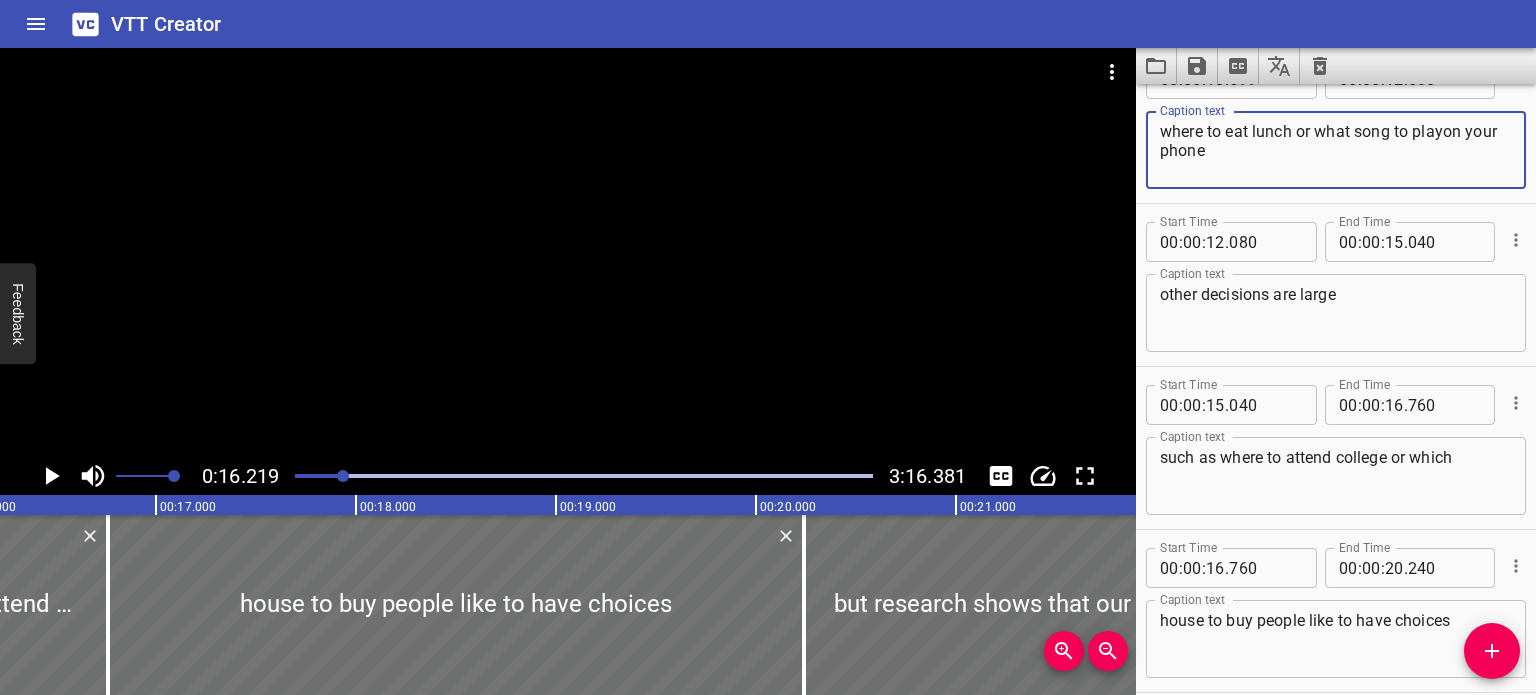 click on "where to eat lunch or what song to playon your phone" at bounding box center (1336, 150) 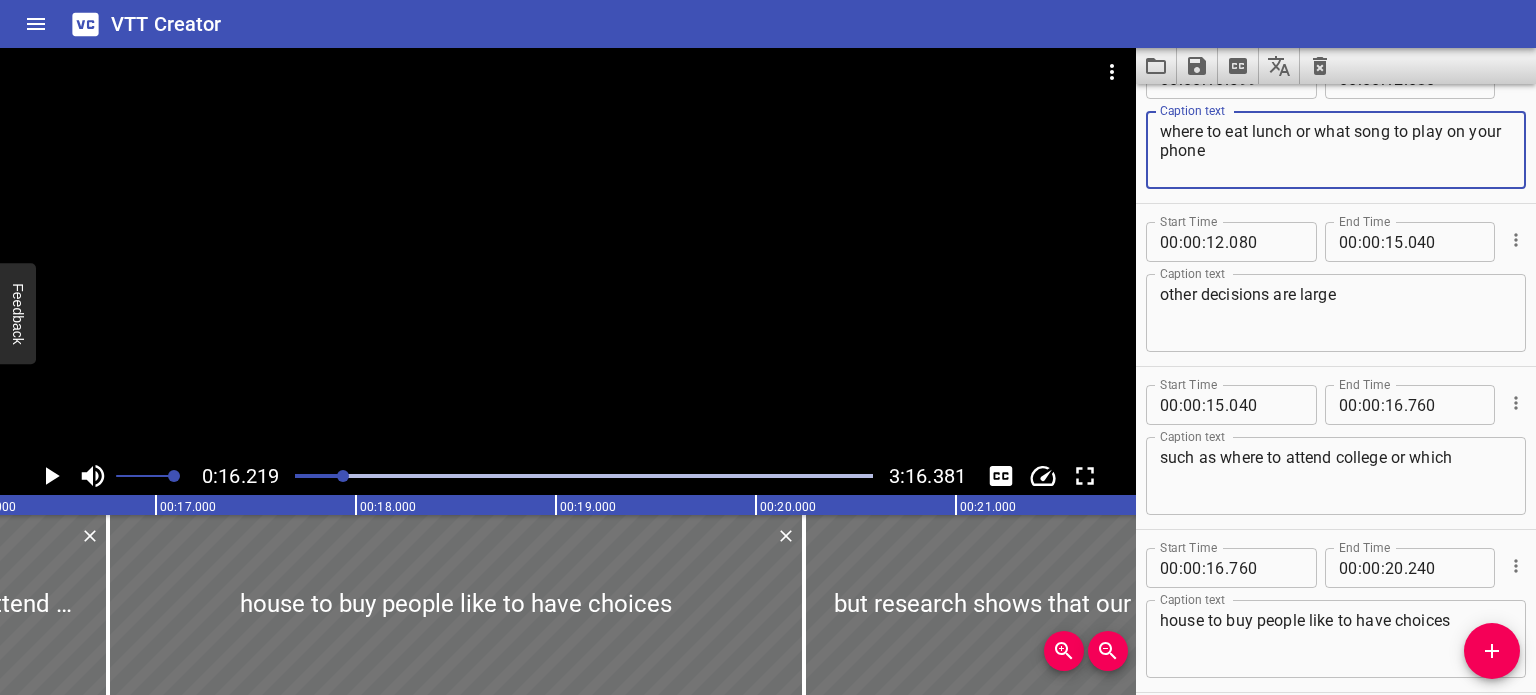 type on "where to eat lunch or what song to play on your phone" 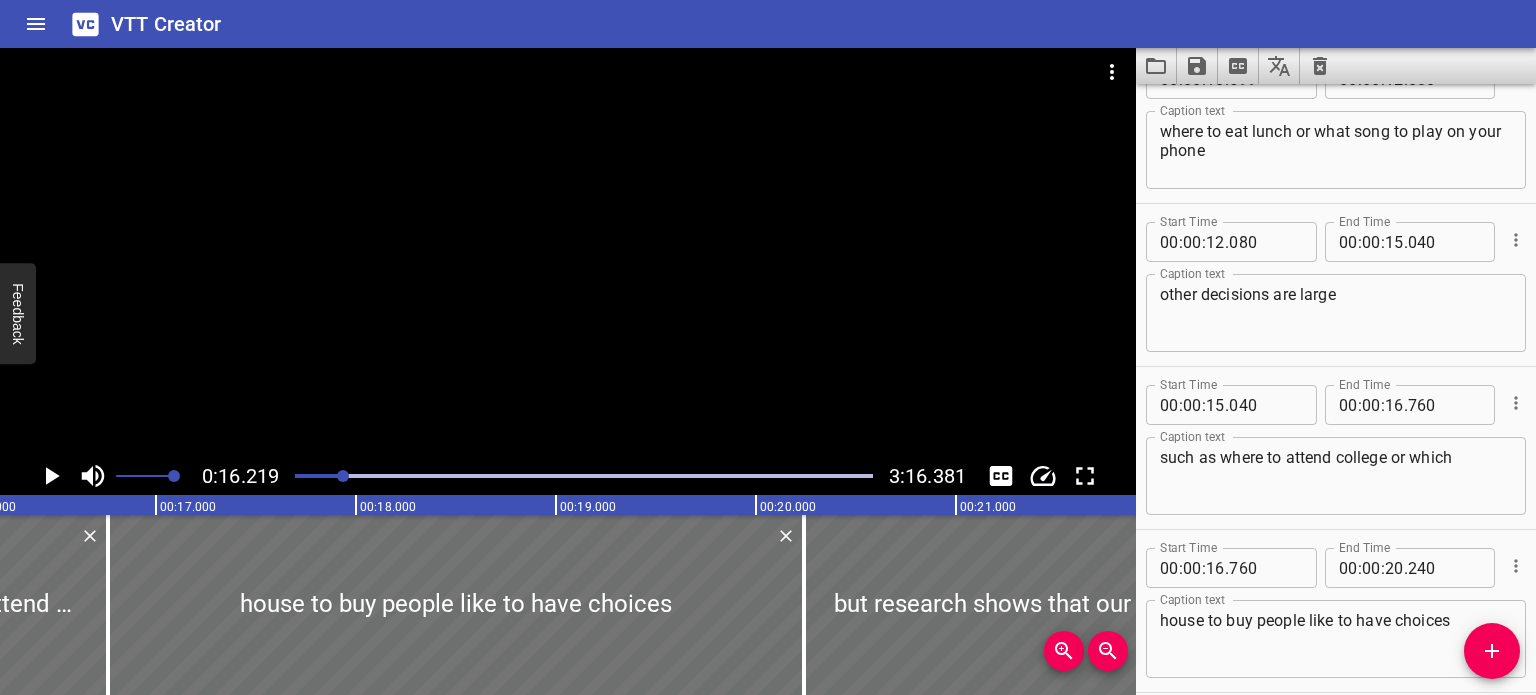 click at bounding box center [584, 476] 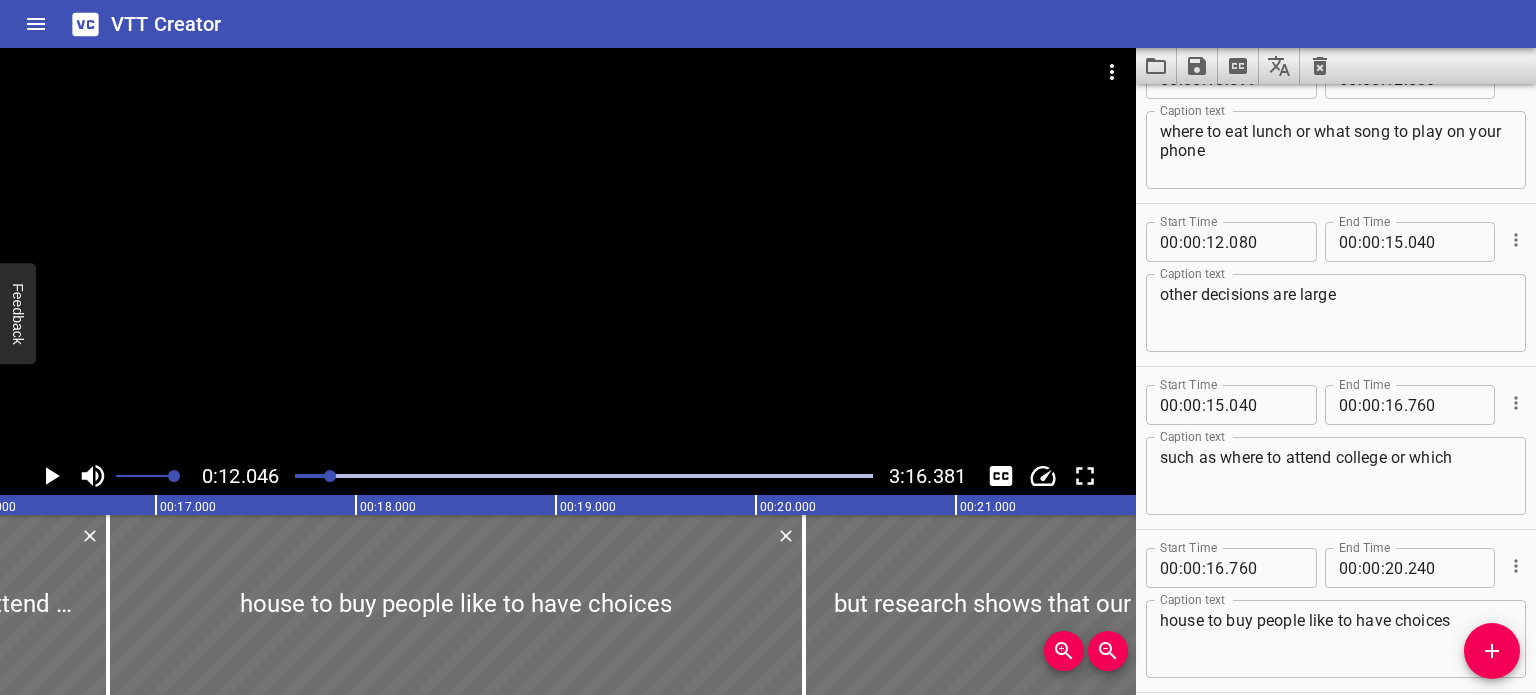 scroll, scrollTop: 666, scrollLeft: 0, axis: vertical 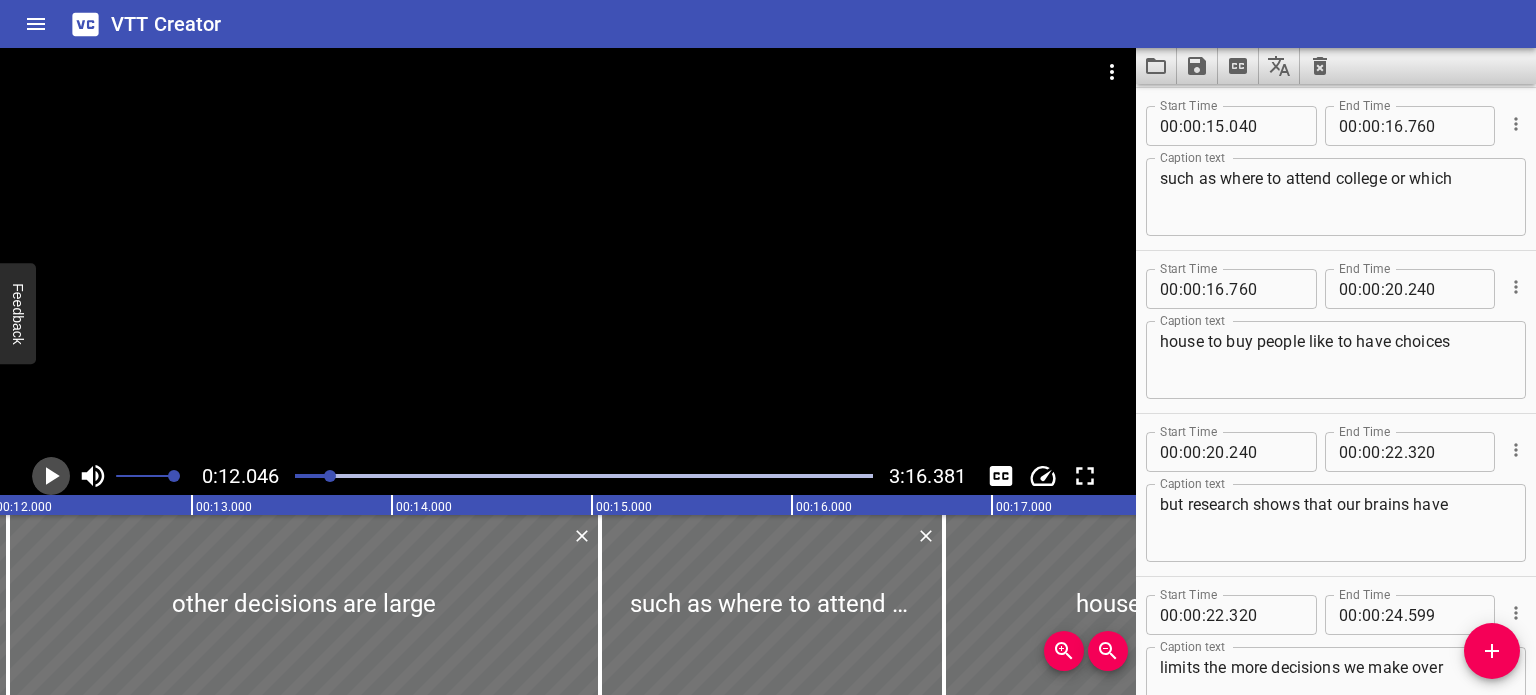 click 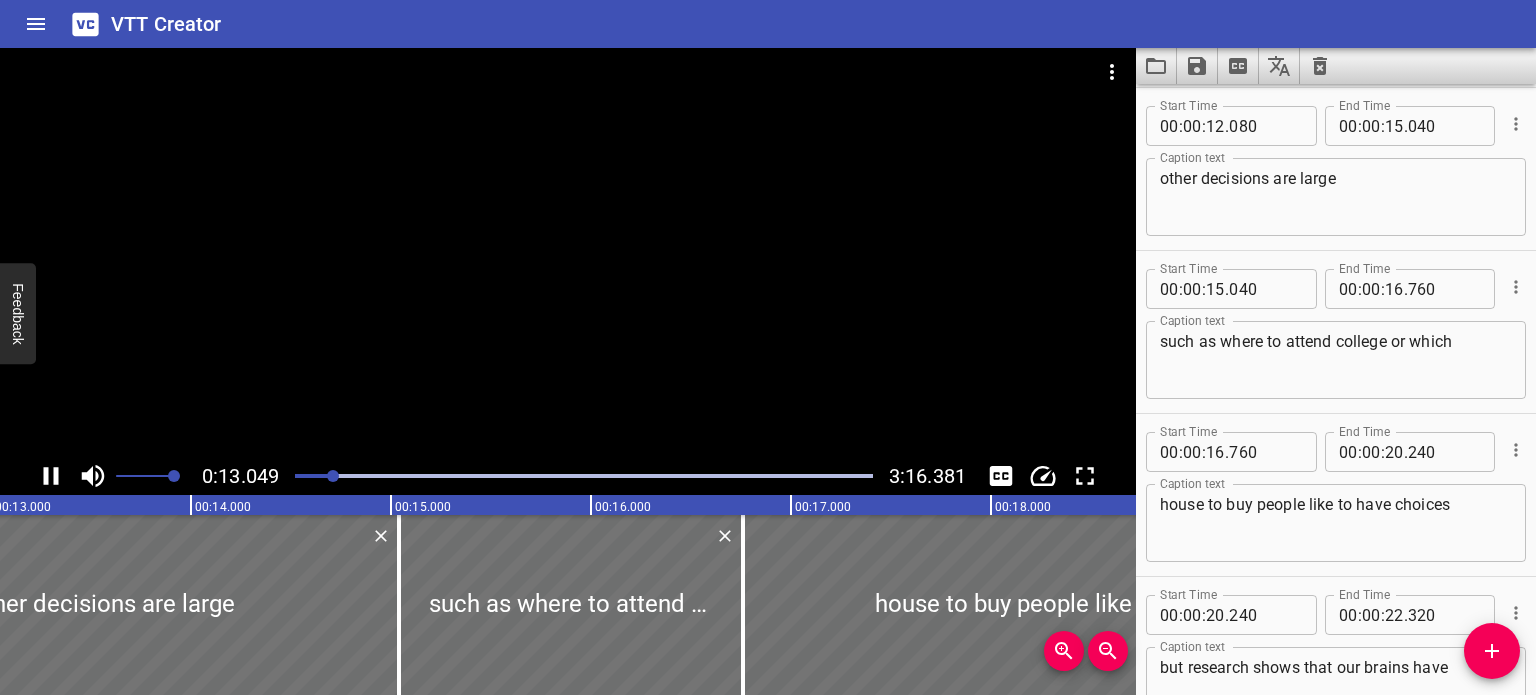 click at bounding box center (584, 476) 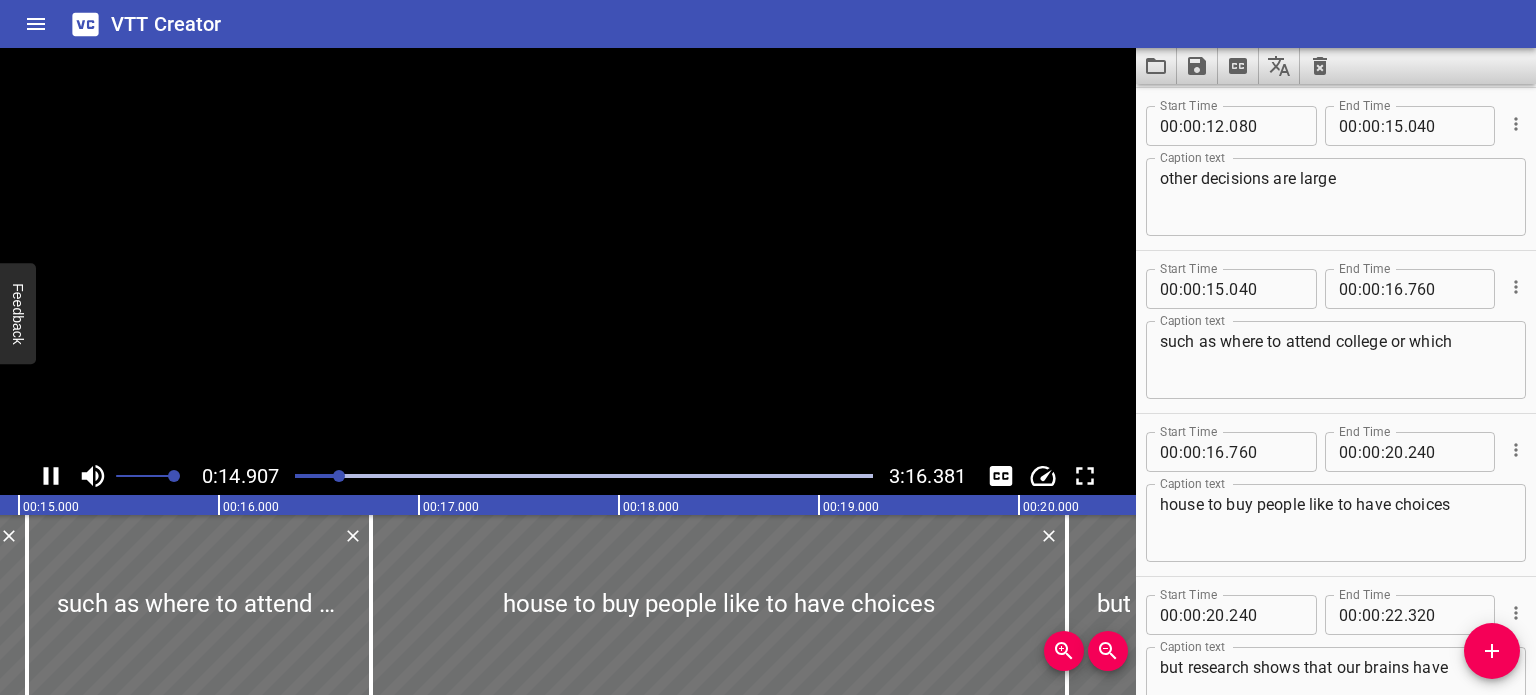 scroll, scrollTop: 0, scrollLeft: 3006, axis: horizontal 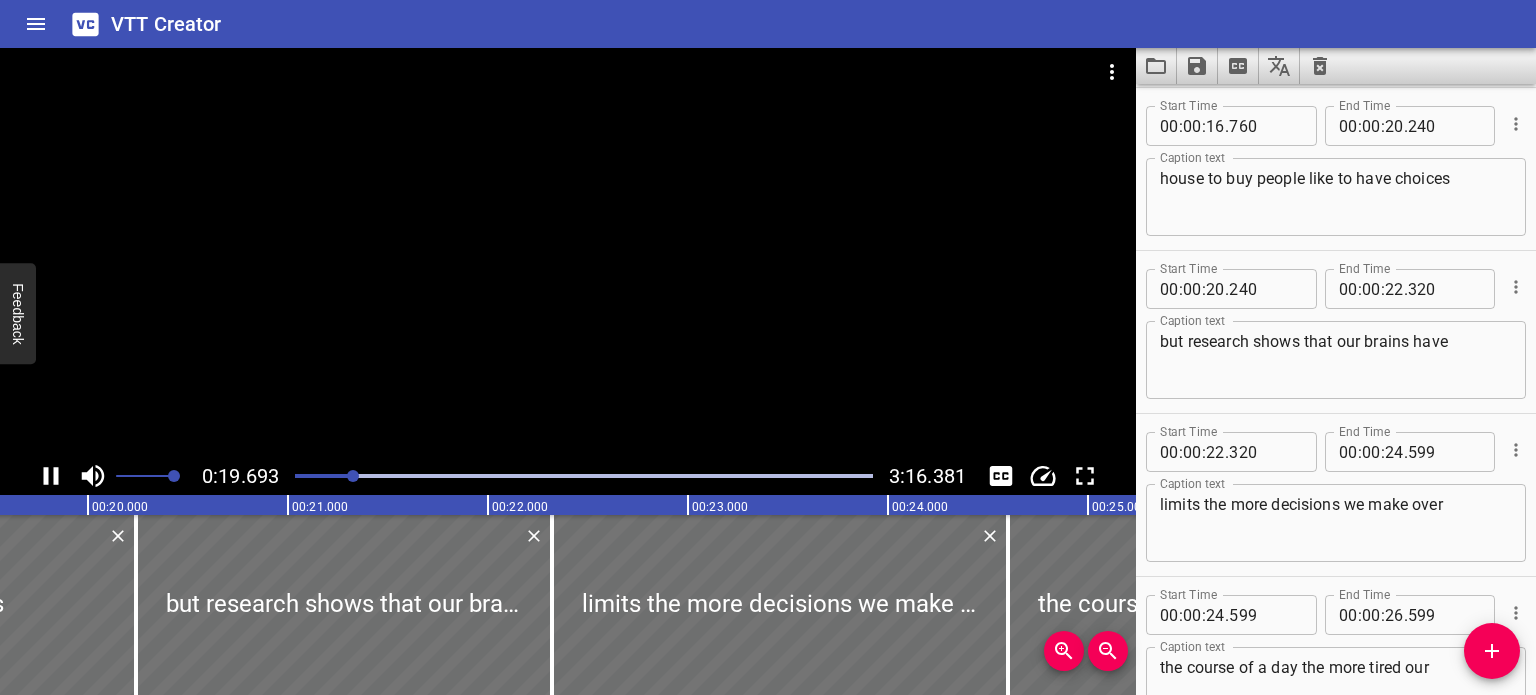 click at bounding box center [568, 252] 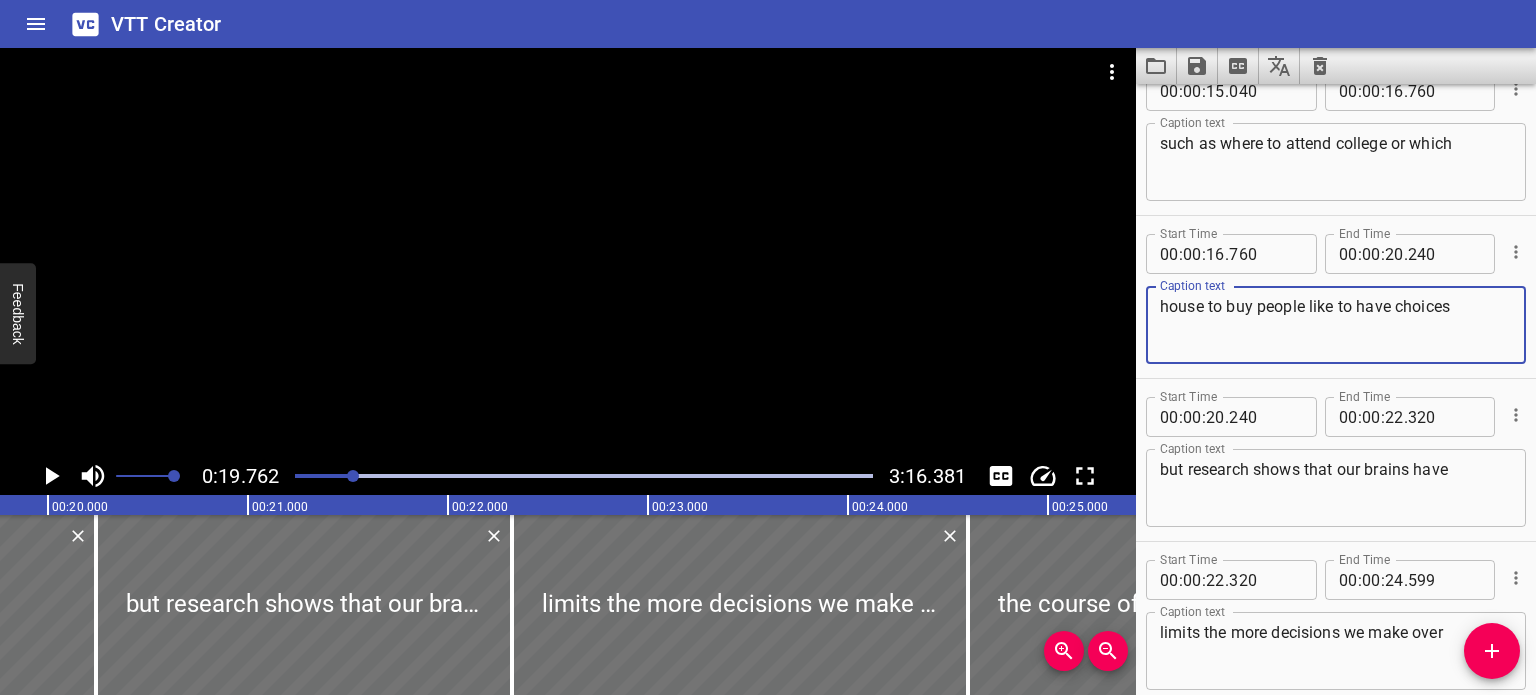 drag, startPoint x: 1256, startPoint y: 304, endPoint x: 1100, endPoint y: 318, distance: 156.62694 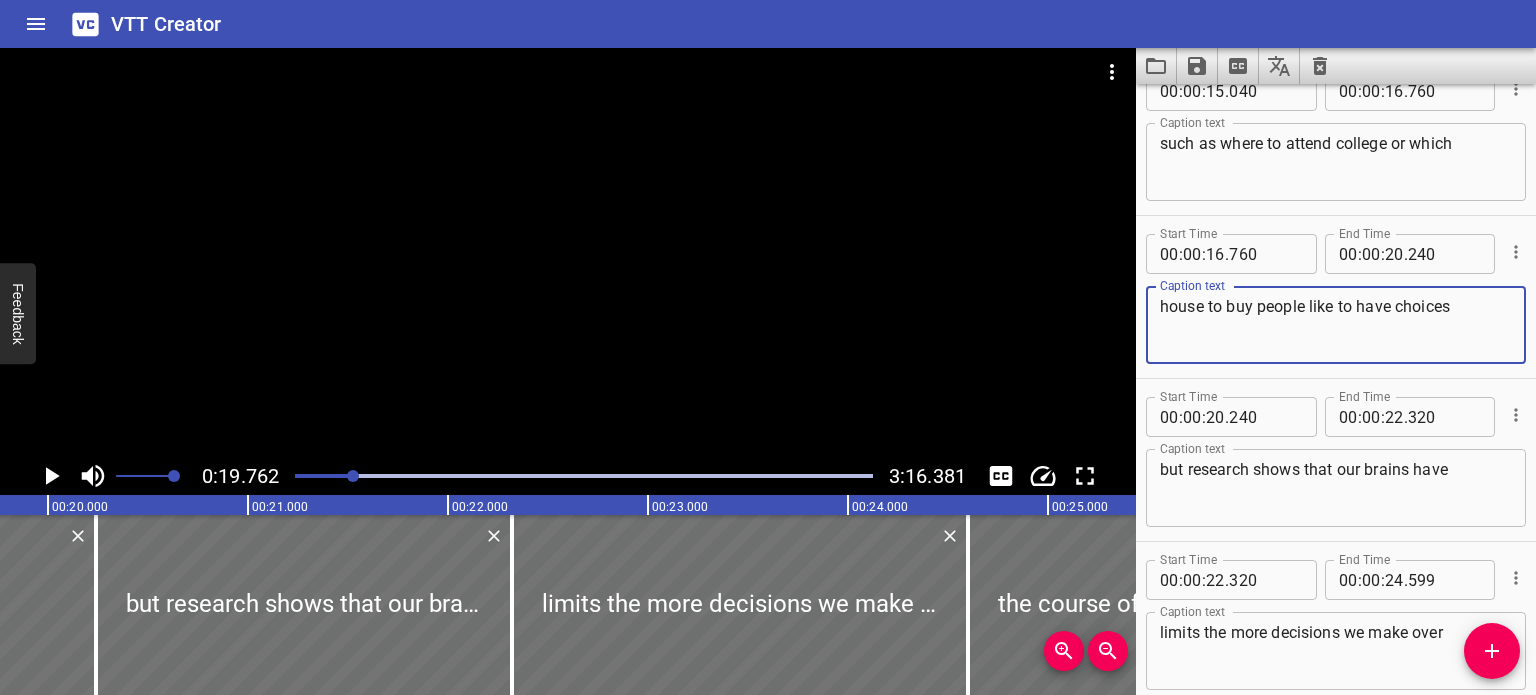 click on "0:19.762 3:16.381 00:00.000 00:01.000 00:02.000 00:03.000 00:04.000 00:05.000 00:06.000 00:07.000 00:08.000 00:09.000 00:10.000 00:11.000 00:12.000 00:13.000 00:14.000 00:15.000 00:16.000 00:17.000 00:18.000 00:19.000 00:20.000 00:21.000 00:22.000 00:23.000 00:24.000 00:25.000 00:25.000 00:26.000 00:27.000 00:28.000 00:29.000 00:30.000 00:31.000 00:32.000 00:33.000 00:34.000 00:35.000 00:36.000 00:37.000 00:38.000 00:39.000 00:40.000 00:41.000 00:42.000 00:43.000 00:44.000 00:45.000 00:46.000 00:47.000 00:48.000 00:49.000 00:50.000 00:50.000 00:51.000 00:52.000 00:53.000 00:54.000 00:55.000 00:56.000 00:57.000 00:58.000 00:59.000 01:00.000 01:01.000 01:02.000 01:03.000 01:04.000 01:05.000 01:06.000 01:07.000 01:08.000 01:09.000 01:10.000 01:11.000 01:12.000 01:13.000 01:14.000 01:15.000 01:15.000 01:16.000 01:17.000 01:18.000 01:19.000 01:20.000 01:21.000 01:22.000 01:23.000 01:24.000 01:25.000 01:26.000 01:27.000 01:28.000 01:29.000 01:30.000 01:31.000 01:32.000 01:33.000 01:34.000 01:35.000 01:36.000 mix 00" at bounding box center [768, 371] 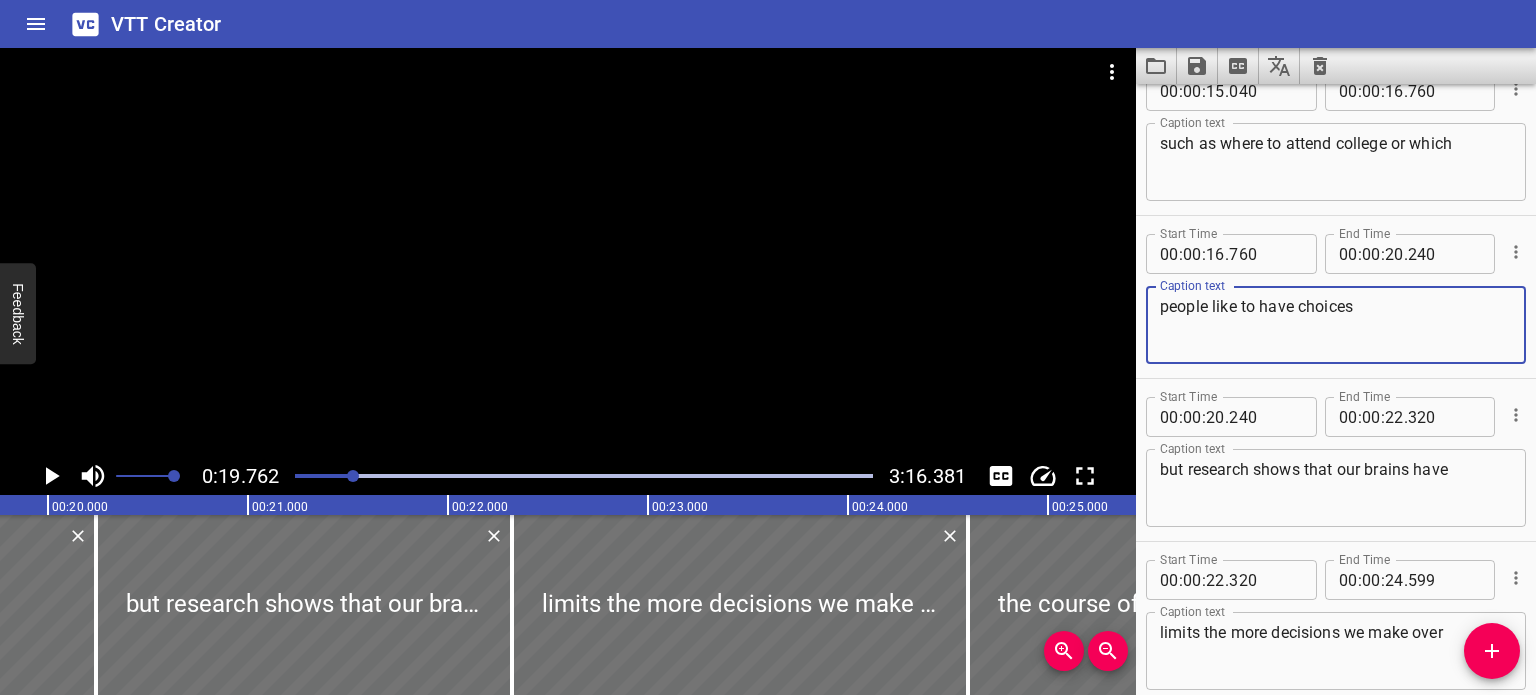 type on "people like to have choices" 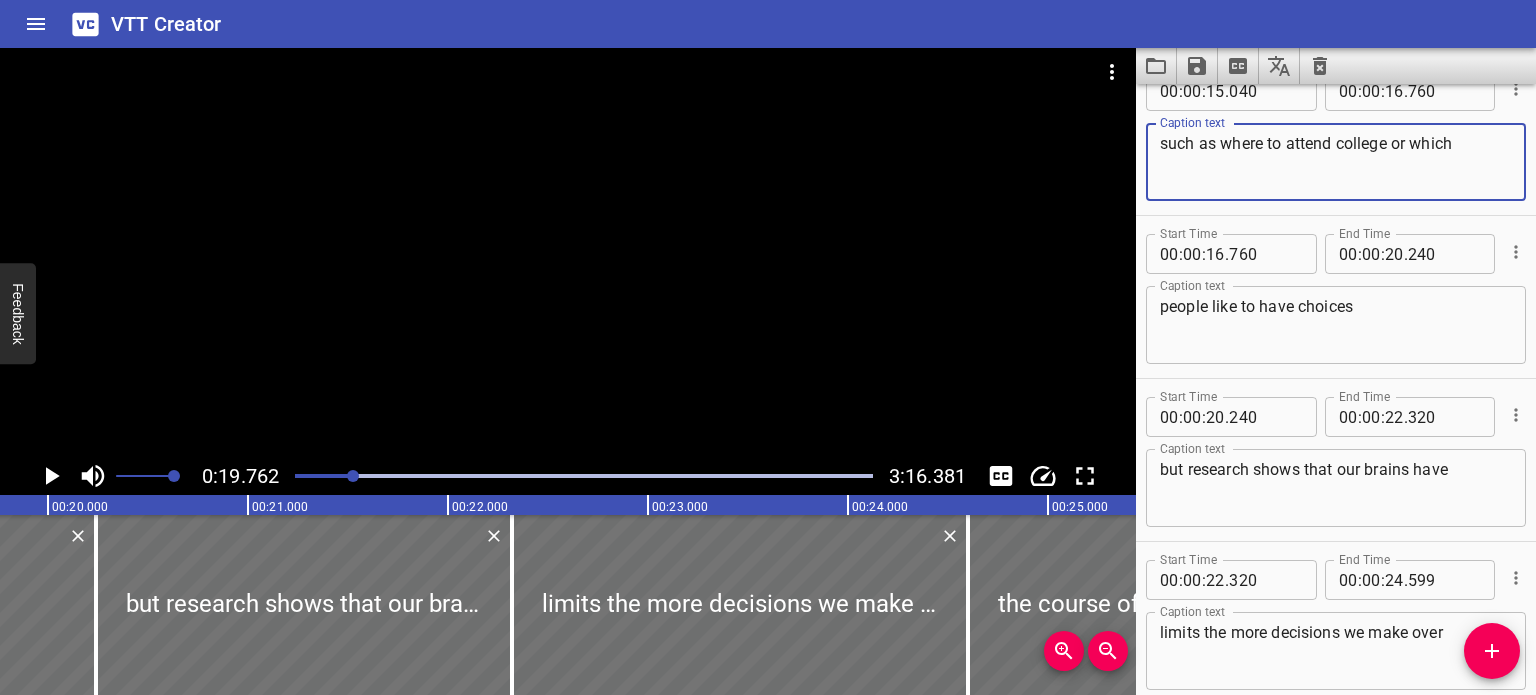 click on "such as where to attend college or which" at bounding box center (1336, 162) 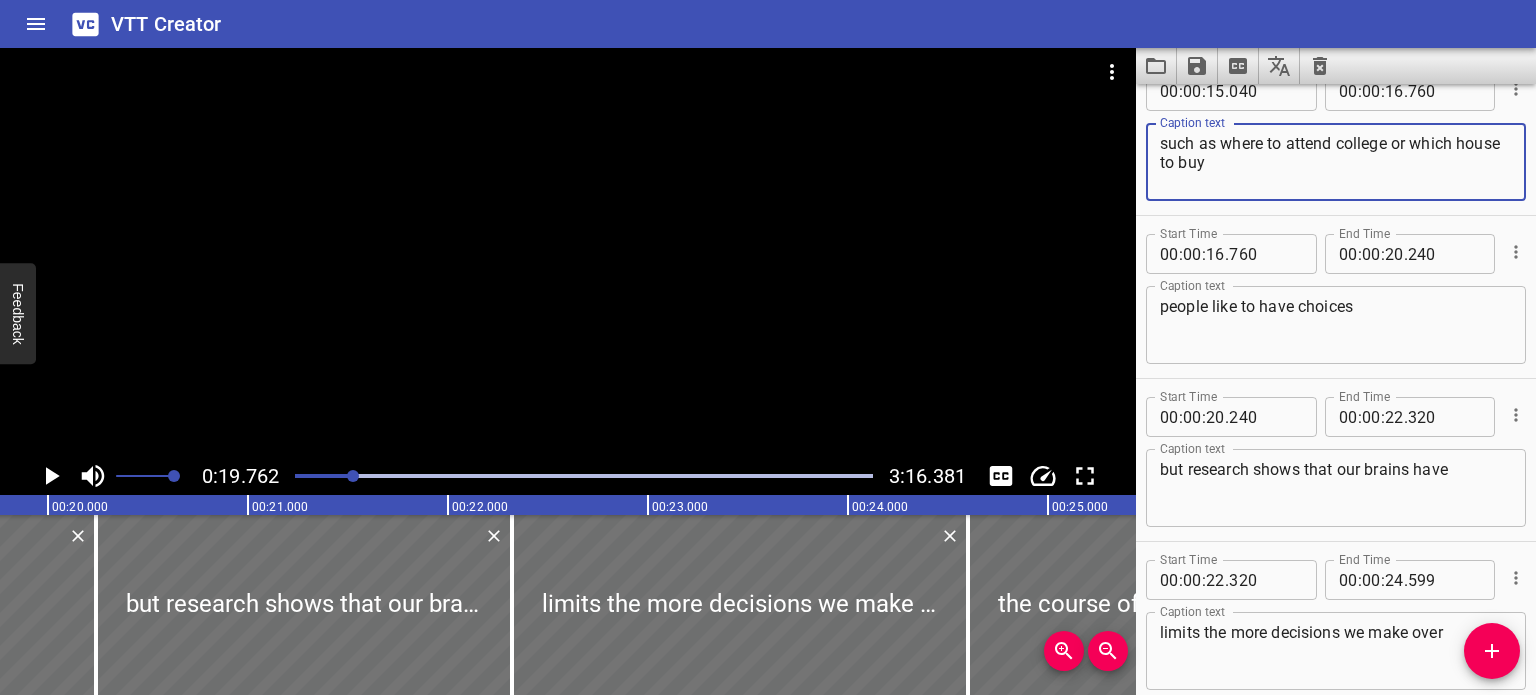 type on "such as where to attend college or which house to buy" 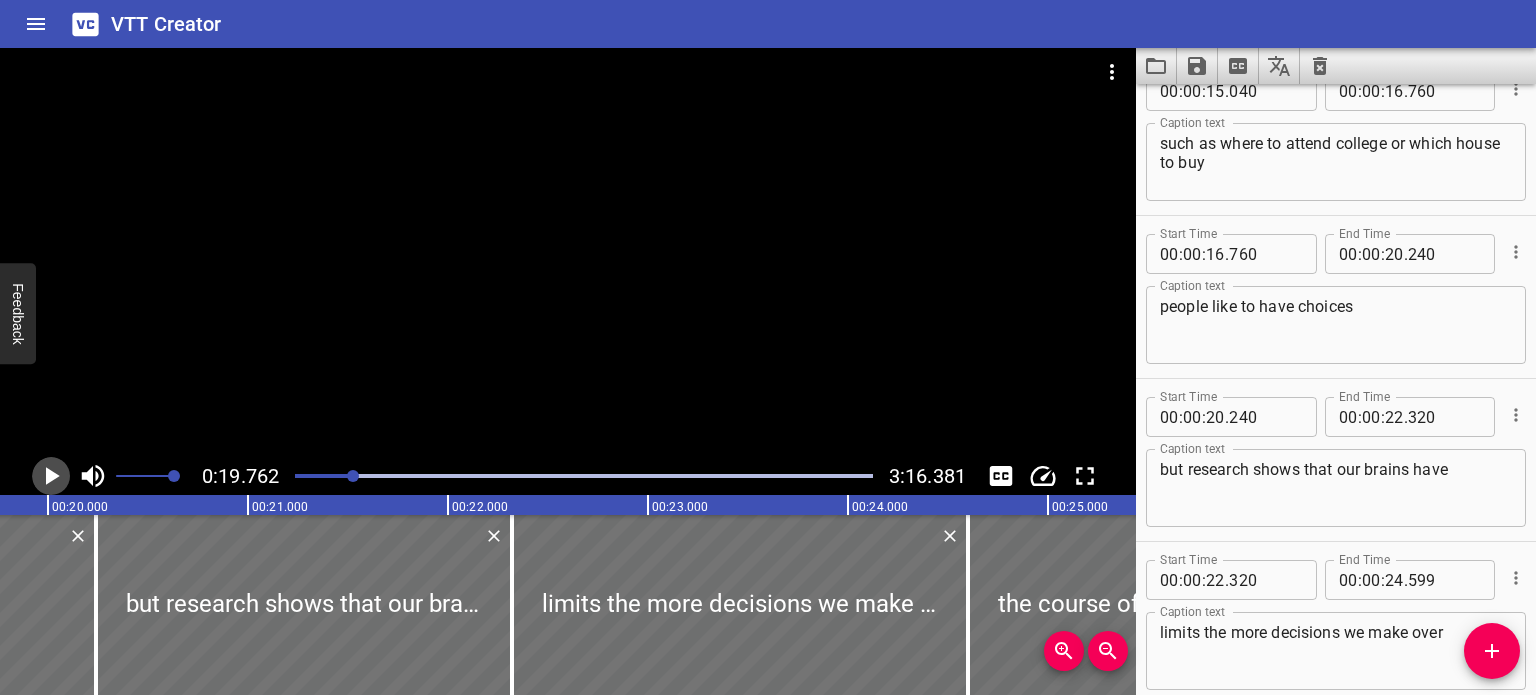 click 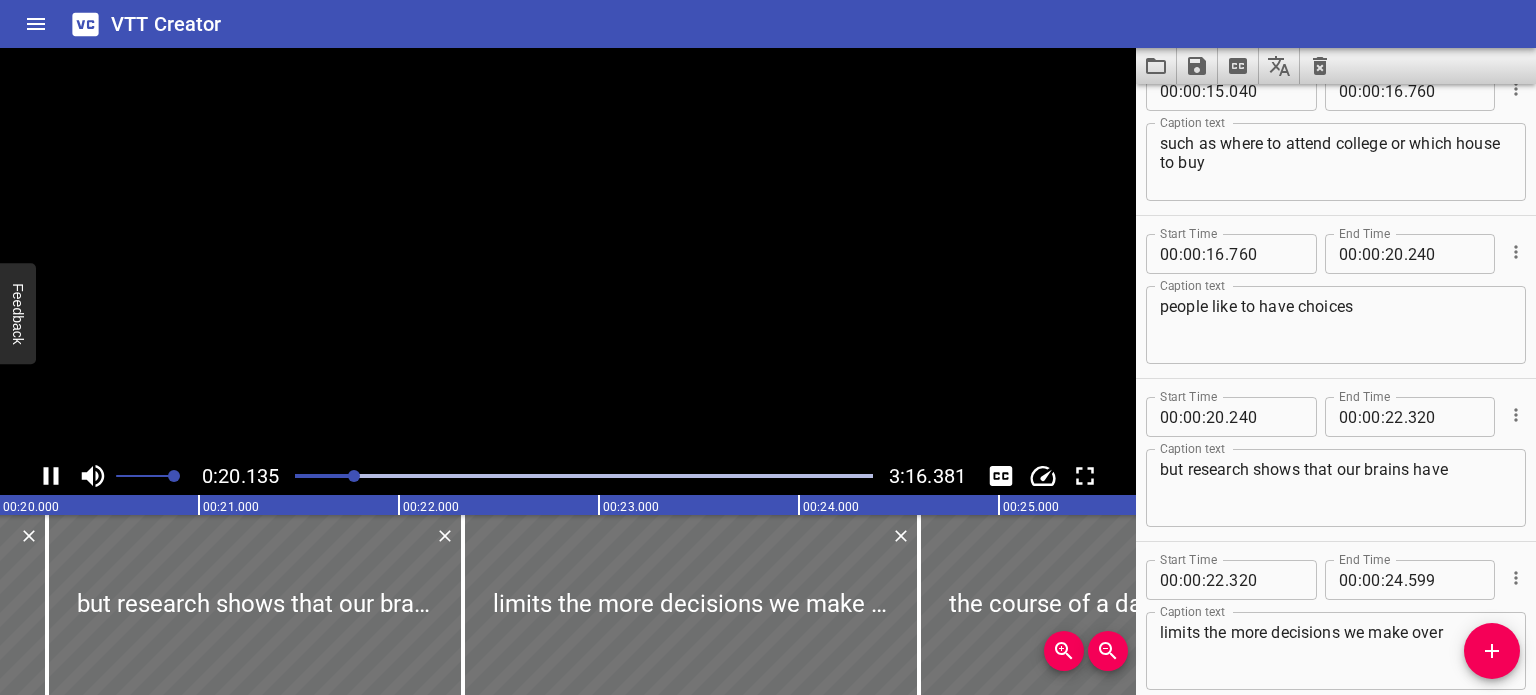 scroll, scrollTop: 0, scrollLeft: 4027, axis: horizontal 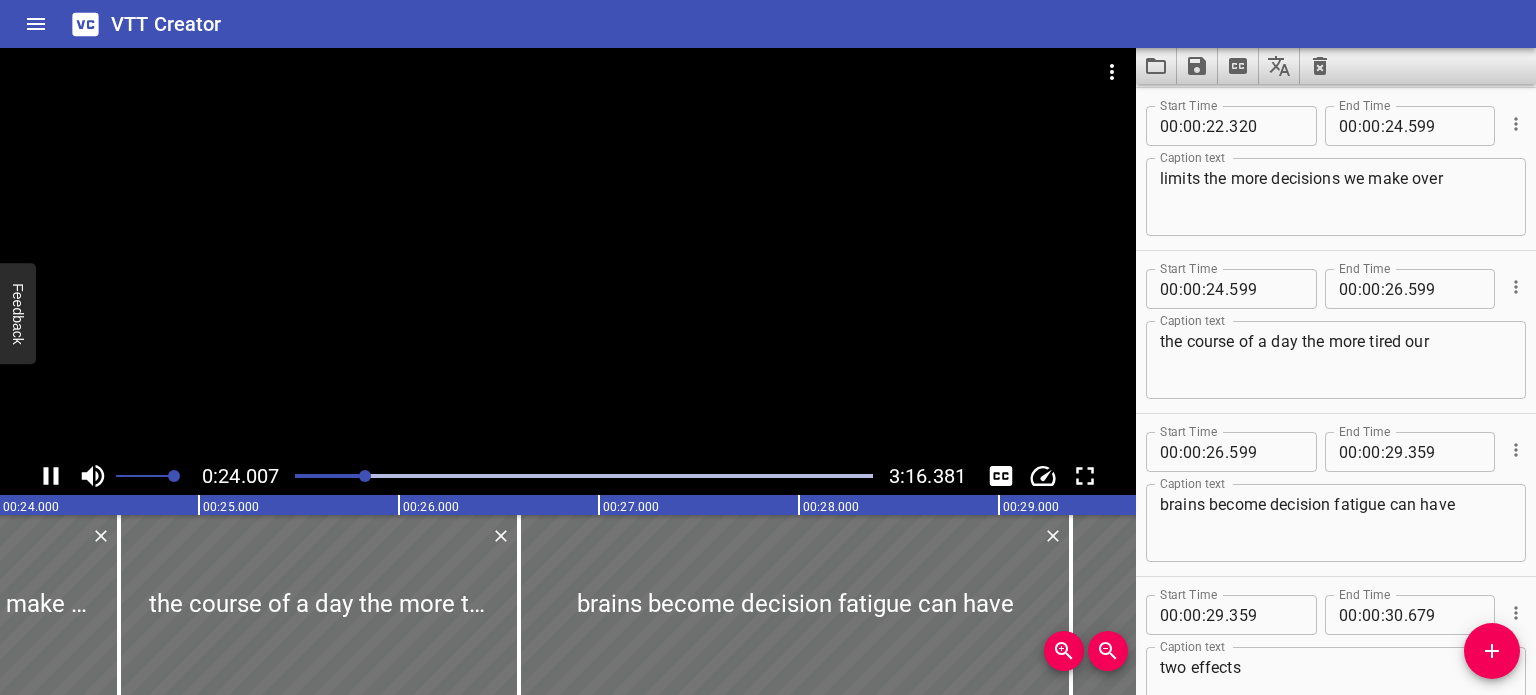 click at bounding box center (568, 252) 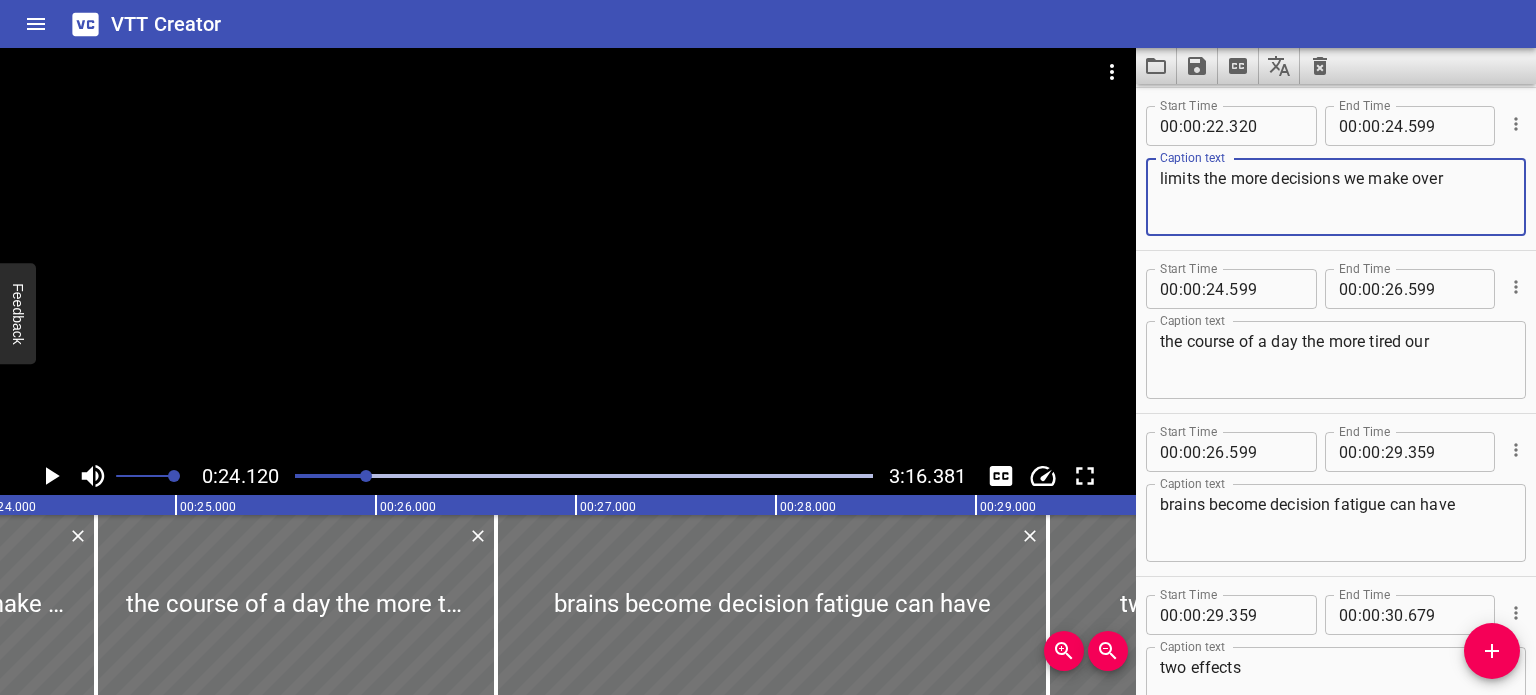 drag, startPoint x: 1204, startPoint y: 173, endPoint x: 1150, endPoint y: 175, distance: 54.037025 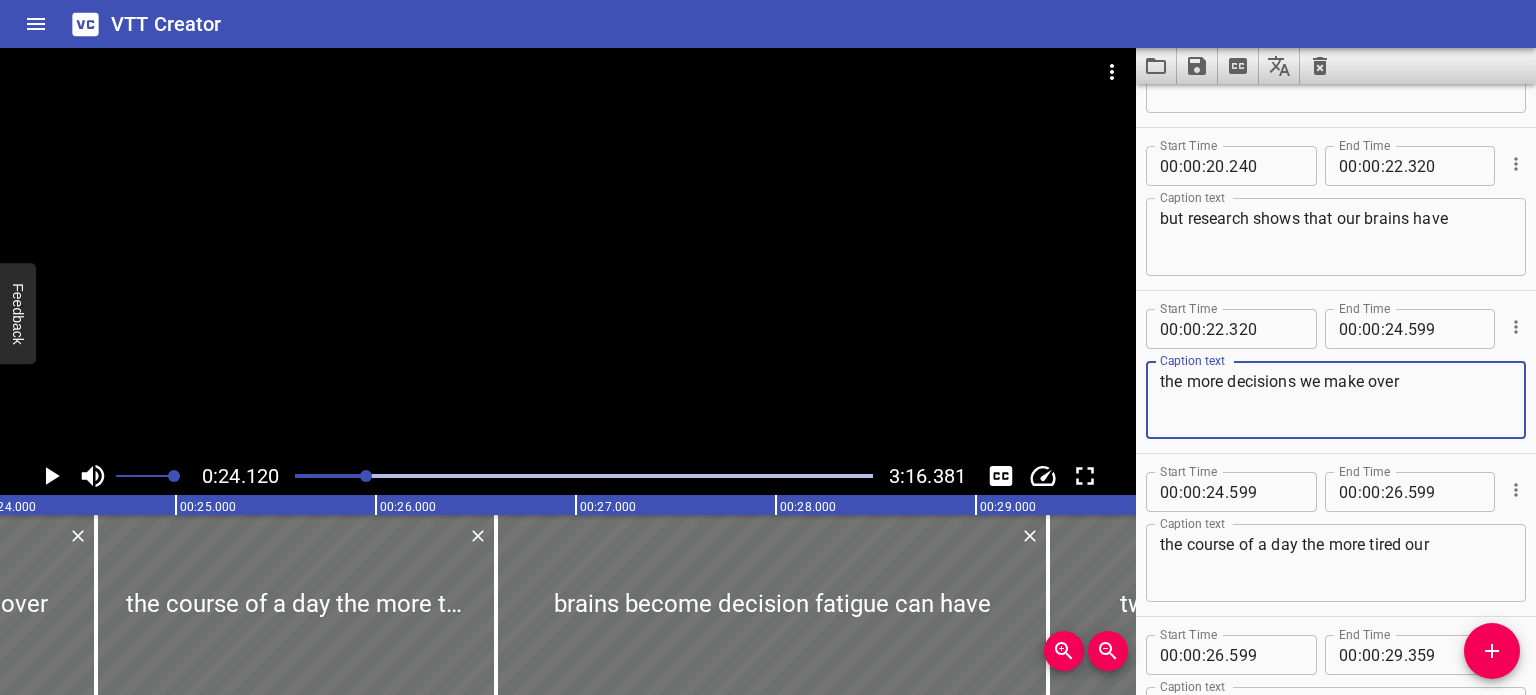 scroll, scrollTop: 1100, scrollLeft: 0, axis: vertical 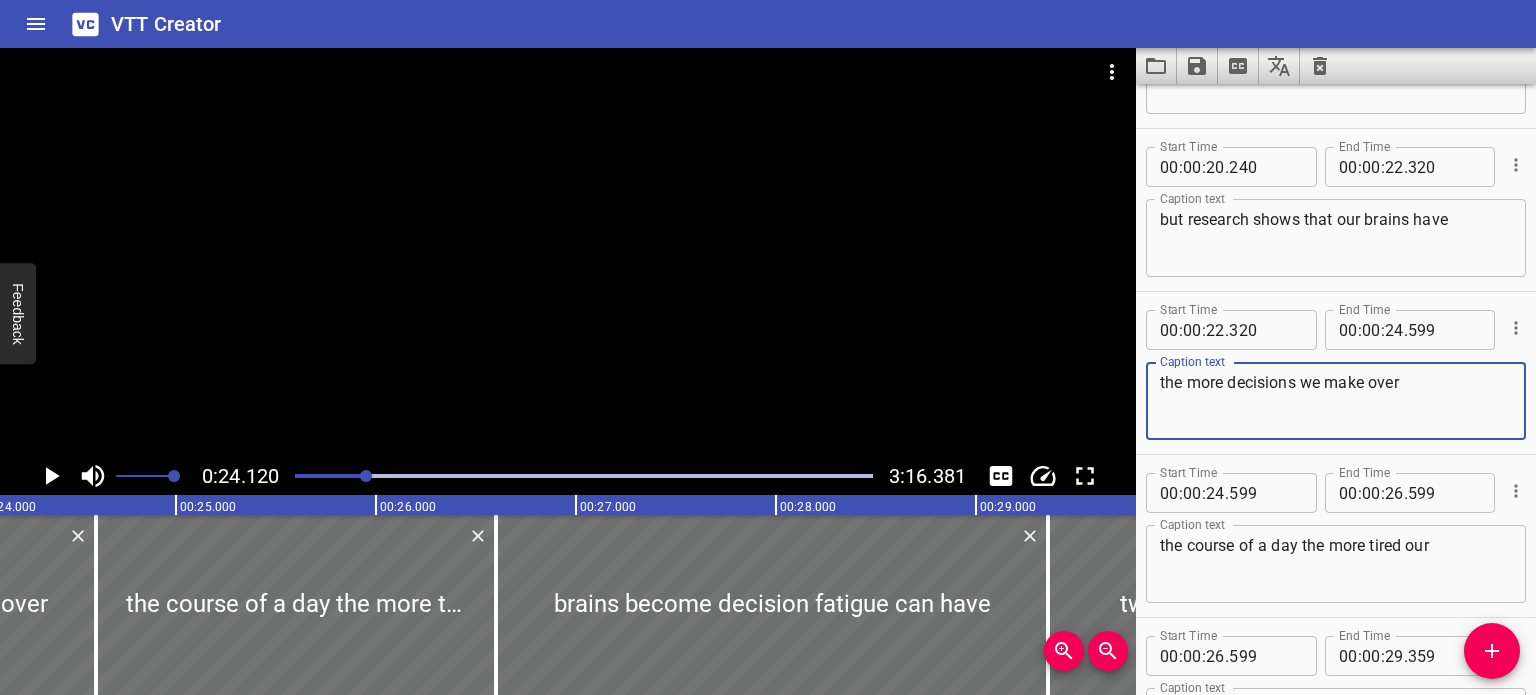 type on "the more decisions we make over" 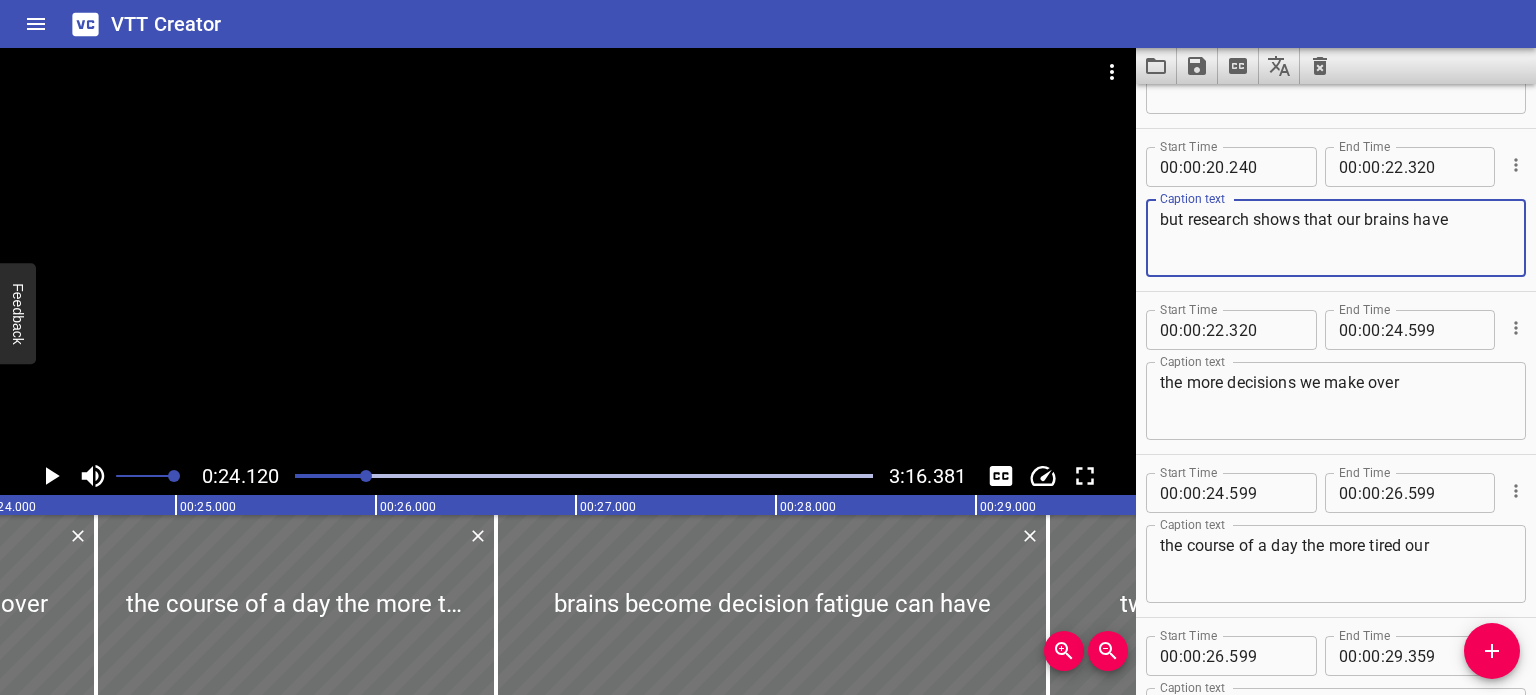 click on "but research shows that our brains have" at bounding box center (1336, 238) 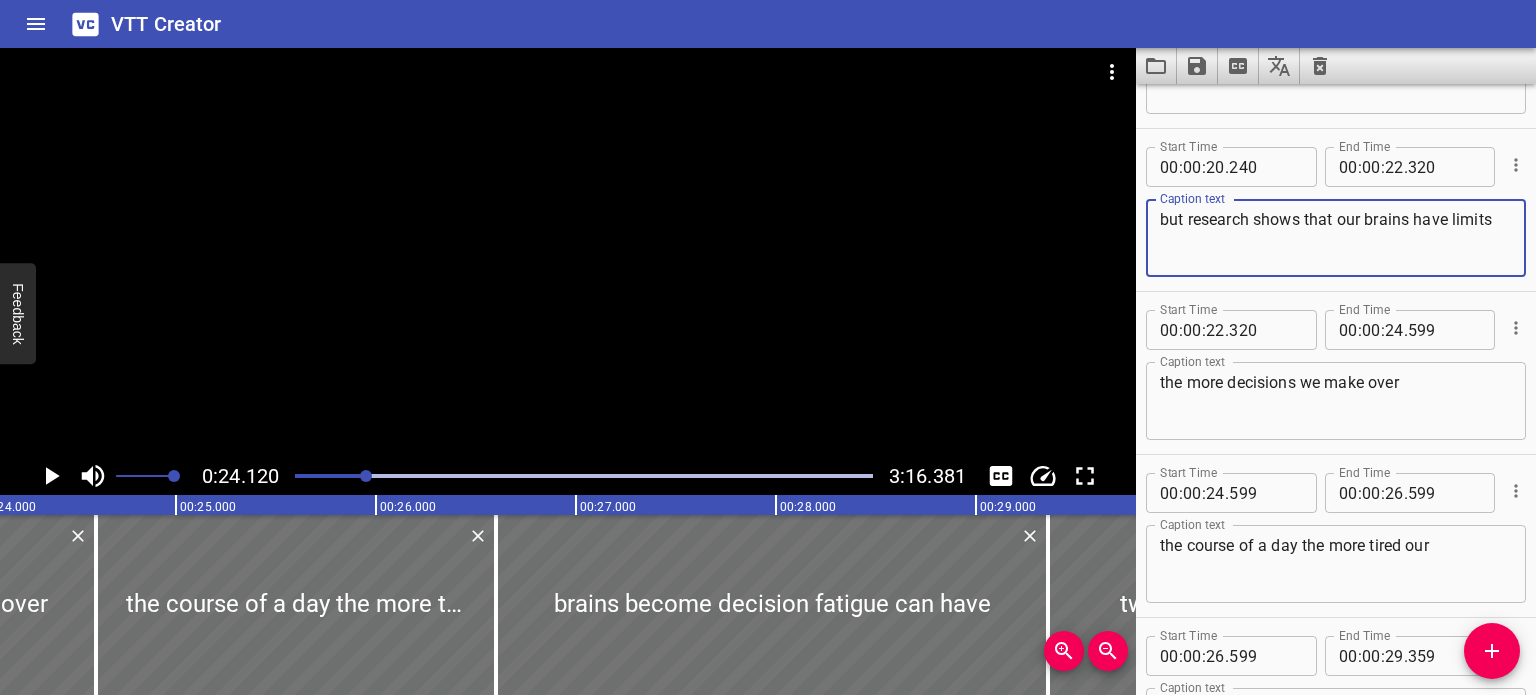 type on "but research shows that our brains have limits" 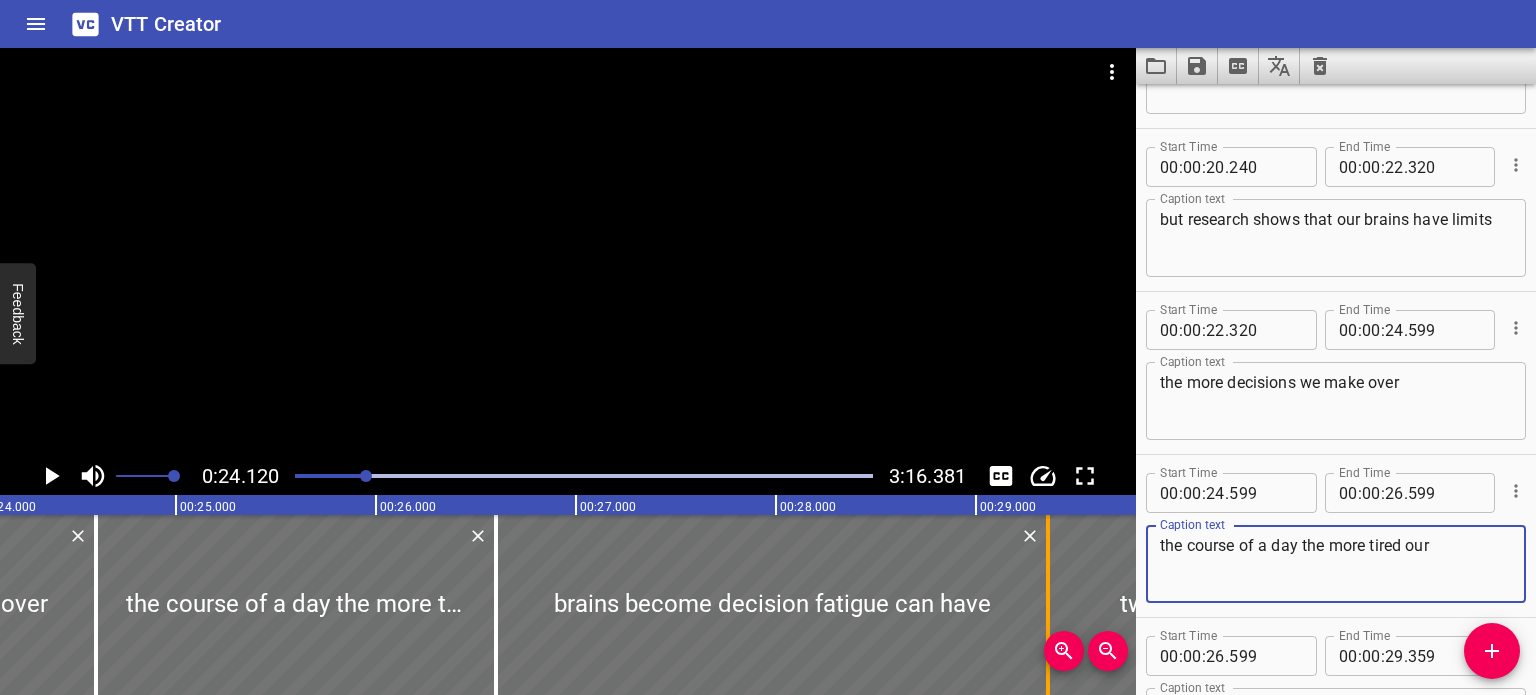 drag, startPoint x: 1303, startPoint y: 544, endPoint x: 1038, endPoint y: 553, distance: 265.15277 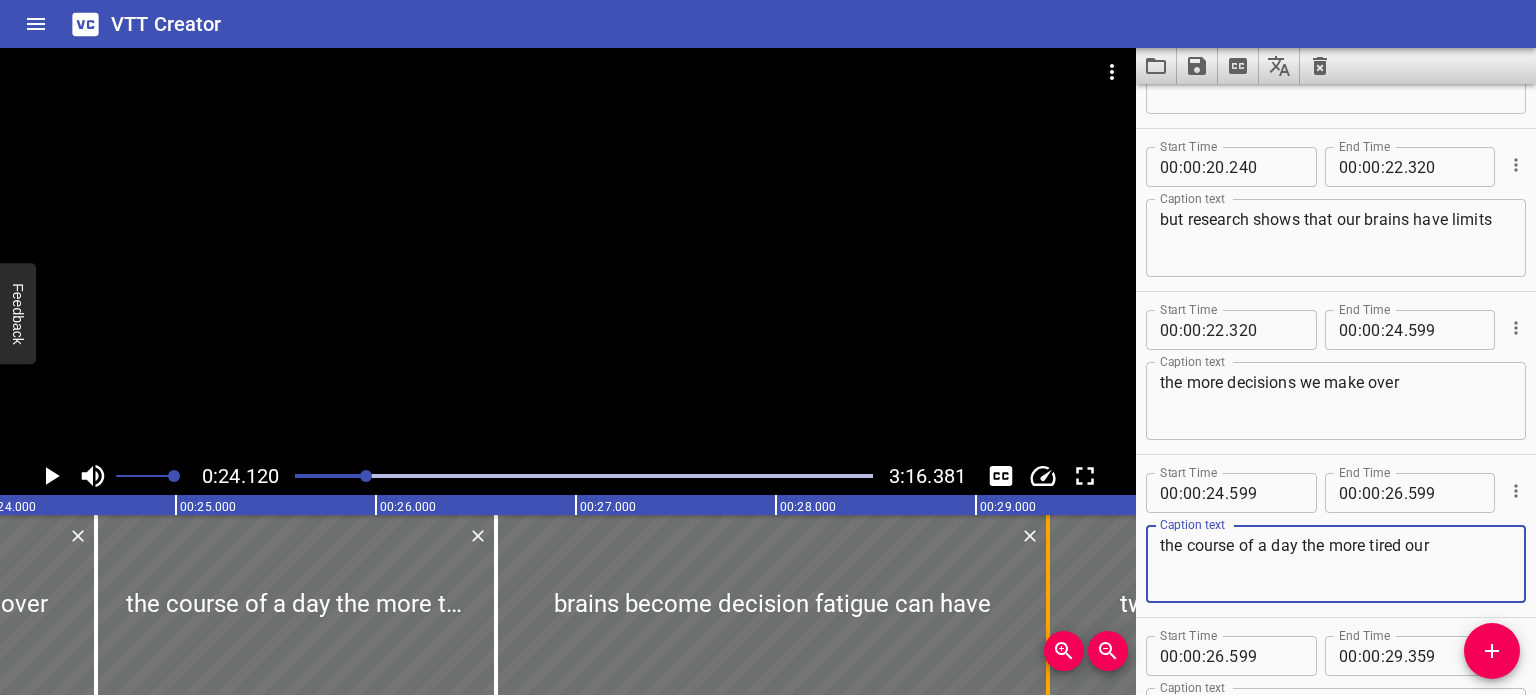 click on "0:24.120 3:16.381 00:00.000 00:01.000 00:02.000 00:03.000 00:04.000 00:05.000 00:06.000 00:07.000 00:08.000 00:09.000 00:10.000 00:11.000 00:12.000 00:13.000 00:14.000 00:15.000 00:16.000 00:17.000 00:18.000 00:19.000 00:20.000 00:21.000 00:22.000 00:23.000 00:24.000 00:25.000 00:25.000 00:26.000 00:27.000 00:28.000 00:29.000 00:30.000 00:31.000 00:32.000 00:33.000 00:34.000 00:35.000 00:36.000 00:37.000 00:38.000 00:39.000 00:40.000 00:41.000 00:42.000 00:43.000 00:44.000 00:45.000 00:46.000 00:47.000 00:48.000 00:49.000 00:50.000 00:50.000 00:51.000 00:52.000 00:53.000 00:54.000 00:55.000 00:56.000 00:57.000 00:58.000 00:59.000 01:00.000 01:01.000 01:02.000 01:03.000 01:04.000 01:05.000 01:06.000 01:07.000 01:08.000 01:09.000 01:10.000 01:11.000 01:12.000 01:13.000 01:14.000 01:15.000 01:15.000 01:16.000 01:17.000 01:18.000 01:19.000 01:20.000 01:21.000 01:22.000 01:23.000 01:24.000 01:25.000 01:26.000 01:27.000 01:28.000 01:29.000 01:30.000 01:31.000 01:32.000 01:33.000 01:34.000 01:35.000 01:36.000 mix 00" at bounding box center [768, 371] 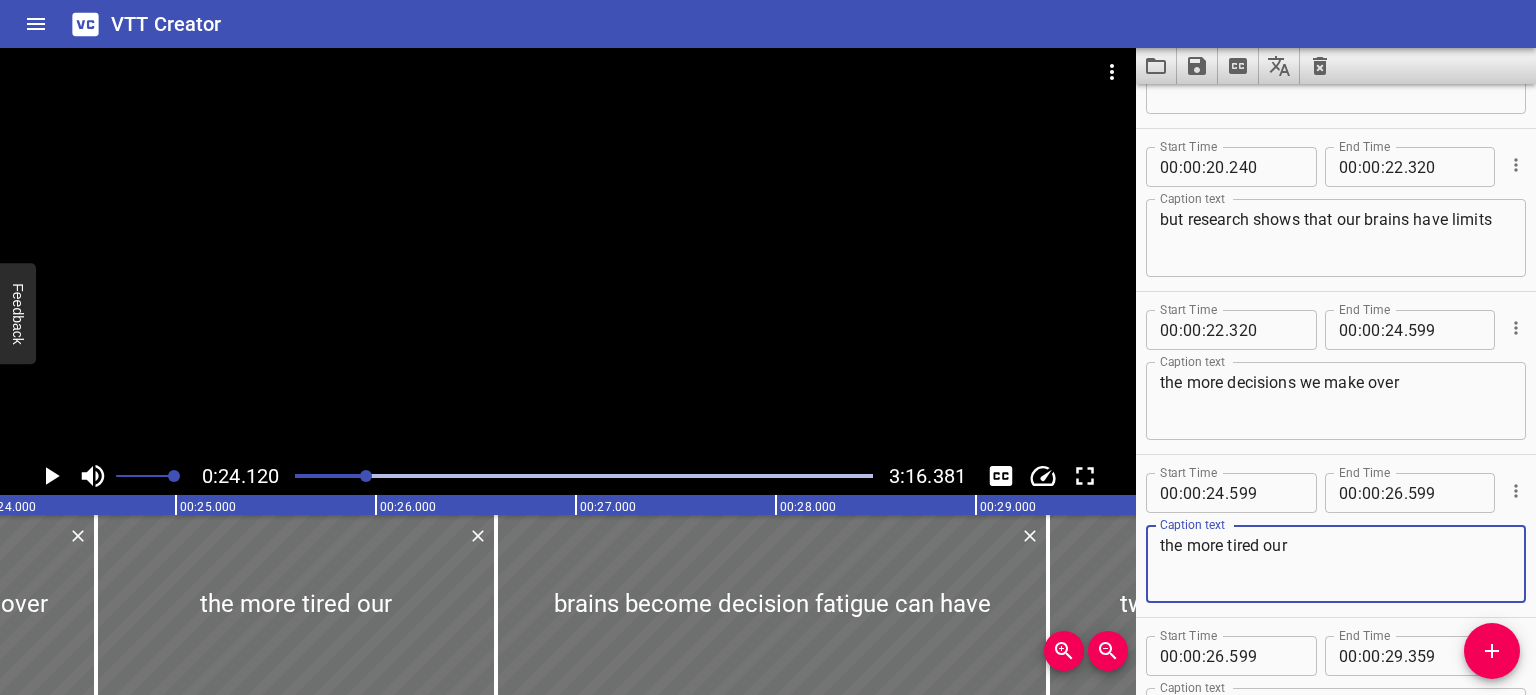 type on "the more tired our" 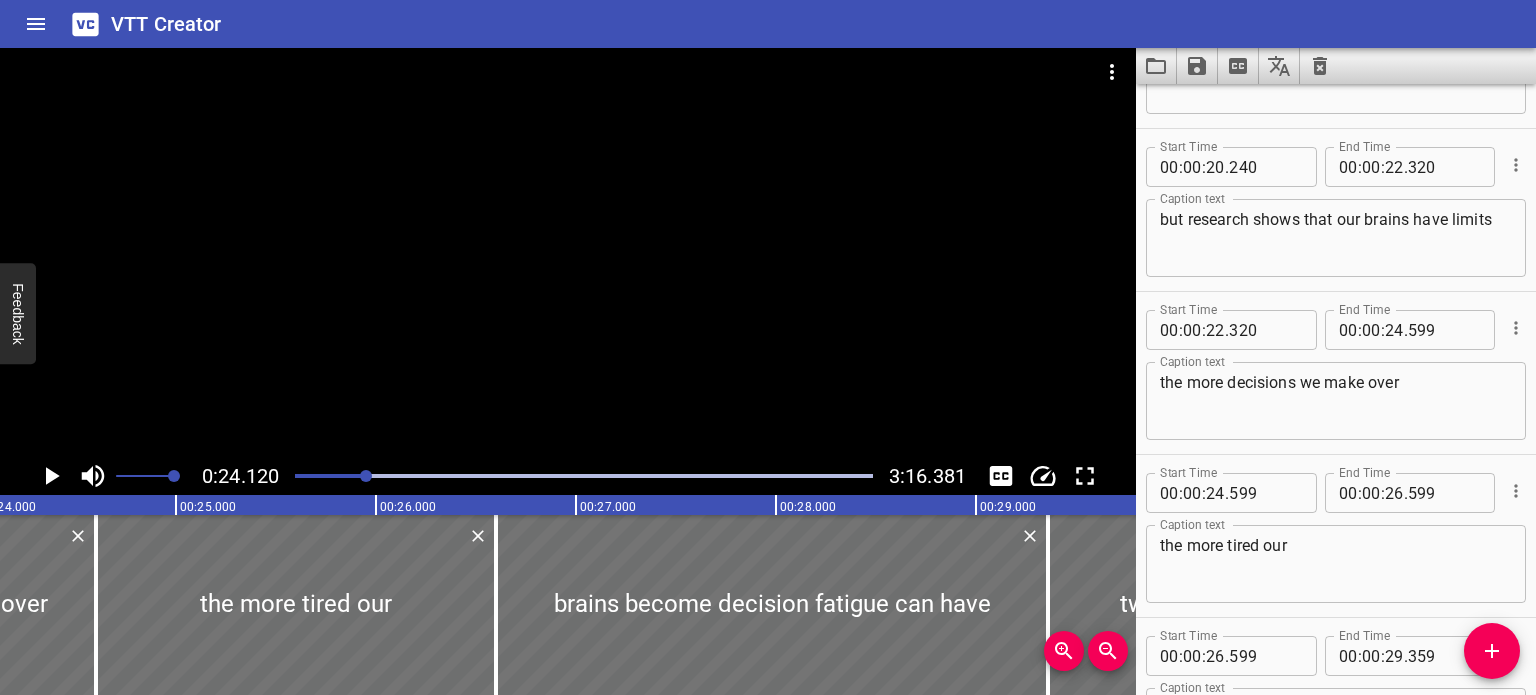 click on "the more decisions we make over Caption text" at bounding box center [1336, 401] 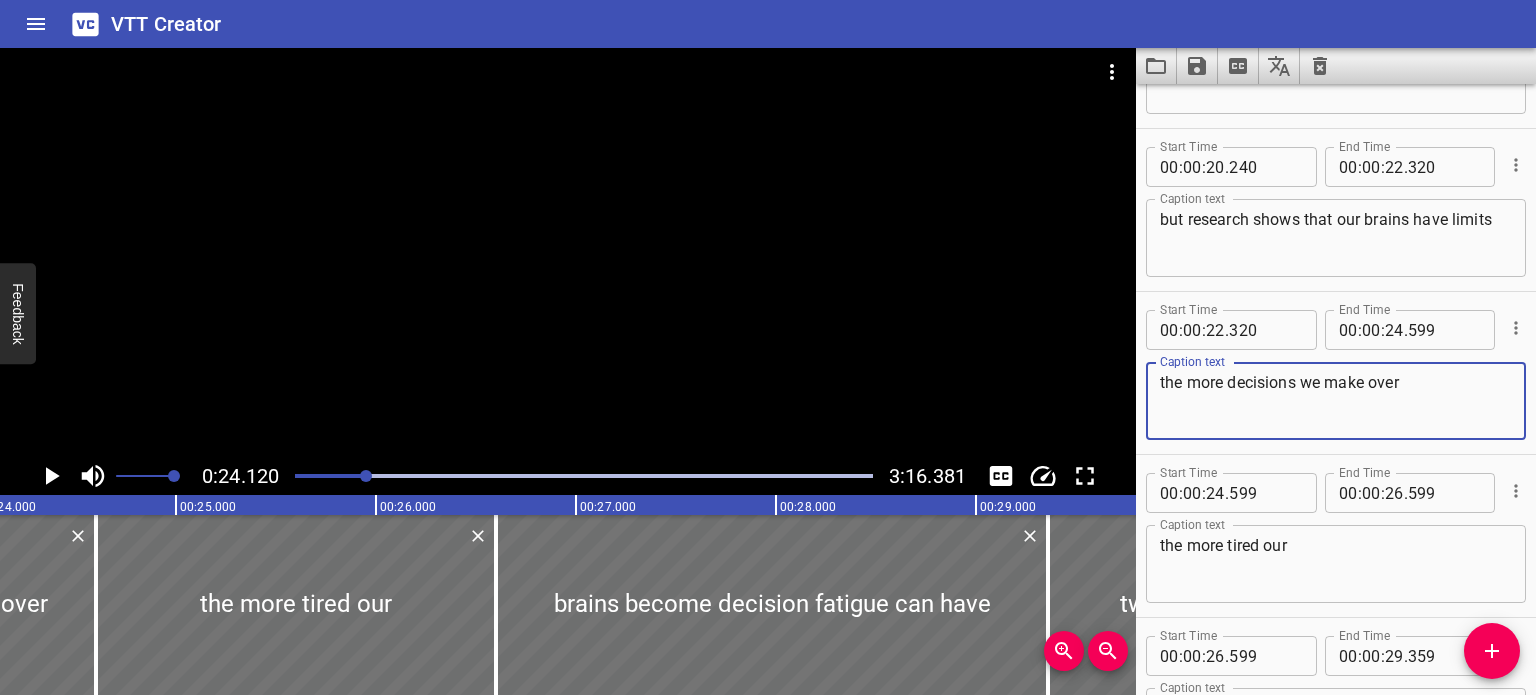 click on "the more decisions we make over" at bounding box center [1336, 401] 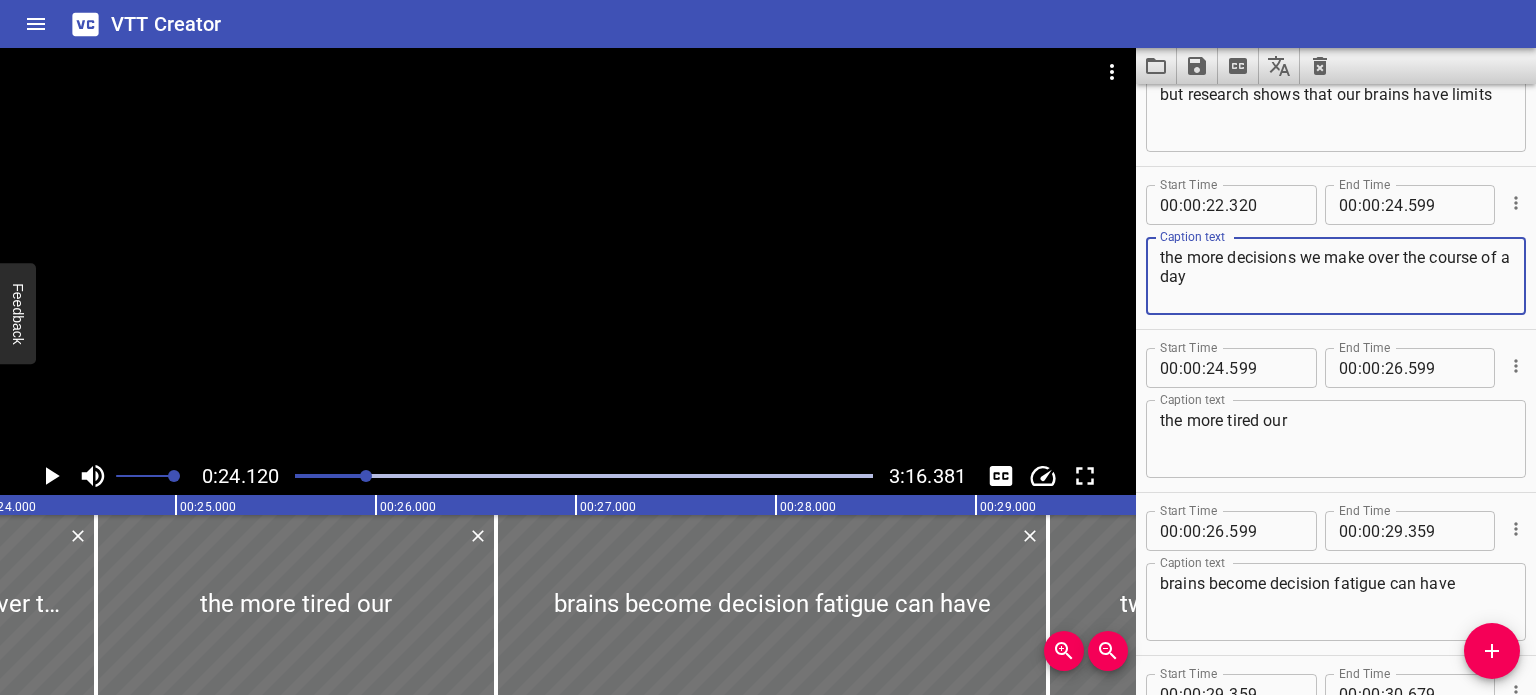 scroll, scrollTop: 1226, scrollLeft: 0, axis: vertical 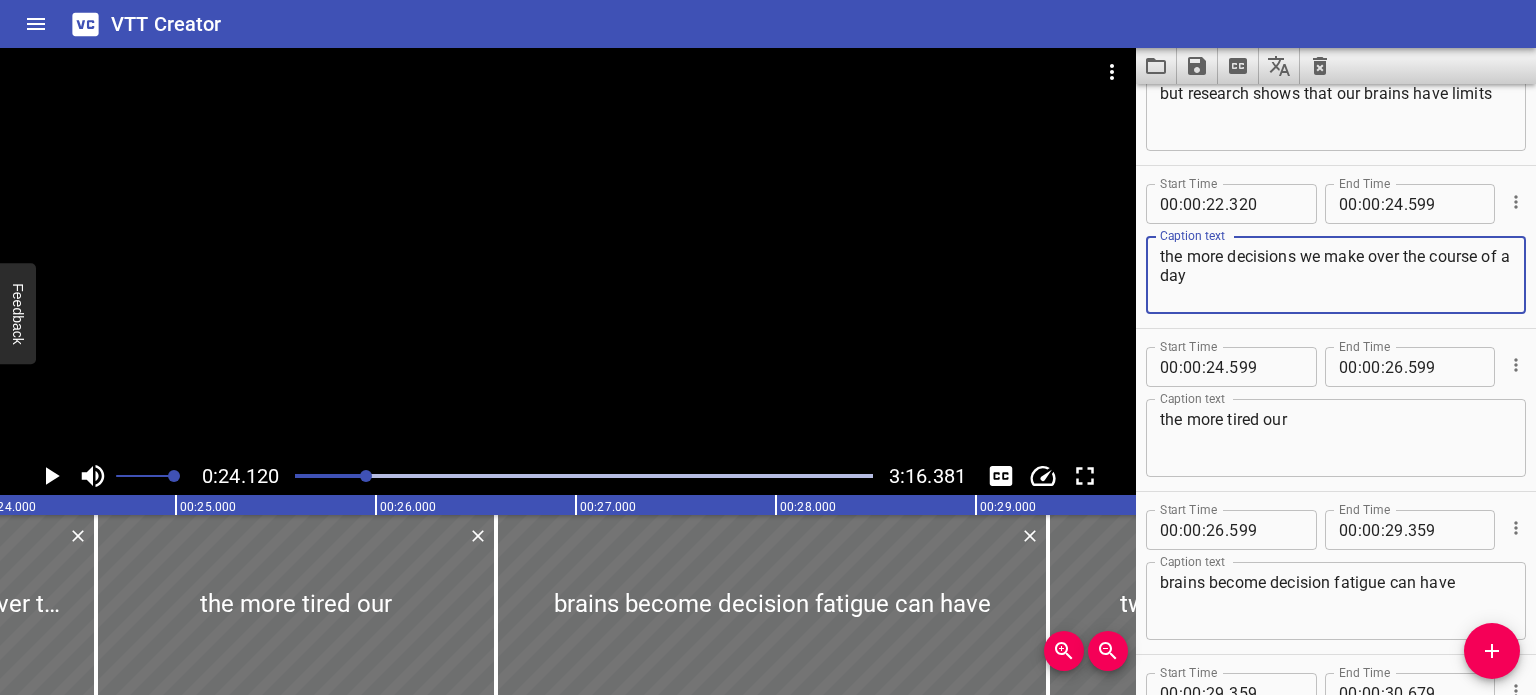 type on "the more decisions we make over the course of a day" 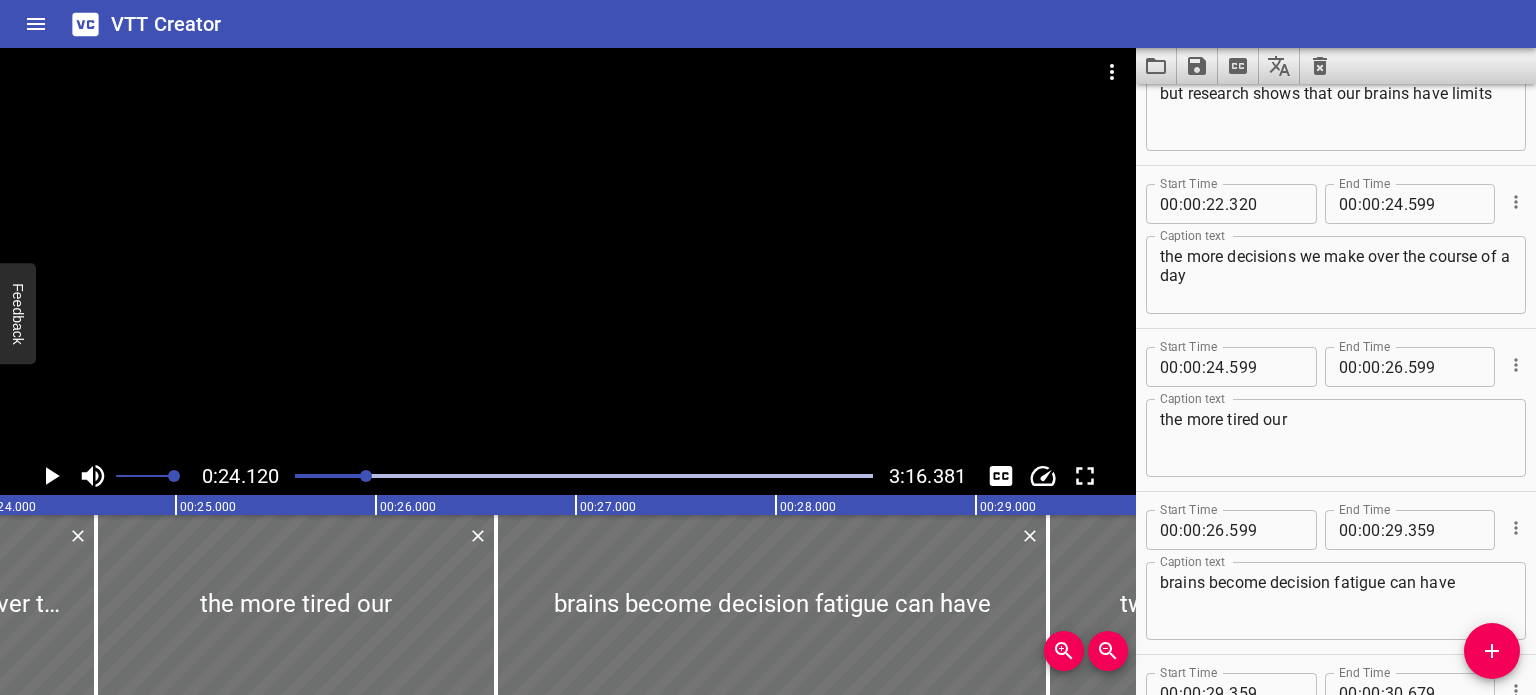 click at bounding box center (568, 252) 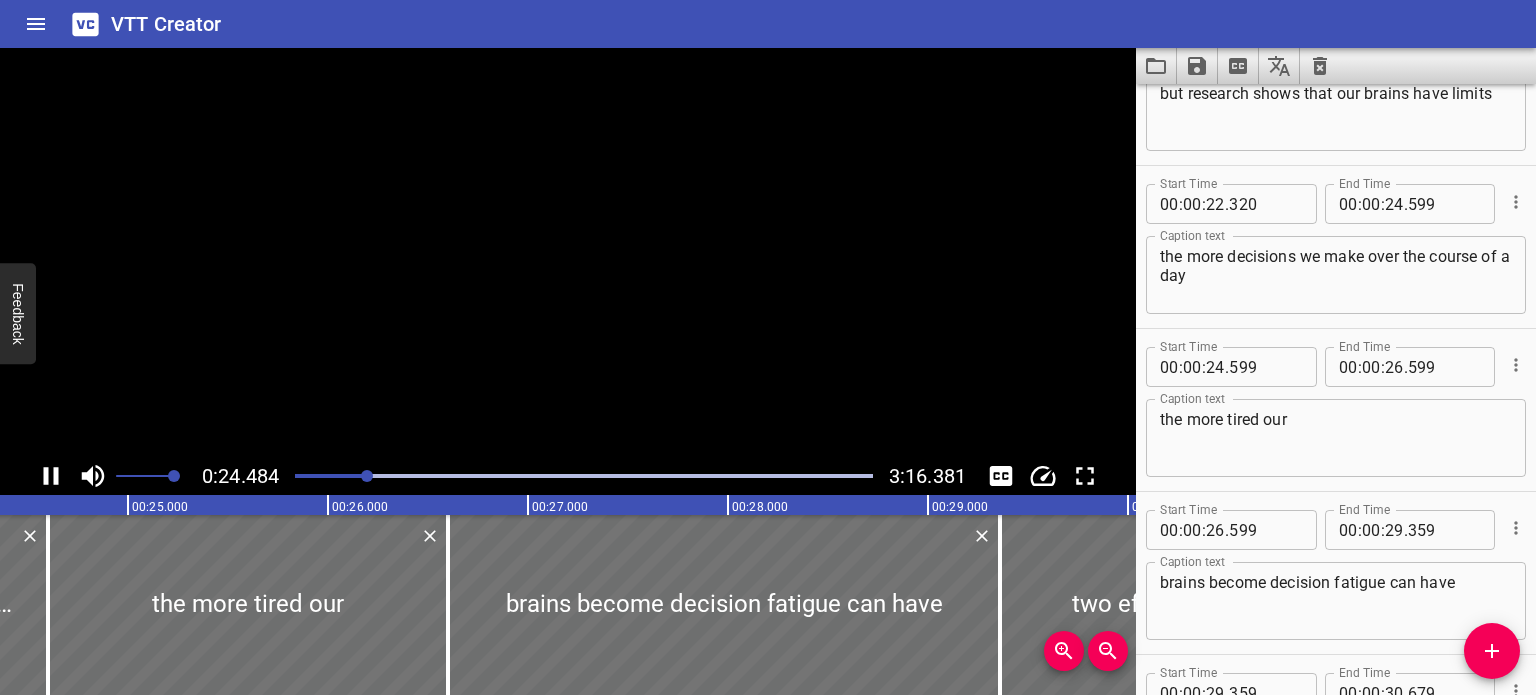scroll, scrollTop: 0, scrollLeft: 4896, axis: horizontal 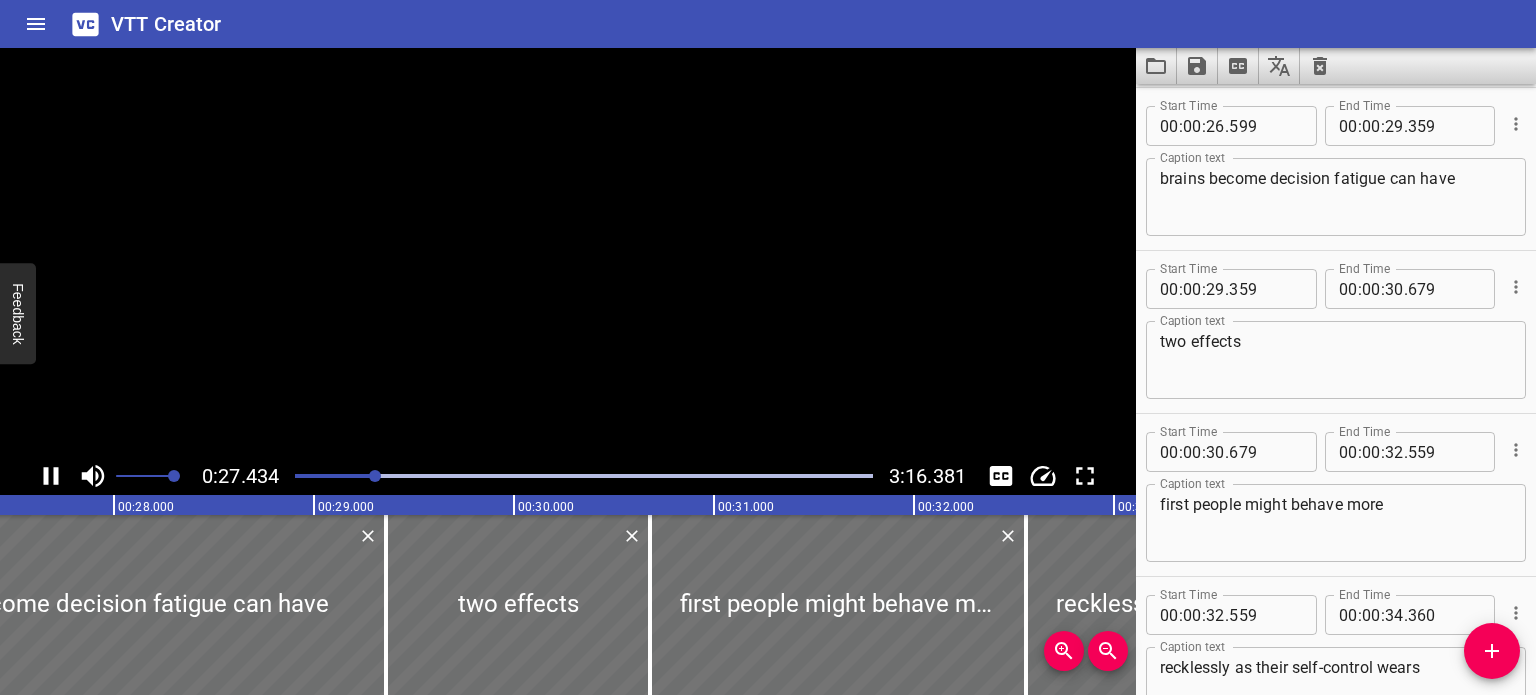 click at bounding box center [568, 252] 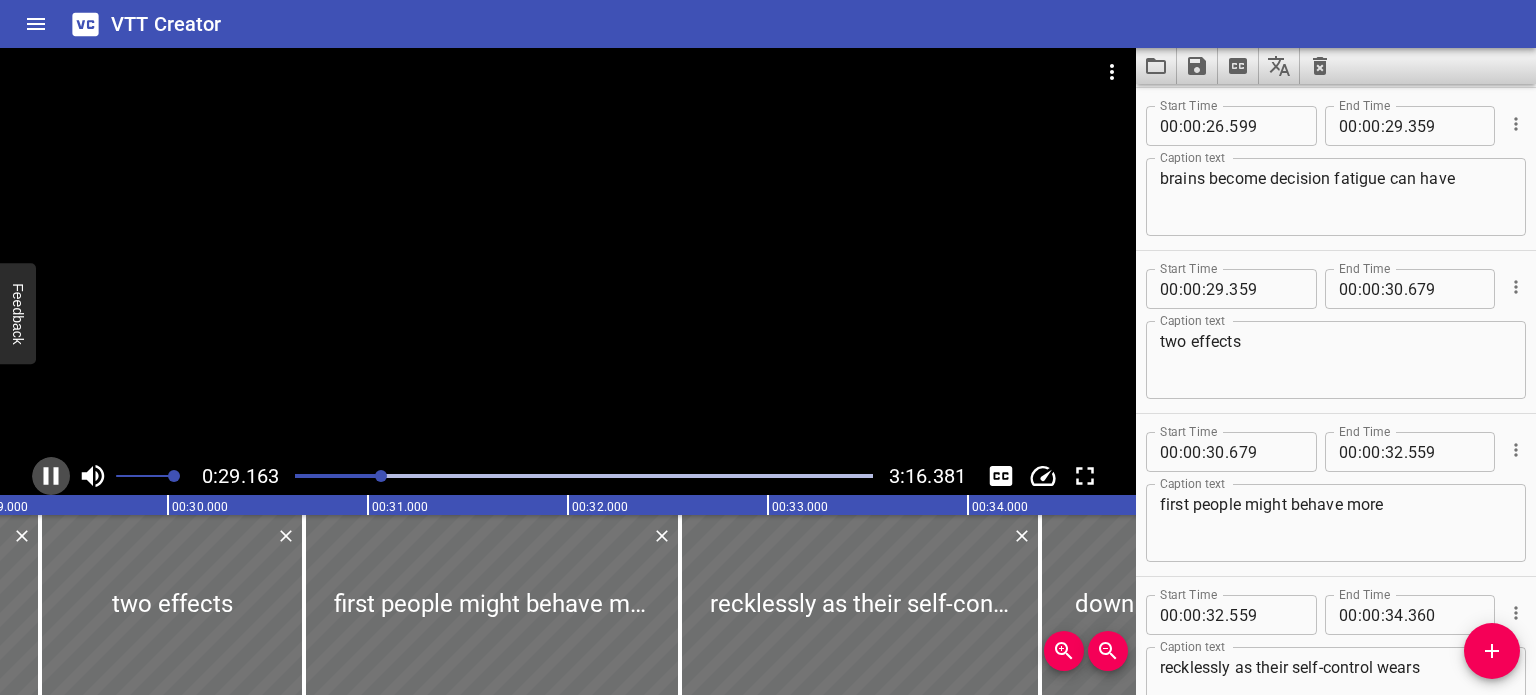 scroll, scrollTop: 0, scrollLeft: 5859, axis: horizontal 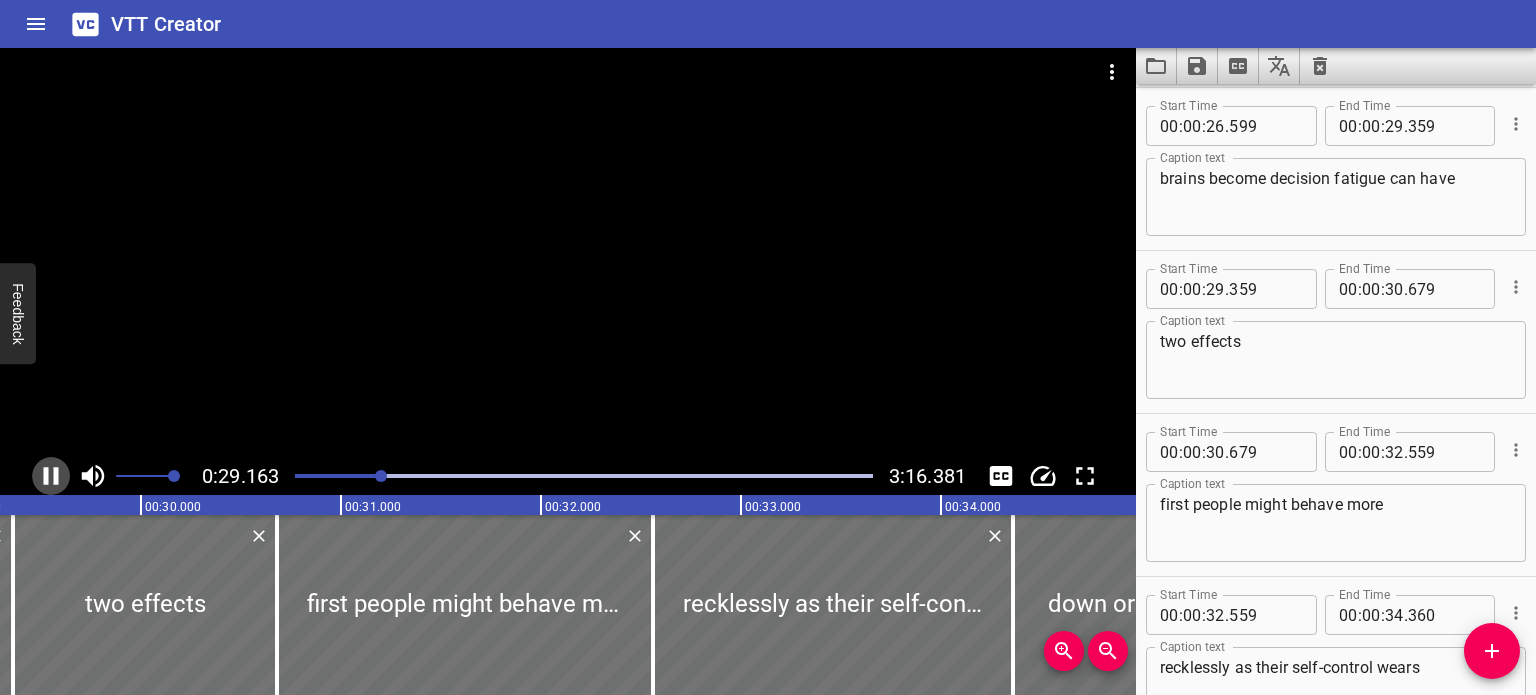 click 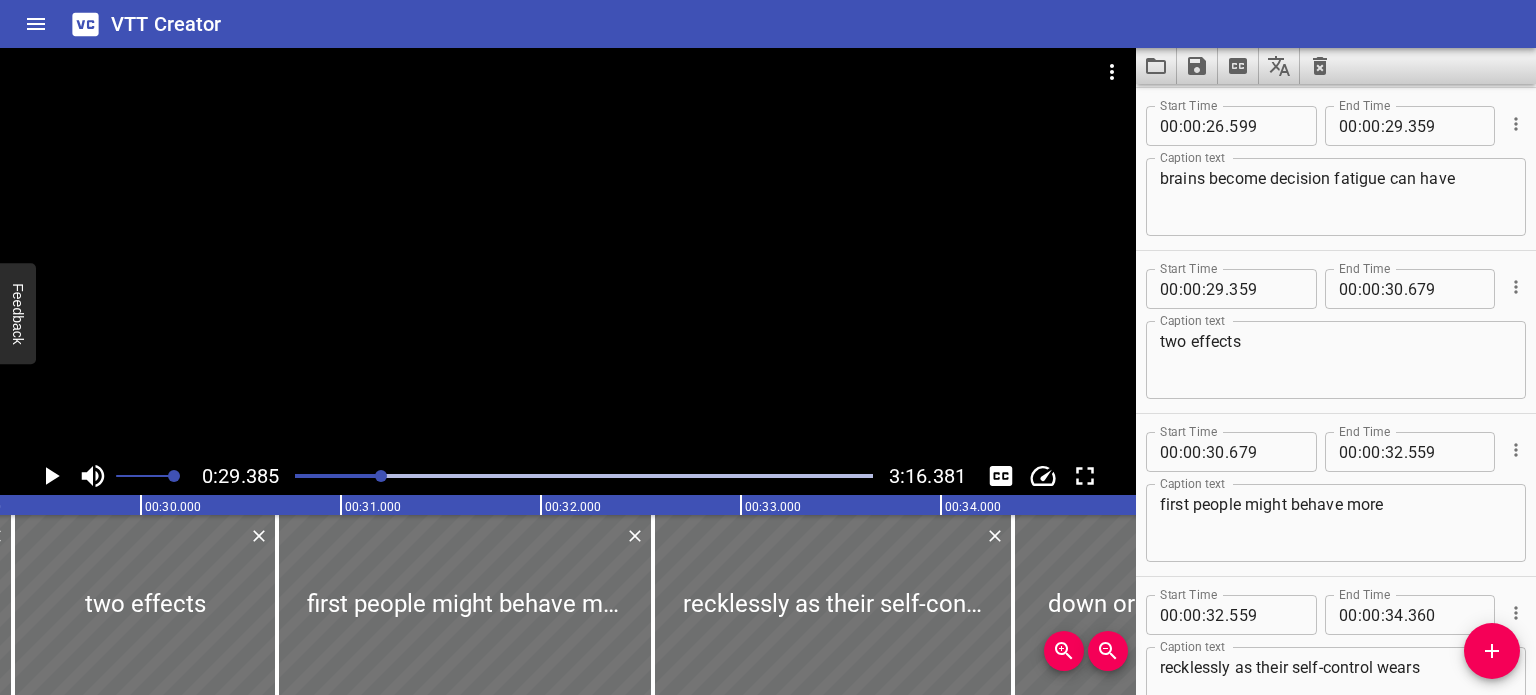 scroll, scrollTop: 1792, scrollLeft: 0, axis: vertical 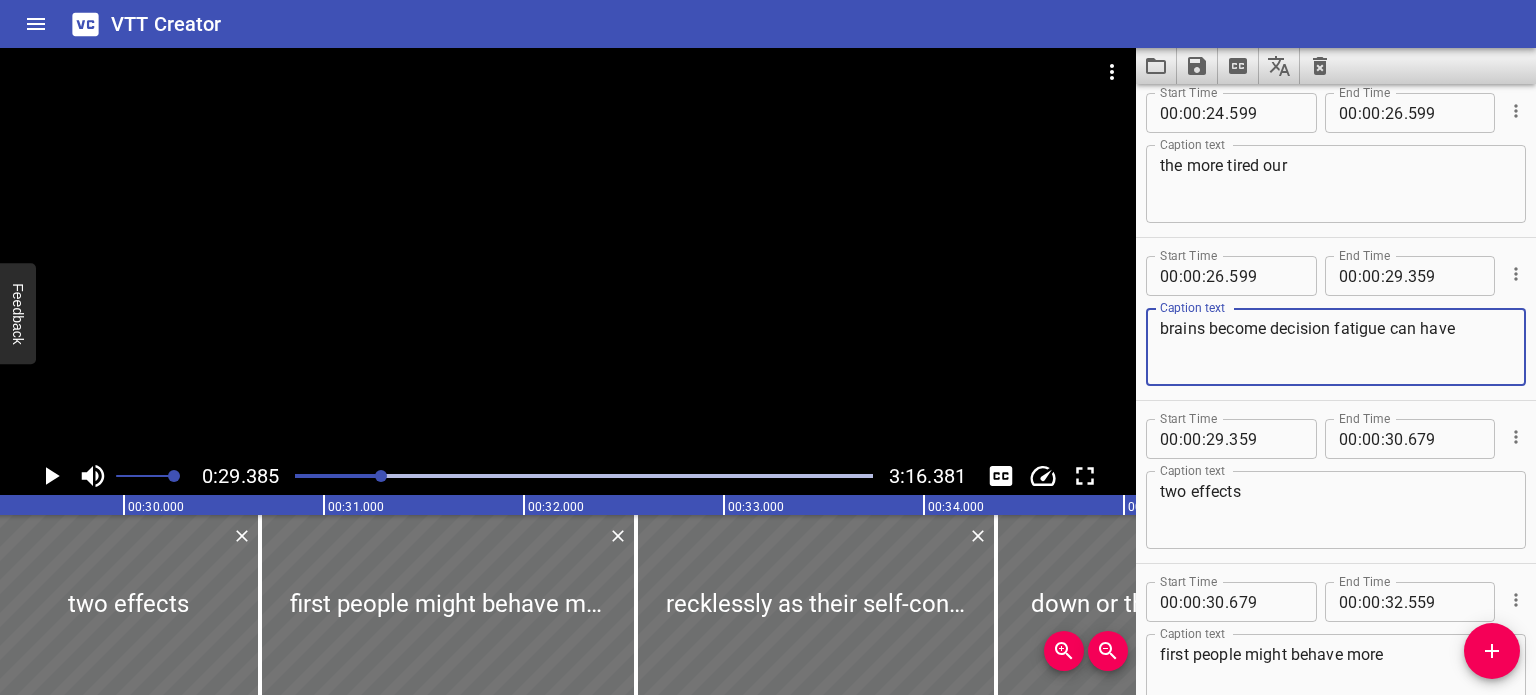 drag, startPoint x: 1273, startPoint y: 323, endPoint x: 1160, endPoint y: 336, distance: 113.74533 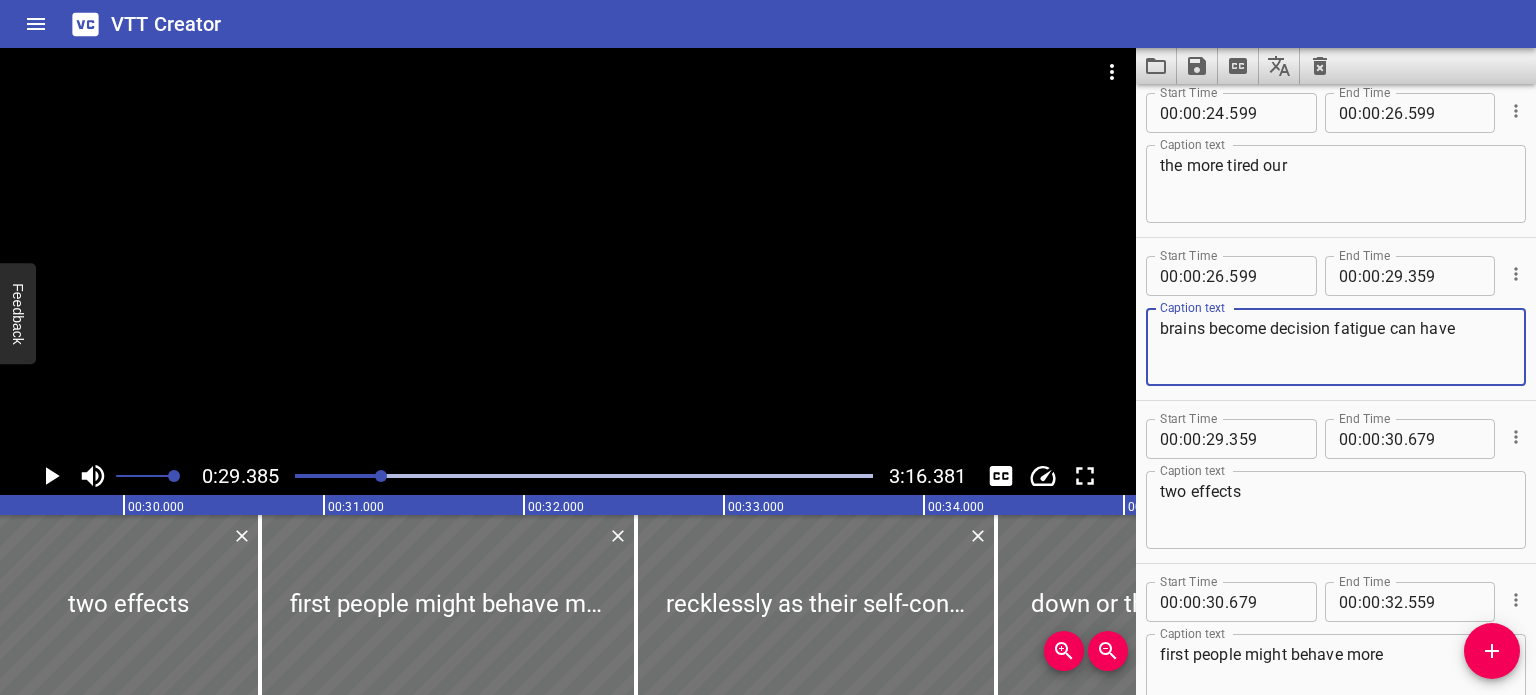 click on "brains become decision fatigue can have" at bounding box center (1336, 347) 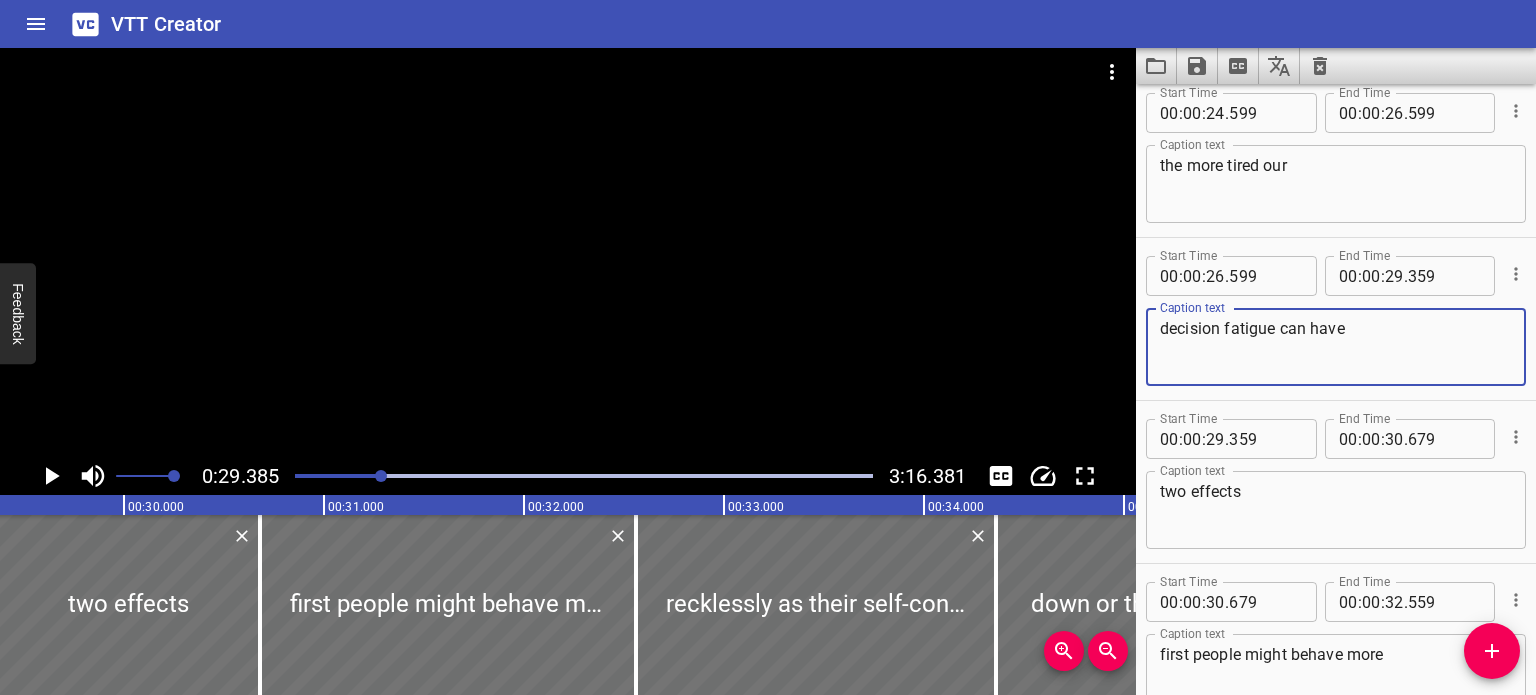type on "decision fatigue can have" 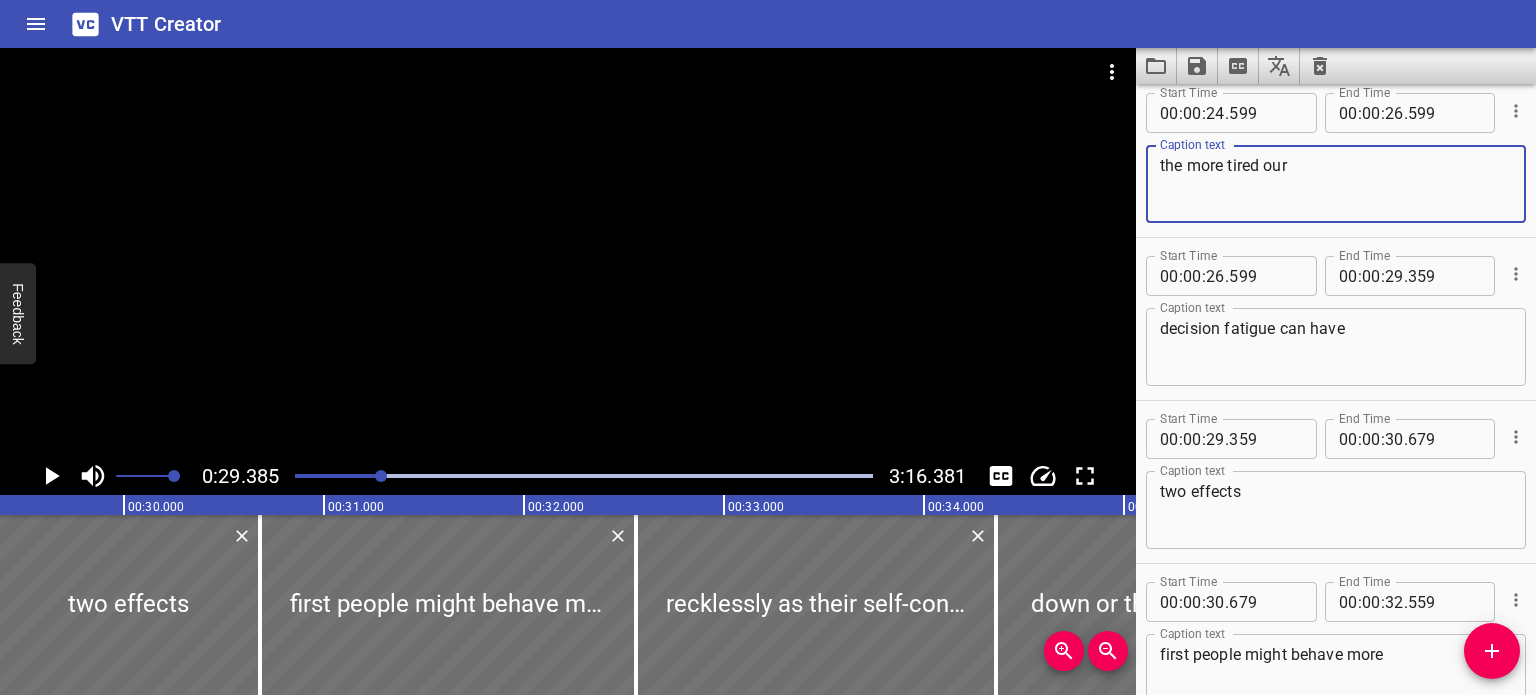 click on "the more tired our" at bounding box center (1336, 184) 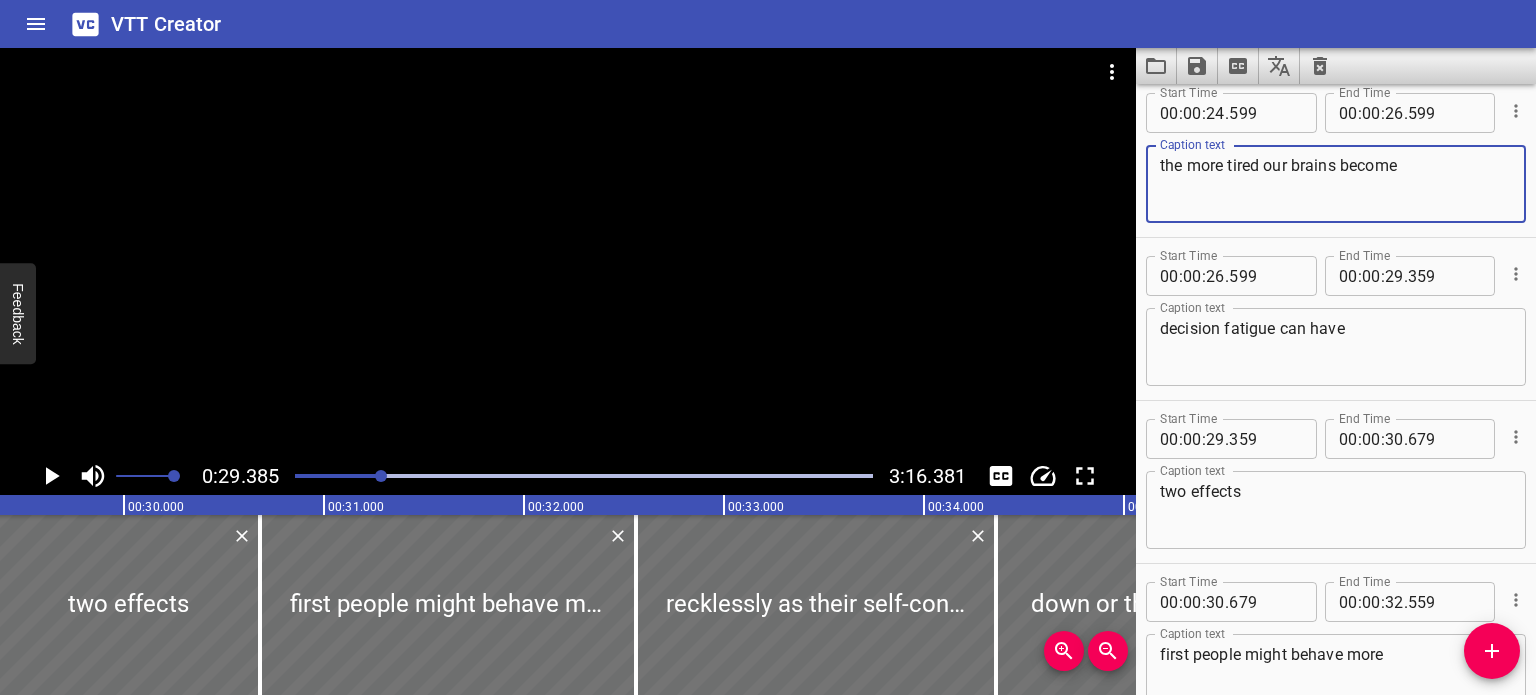 type on "the more tired our brains become" 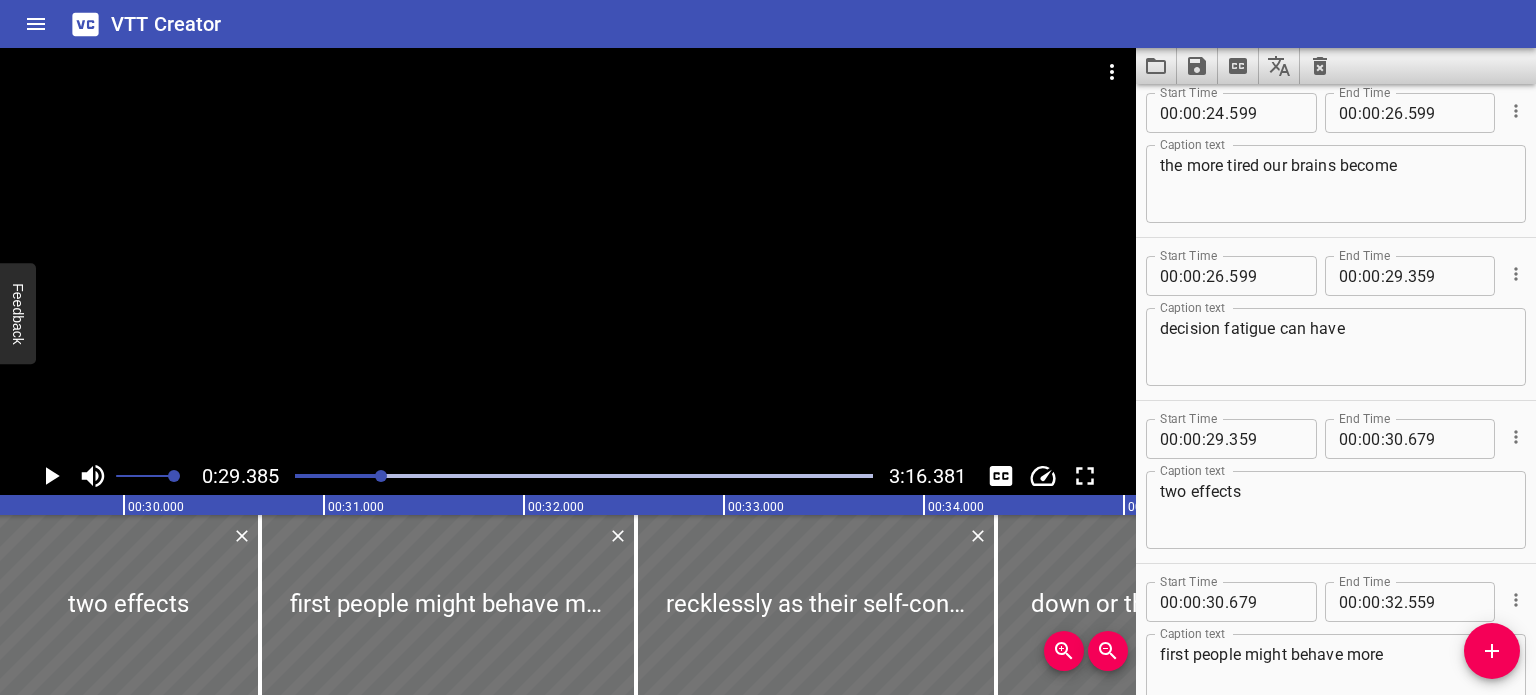 drag, startPoint x: 1258, startPoint y: 482, endPoint x: 1164, endPoint y: 488, distance: 94.19129 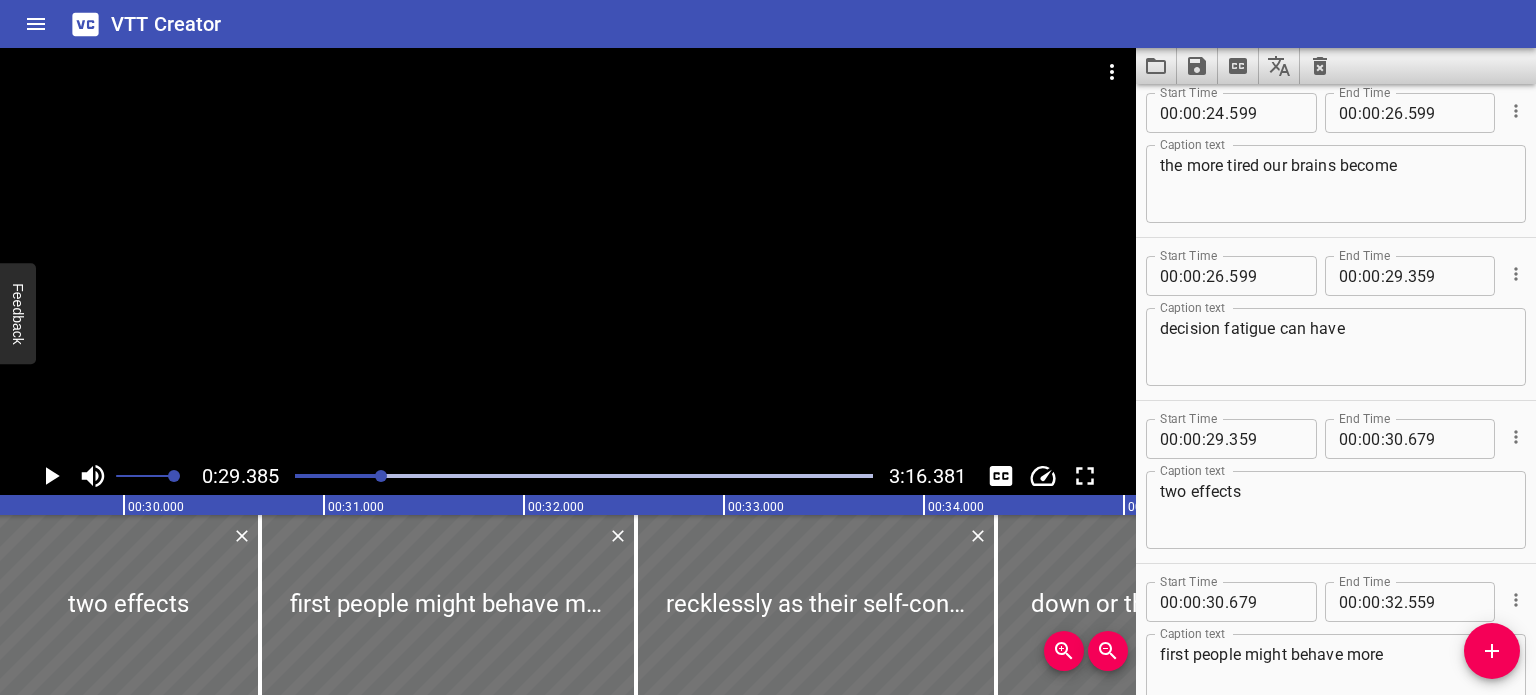 click on "two effects Caption text" at bounding box center [1336, 510] 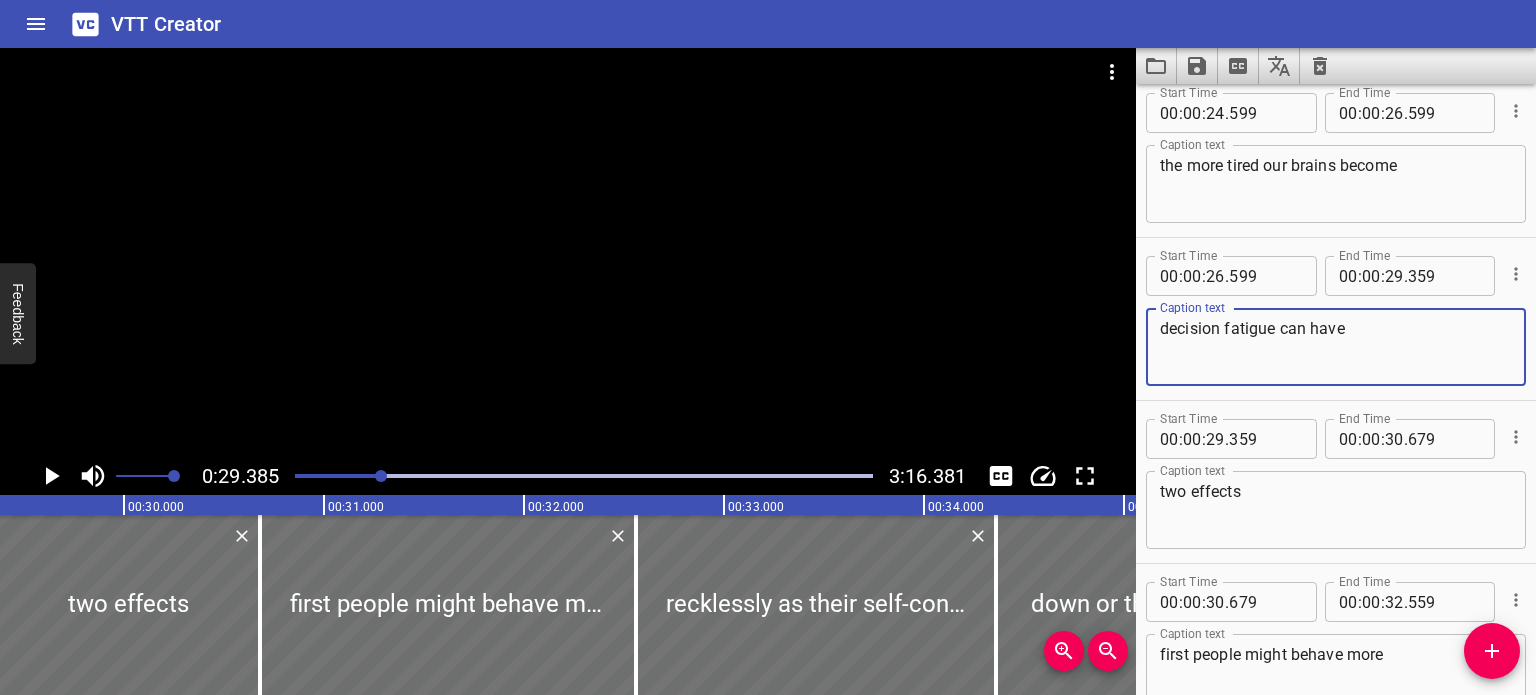 drag, startPoint x: 1349, startPoint y: 327, endPoint x: 1143, endPoint y: 336, distance: 206.1965 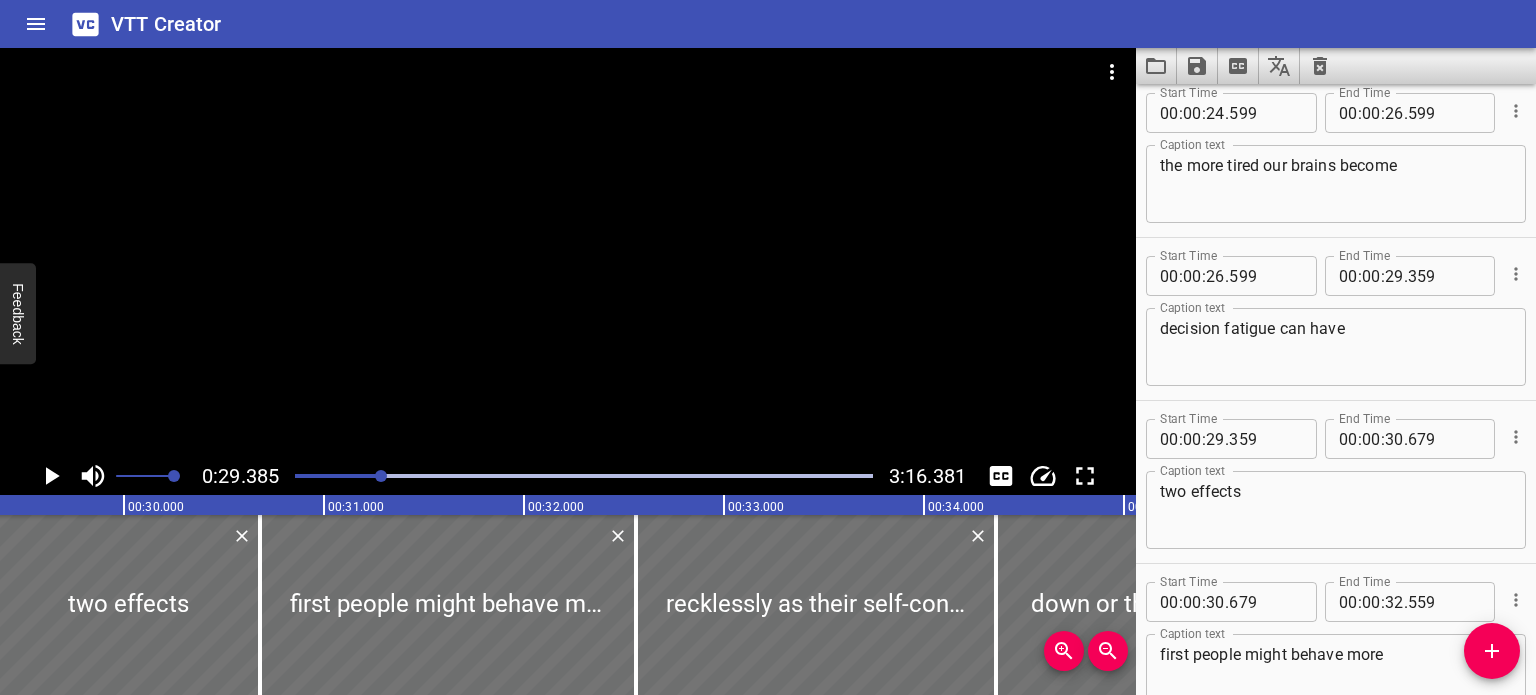 click at bounding box center (584, 476) 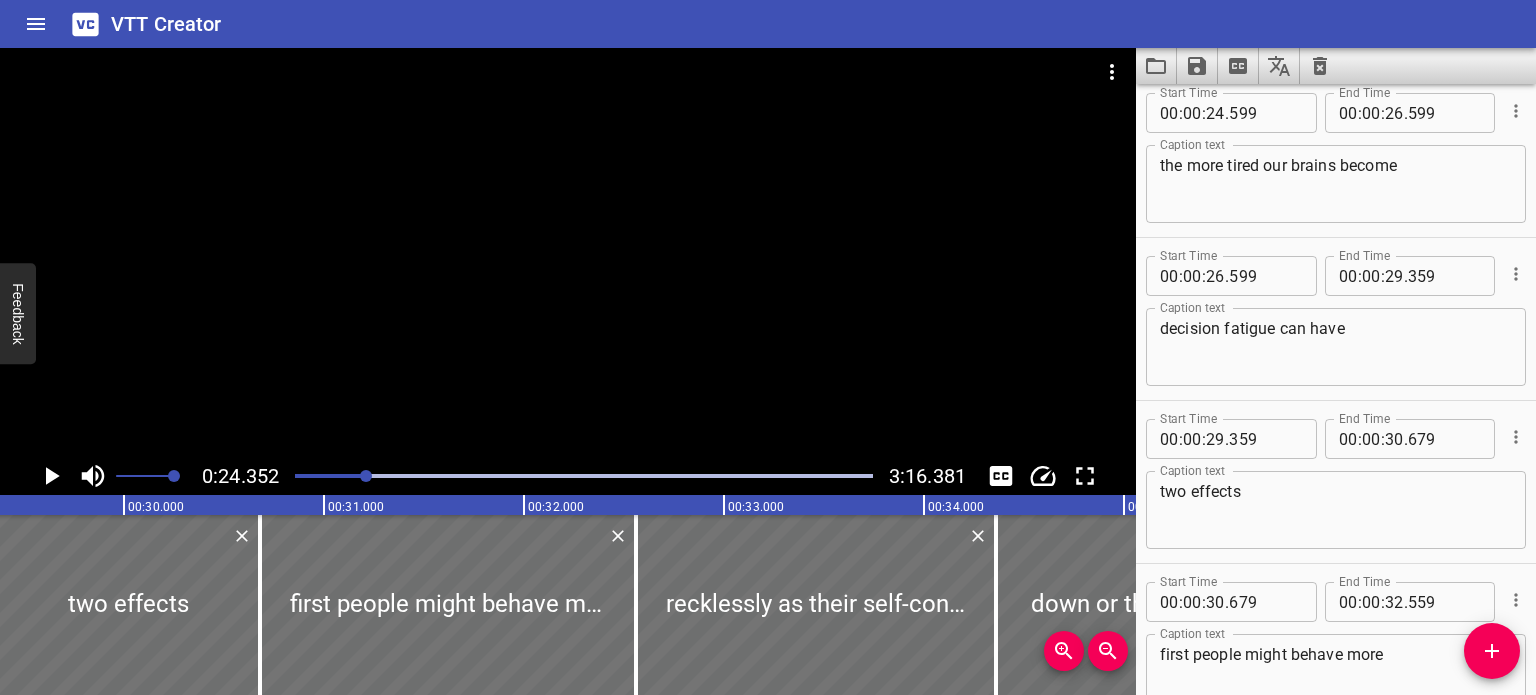 scroll, scrollTop: 1666, scrollLeft: 0, axis: vertical 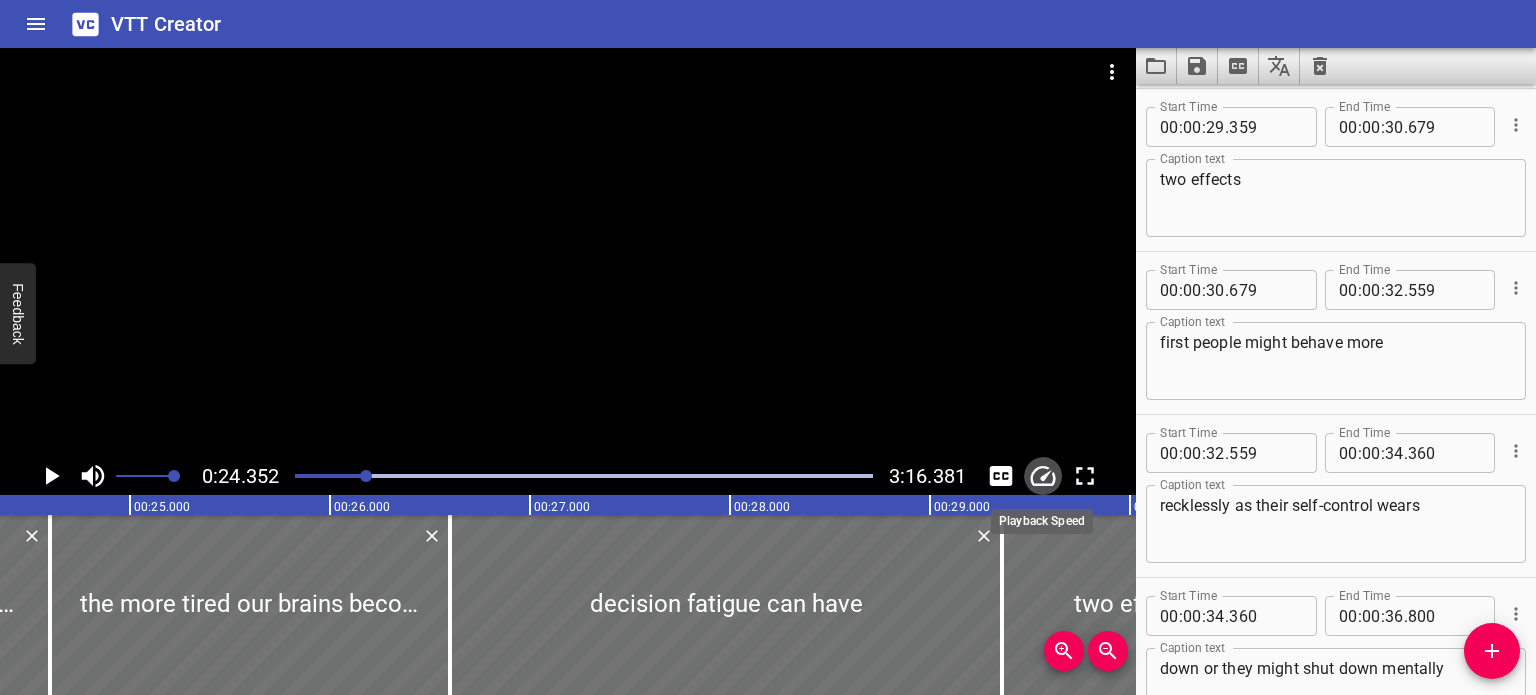 click 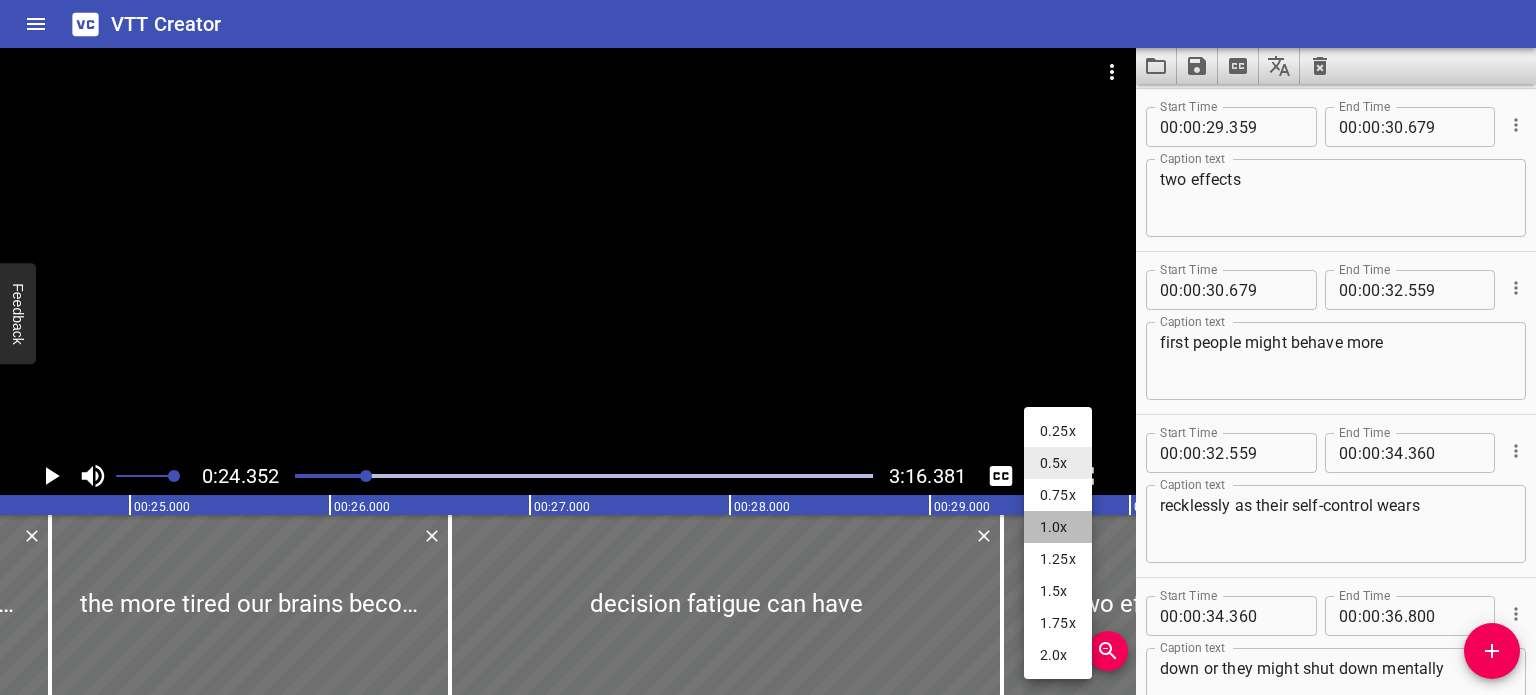 click on "1.0x" at bounding box center [1058, 527] 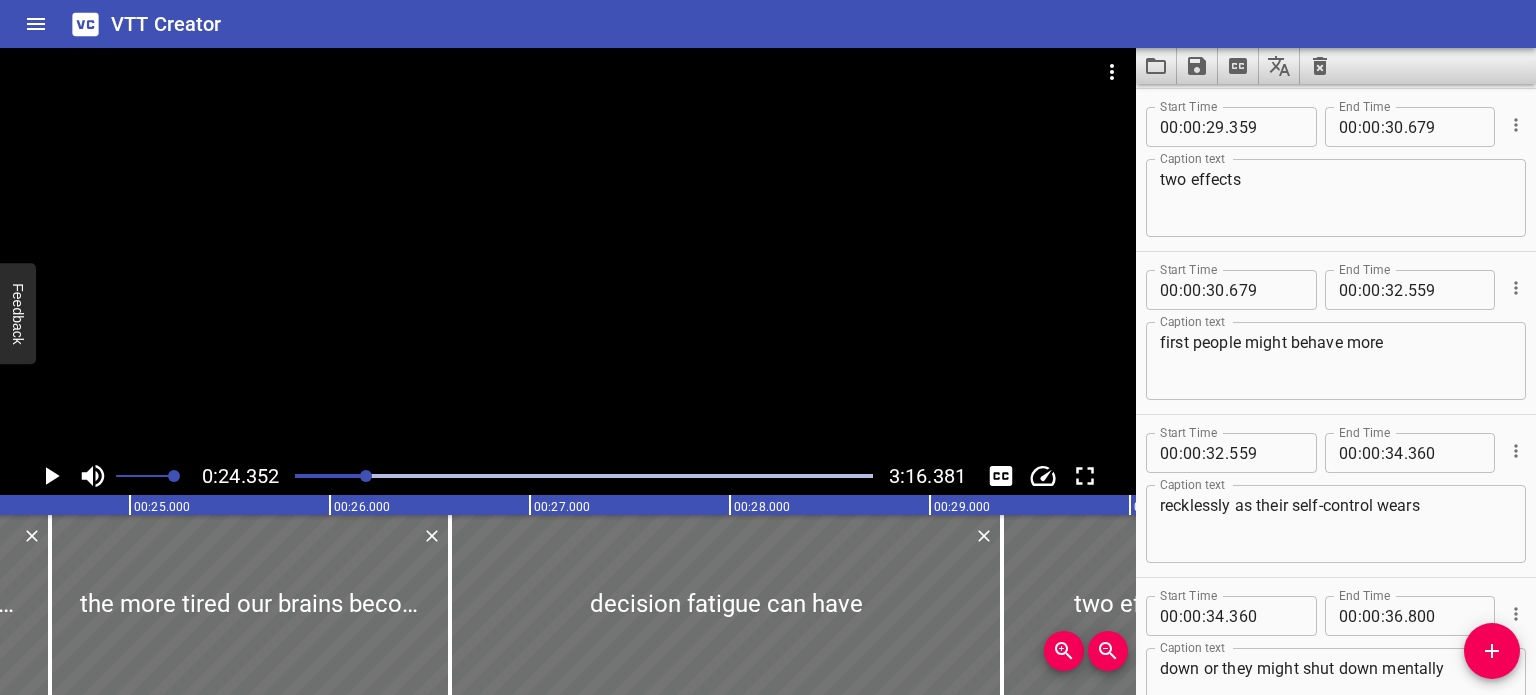 click 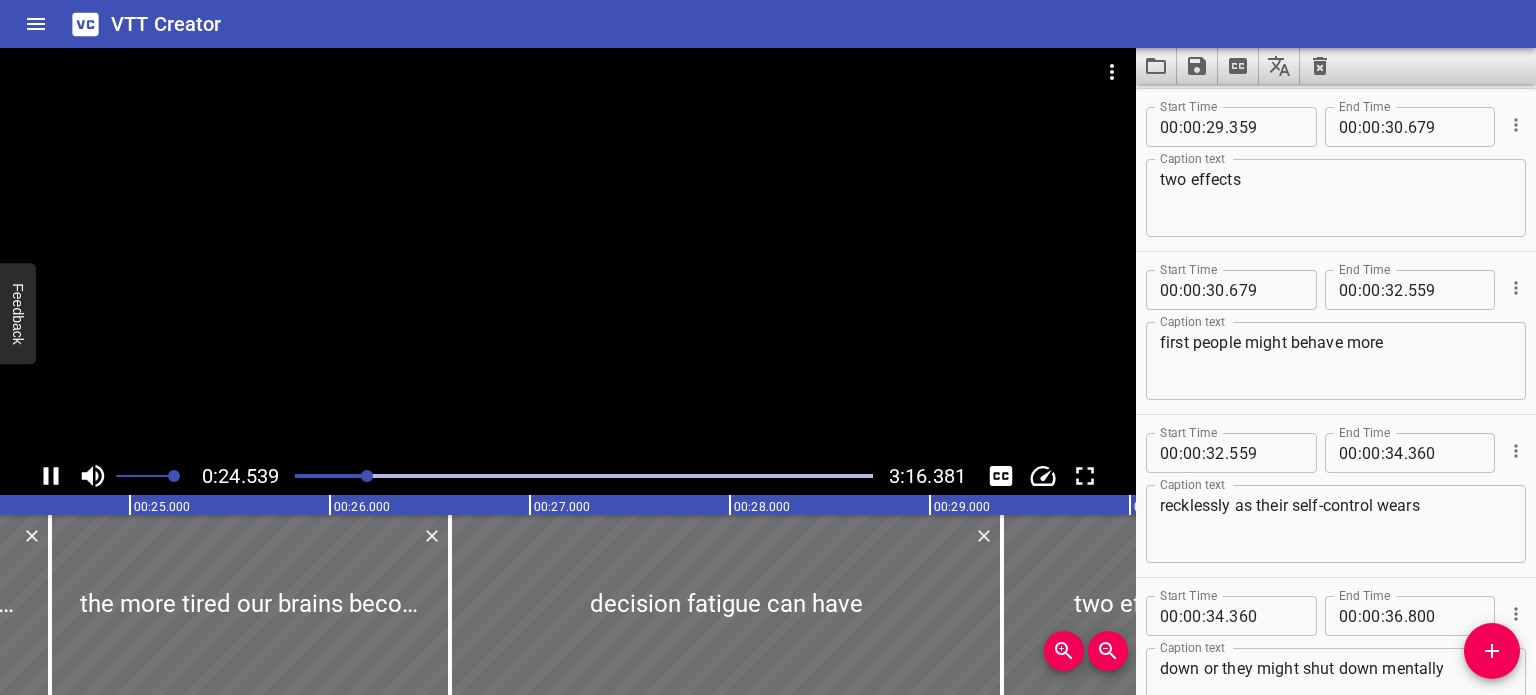scroll, scrollTop: 0, scrollLeft: 4907, axis: horizontal 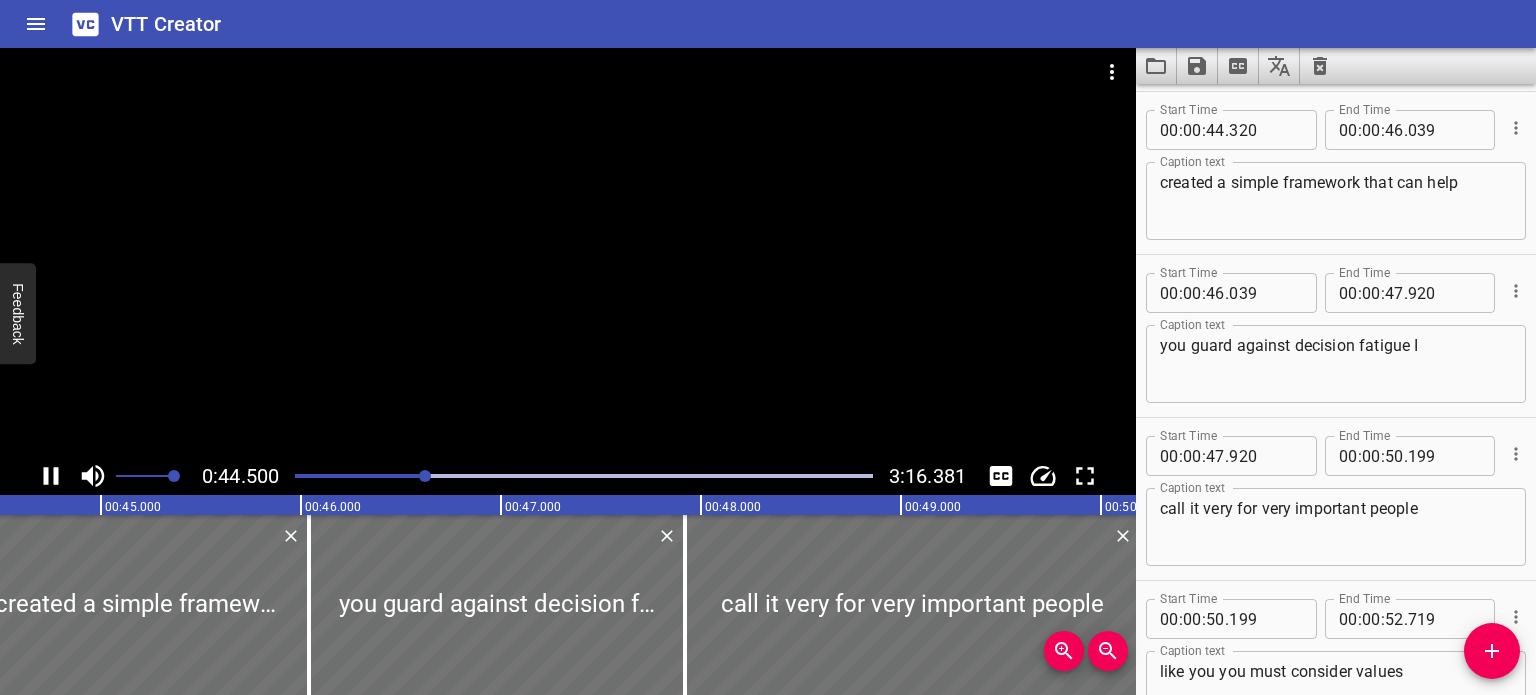 click at bounding box center [568, 252] 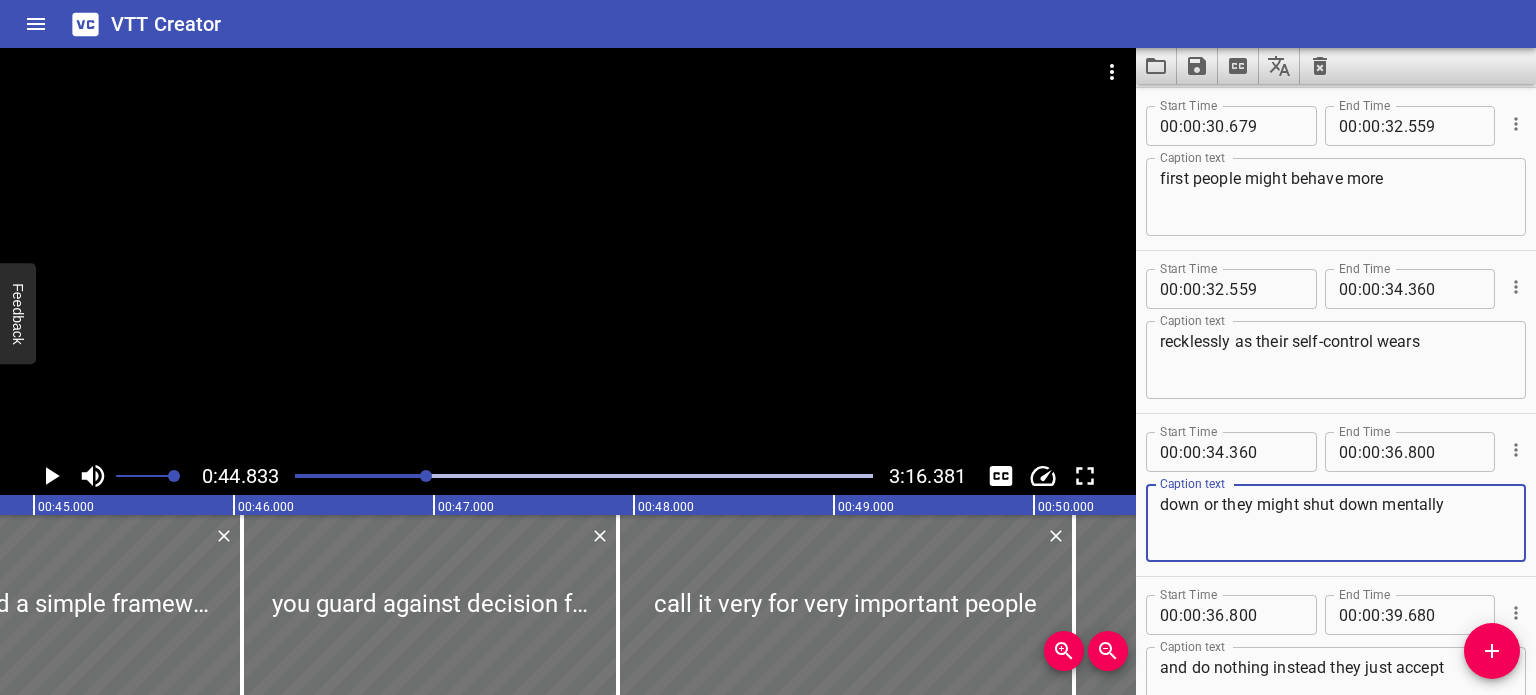 drag, startPoint x: 1200, startPoint y: 503, endPoint x: 1108, endPoint y: 510, distance: 92.26592 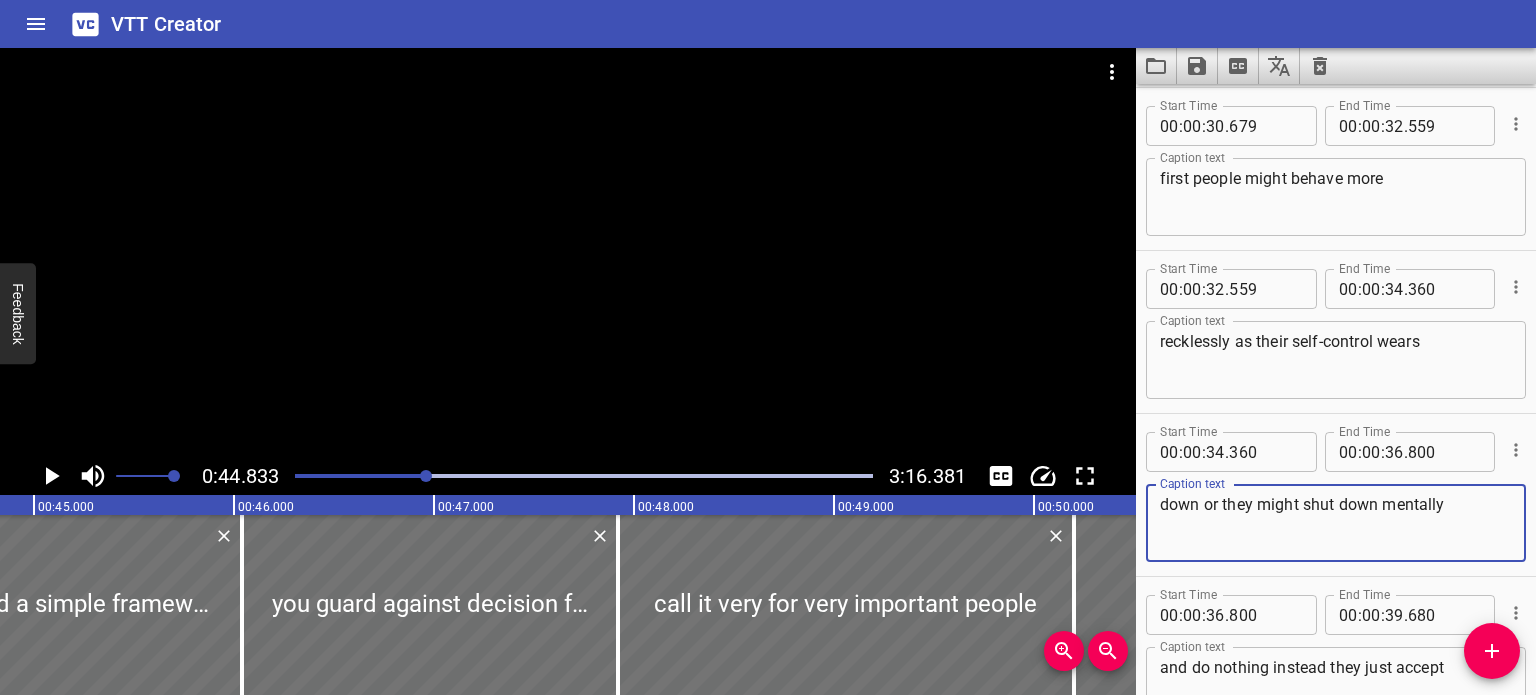 click on "0:44.833 3:16.381 00:00.000 00:01.000 00:02.000 00:03.000 00:04.000 00:05.000 00:06.000 00:07.000 00:08.000 00:09.000 00:10.000 00:11.000 00:12.000 00:13.000 00:14.000 00:15.000 00:16.000 00:17.000 00:18.000 00:19.000 00:20.000 00:21.000 00:22.000 00:23.000 00:24.000 00:25.000 00:25.000 00:26.000 00:27.000 00:28.000 00:29.000 00:30.000 00:31.000 00:32.000 00:33.000 00:34.000 00:35.000 00:36.000 00:37.000 00:38.000 00:39.000 00:40.000 00:41.000 00:42.000 00:43.000 00:44.000 00:45.000 00:46.000 00:47.000 00:48.000 00:49.000 00:50.000 00:50.000 00:51.000 00:52.000 00:53.000 00:54.000 00:55.000 00:56.000 00:57.000 00:58.000 00:59.000 01:00.000 01:01.000 01:02.000 01:03.000 01:04.000 01:05.000 01:06.000 01:07.000 01:08.000 01:09.000 01:10.000 01:11.000 01:12.000 01:13.000 01:14.000 01:15.000 01:15.000 01:16.000 01:17.000 01:18.000 01:19.000 01:20.000 01:21.000 01:22.000 01:23.000 01:24.000 01:25.000 01:26.000 01:27.000 01:28.000 01:29.000 01:30.000 01:31.000 01:32.000 01:33.000 01:34.000 01:35.000 01:36.000 mix 00" at bounding box center (768, 371) 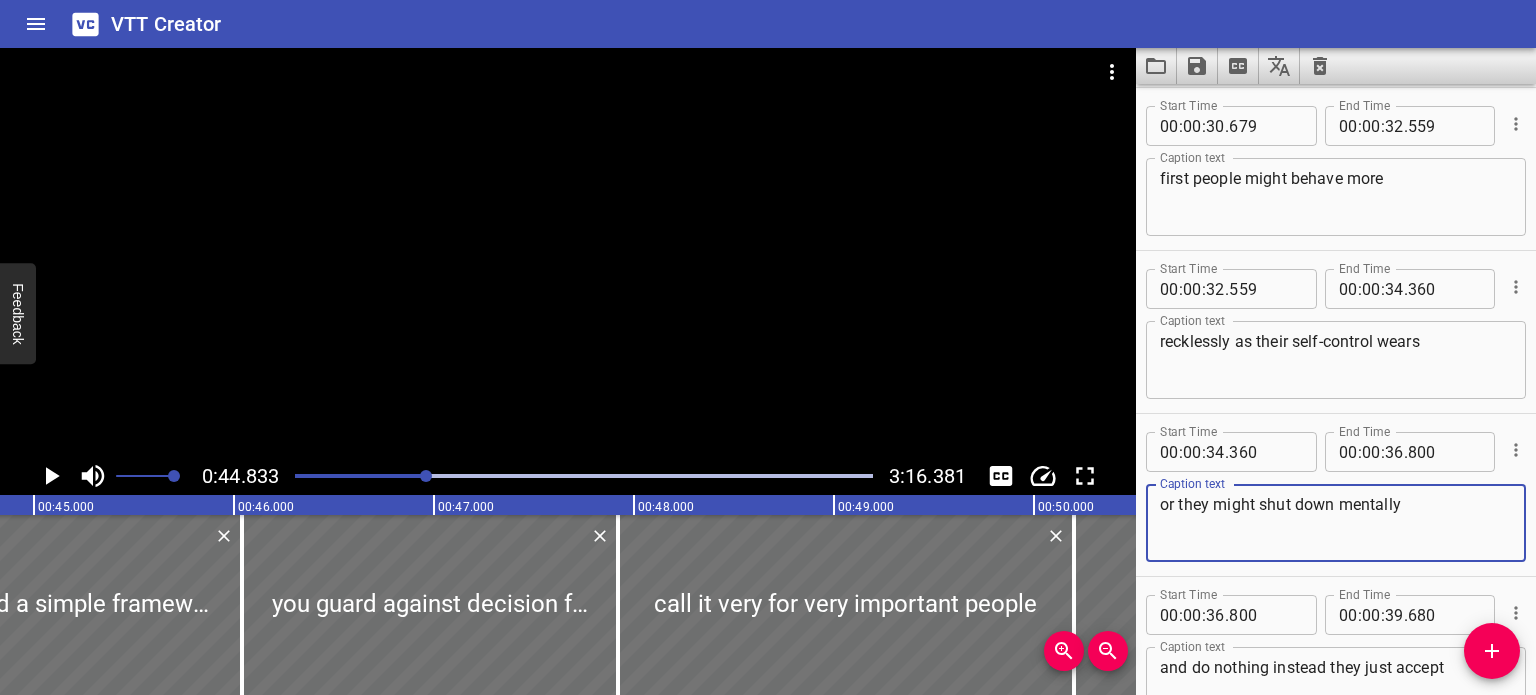 type on "or they might shut down mentally" 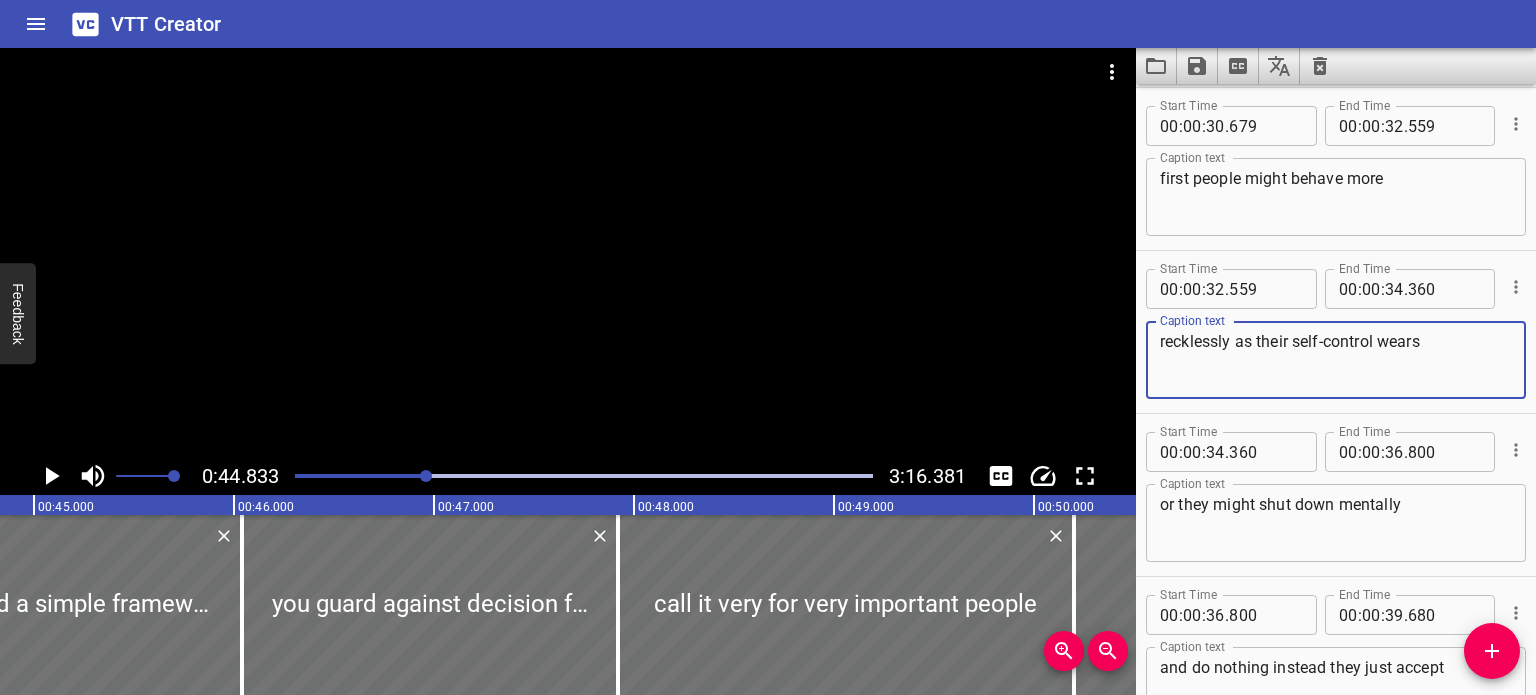 click on "recklessly as their self-control wears" at bounding box center (1336, 360) 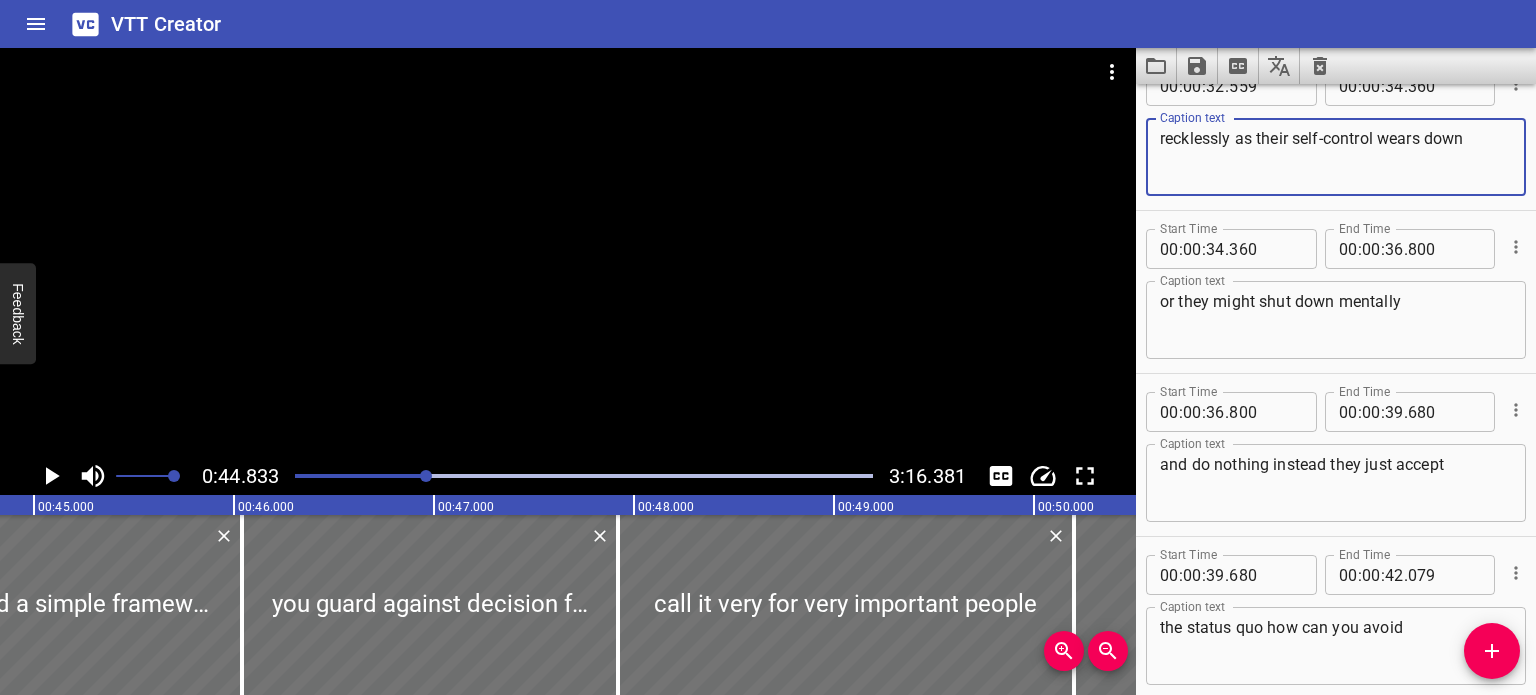 type on "recklessly as their self-control wears down" 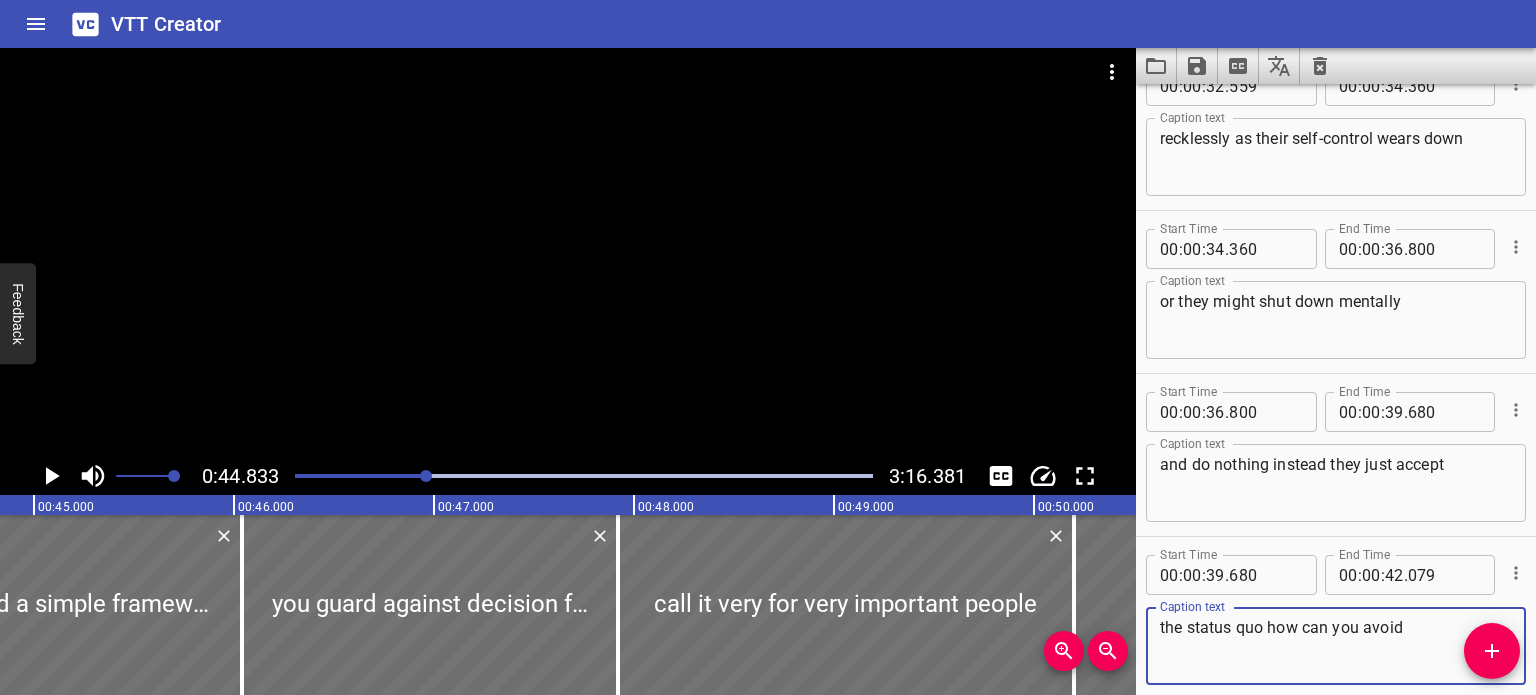 drag, startPoint x: 1268, startPoint y: 620, endPoint x: 1086, endPoint y: 632, distance: 182.39517 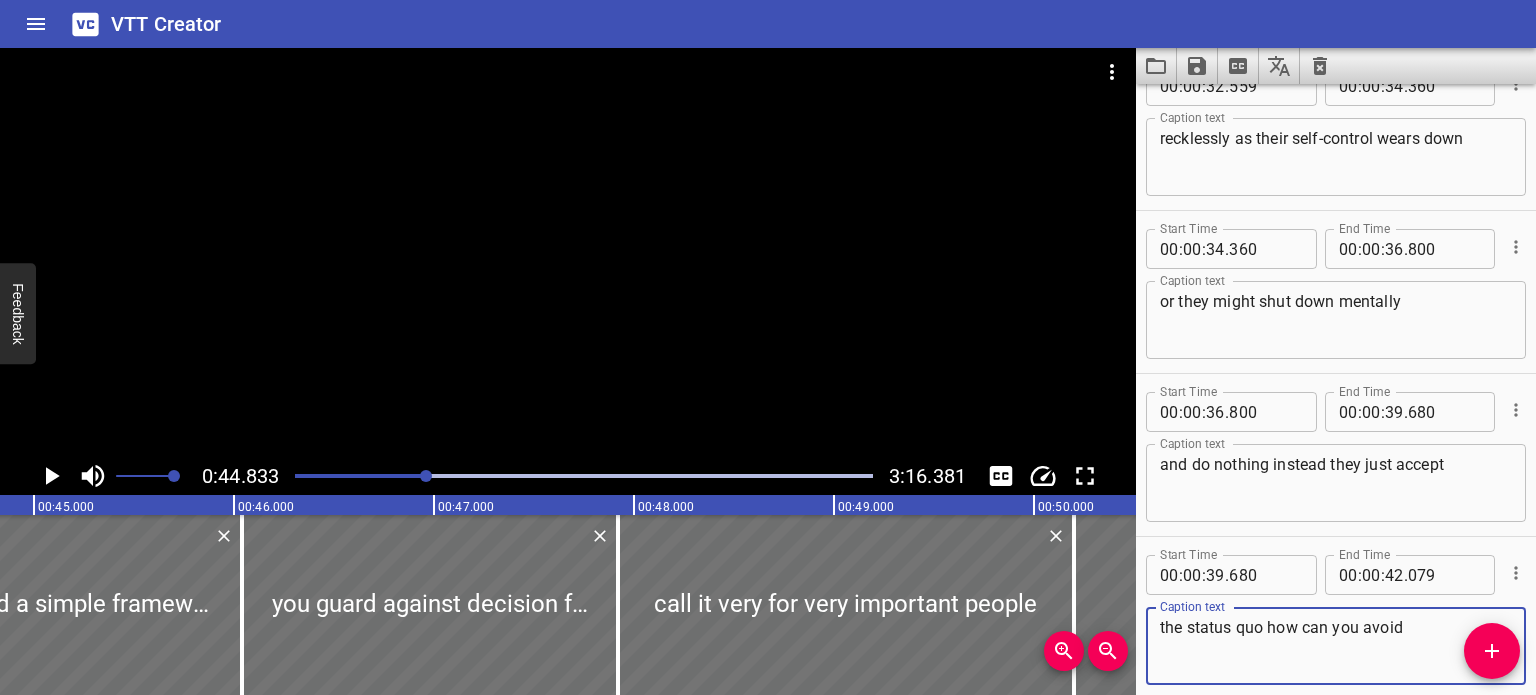click on "0:44.833 3:16.381 00:00.000 00:01.000 00:02.000 00:03.000 00:04.000 00:05.000 00:06.000 00:07.000 00:08.000 00:09.000 00:10.000 00:11.000 00:12.000 00:13.000 00:14.000 00:15.000 00:16.000 00:17.000 00:18.000 00:19.000 00:20.000 00:21.000 00:22.000 00:23.000 00:24.000 00:25.000 00:25.000 00:26.000 00:27.000 00:28.000 00:29.000 00:30.000 00:31.000 00:32.000 00:33.000 00:34.000 00:35.000 00:36.000 00:37.000 00:38.000 00:39.000 00:40.000 00:41.000 00:42.000 00:43.000 00:44.000 00:45.000 00:46.000 00:47.000 00:48.000 00:49.000 00:50.000 00:50.000 00:51.000 00:52.000 00:53.000 00:54.000 00:55.000 00:56.000 00:57.000 00:58.000 00:59.000 01:00.000 01:01.000 01:02.000 01:03.000 01:04.000 01:05.000 01:06.000 01:07.000 01:08.000 01:09.000 01:10.000 01:11.000 01:12.000 01:13.000 01:14.000 01:15.000 01:15.000 01:16.000 01:17.000 01:18.000 01:19.000 01:20.000 01:21.000 01:22.000 01:23.000 01:24.000 01:25.000 01:26.000 01:27.000 01:28.000 01:29.000 01:30.000 01:31.000 01:32.000 01:33.000 01:34.000 01:35.000 01:36.000 mix 00" at bounding box center (768, 371) 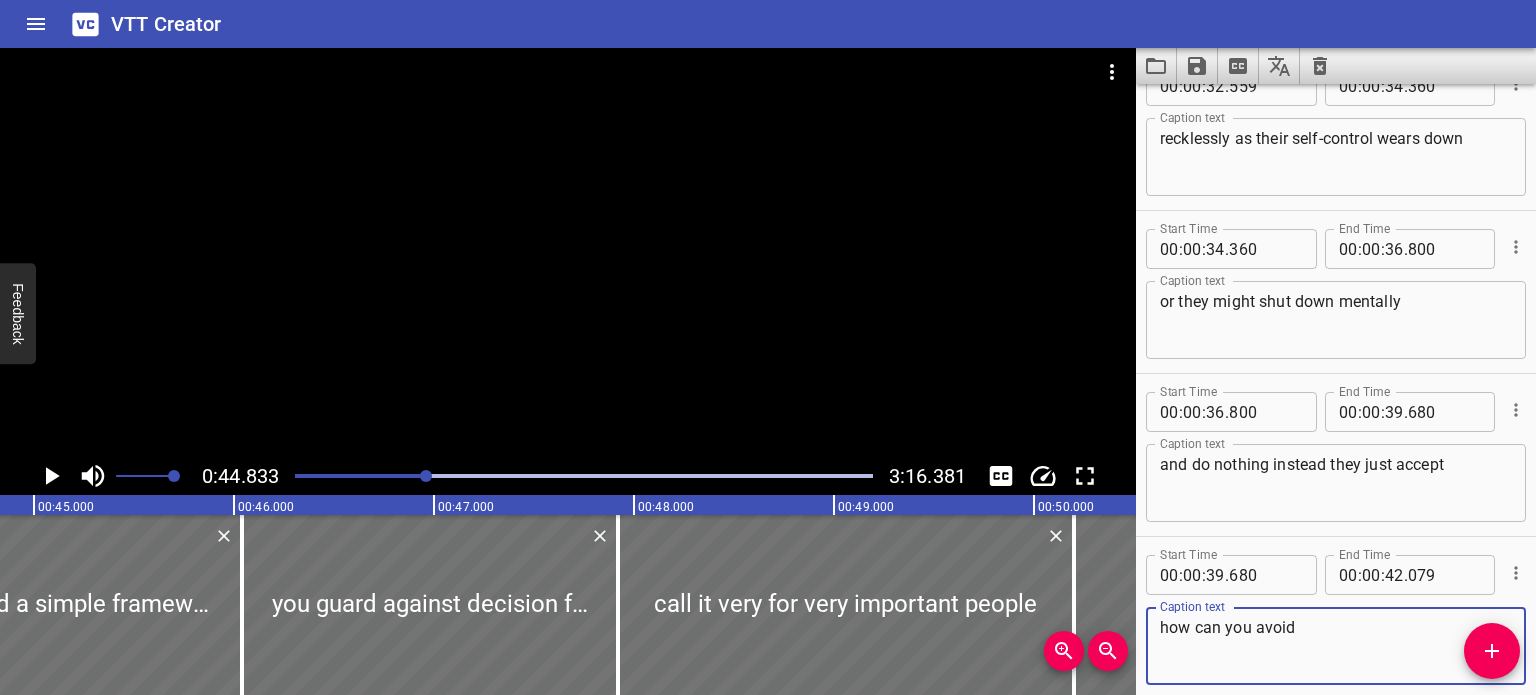 type on "how can you avoid" 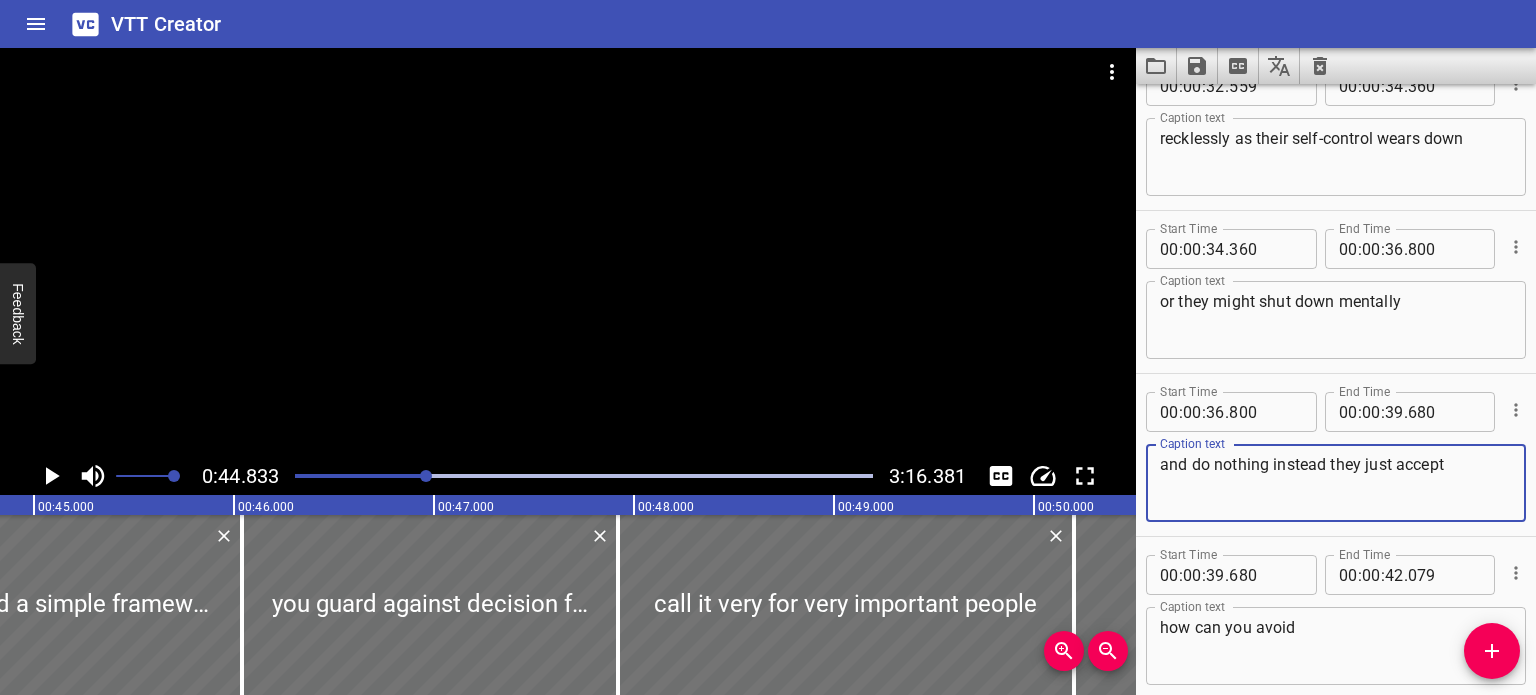 click on "and do nothing instead they just accept" at bounding box center [1336, 483] 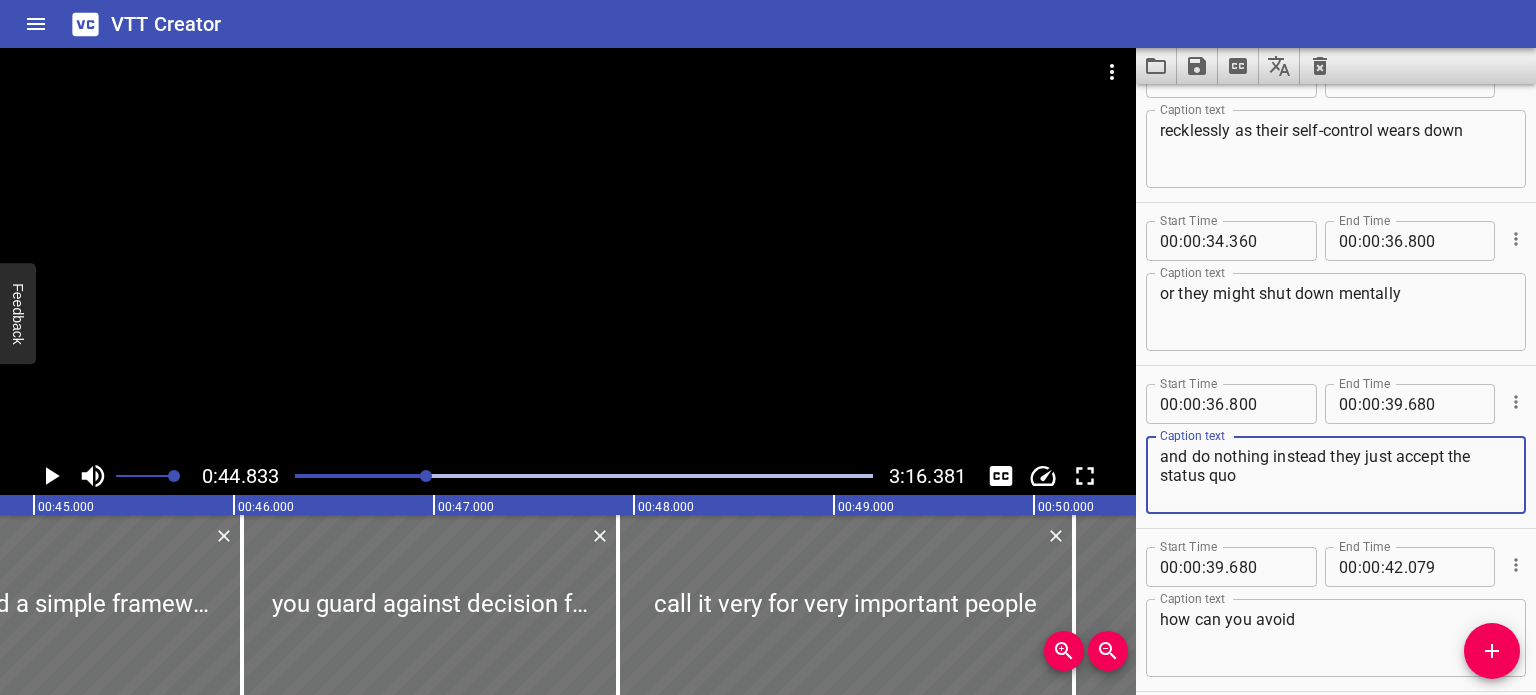 click on "and do nothing instead they just accept the status quo" at bounding box center (1336, 475) 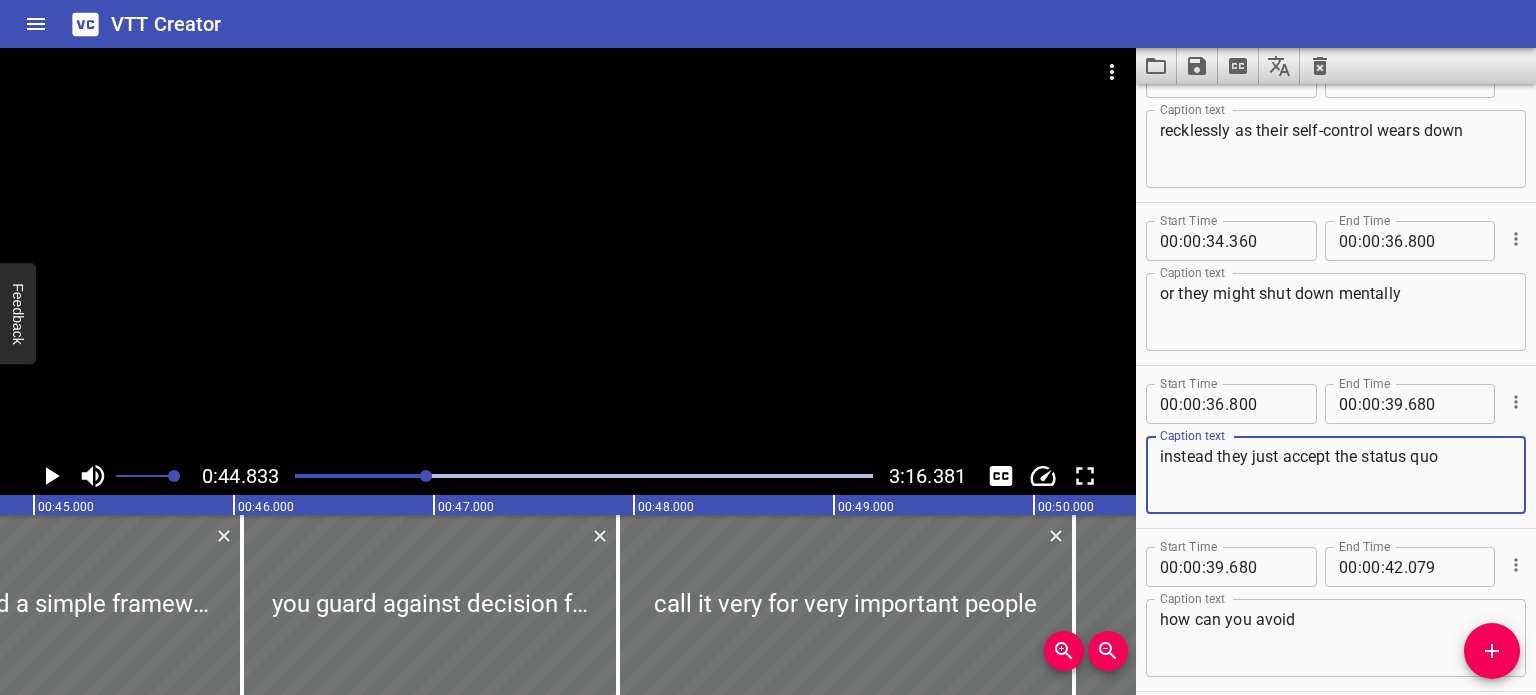 type on "instead they just accept the status quo" 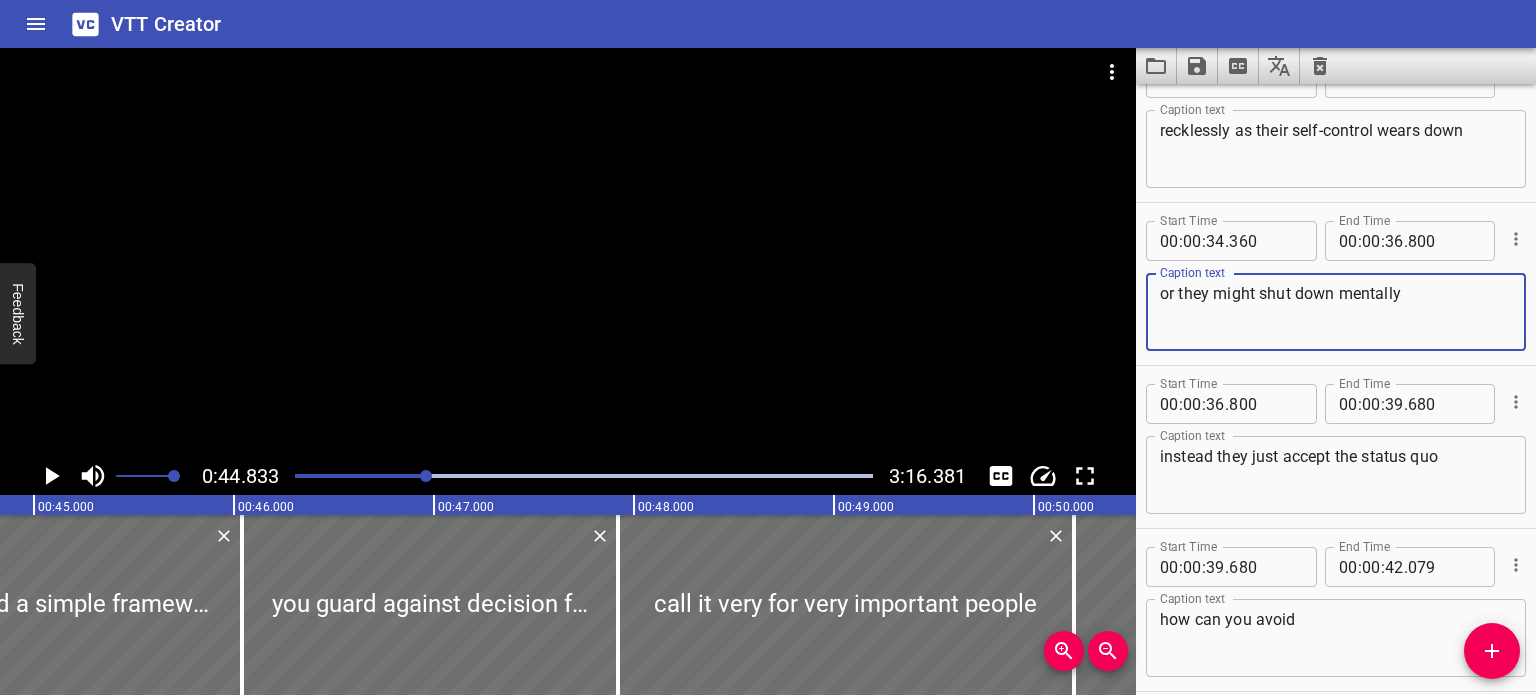 click on "or they might shut down mentally" at bounding box center (1336, 312) 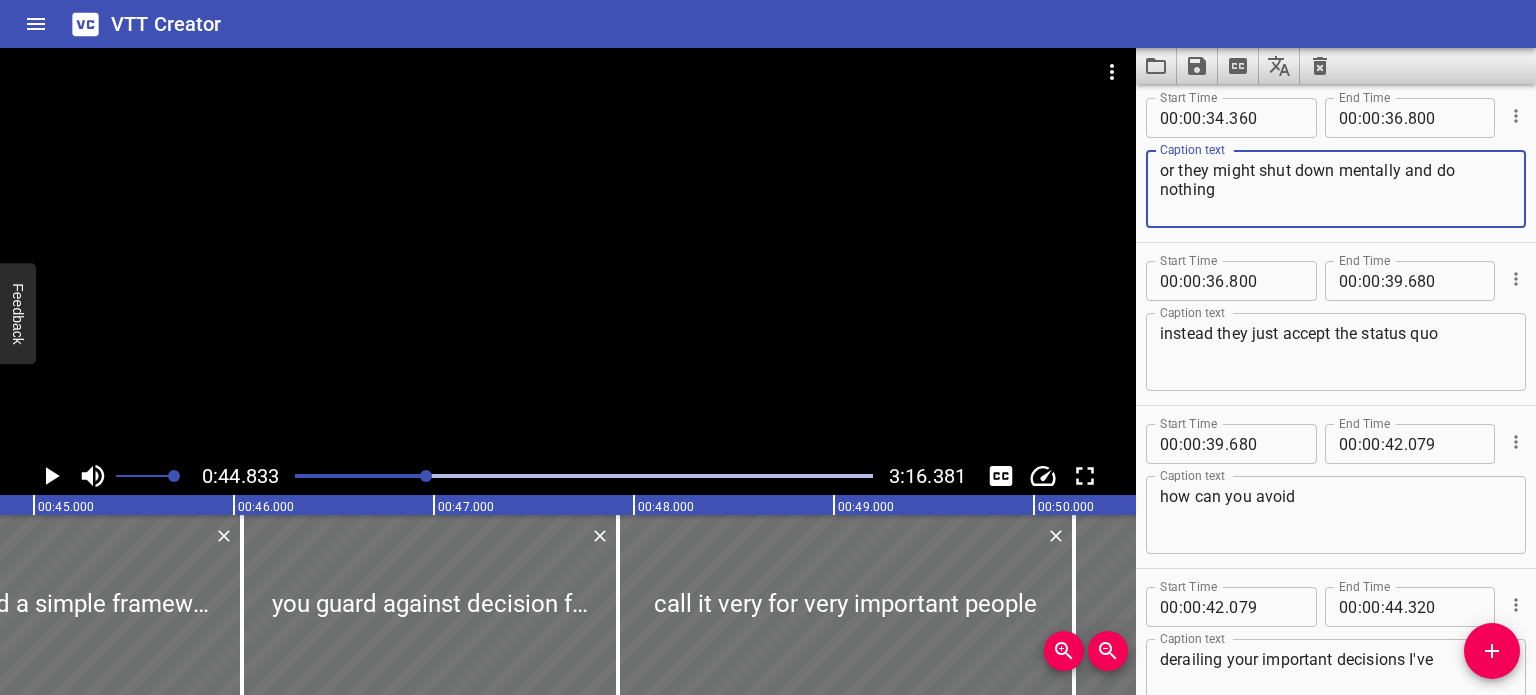 scroll, scrollTop: 2348, scrollLeft: 0, axis: vertical 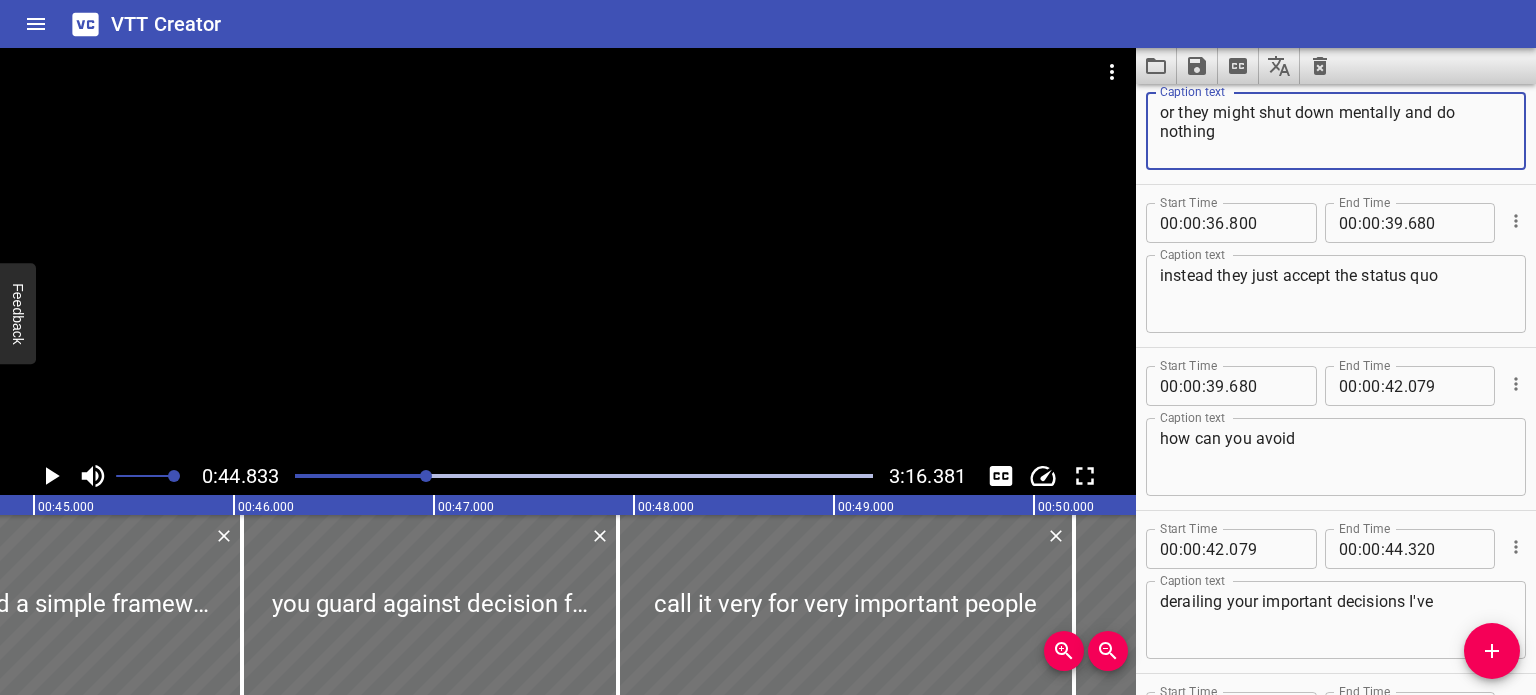 type on "or they might shut down mentally and do nothing" 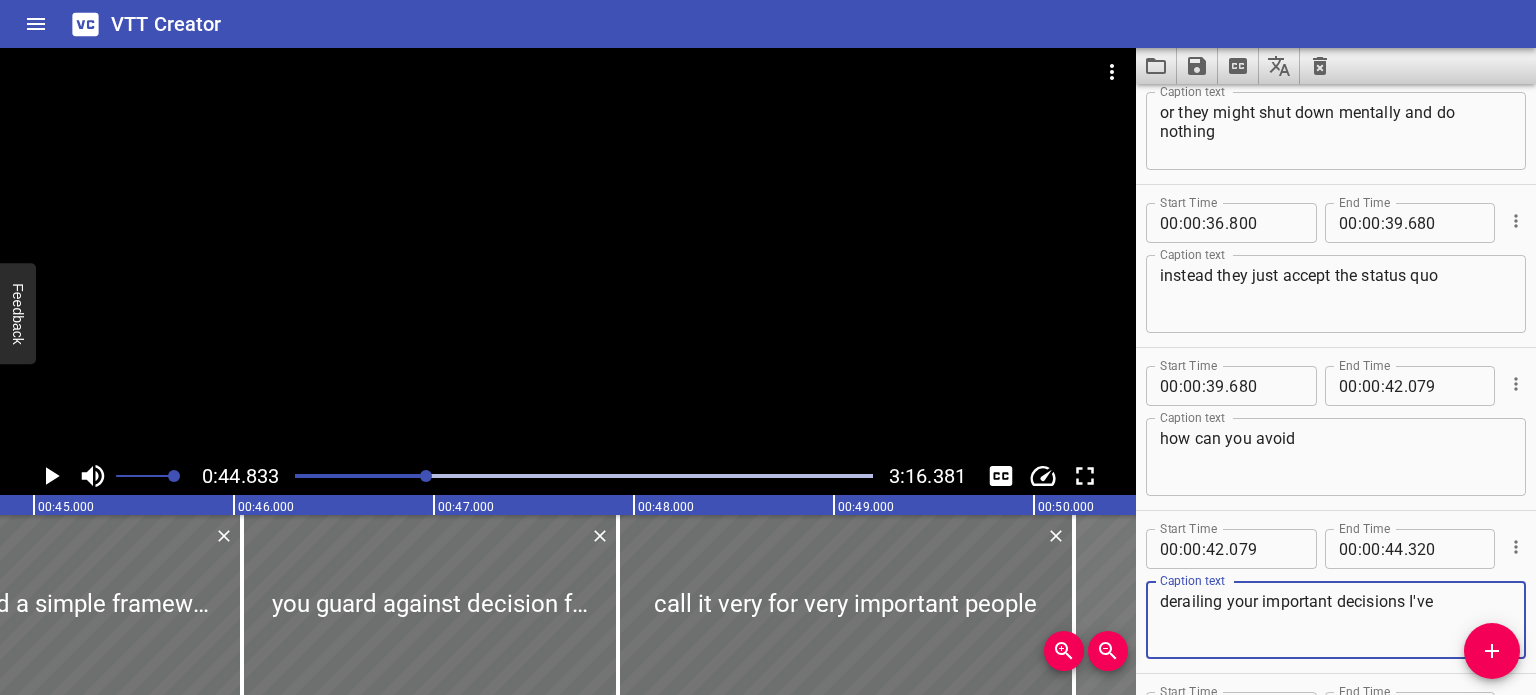 drag, startPoint x: 1224, startPoint y: 595, endPoint x: 1116, endPoint y: 609, distance: 108.903625 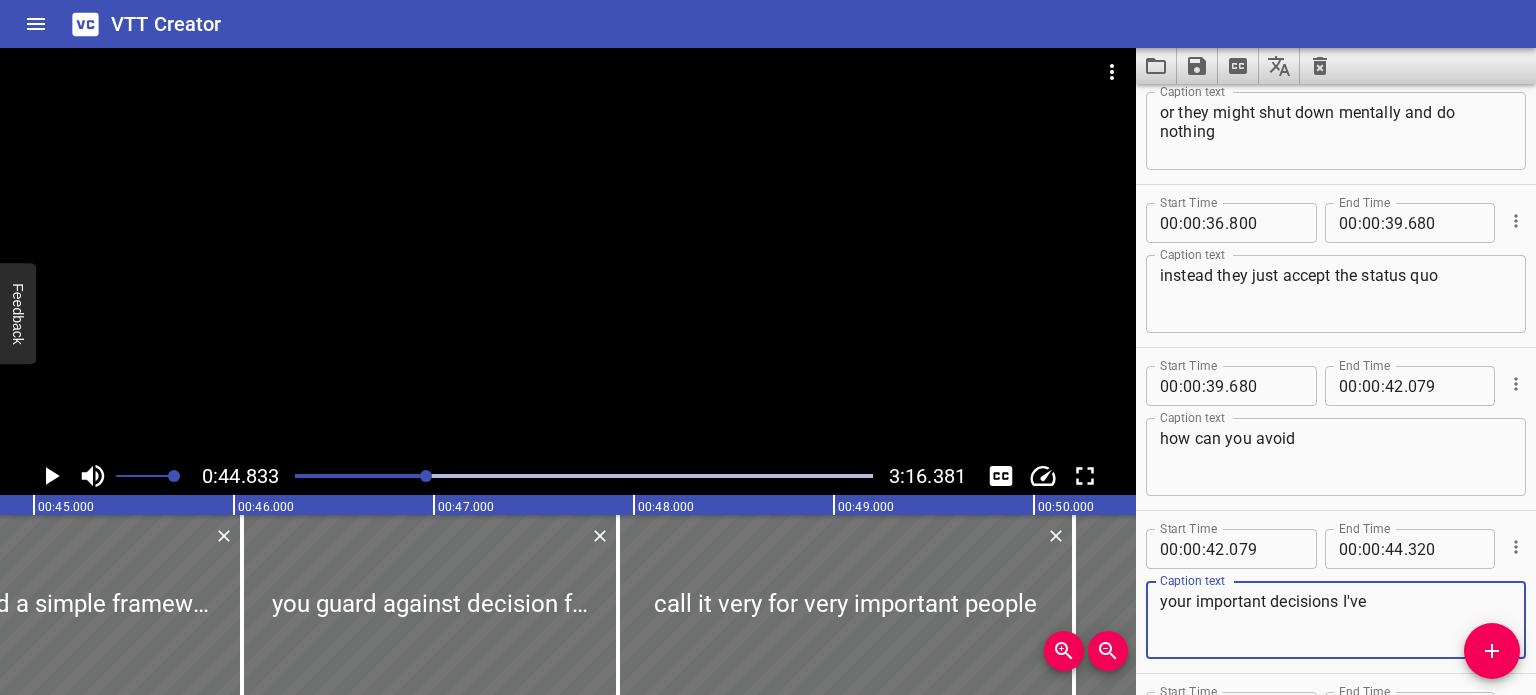 type on "your important decisions I've" 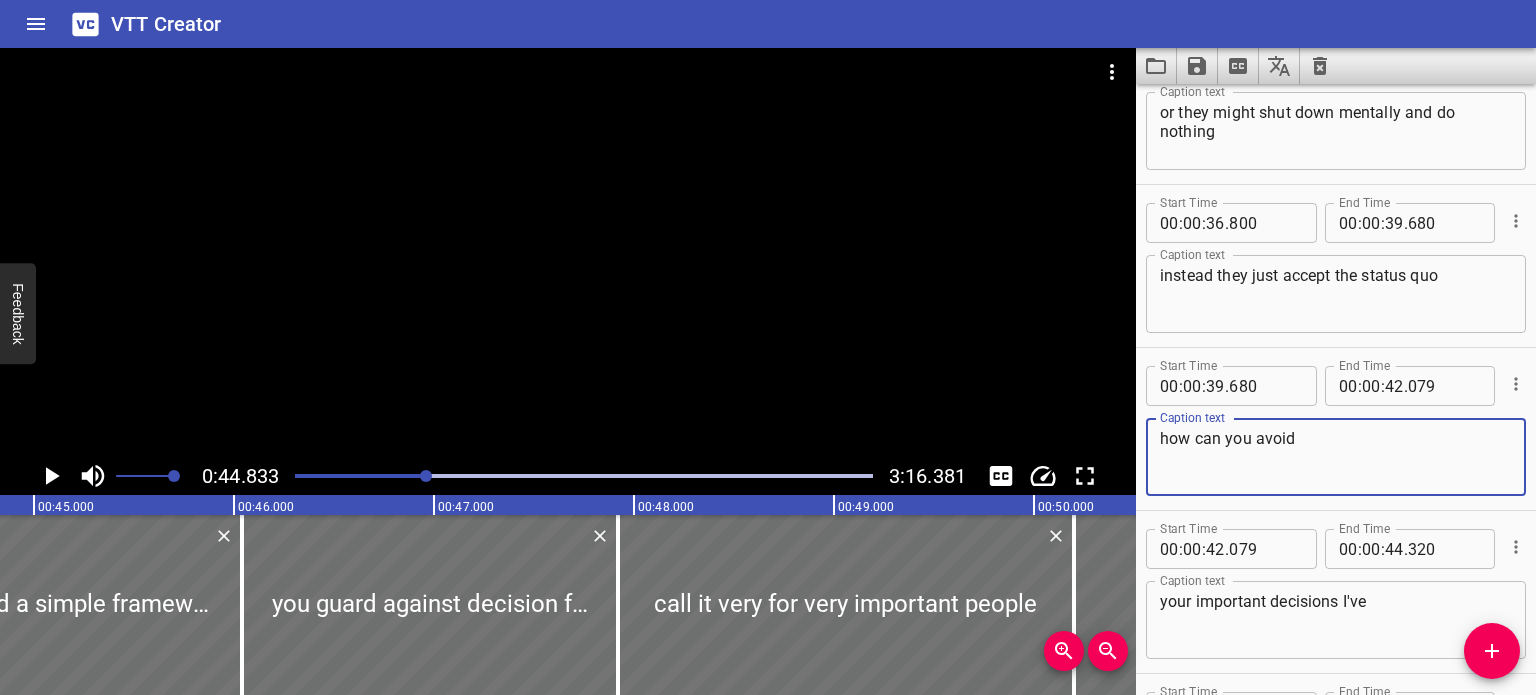 click on "how can you avoid" at bounding box center [1336, 457] 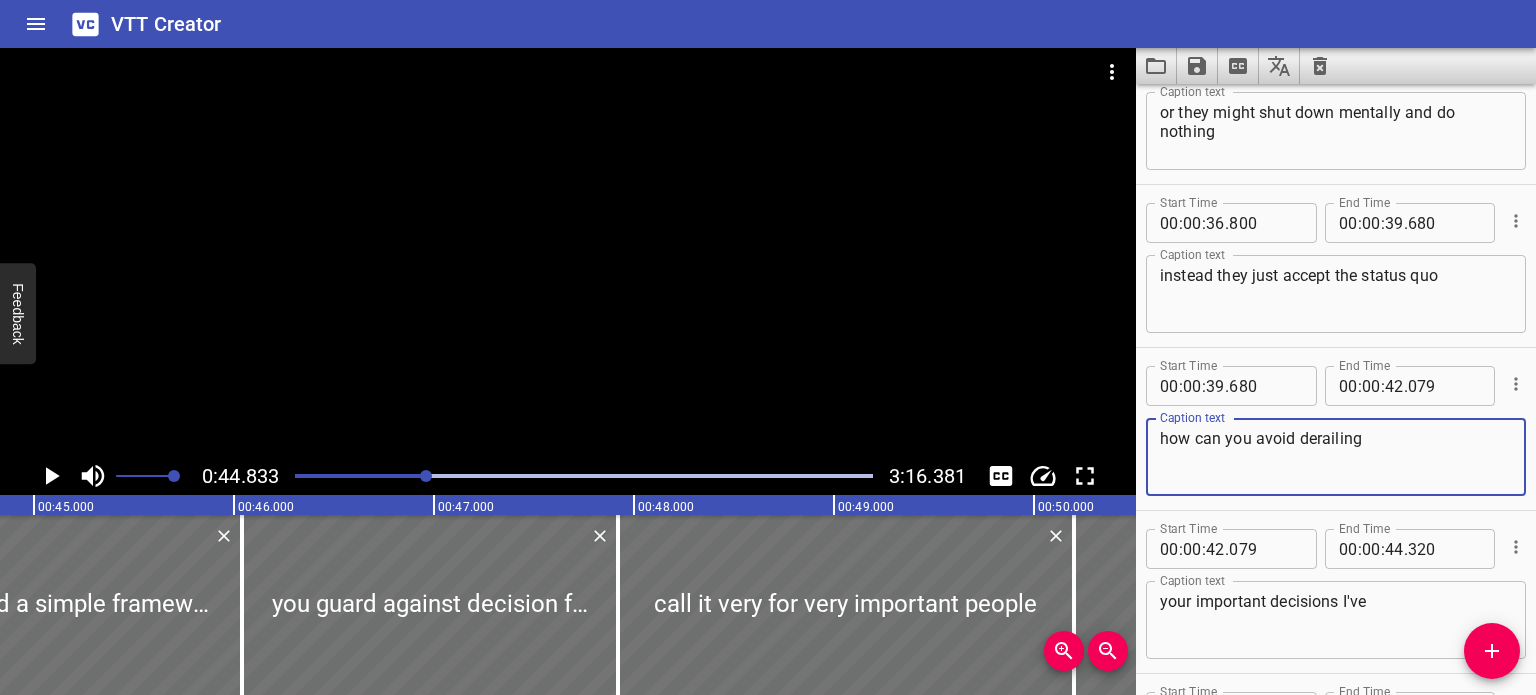 scroll, scrollTop: 2536, scrollLeft: 0, axis: vertical 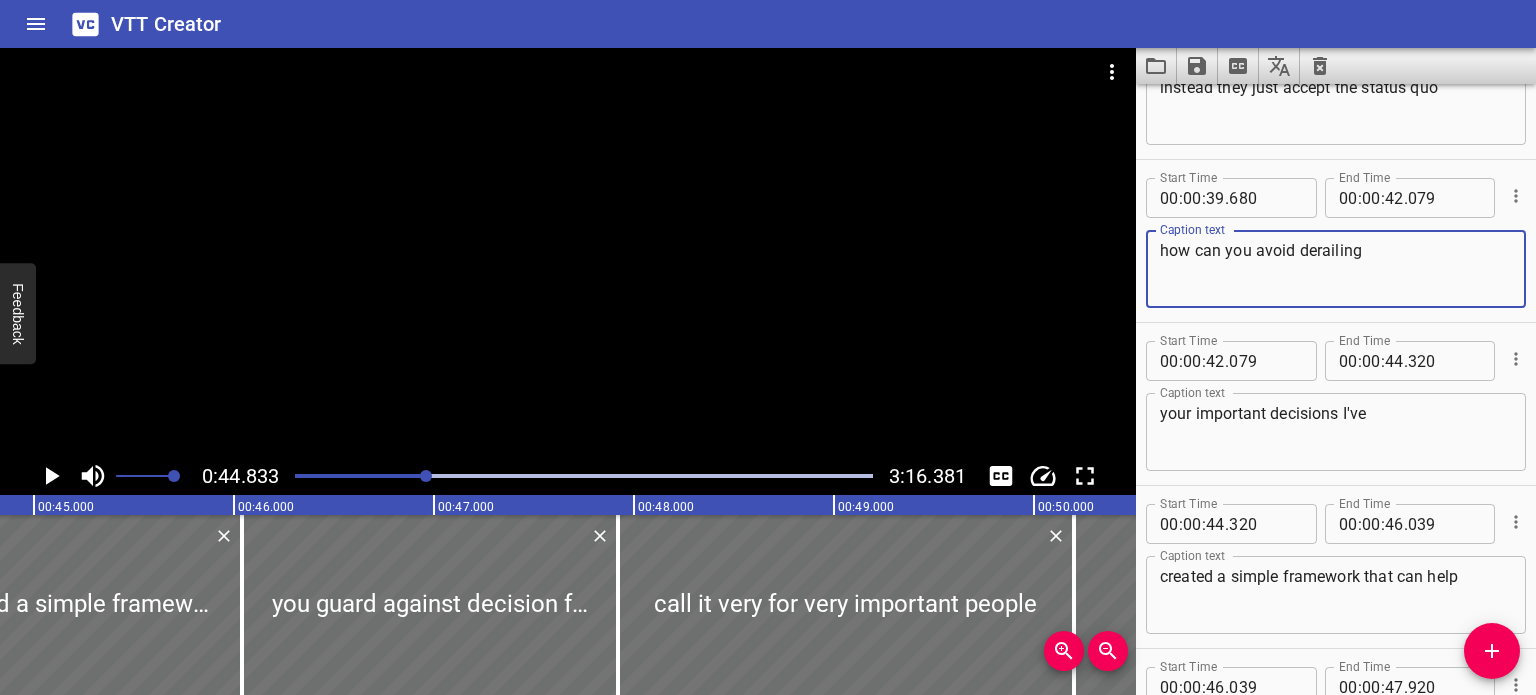 type on "how can you avoid derailing" 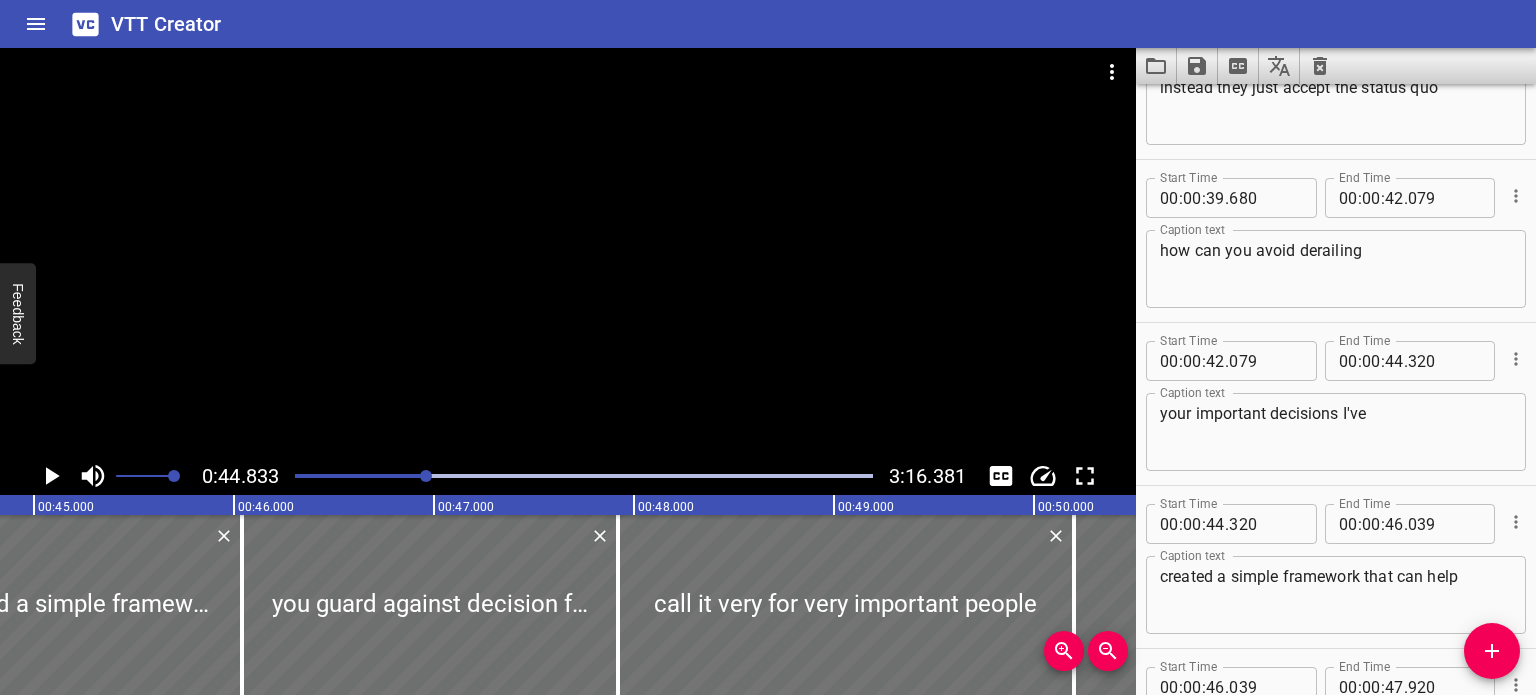 drag, startPoint x: 1379, startPoint y: 400, endPoint x: 1344, endPoint y: 406, distance: 35.510563 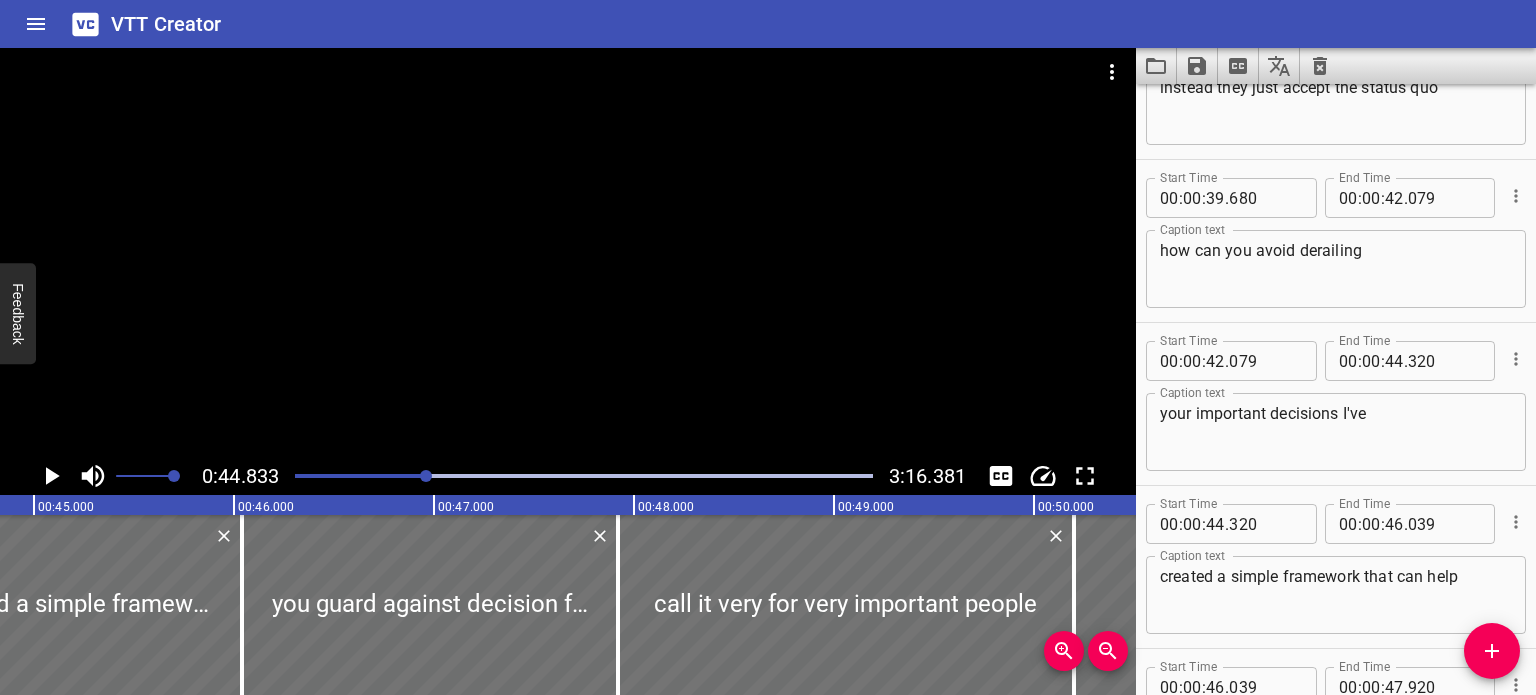 click on "your important decisions I've Caption text" at bounding box center [1336, 432] 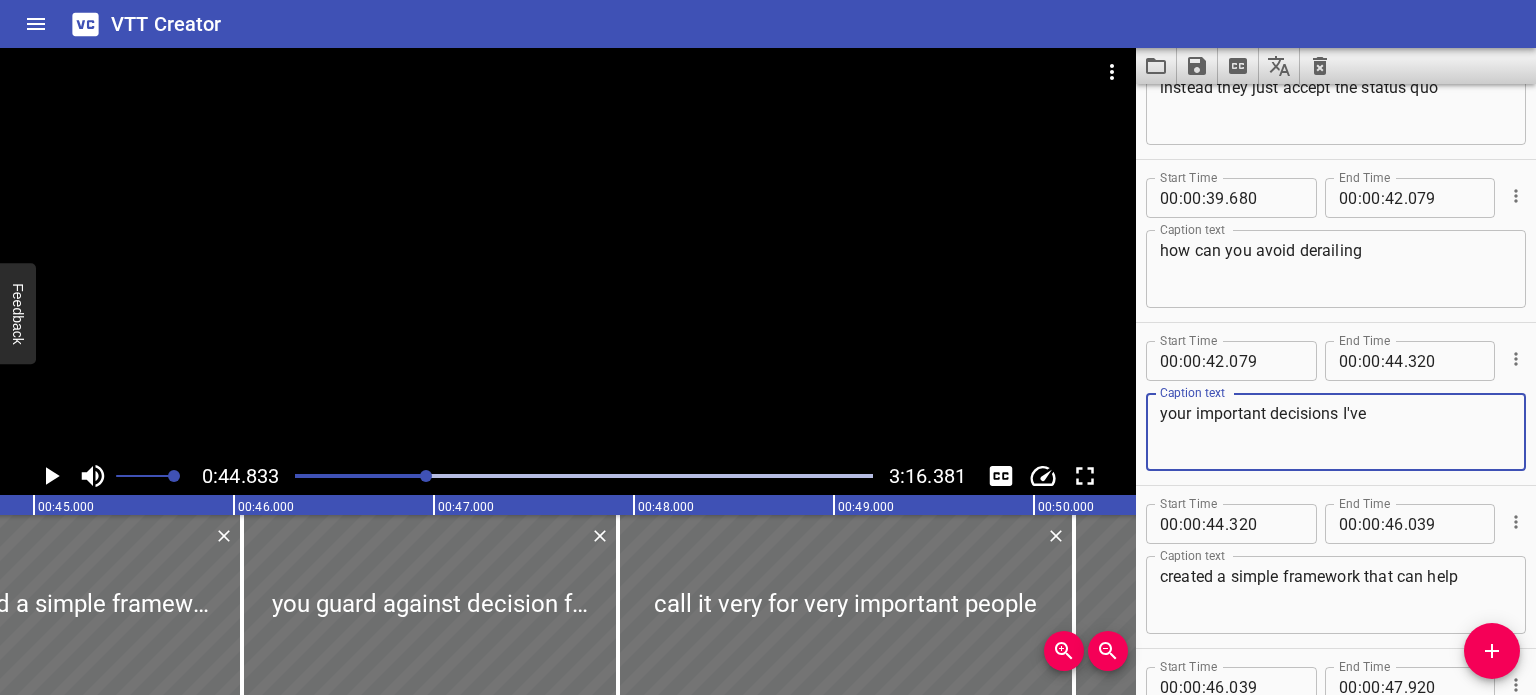 drag, startPoint x: 1345, startPoint y: 409, endPoint x: 1379, endPoint y: 415, distance: 34.525352 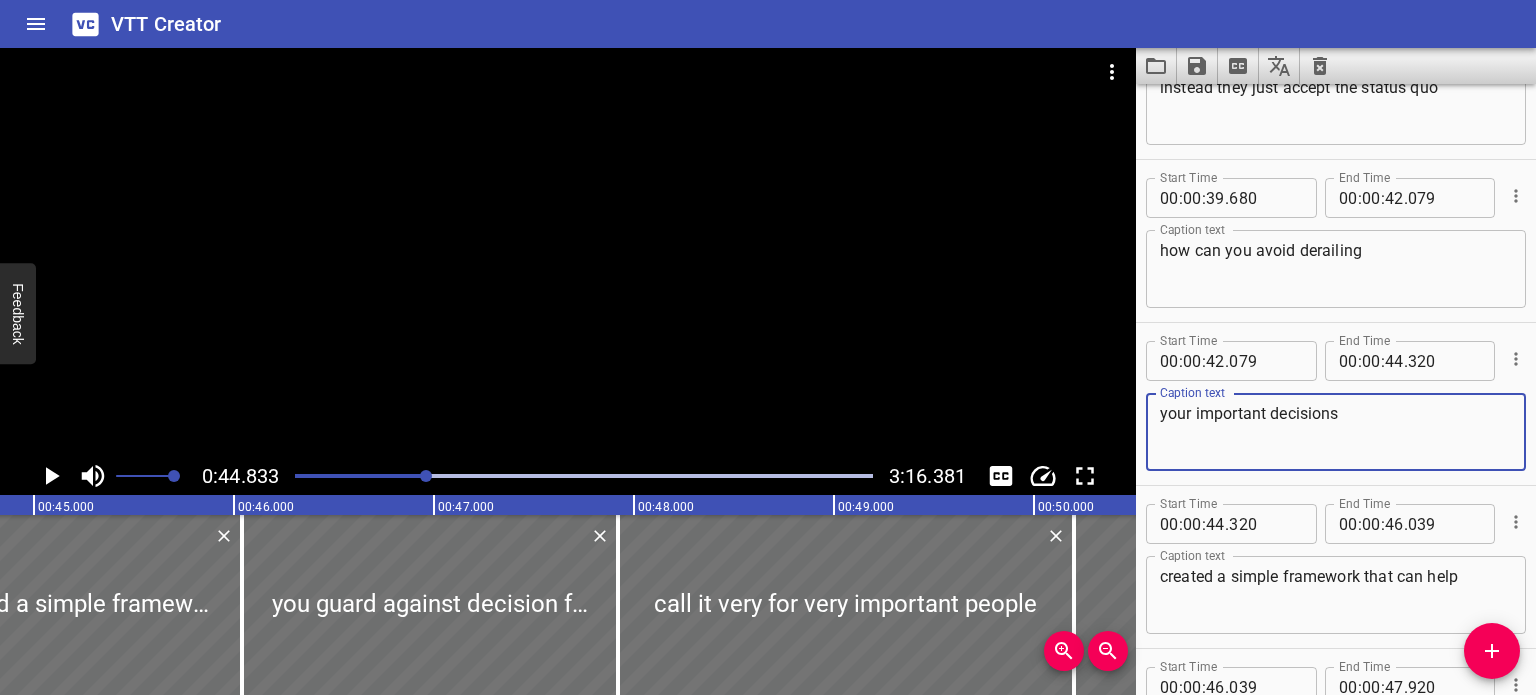 type on "your important decisions" 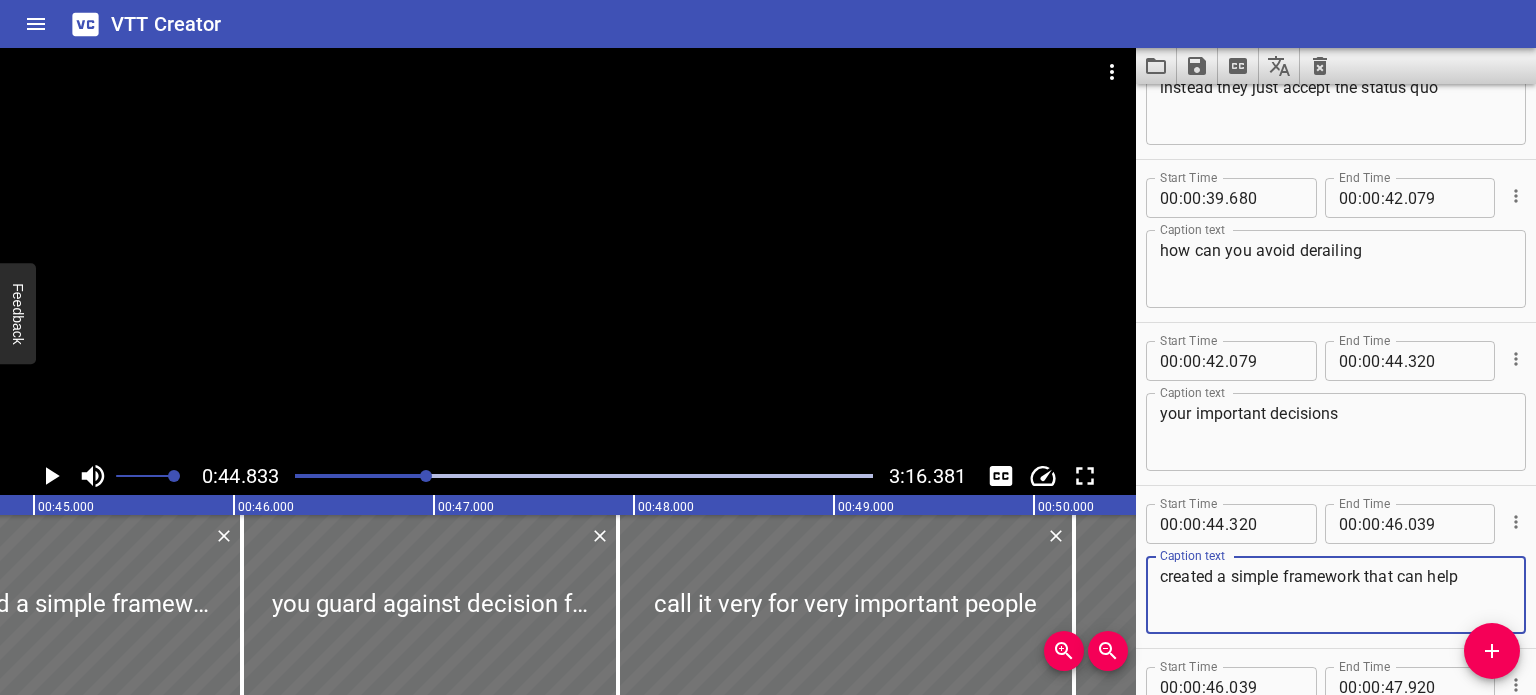 click on "created a simple framework that can help" at bounding box center (1336, 595) 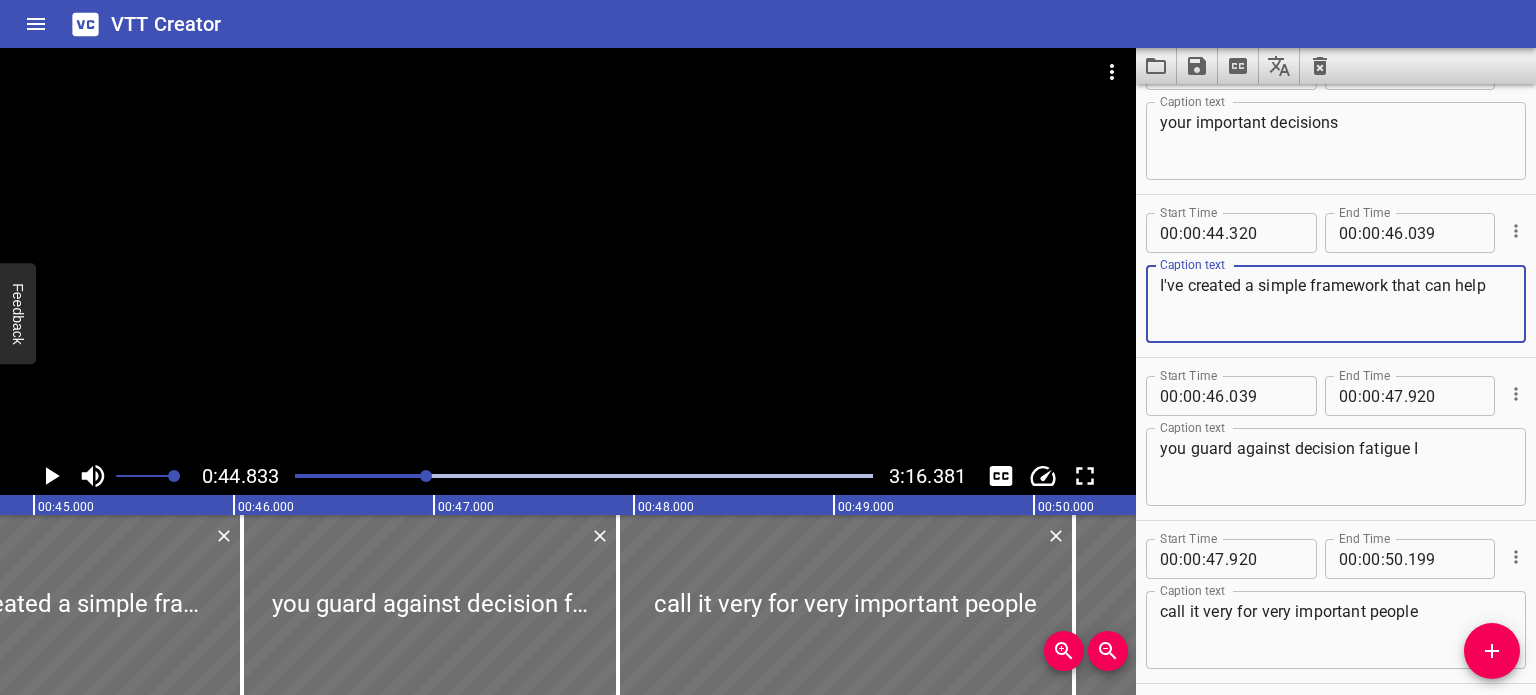 scroll, scrollTop: 2827, scrollLeft: 0, axis: vertical 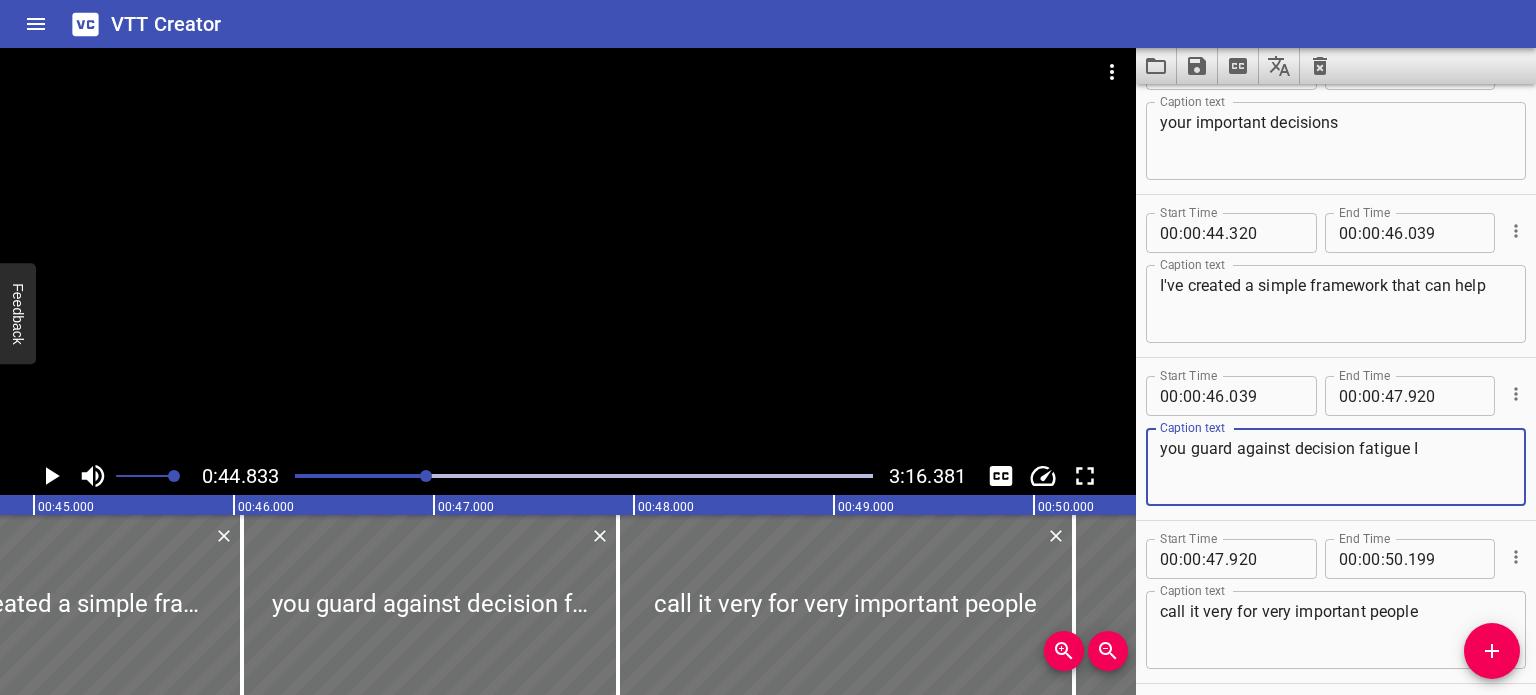 click on "you guard against decision fatigue I" at bounding box center [1336, 467] 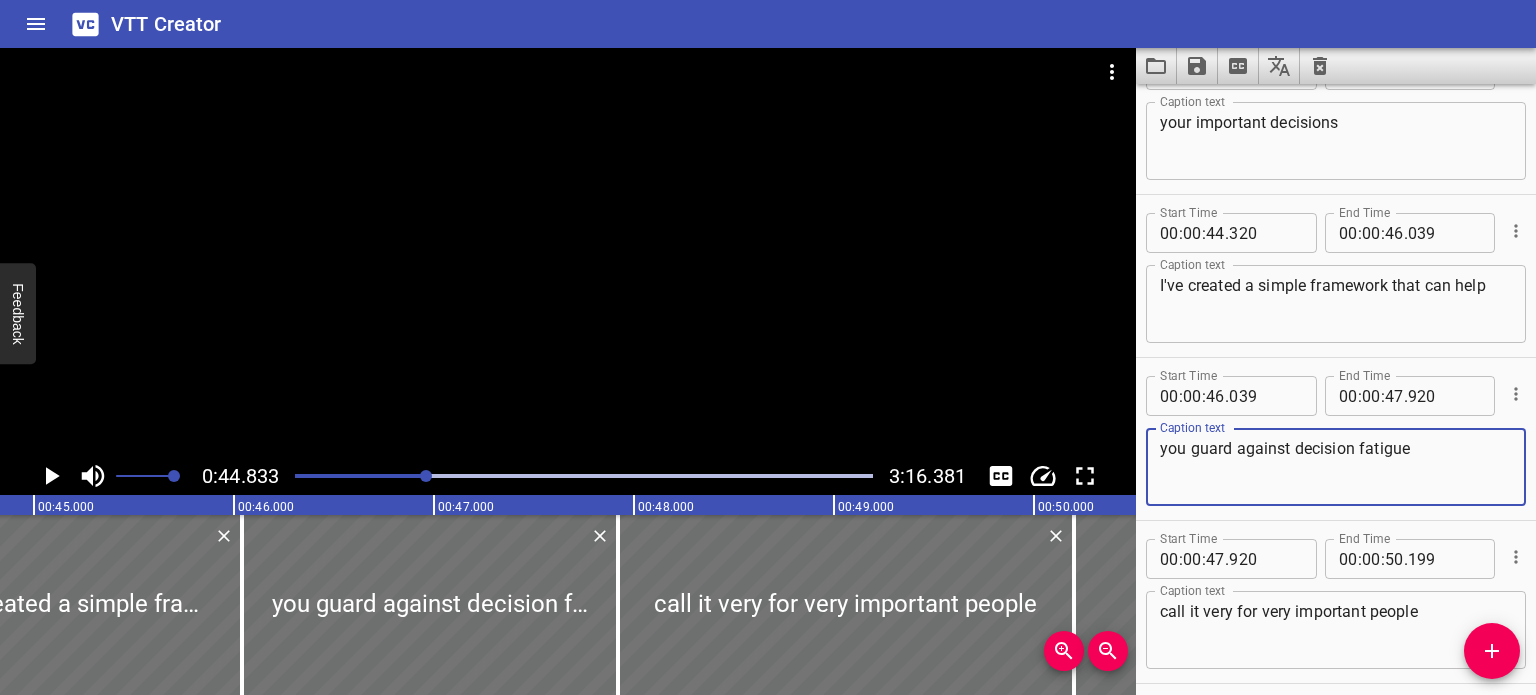 type on "you guard against decision fatigue" 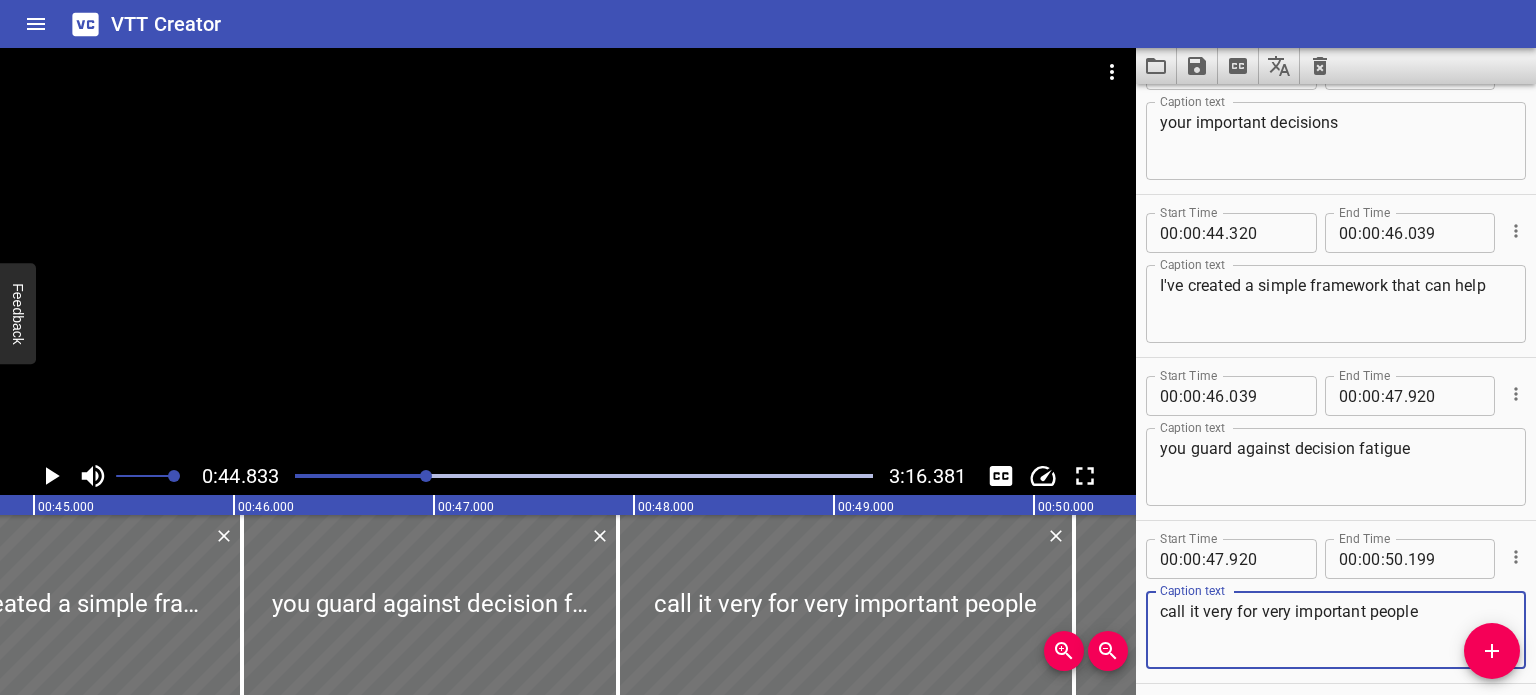 click on "call it very for very important people" at bounding box center (1336, 630) 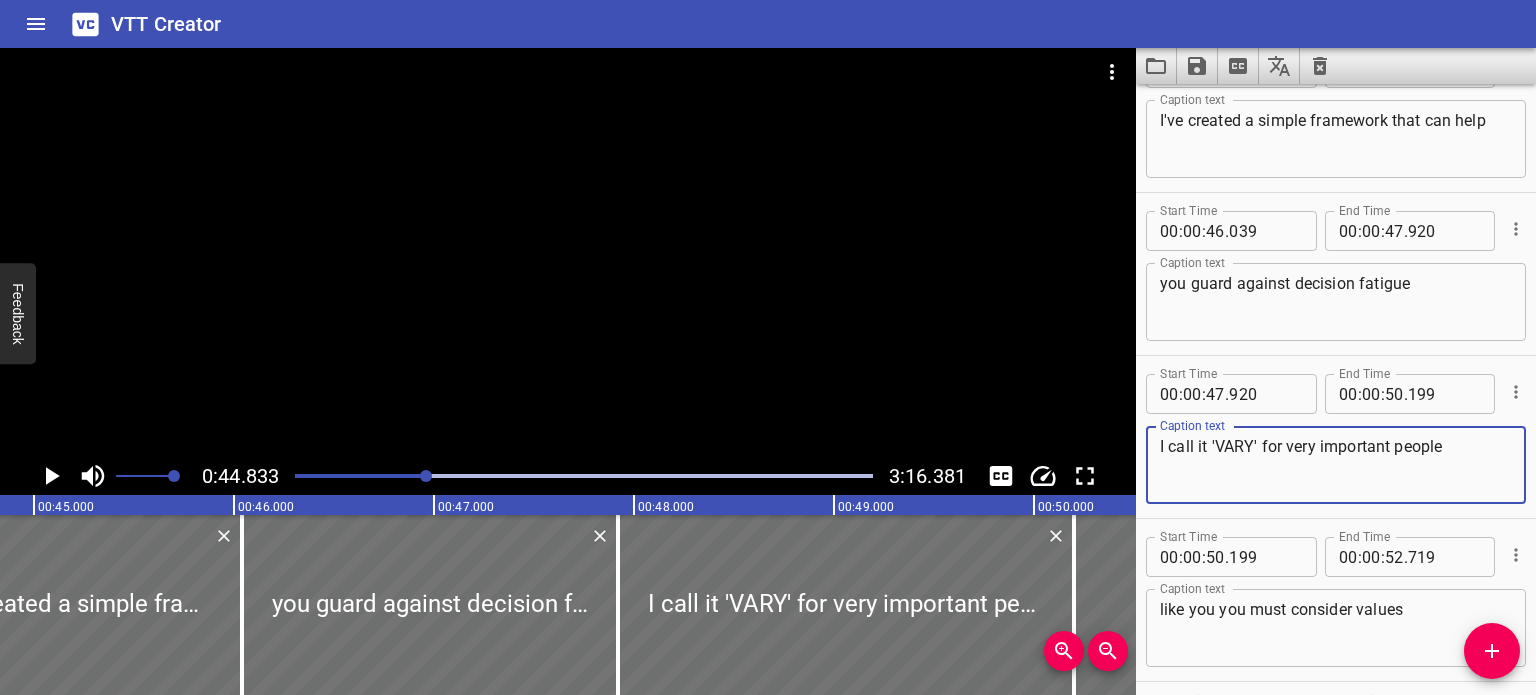 scroll, scrollTop: 2994, scrollLeft: 0, axis: vertical 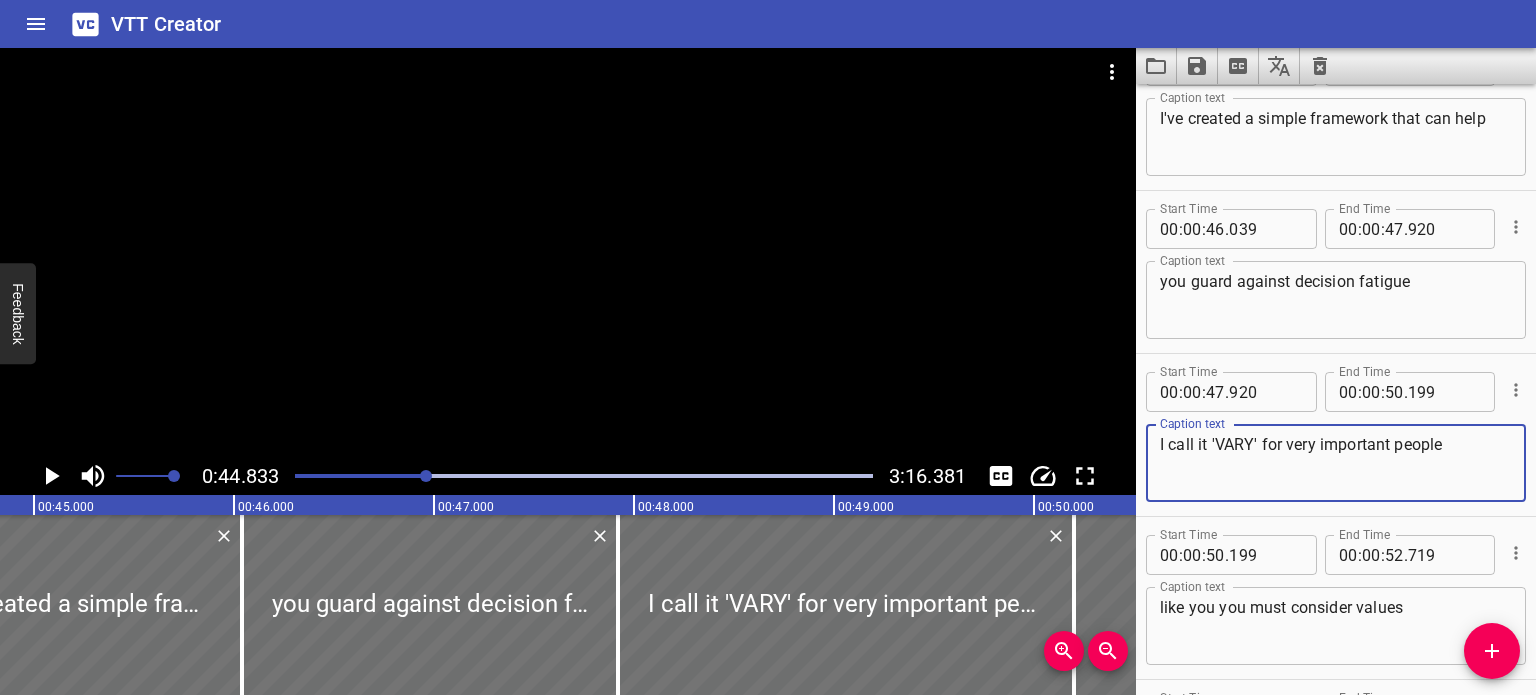 type on "I call it 'VARY' for very important people" 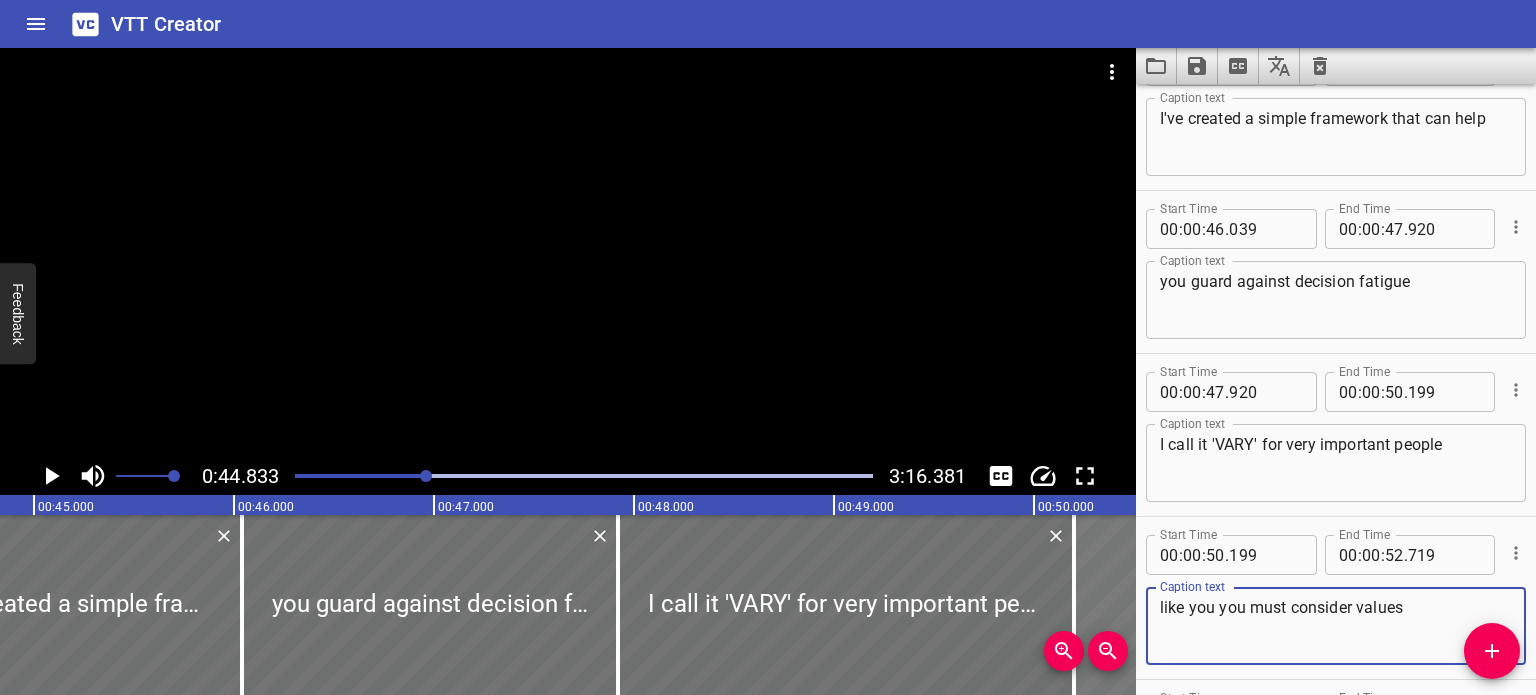 drag, startPoint x: 1216, startPoint y: 606, endPoint x: 1087, endPoint y: 611, distance: 129.09686 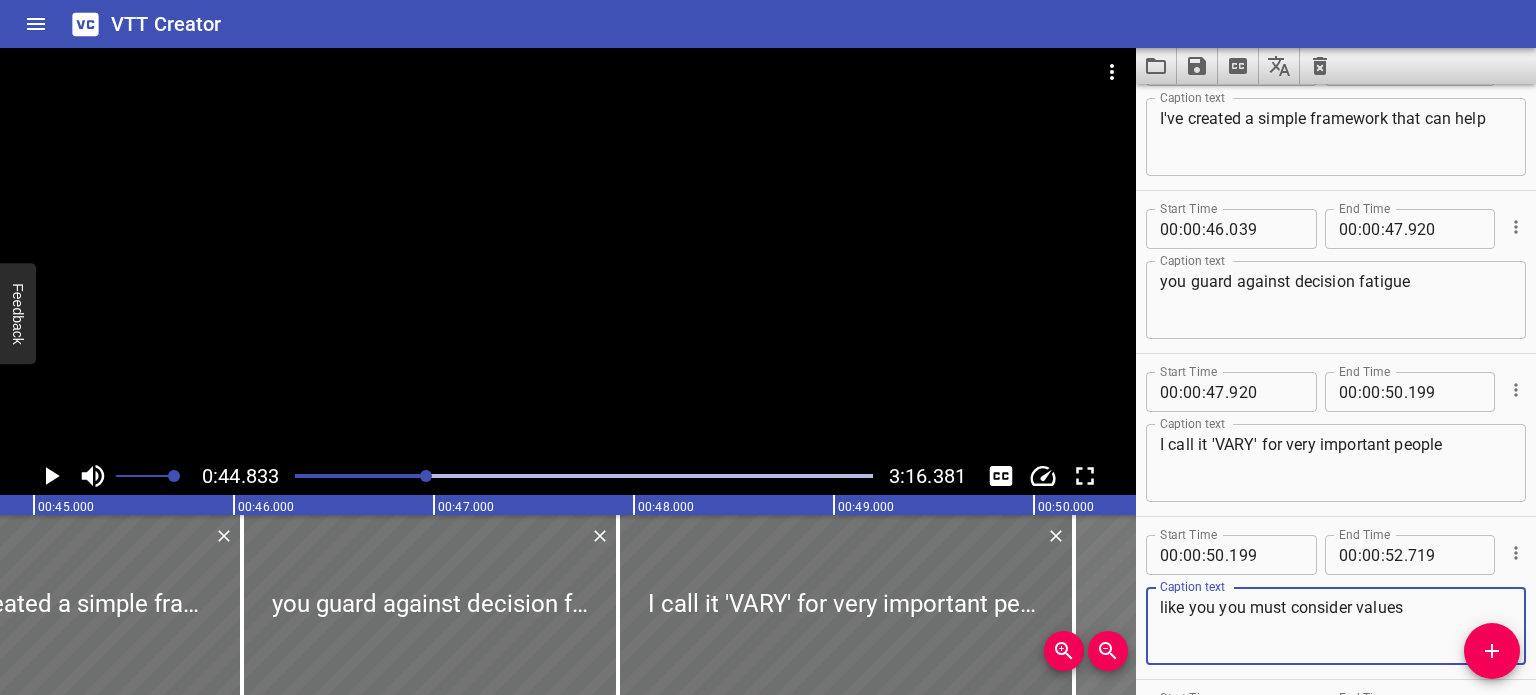 click on "0:44.833 3:16.381 00:00.000 00:01.000 00:02.000 00:03.000 00:04.000 00:05.000 00:06.000 00:07.000 00:08.000 00:09.000 00:10.000 00:11.000 00:12.000 00:13.000 00:14.000 00:15.000 00:16.000 00:17.000 00:18.000 00:19.000 00:20.000 00:21.000 00:22.000 00:23.000 00:24.000 00:25.000 00:25.000 00:26.000 00:27.000 00:28.000 00:29.000 00:30.000 00:31.000 00:32.000 00:33.000 00:34.000 00:35.000 00:36.000 00:37.000 00:38.000 00:39.000 00:40.000 00:41.000 00:42.000 00:43.000 00:44.000 00:45.000 00:46.000 00:47.000 00:48.000 00:49.000 00:50.000 00:50.000 00:51.000 00:52.000 00:53.000 00:54.000 00:55.000 00:56.000 00:57.000 00:58.000 00:59.000 01:00.000 01:01.000 01:02.000 01:03.000 01:04.000 01:05.000 01:06.000 01:07.000 01:08.000 01:09.000 01:10.000 01:11.000 01:12.000 01:13.000 01:14.000 01:15.000 01:15.000 01:16.000 01:17.000 01:18.000 01:19.000 01:20.000 01:21.000 01:22.000 01:23.000 01:24.000 01:25.000 01:26.000 01:27.000 01:28.000 01:29.000 01:30.000 01:31.000 01:32.000 01:33.000 01:34.000 01:35.000 01:36.000 mix 00" at bounding box center (768, 371) 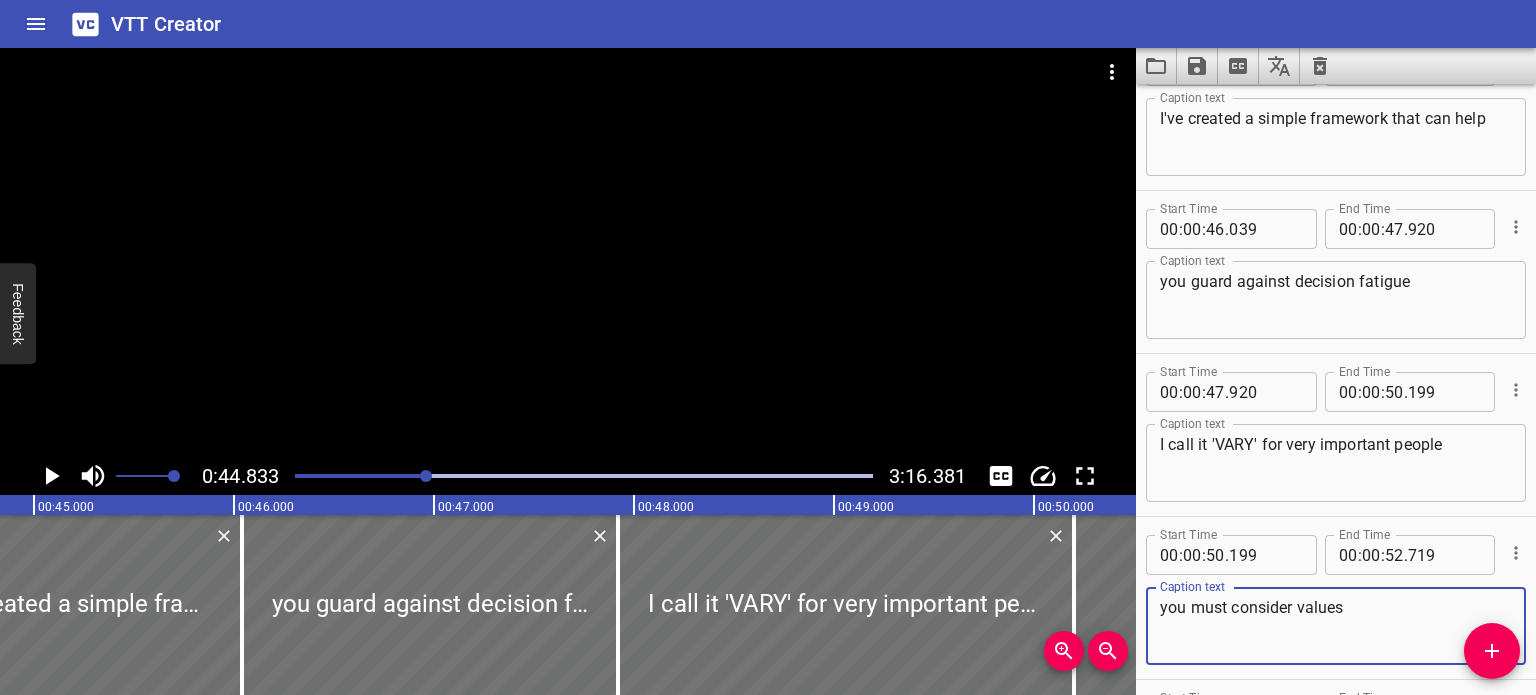 type on "you must consider values" 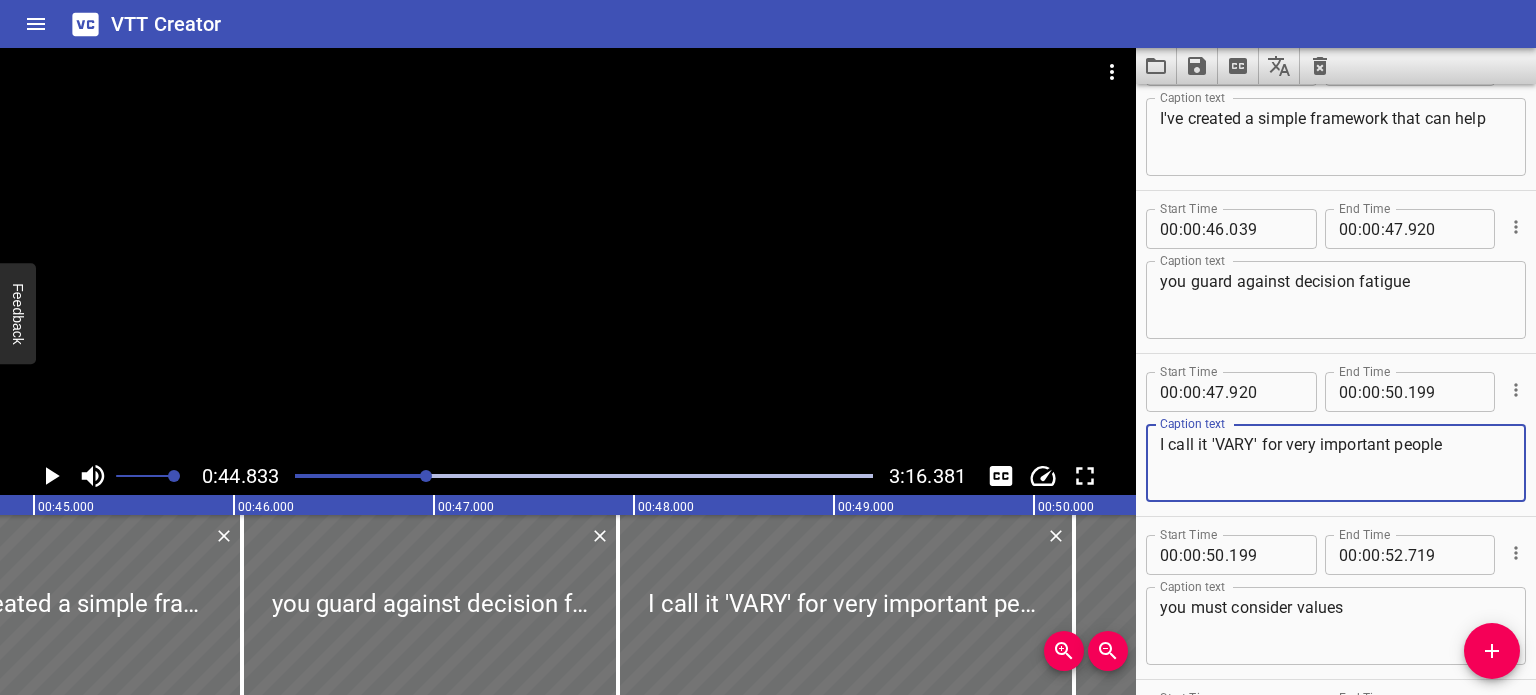 click on "I call it 'VARY' for very important people" at bounding box center (1336, 463) 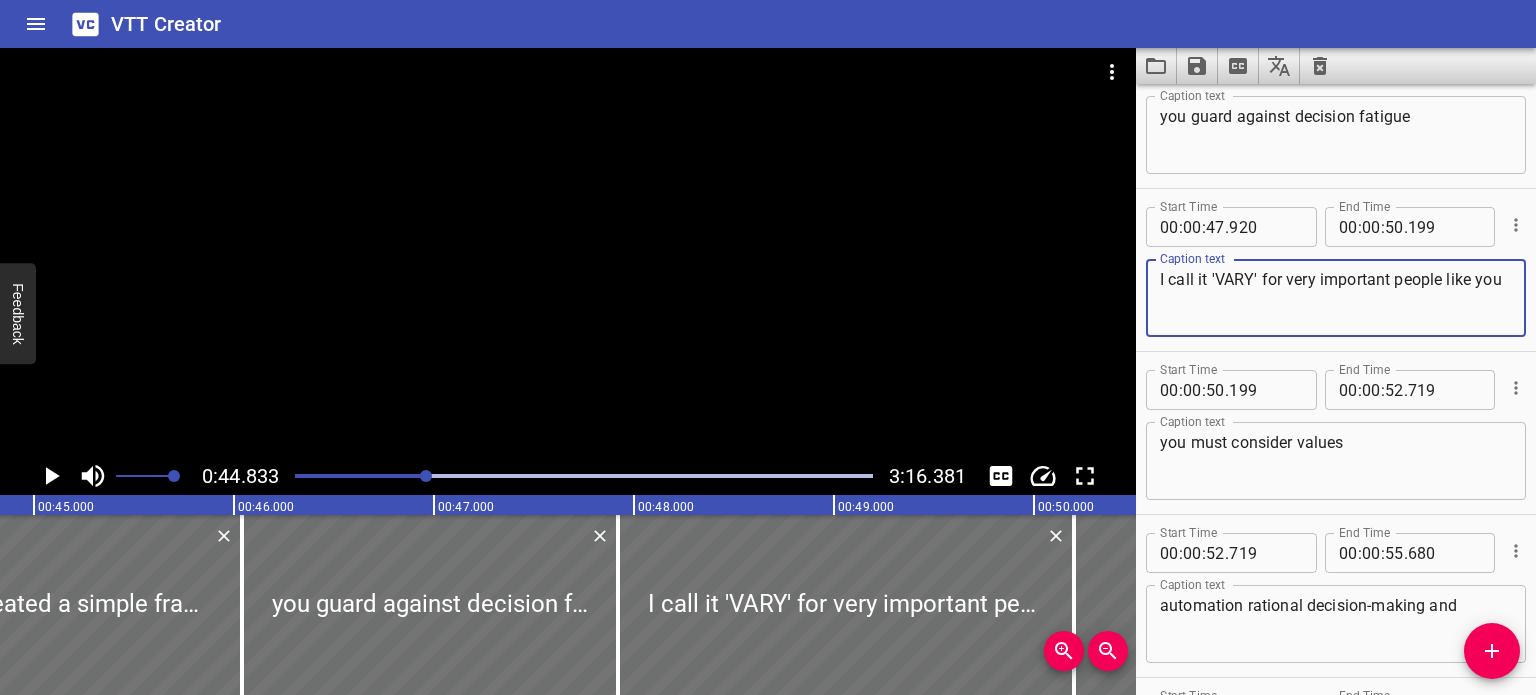 scroll, scrollTop: 3272, scrollLeft: 0, axis: vertical 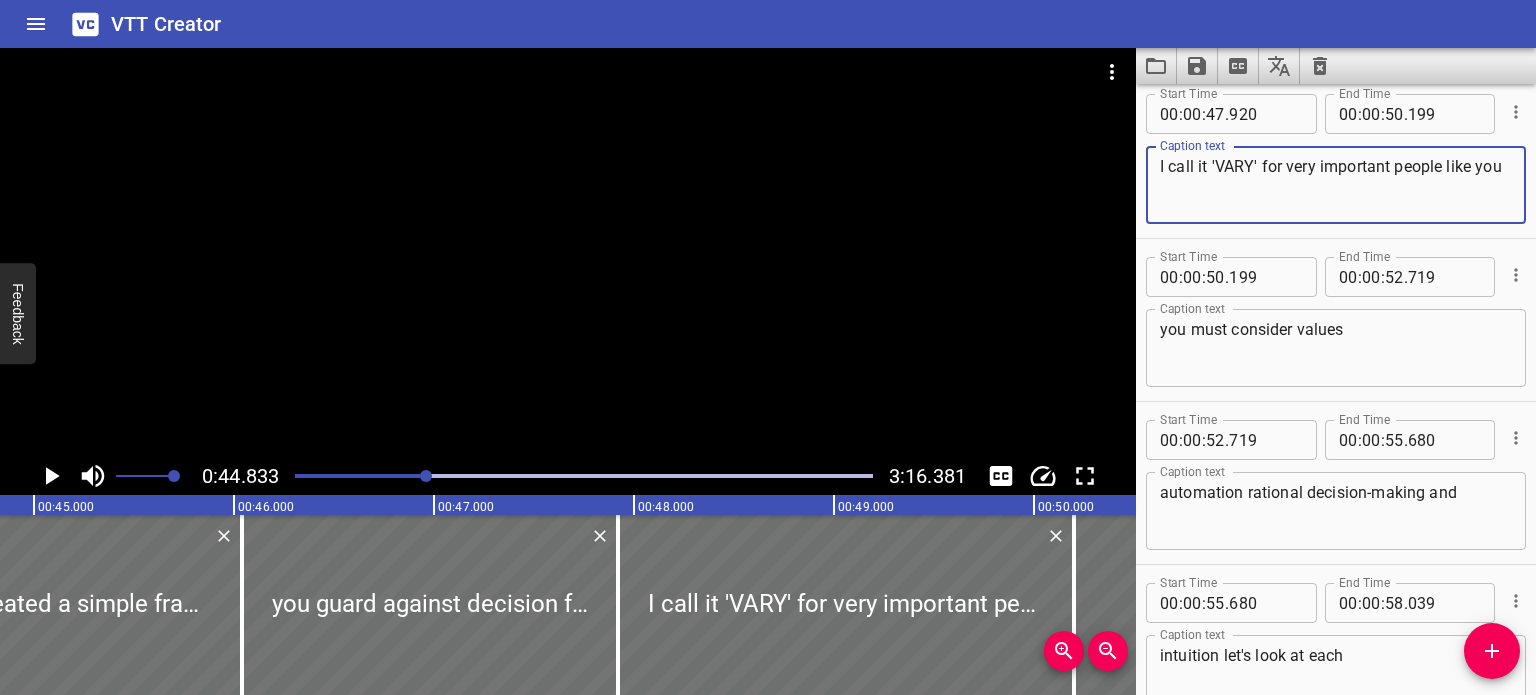 type on "I call it 'VARY' for very important people like you" 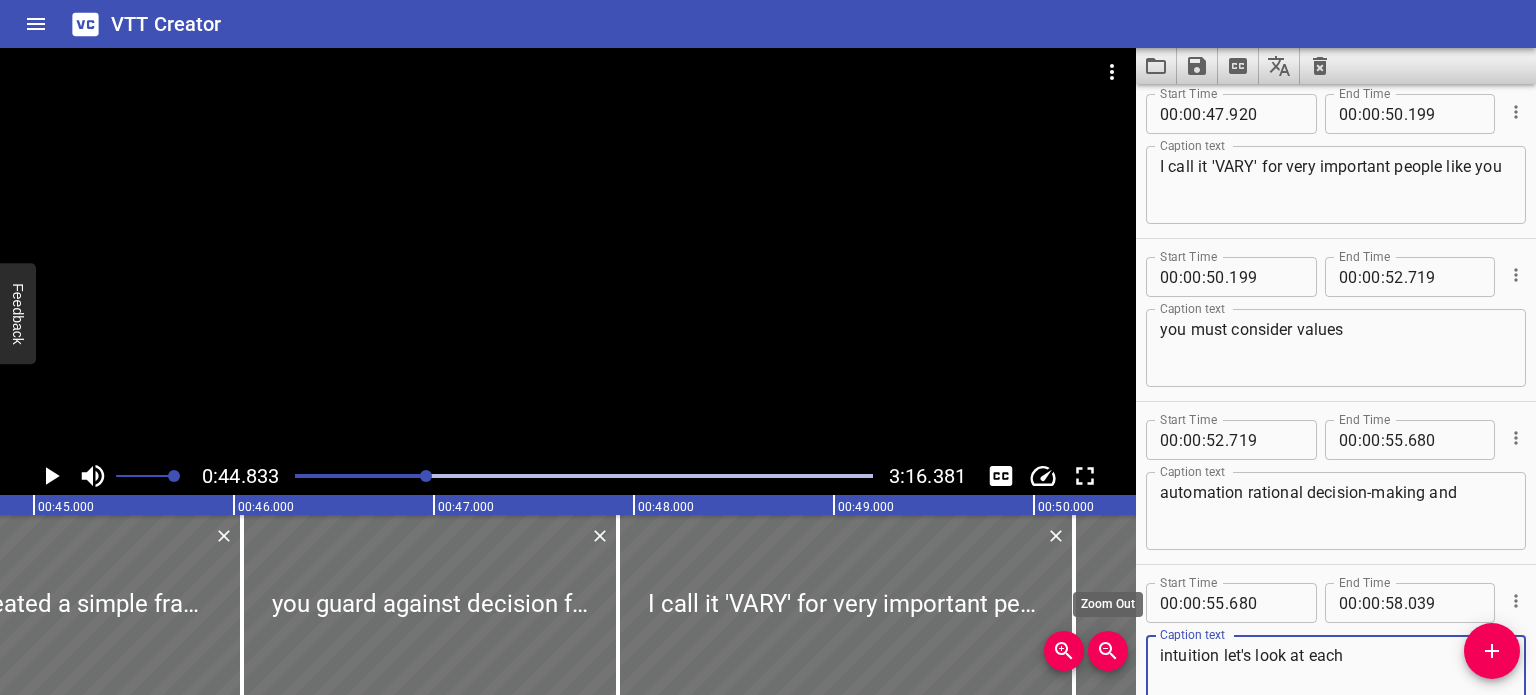 drag, startPoint x: 1219, startPoint y: 657, endPoint x: 1104, endPoint y: 652, distance: 115.10864 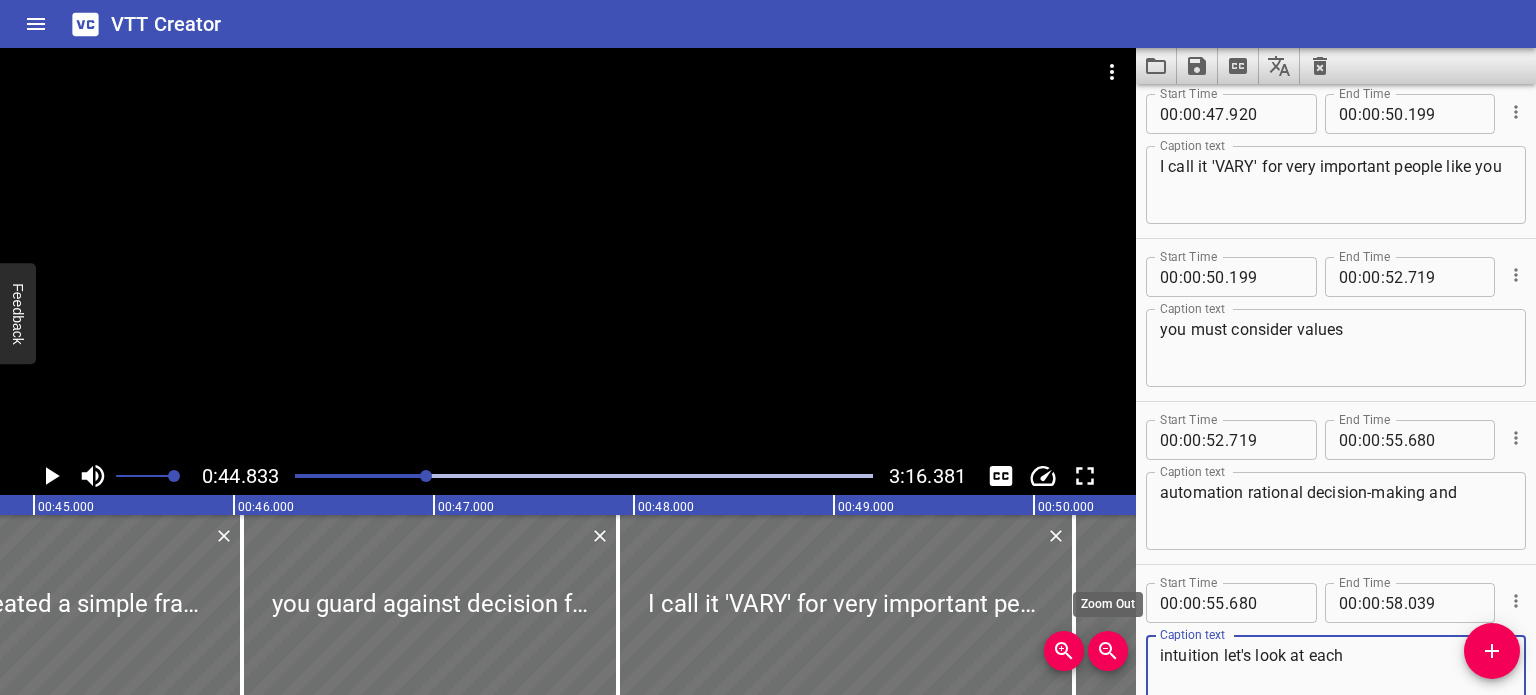 click on "0:44.833 3:16.381 00:00.000 00:01.000 00:02.000 00:03.000 00:04.000 00:05.000 00:06.000 00:07.000 00:08.000 00:09.000 00:10.000 00:11.000 00:12.000 00:13.000 00:14.000 00:15.000 00:16.000 00:17.000 00:18.000 00:19.000 00:20.000 00:21.000 00:22.000 00:23.000 00:24.000 00:25.000 00:25.000 00:26.000 00:27.000 00:28.000 00:29.000 00:30.000 00:31.000 00:32.000 00:33.000 00:34.000 00:35.000 00:36.000 00:37.000 00:38.000 00:39.000 00:40.000 00:41.000 00:42.000 00:43.000 00:44.000 00:45.000 00:46.000 00:47.000 00:48.000 00:49.000 00:50.000 00:50.000 00:51.000 00:52.000 00:53.000 00:54.000 00:55.000 00:56.000 00:57.000 00:58.000 00:59.000 01:00.000 01:01.000 01:02.000 01:03.000 01:04.000 01:05.000 01:06.000 01:07.000 01:08.000 01:09.000 01:10.000 01:11.000 01:12.000 01:13.000 01:14.000 01:15.000 01:15.000 01:16.000 01:17.000 01:18.000 01:19.000 01:20.000 01:21.000 01:22.000 01:23.000 01:24.000 01:25.000 01:26.000 01:27.000 01:28.000 01:29.000 01:30.000 01:31.000 01:32.000 01:33.000 01:34.000 01:35.000 01:36.000 mix 00" at bounding box center [768, 371] 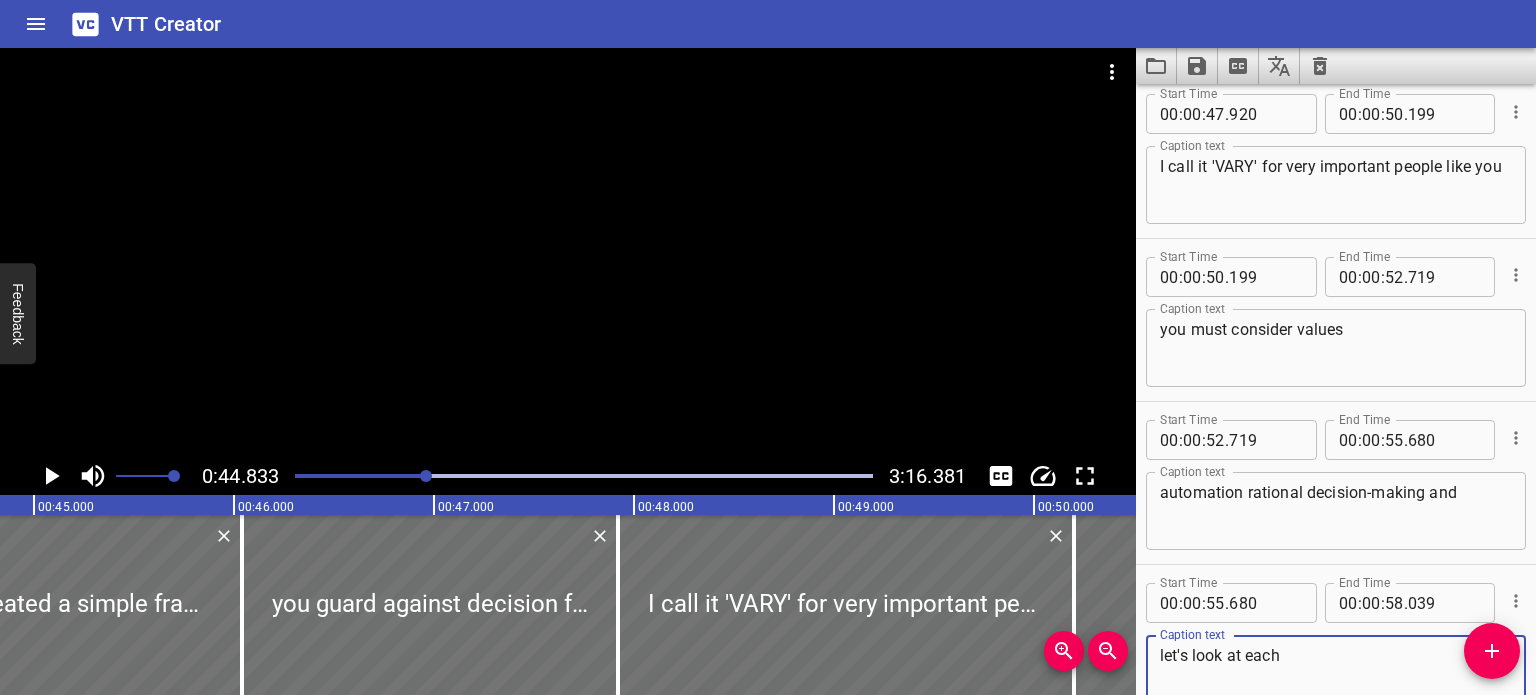 type on "let's look at each" 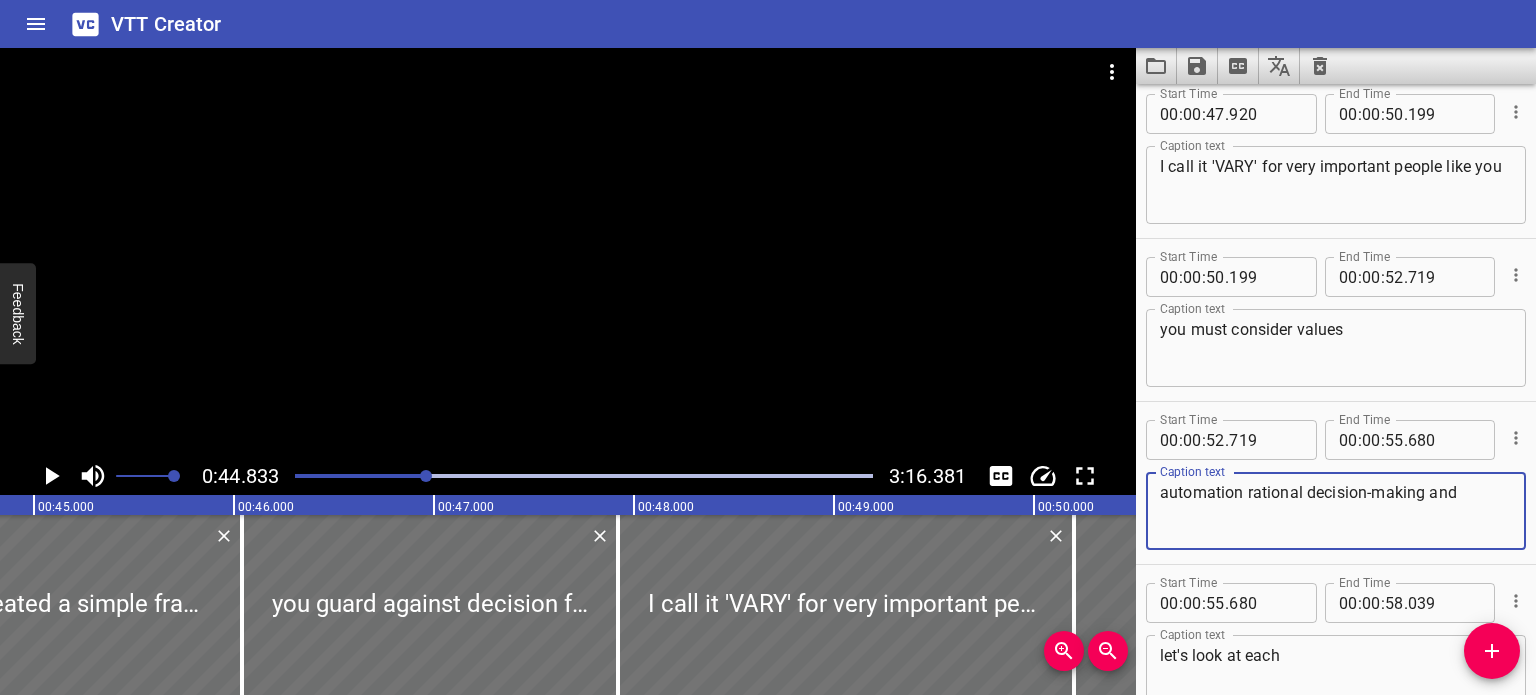 click on "automation rational decision-making and" at bounding box center (1336, 511) 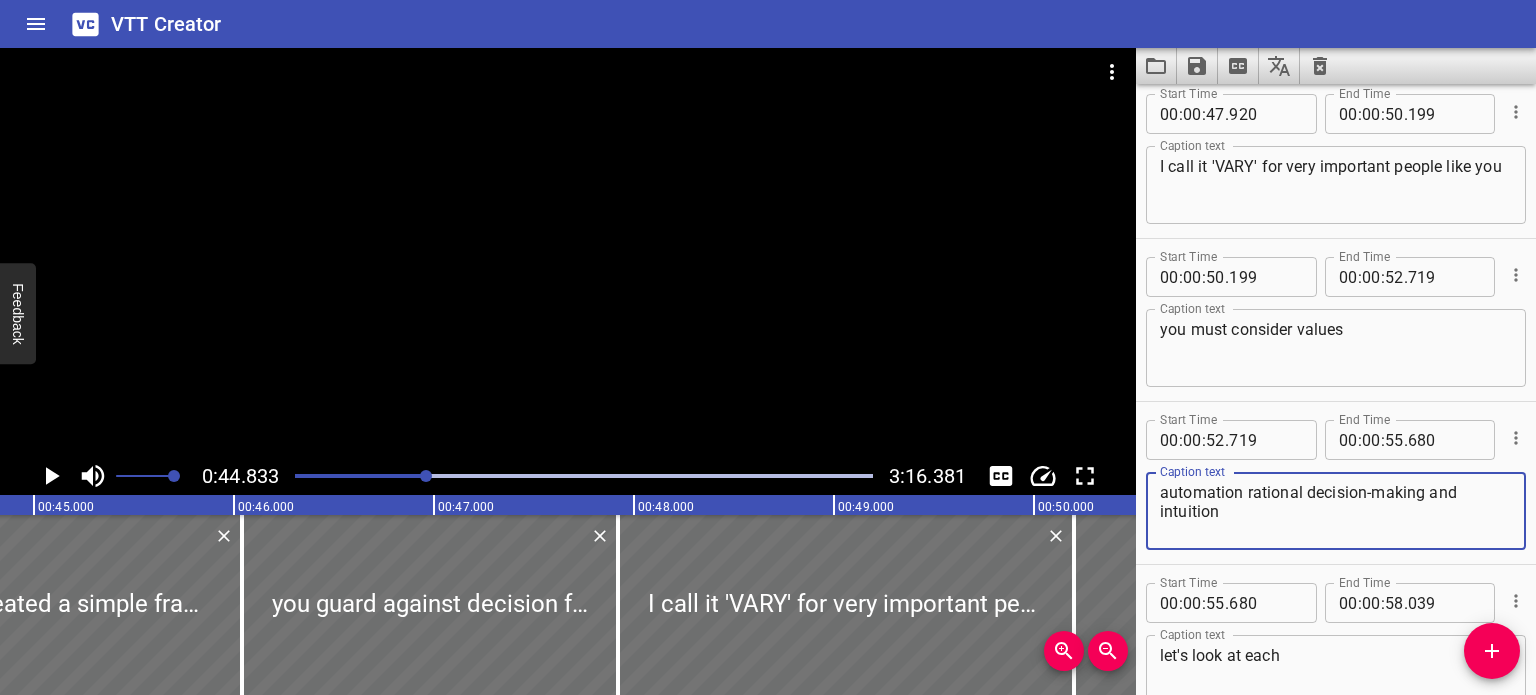 type on "automation rational decision-making and intuition" 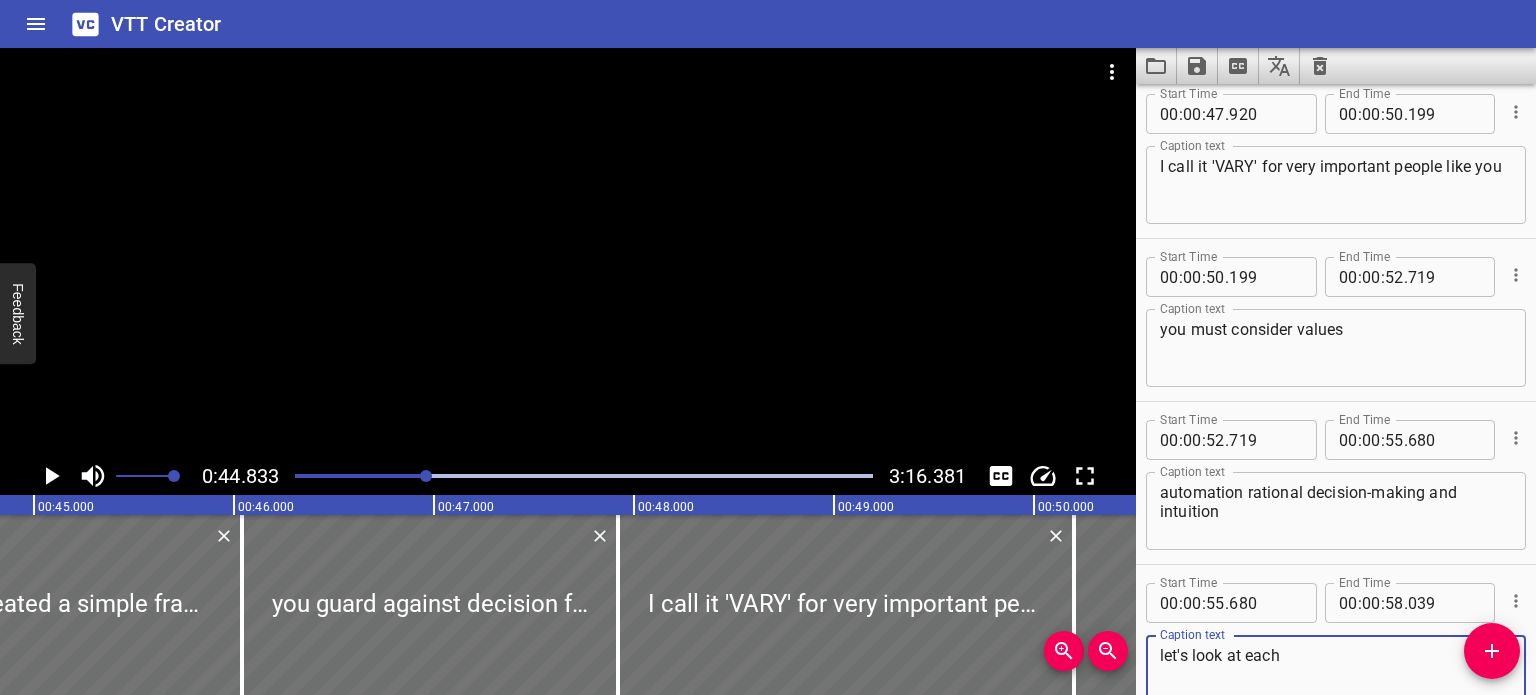 type on "let's look at each" 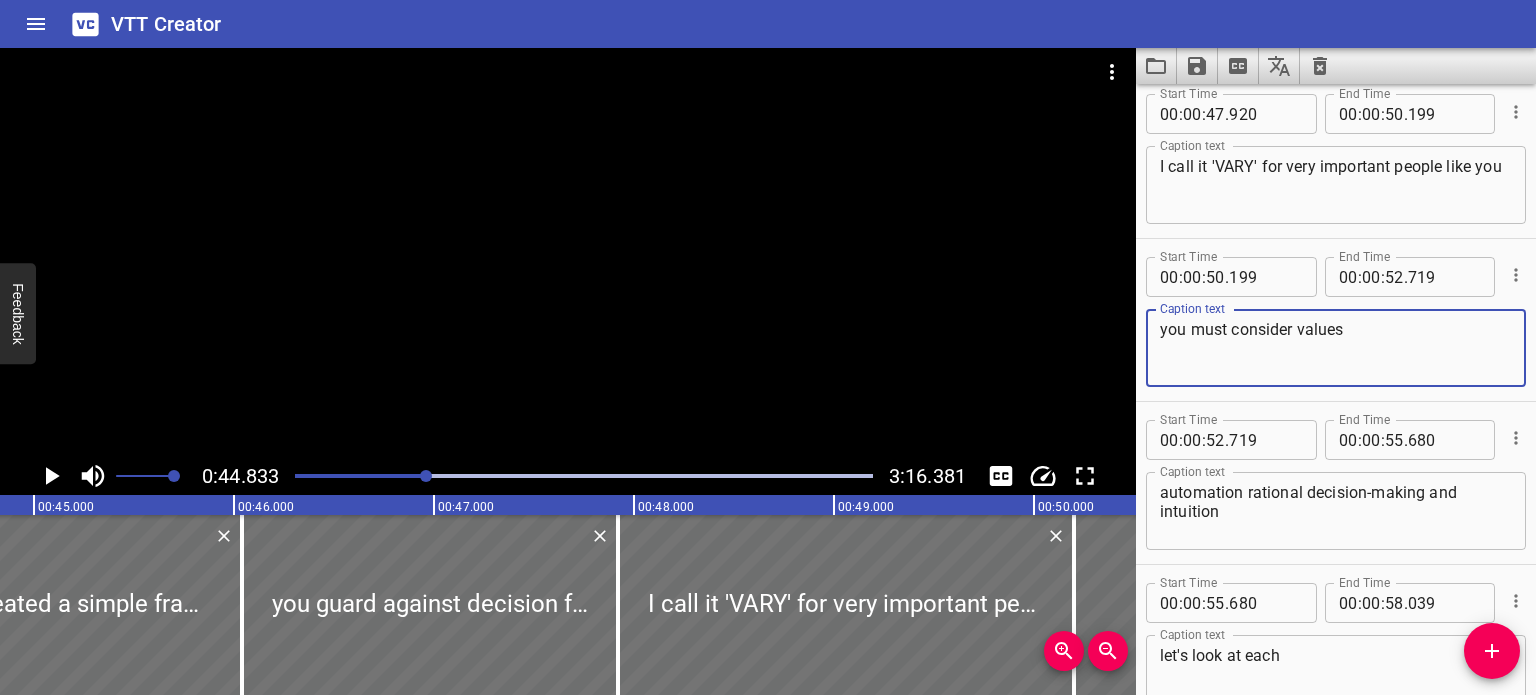 click on "you must consider values" at bounding box center (1336, 348) 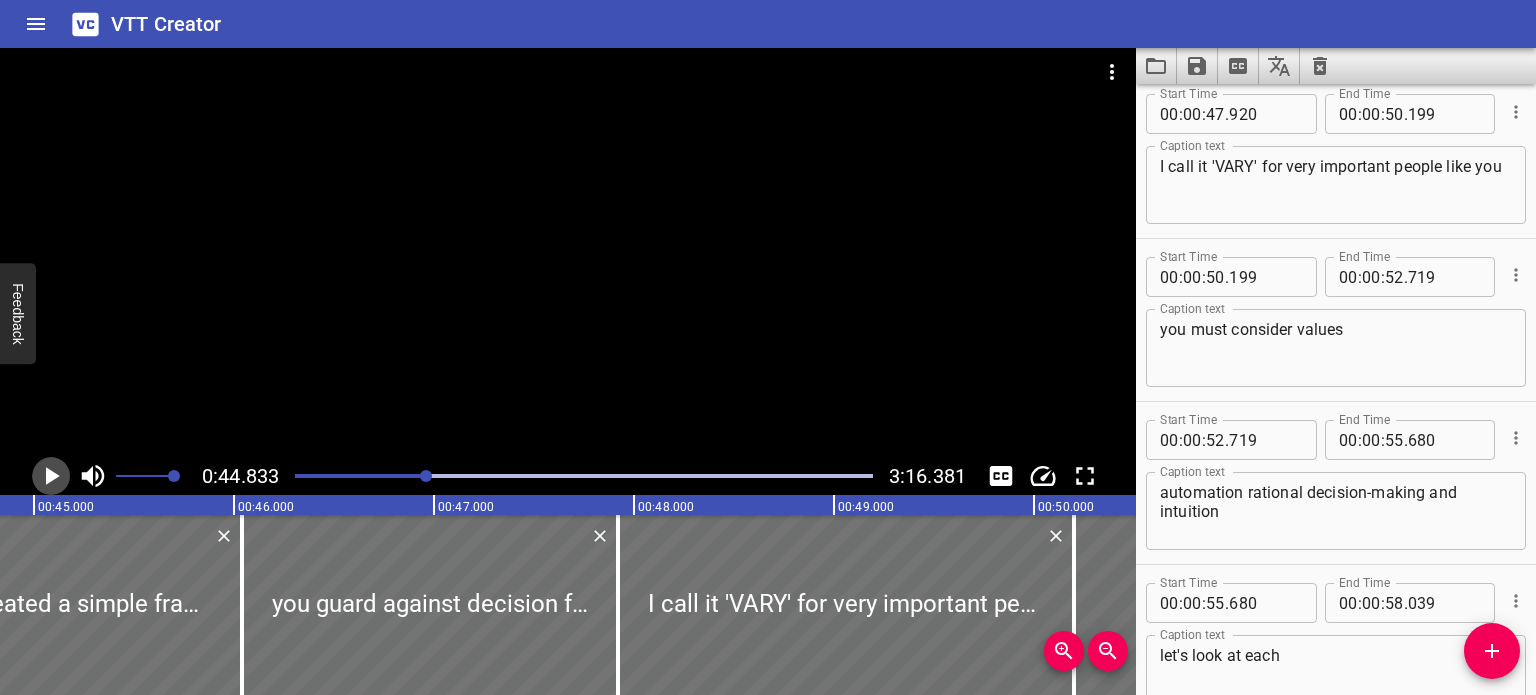 click 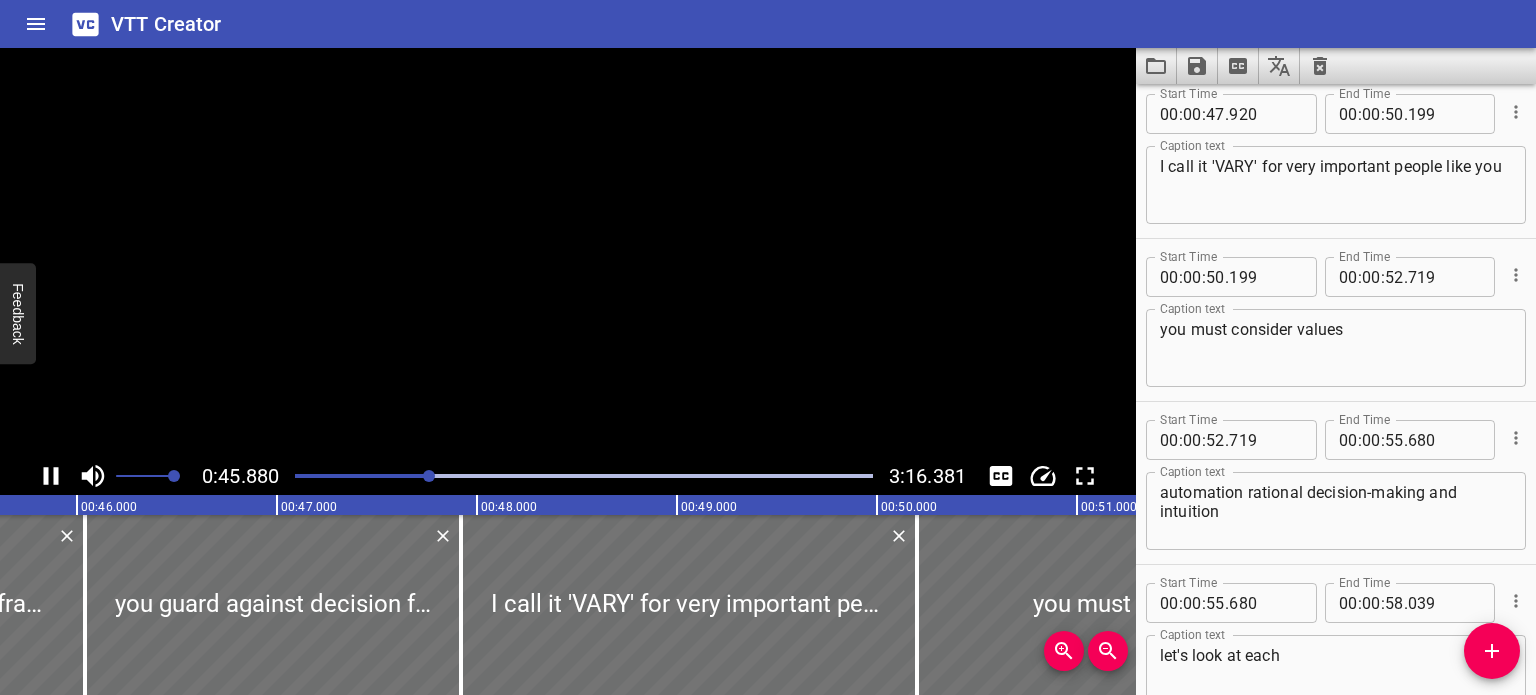 scroll, scrollTop: 0, scrollLeft: 9176, axis: horizontal 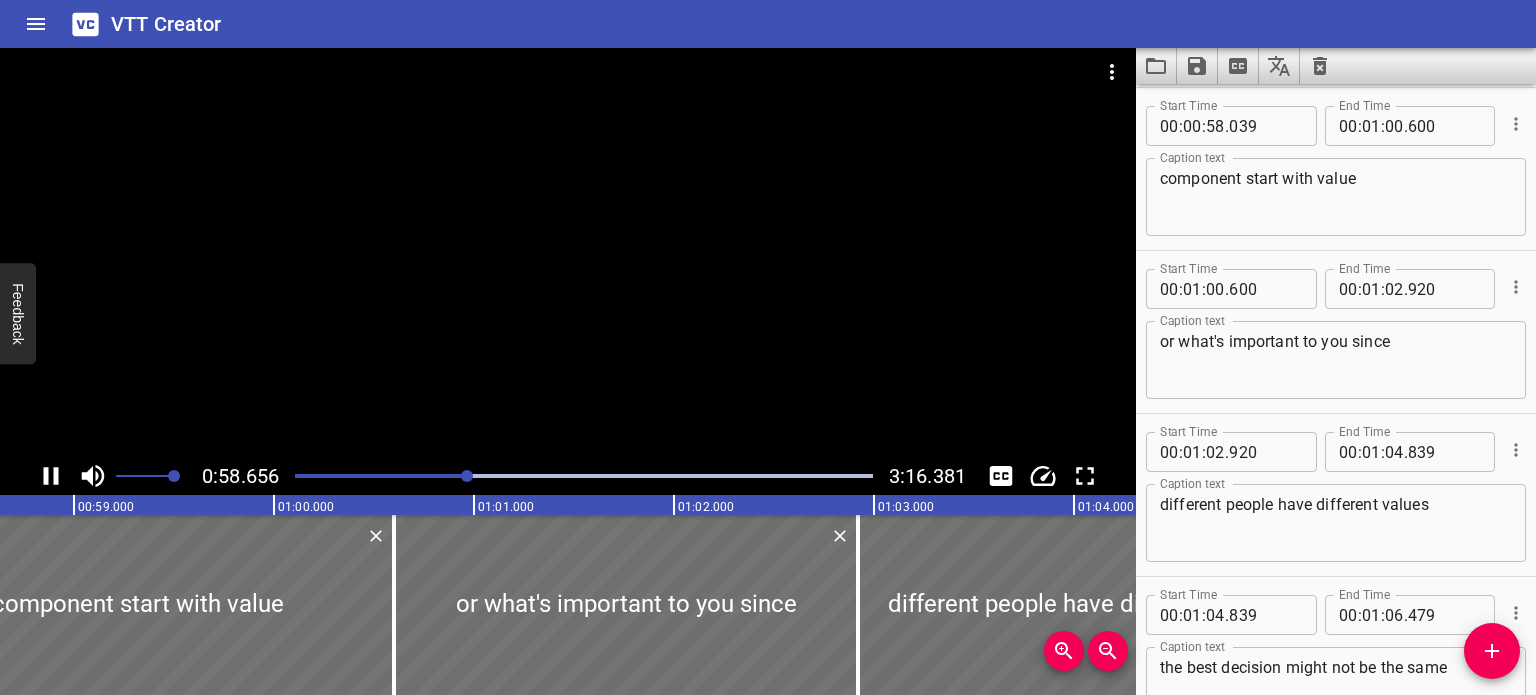 click at bounding box center [568, 252] 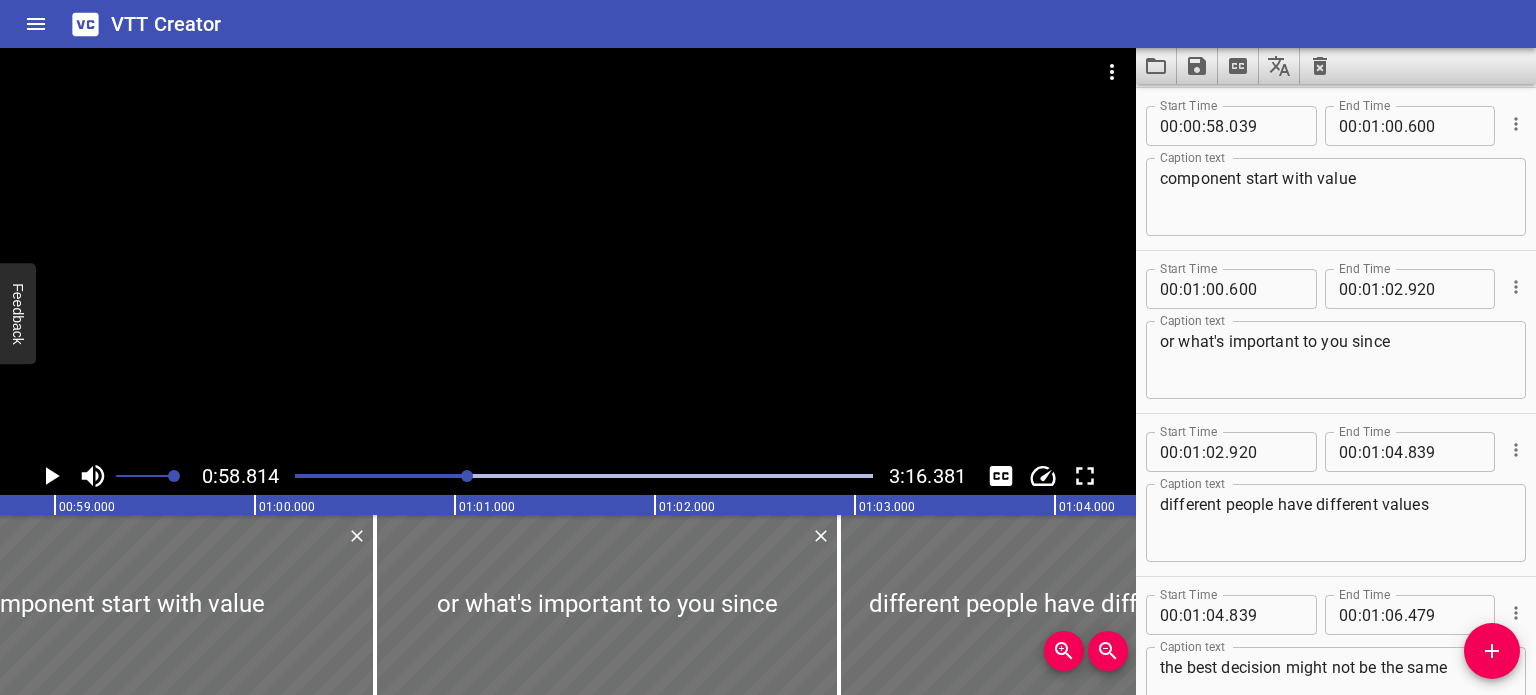scroll, scrollTop: 0, scrollLeft: 11762, axis: horizontal 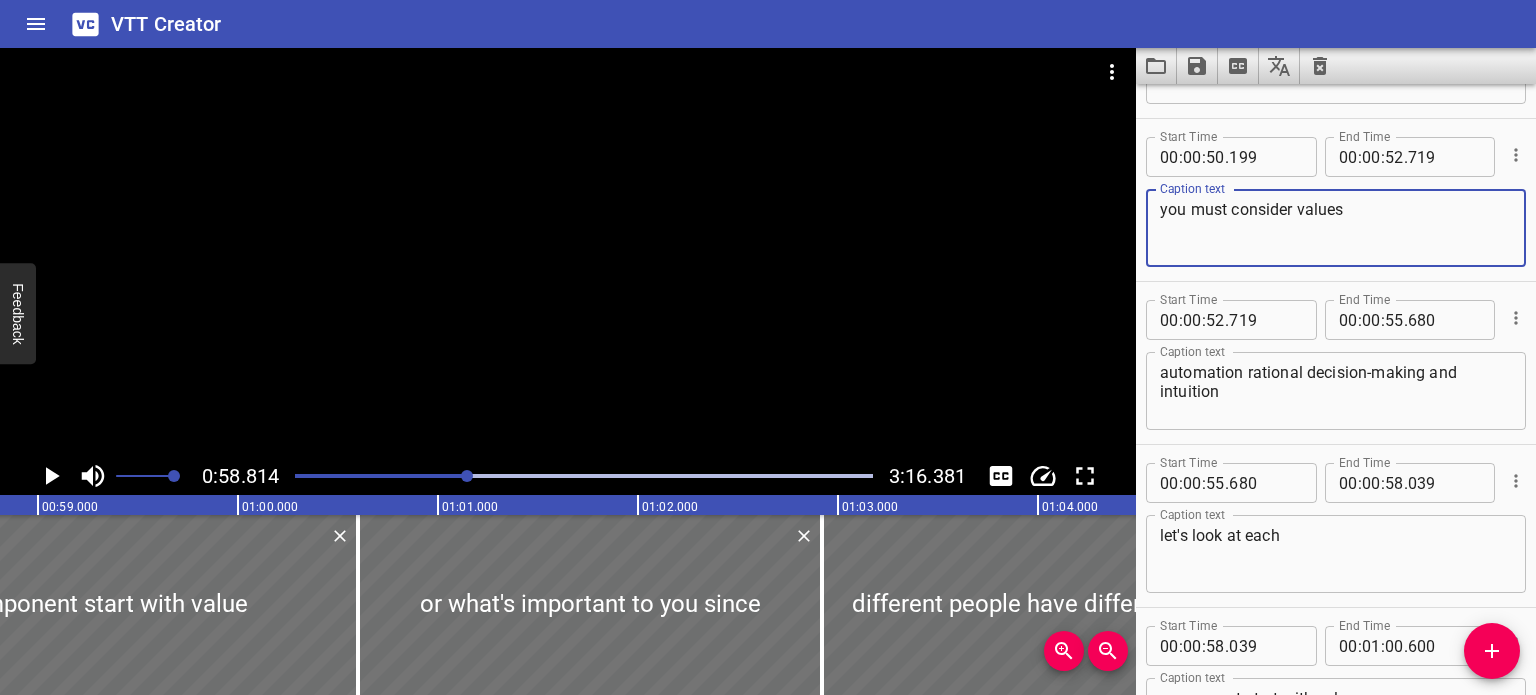 click on "you must consider values" at bounding box center [1336, 228] 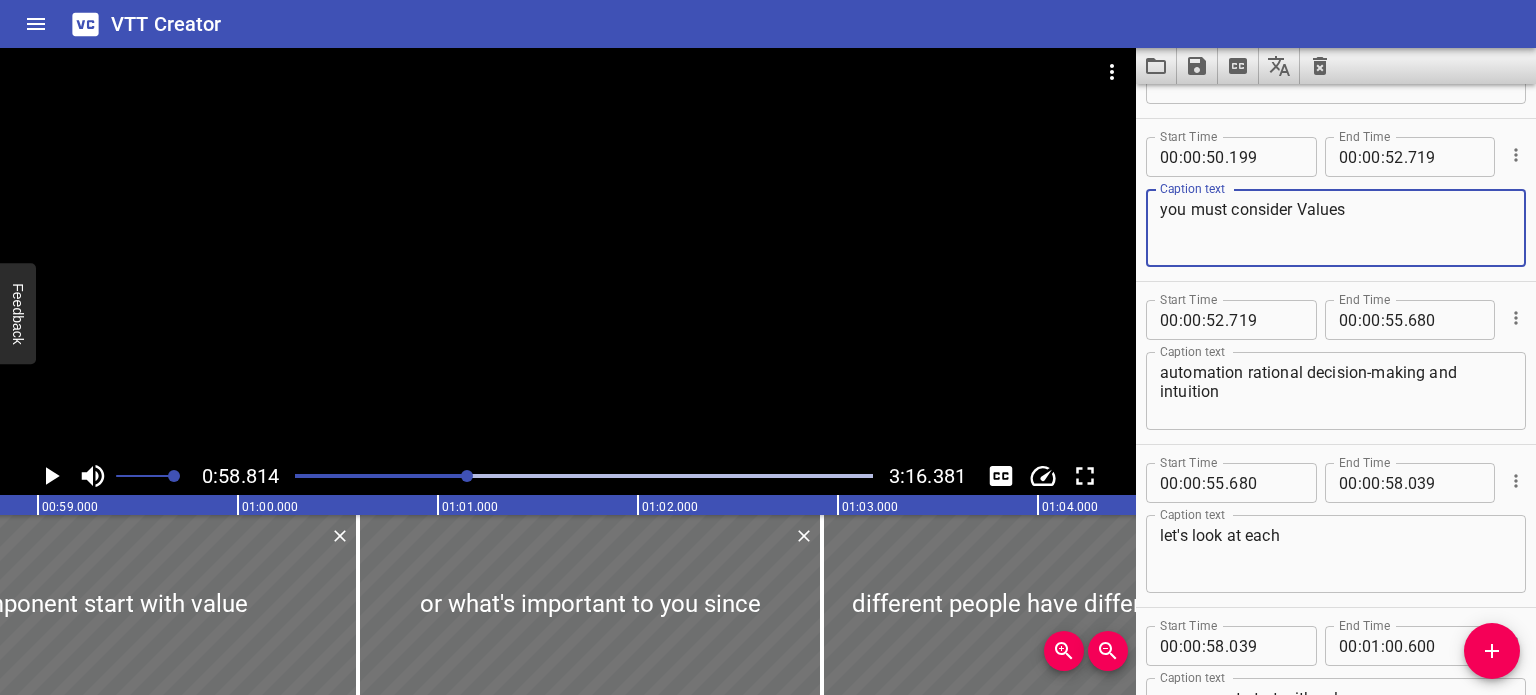 type on "you must consider Values" 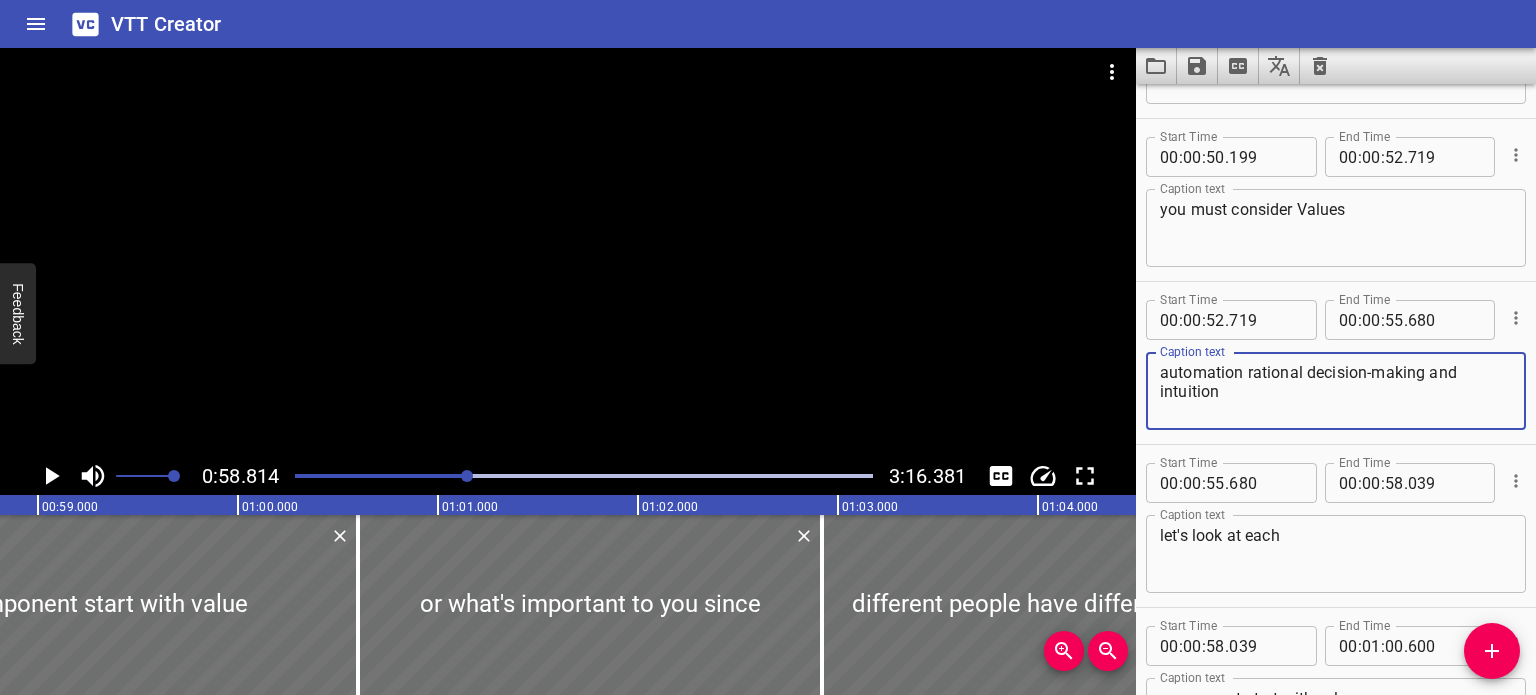 click on "automation rational decision-making and intuition" at bounding box center [1336, 391] 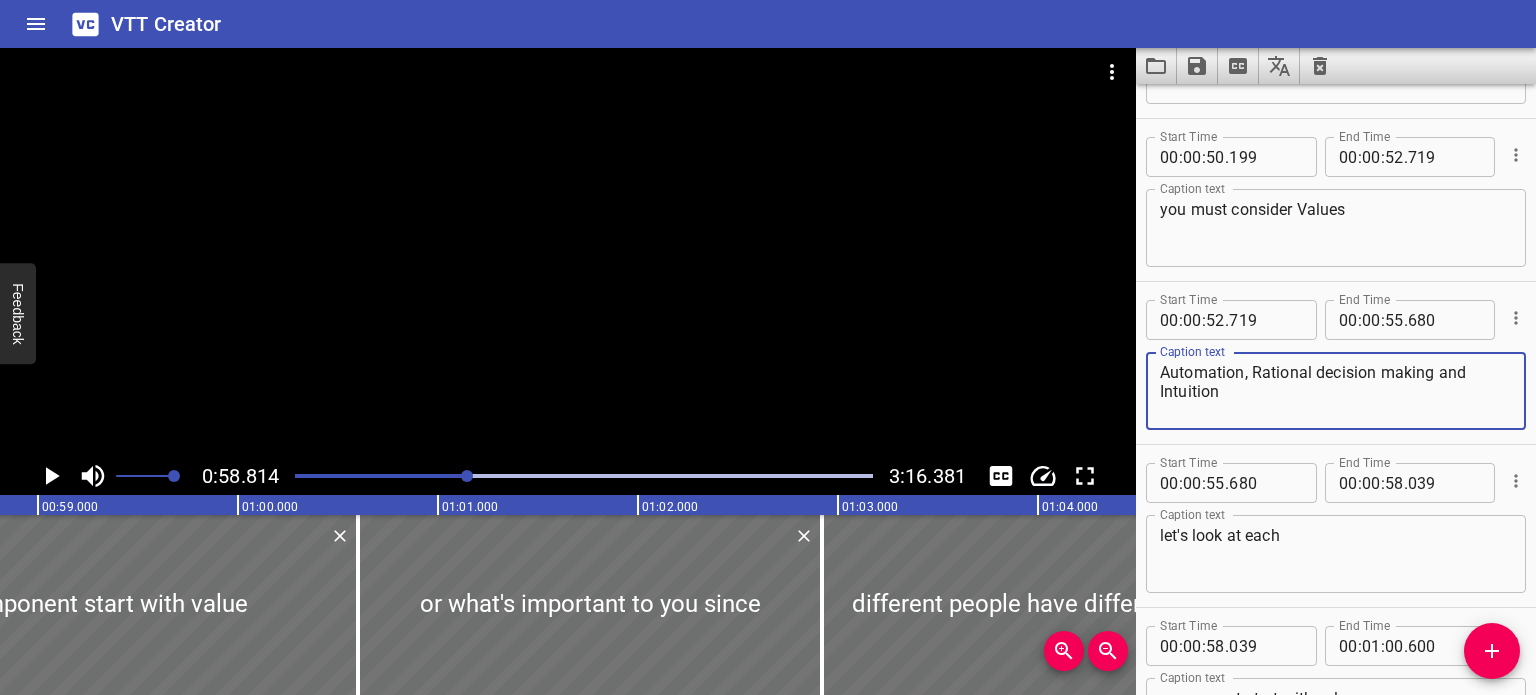 type on "Automation, Rational decision making and Intuition" 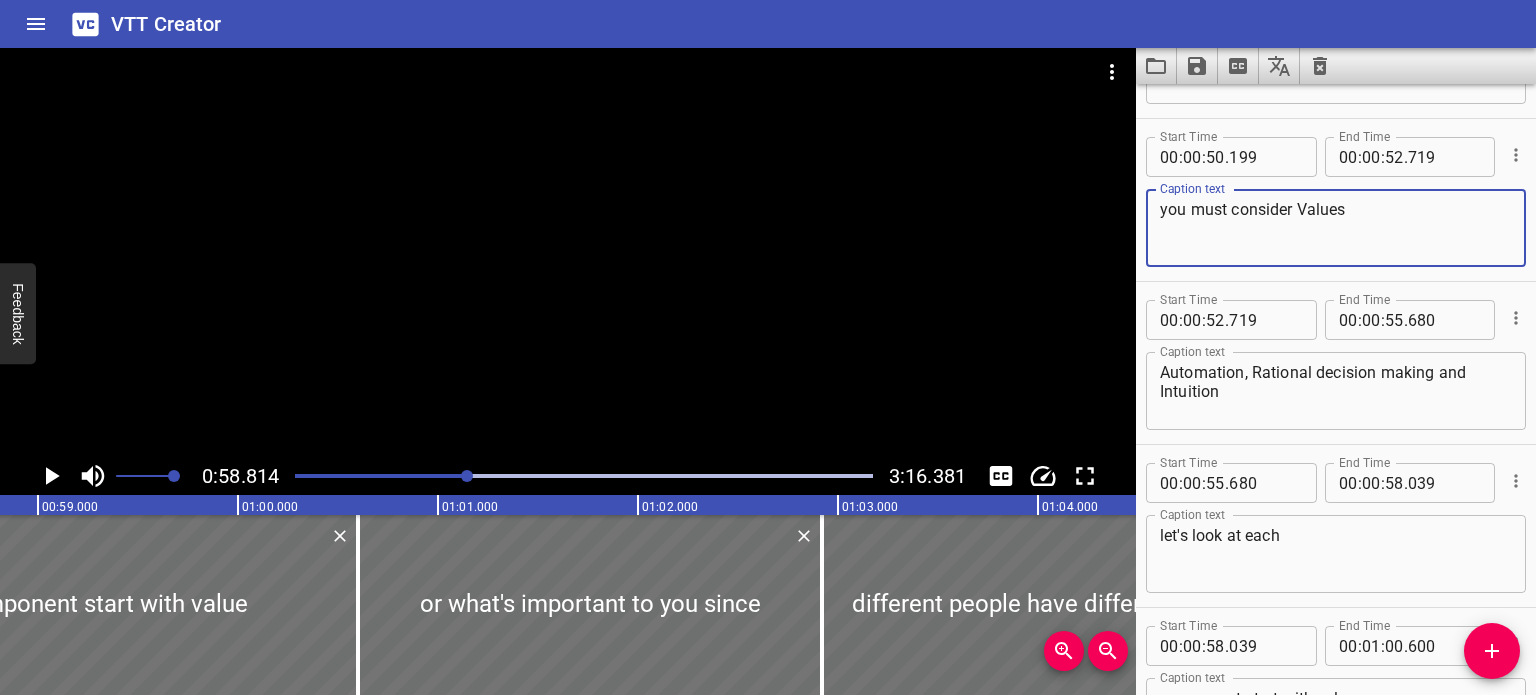 click on "you must consider Values" at bounding box center (1336, 228) 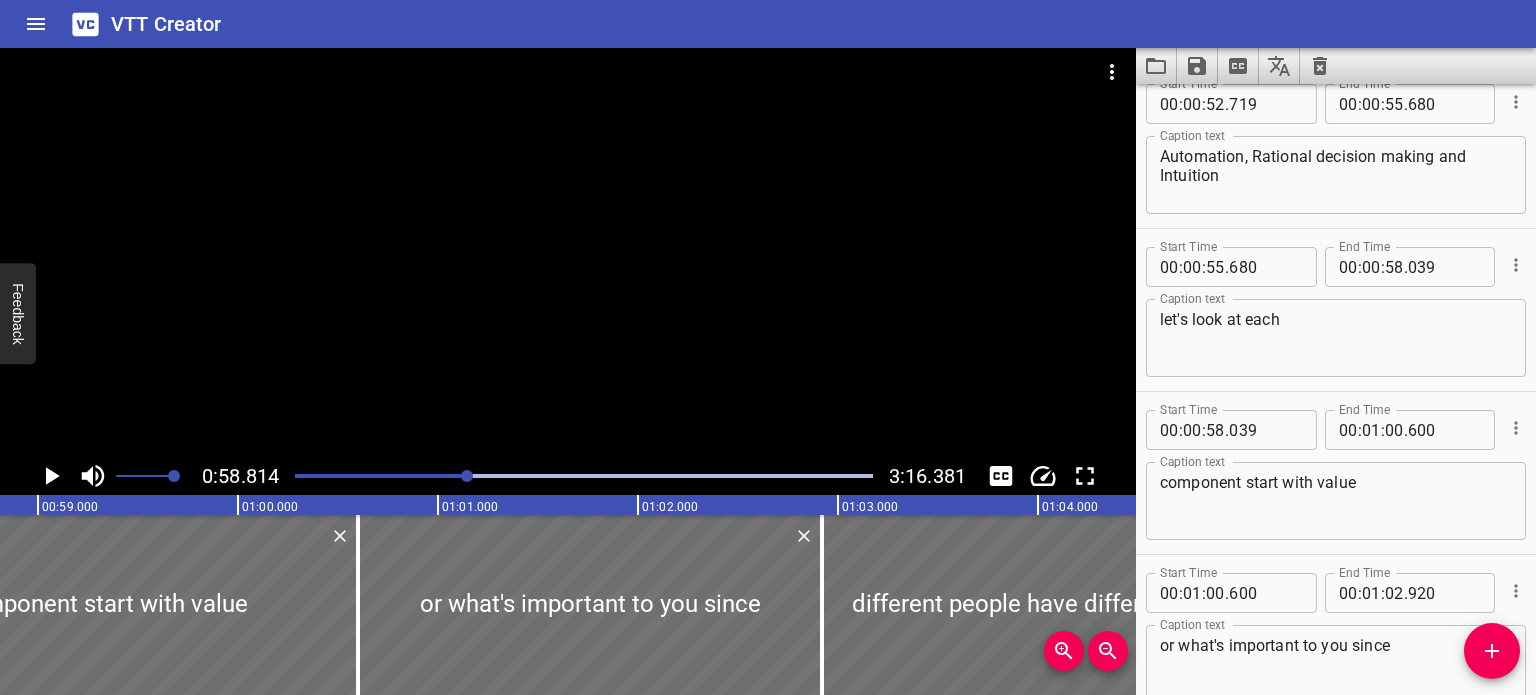 scroll, scrollTop: 3608, scrollLeft: 0, axis: vertical 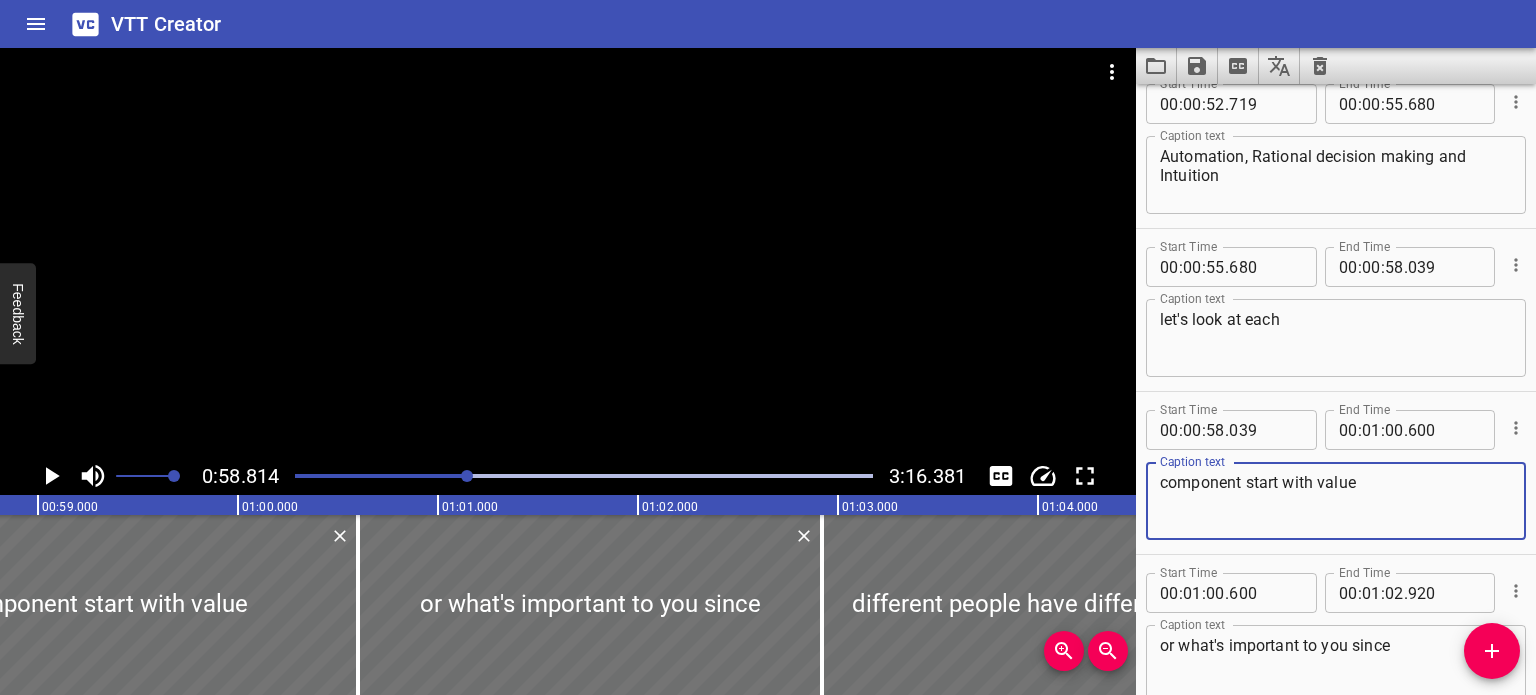 drag, startPoint x: 1249, startPoint y: 486, endPoint x: 1123, endPoint y: 487, distance: 126.00397 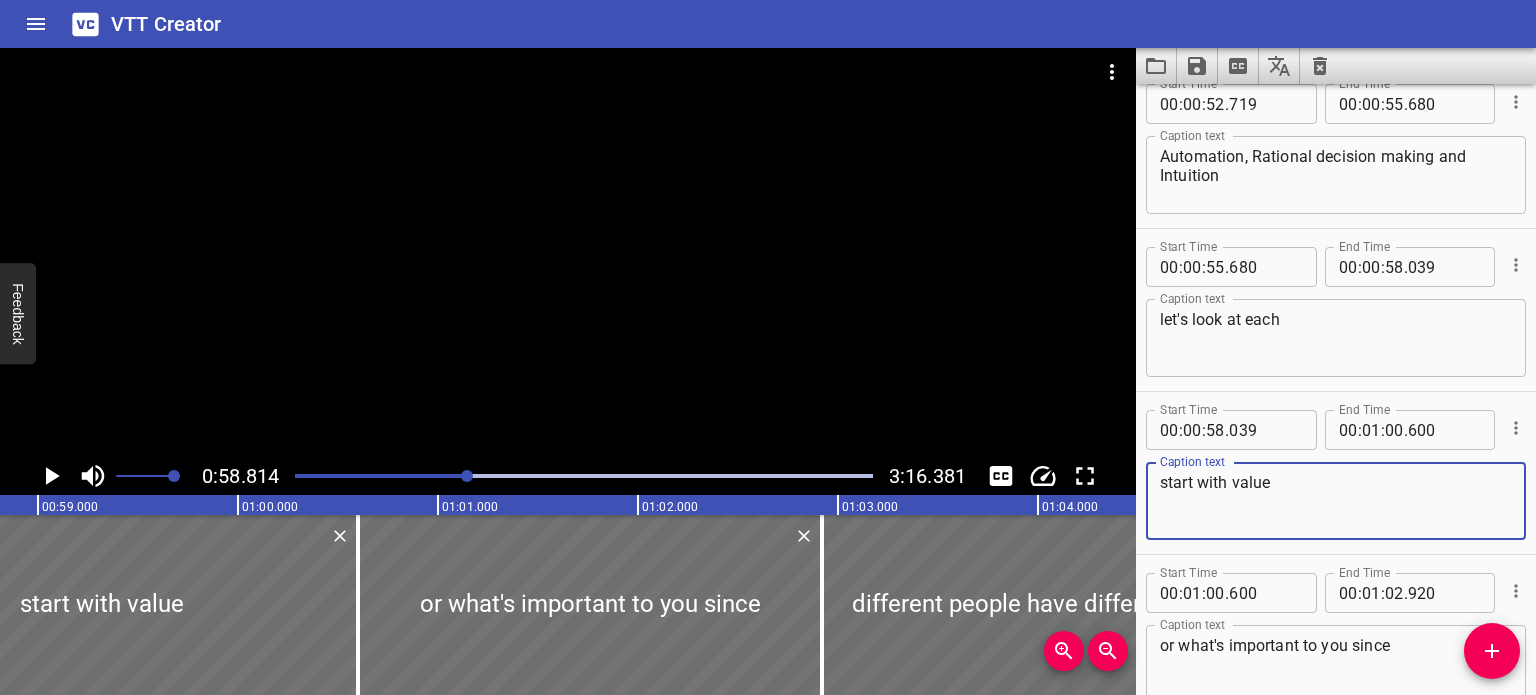 type on "start with value" 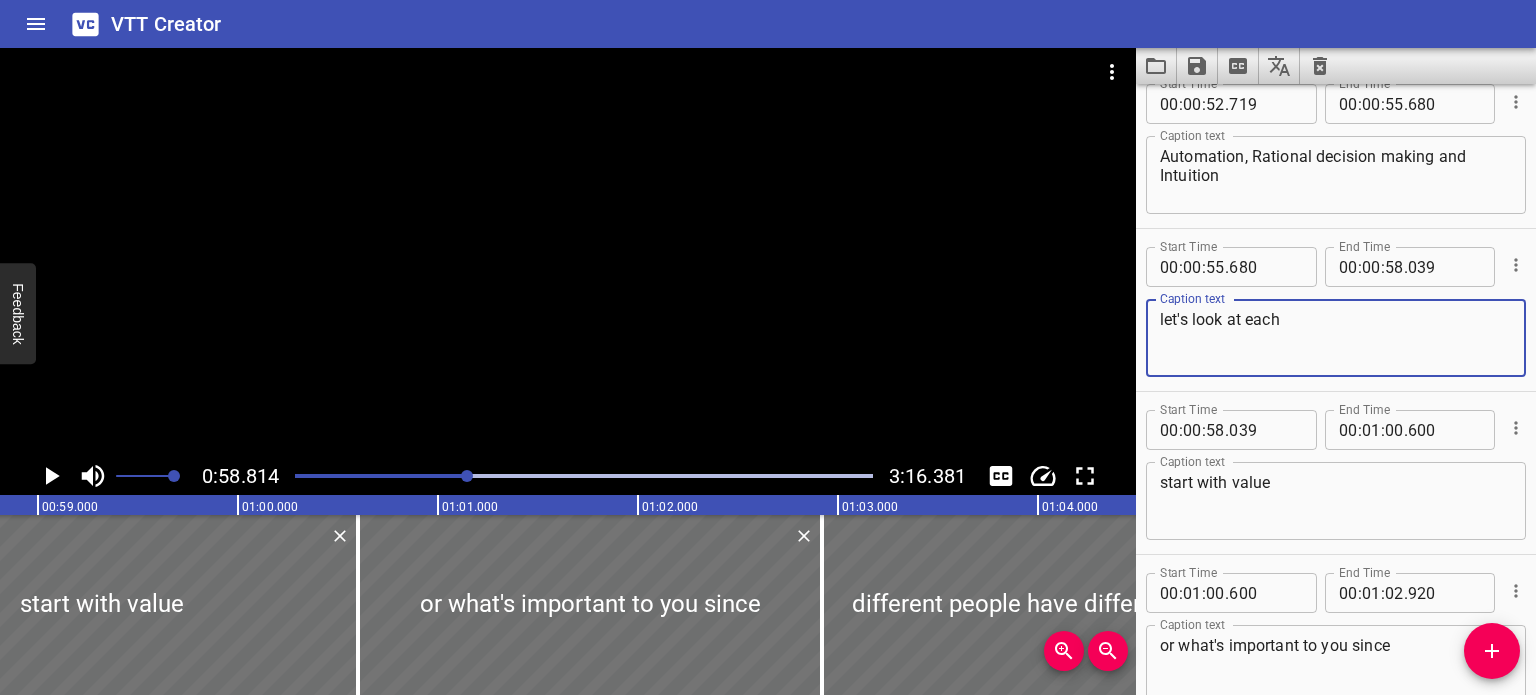 click on "let's look at each" at bounding box center (1336, 338) 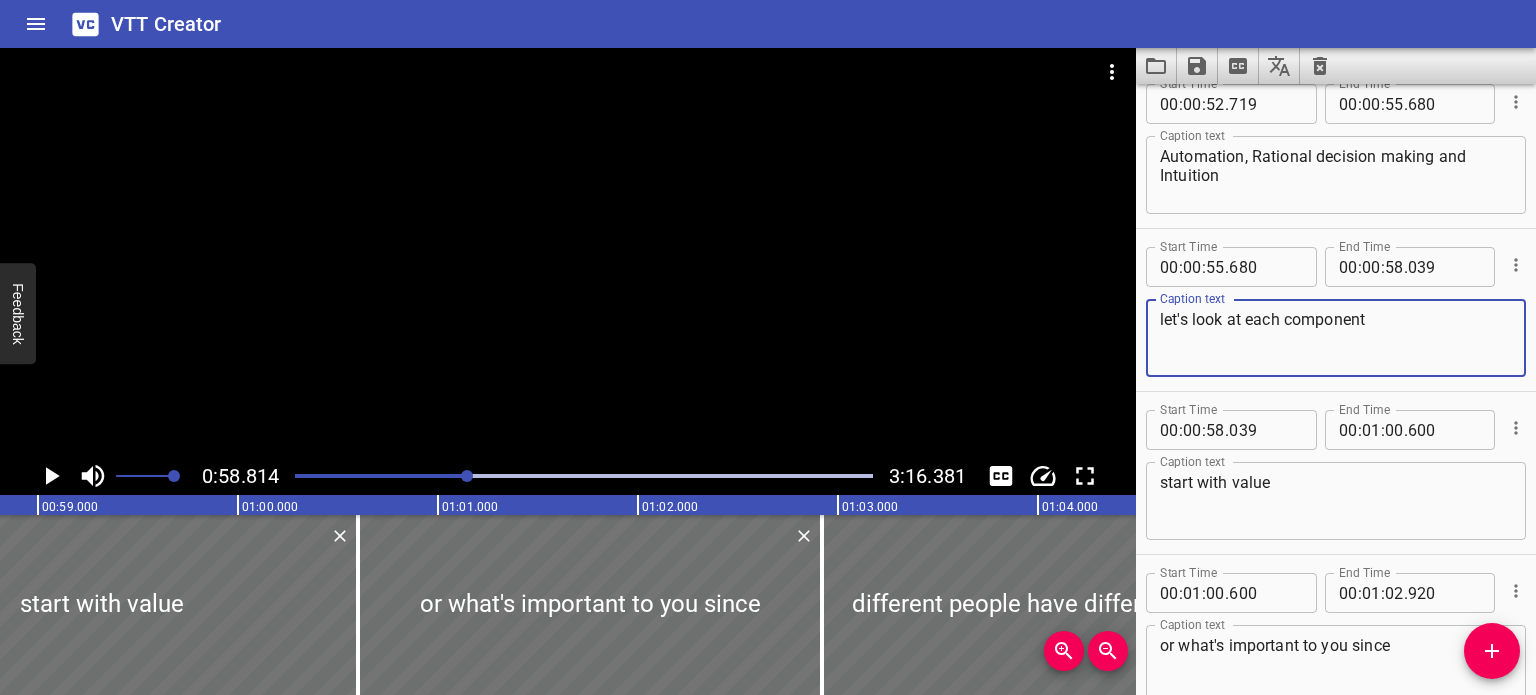 type on "let's look at each component" 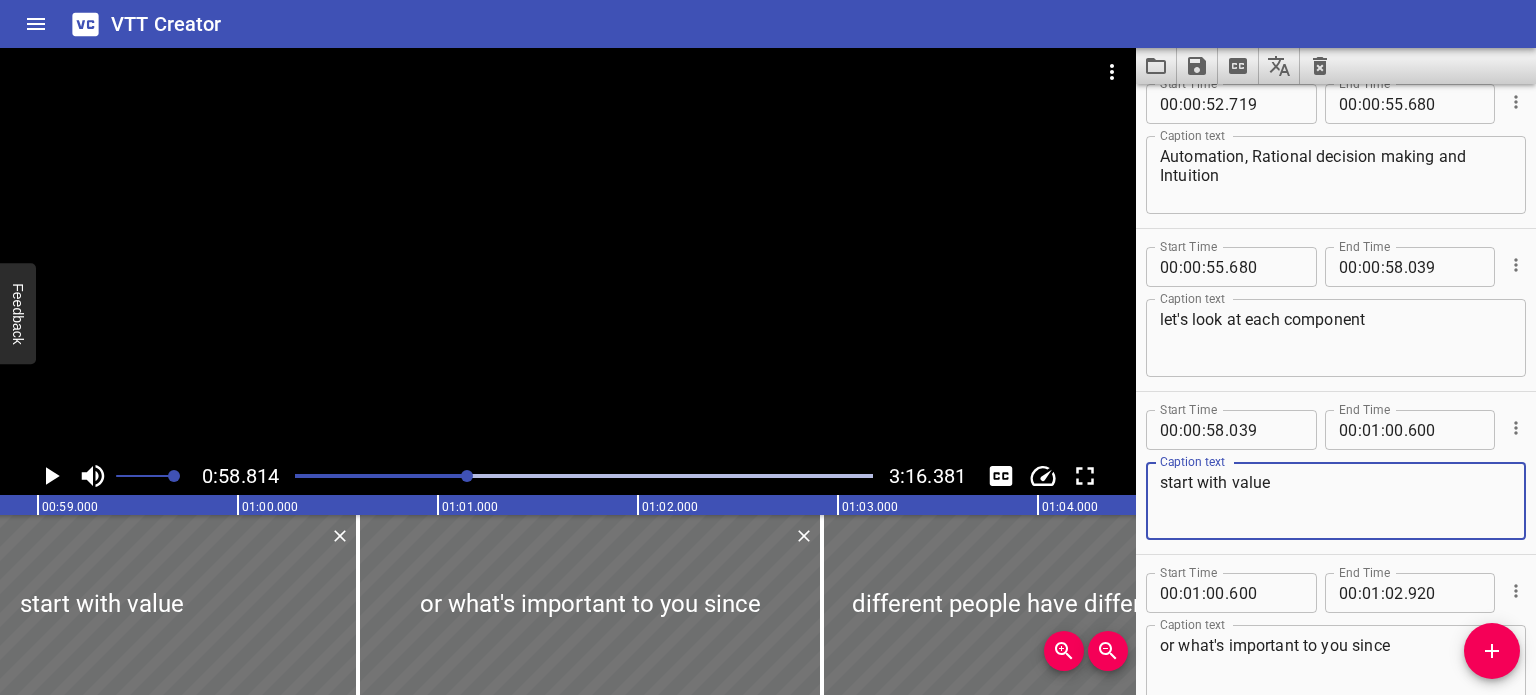 click on "start with value" at bounding box center [1336, 501] 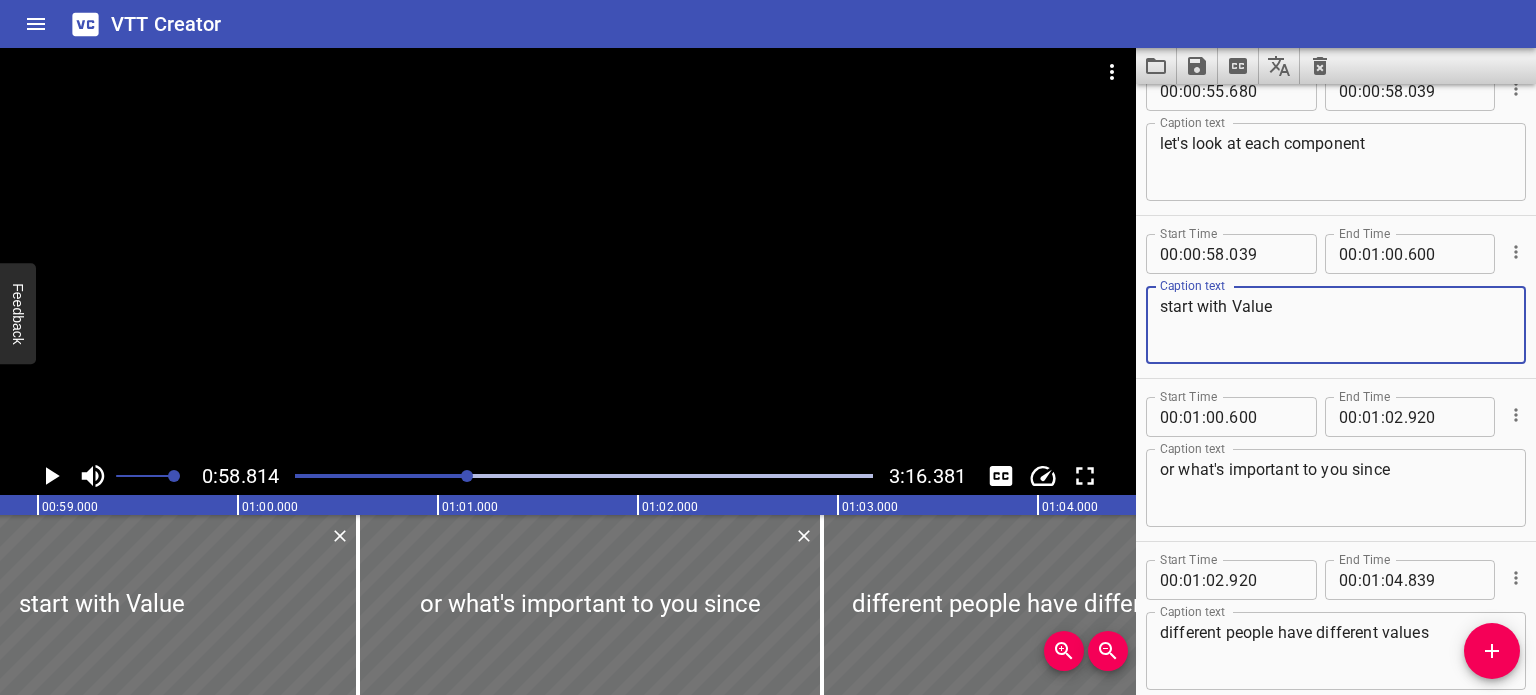 scroll, scrollTop: 3784, scrollLeft: 0, axis: vertical 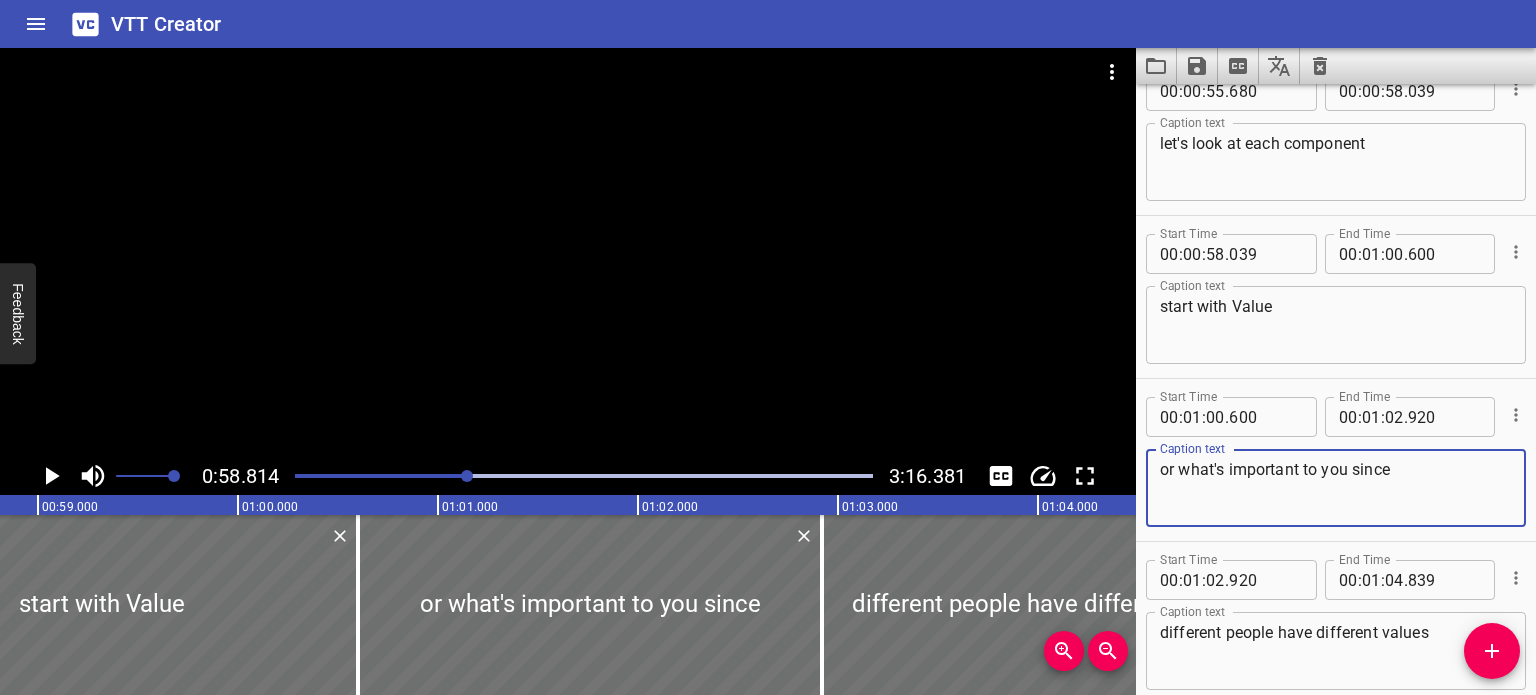 drag, startPoint x: 1408, startPoint y: 461, endPoint x: 1348, endPoint y: 469, distance: 60.530983 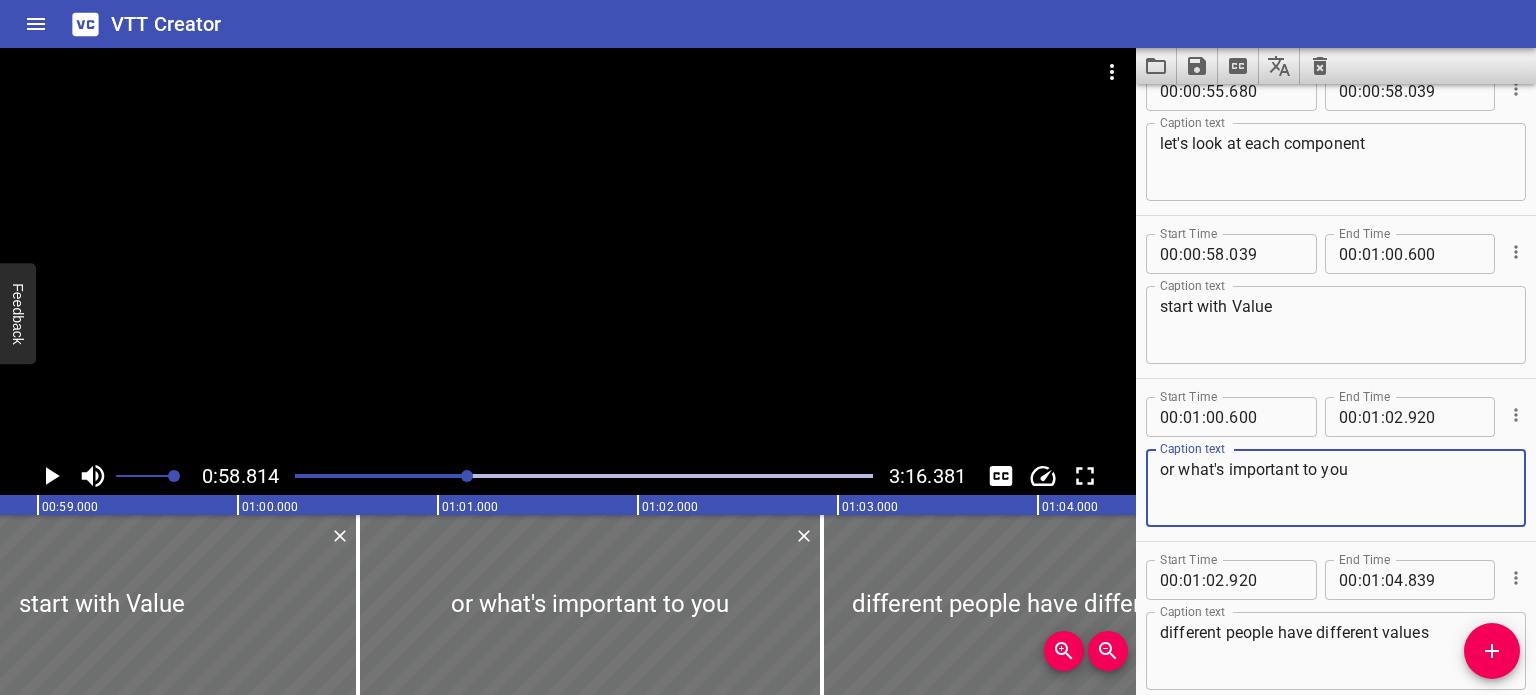 type on "or what's important to you" 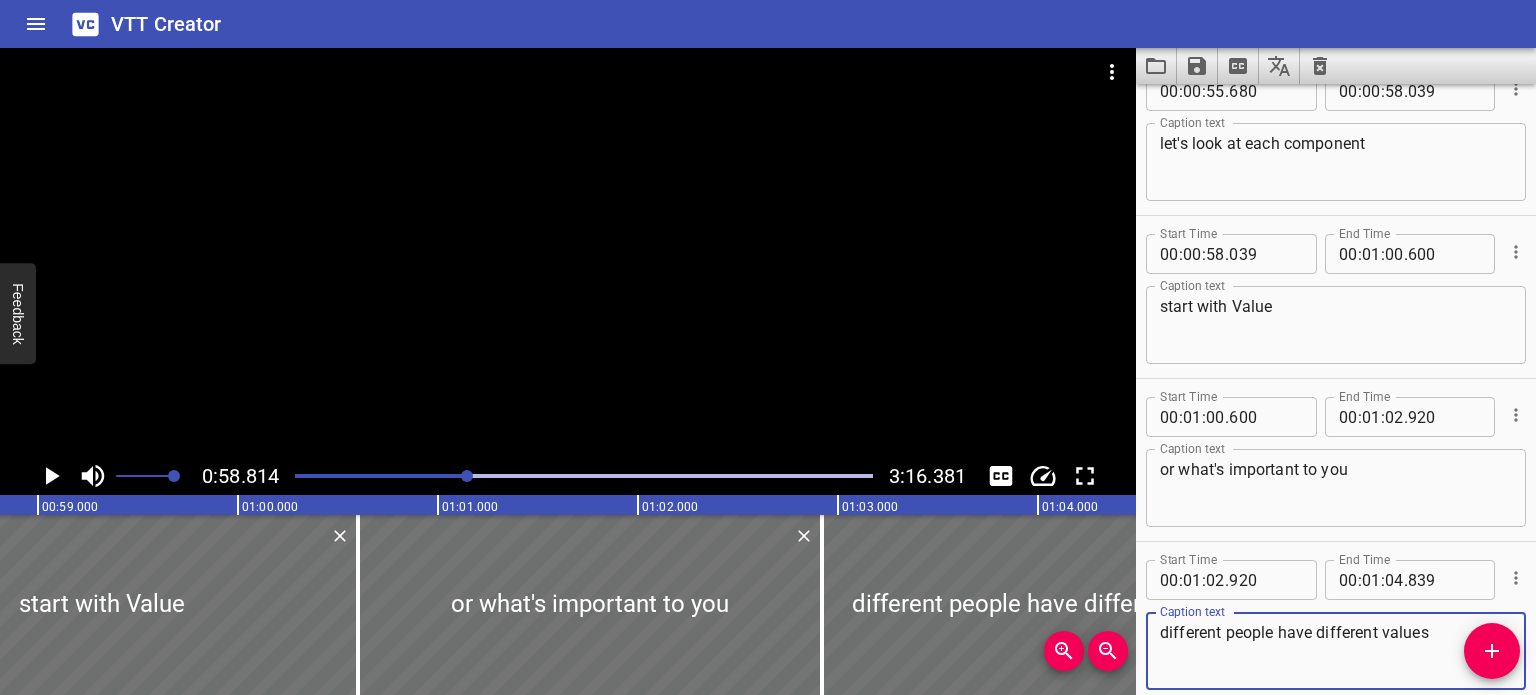 click on "different people have different values" at bounding box center [1336, 651] 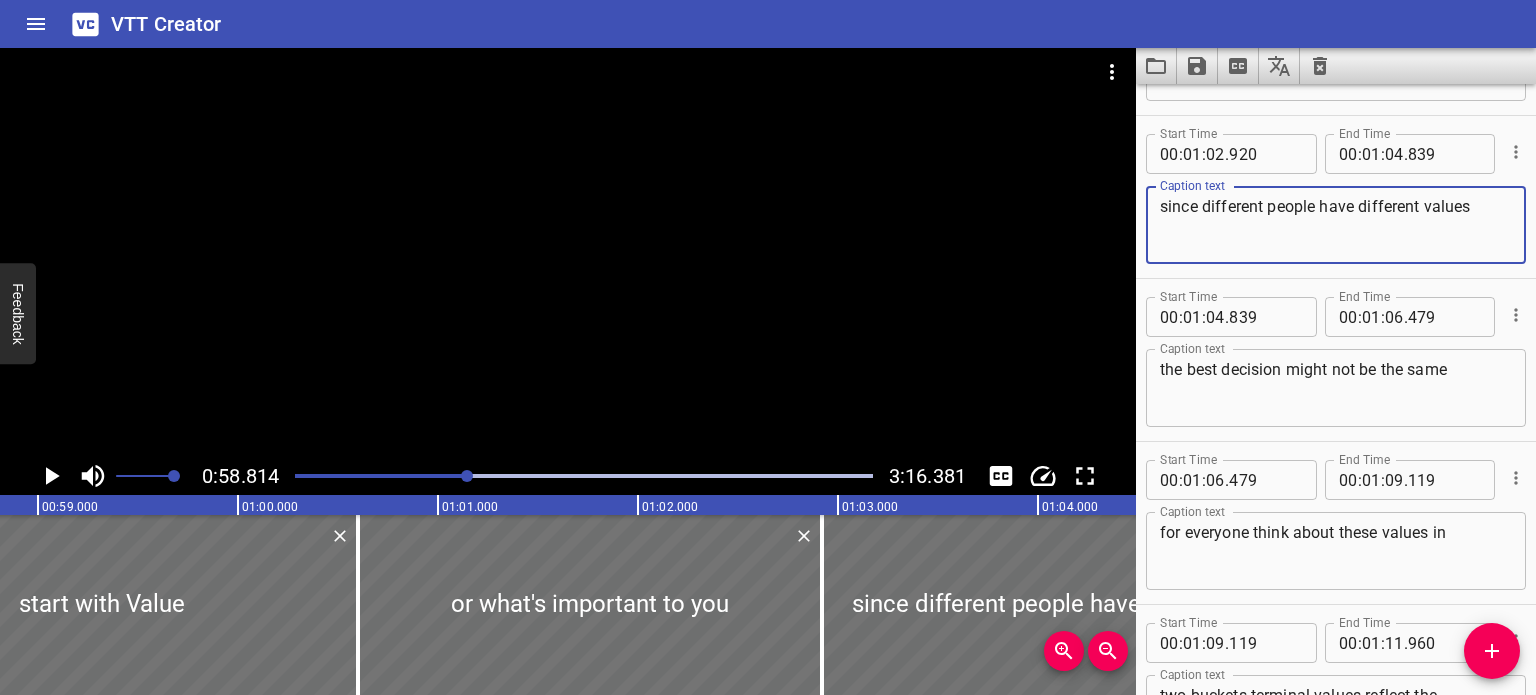 scroll, scrollTop: 4320, scrollLeft: 0, axis: vertical 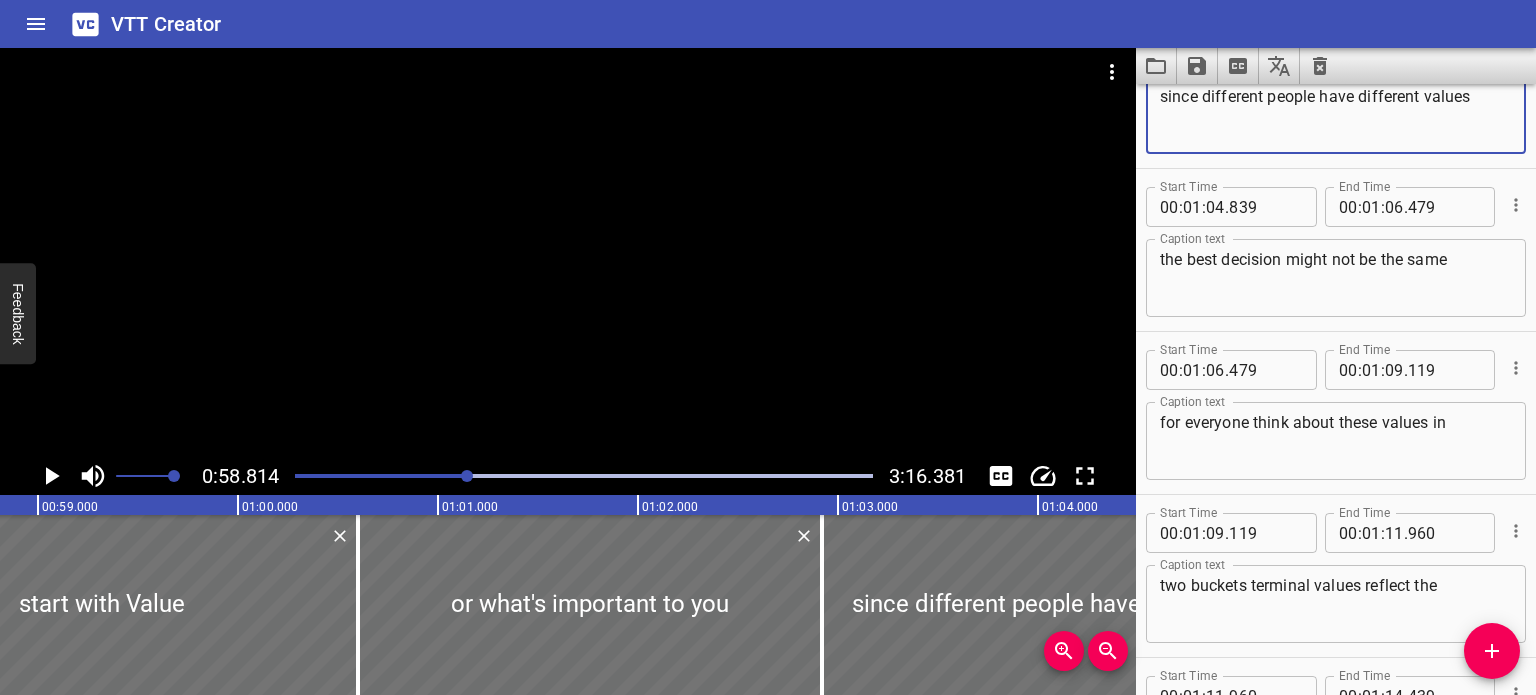 type on "since different people have different values" 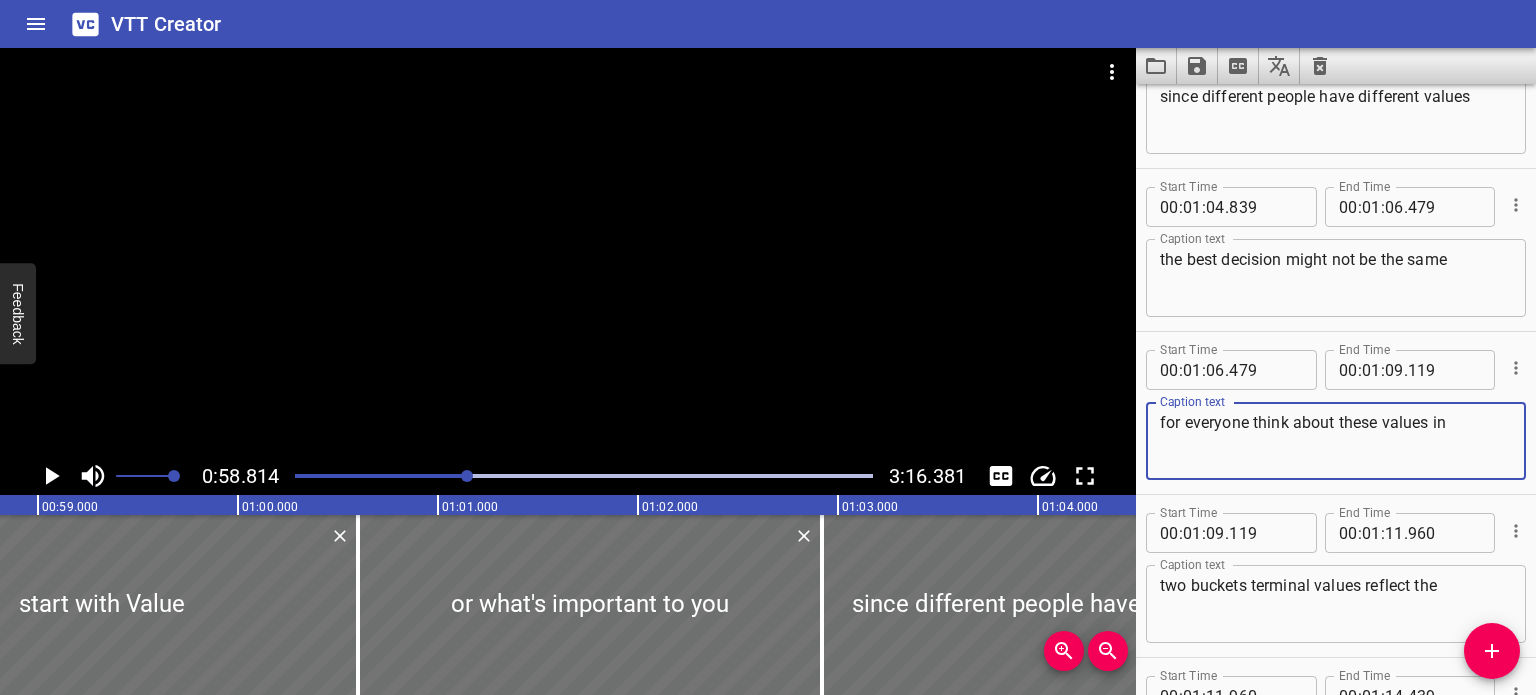 drag, startPoint x: 1253, startPoint y: 424, endPoint x: 1079, endPoint y: 443, distance: 175.03429 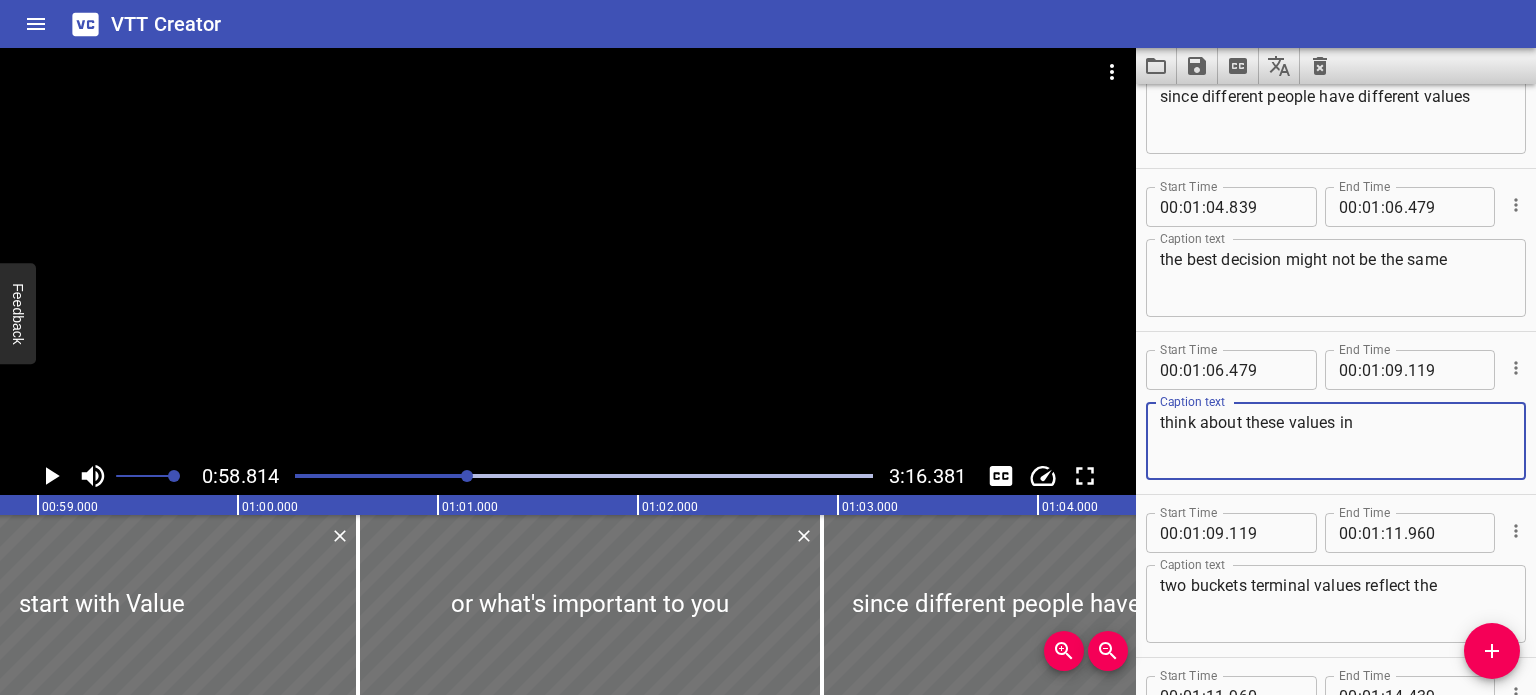 type on "think about these values in" 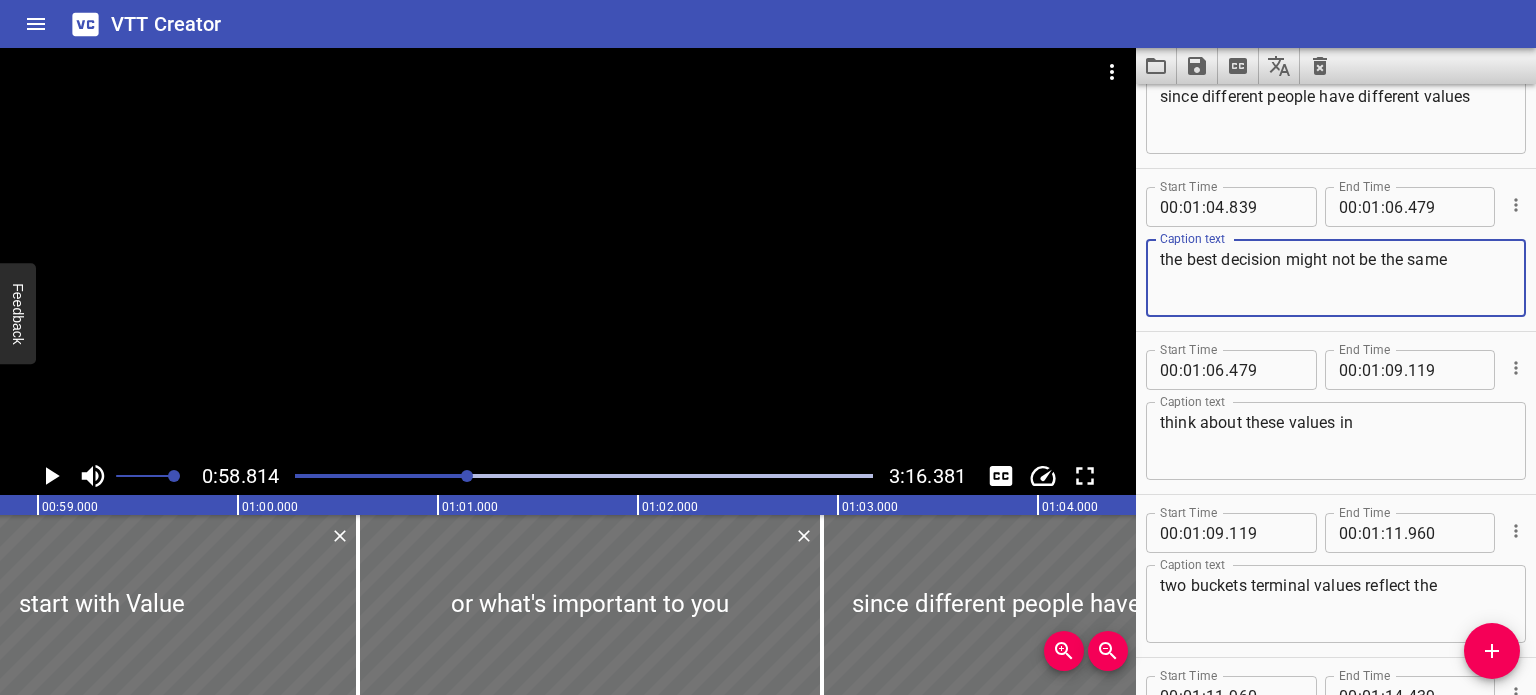 click on "the best decision might not be the same" at bounding box center (1336, 278) 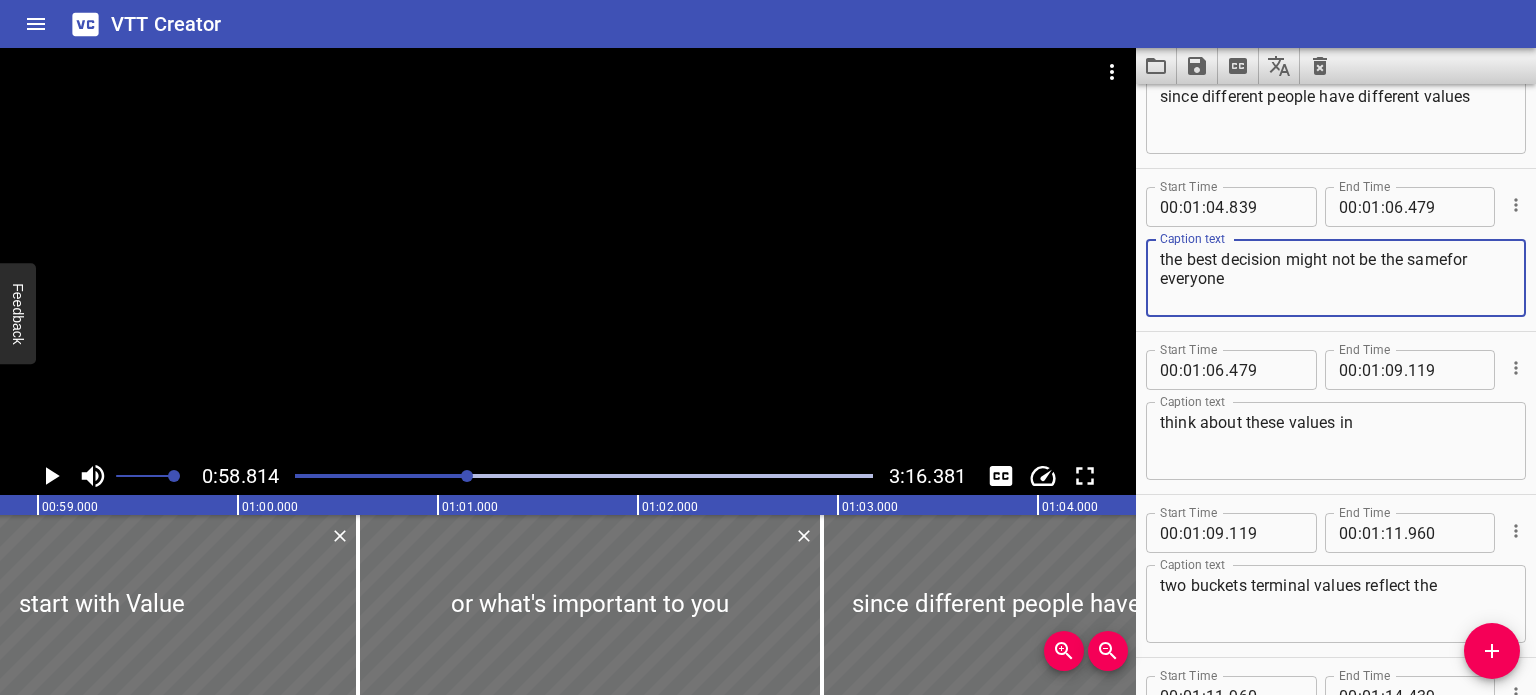 click on "the best decision might not be the samefor everyone" at bounding box center [1336, 278] 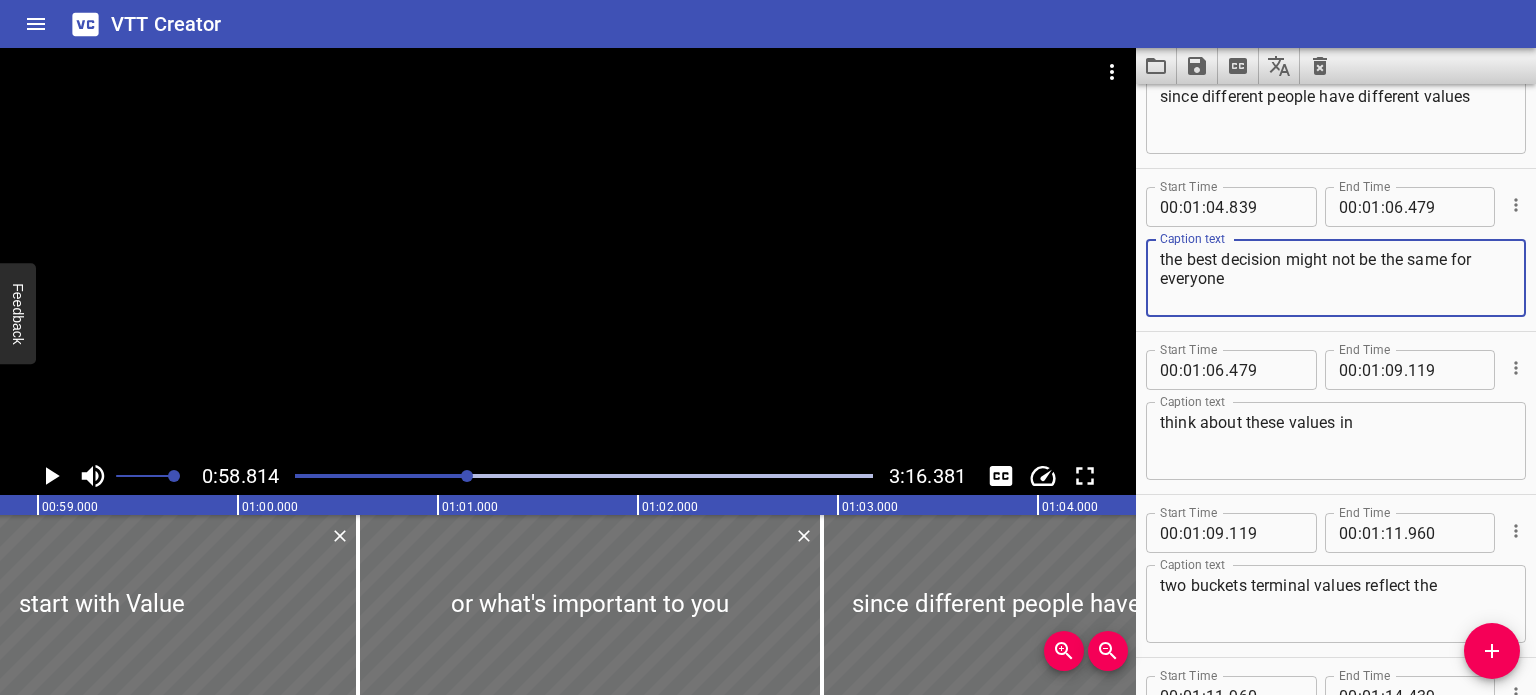 type on "the best decision might not be the same for everyone" 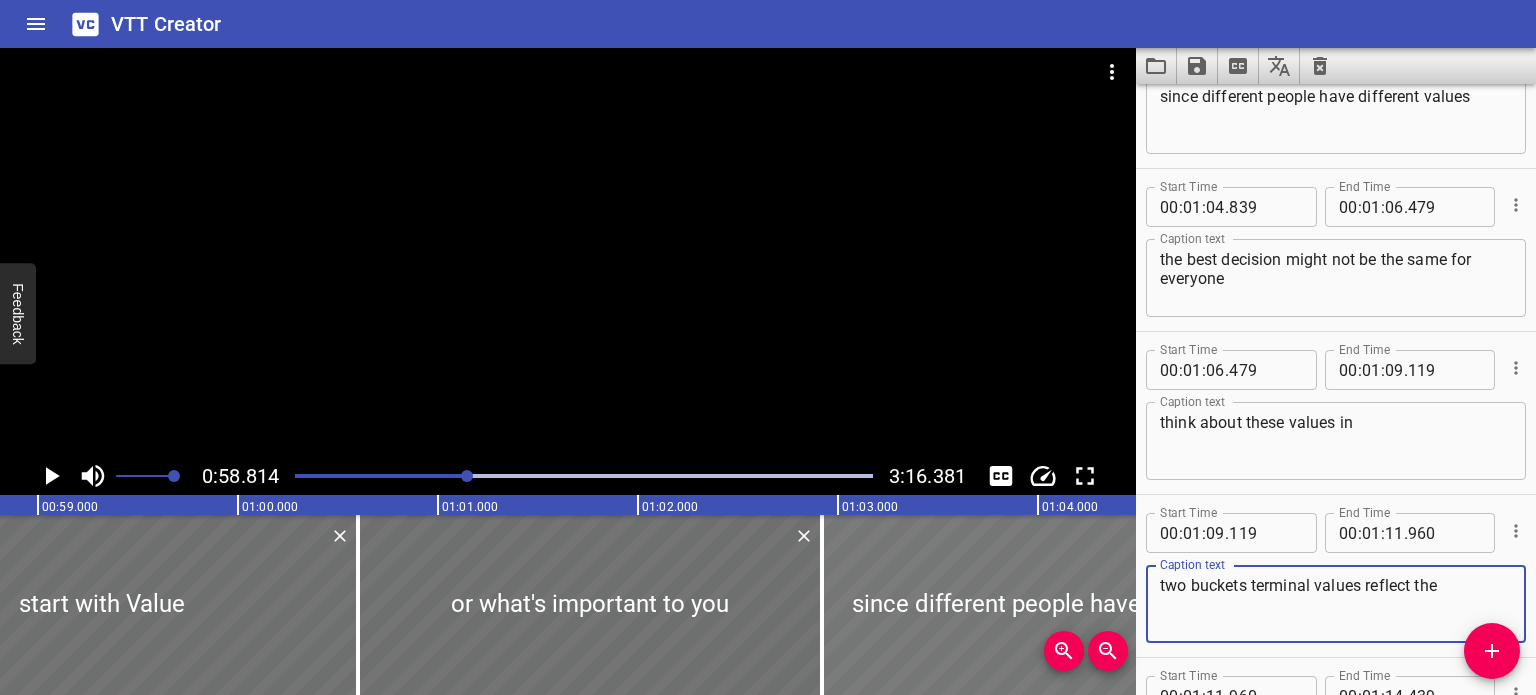drag, startPoint x: 1249, startPoint y: 585, endPoint x: 1113, endPoint y: 590, distance: 136.09187 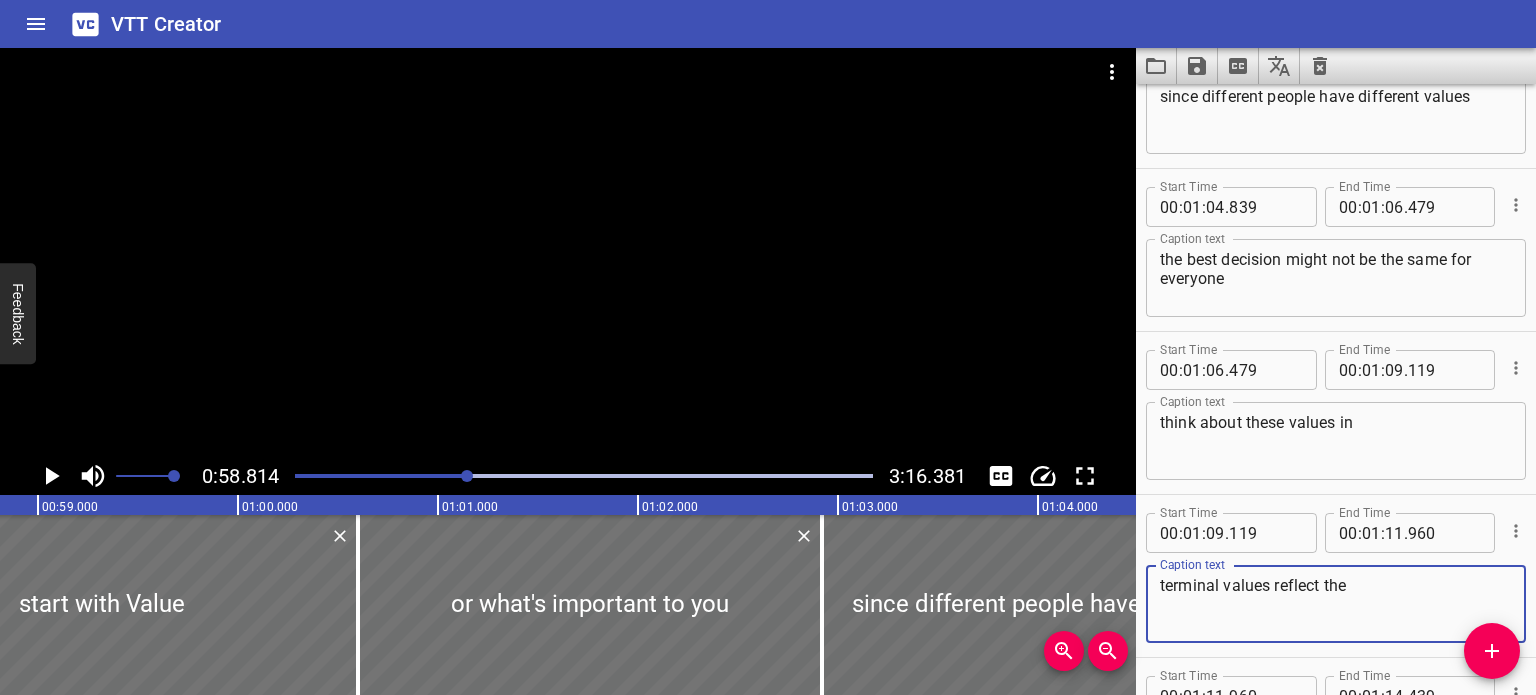 type on "terminal values reflect the" 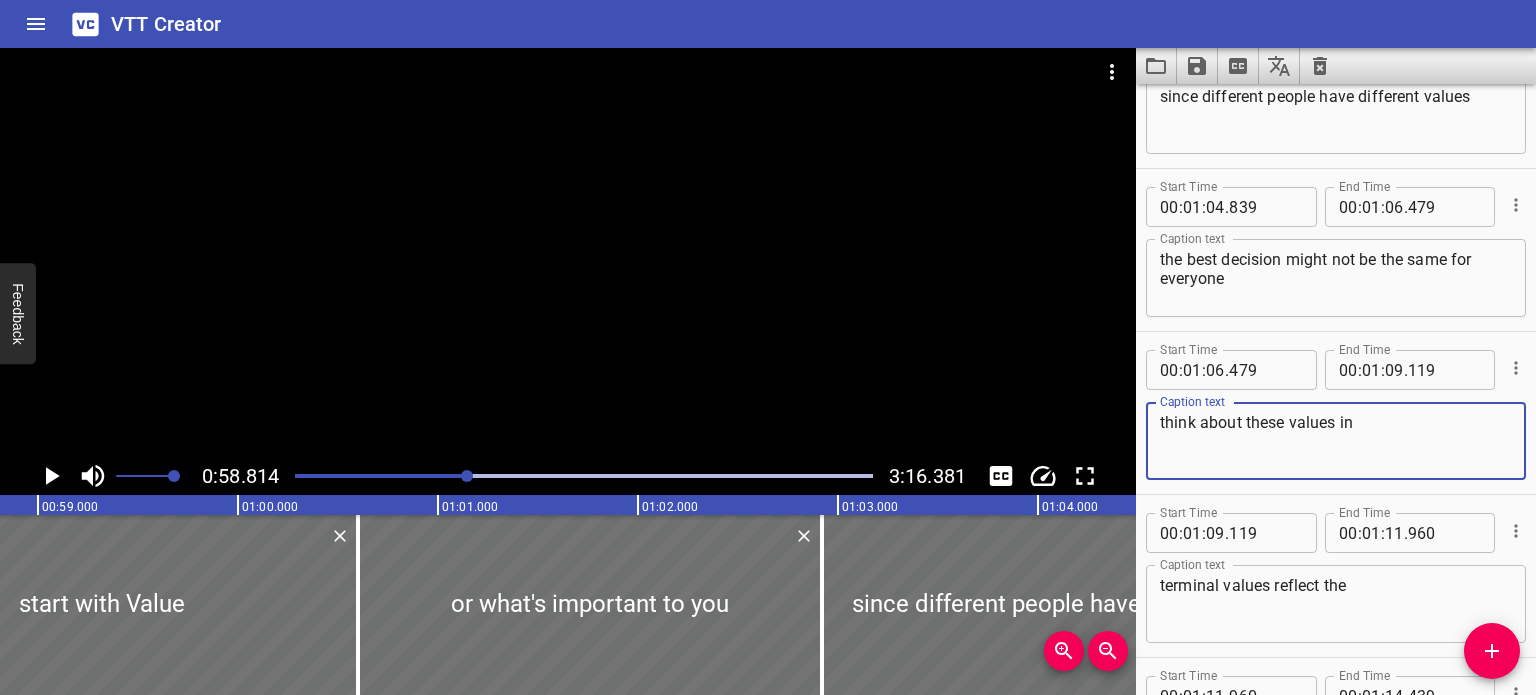 paste on "two buckets" 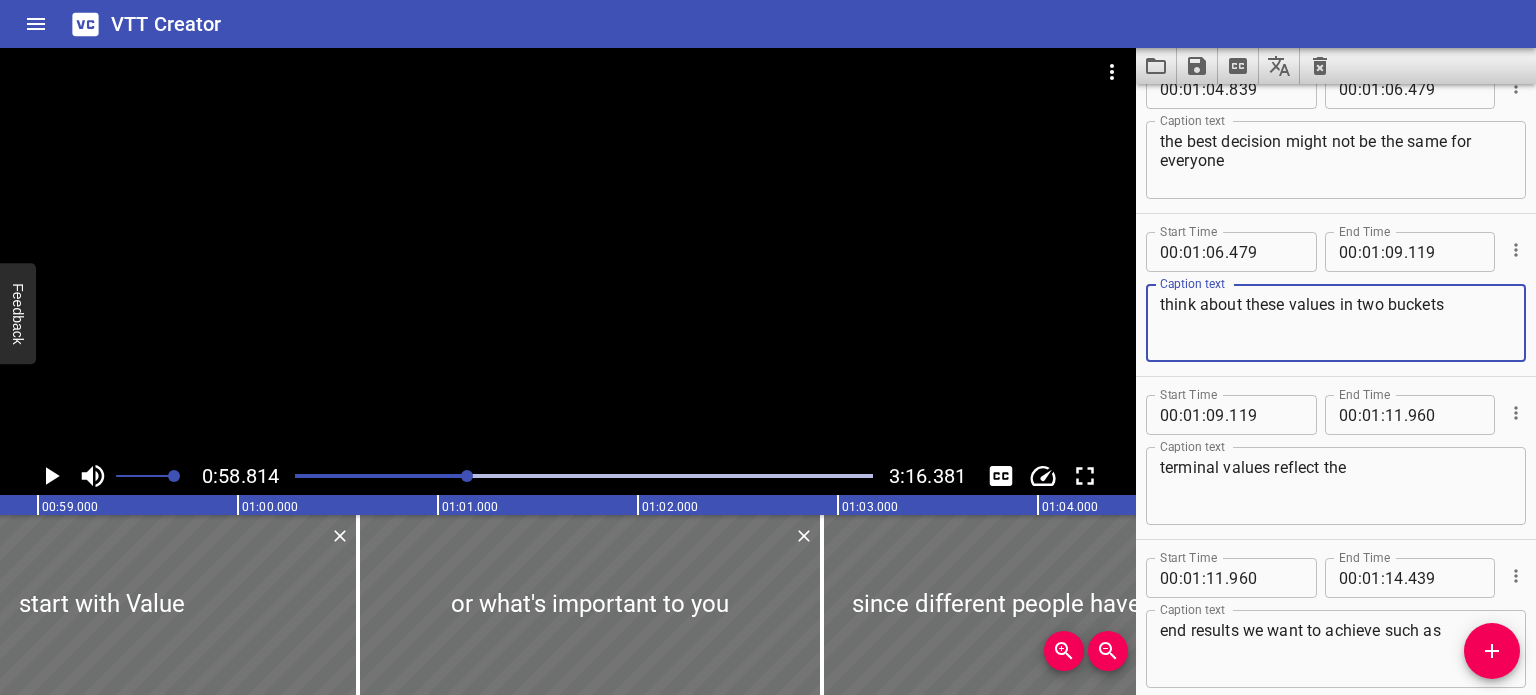 scroll, scrollTop: 4439, scrollLeft: 0, axis: vertical 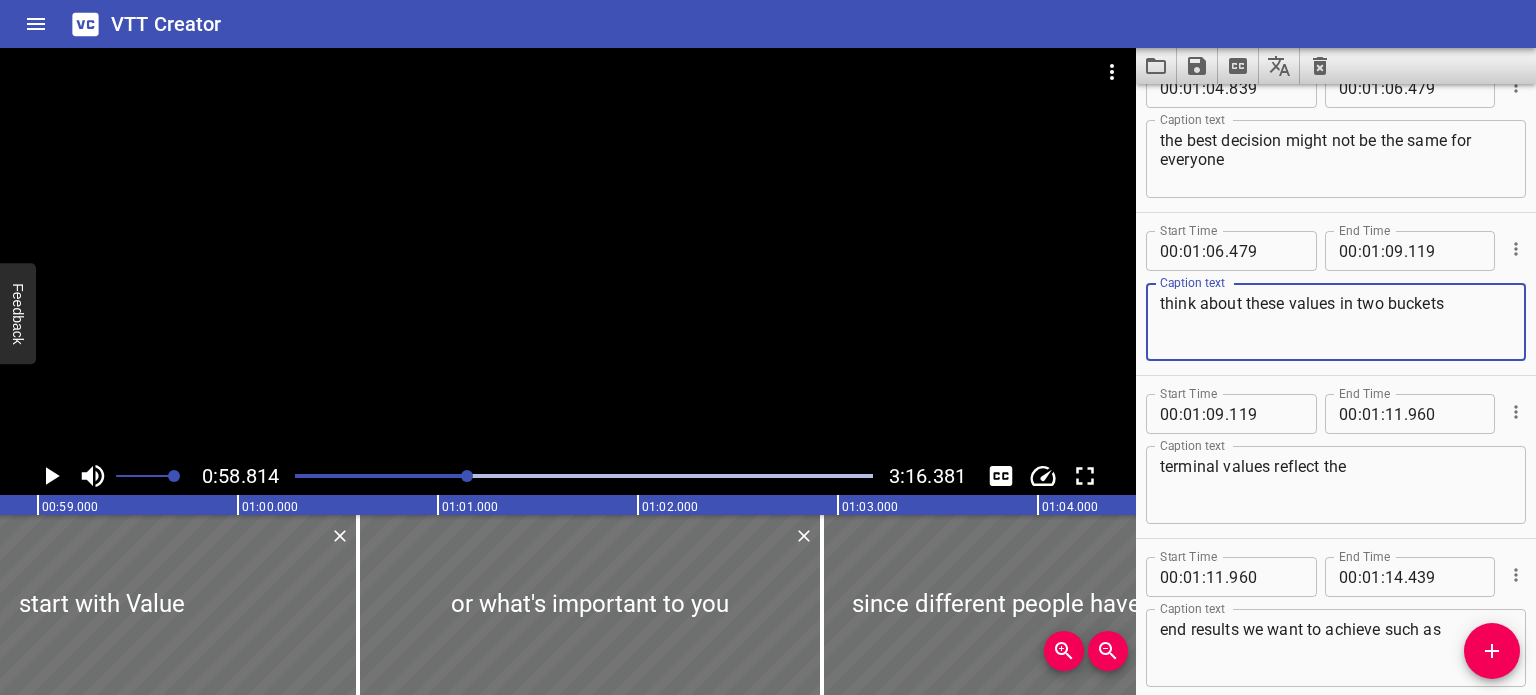 type on "think about these values in two buckets" 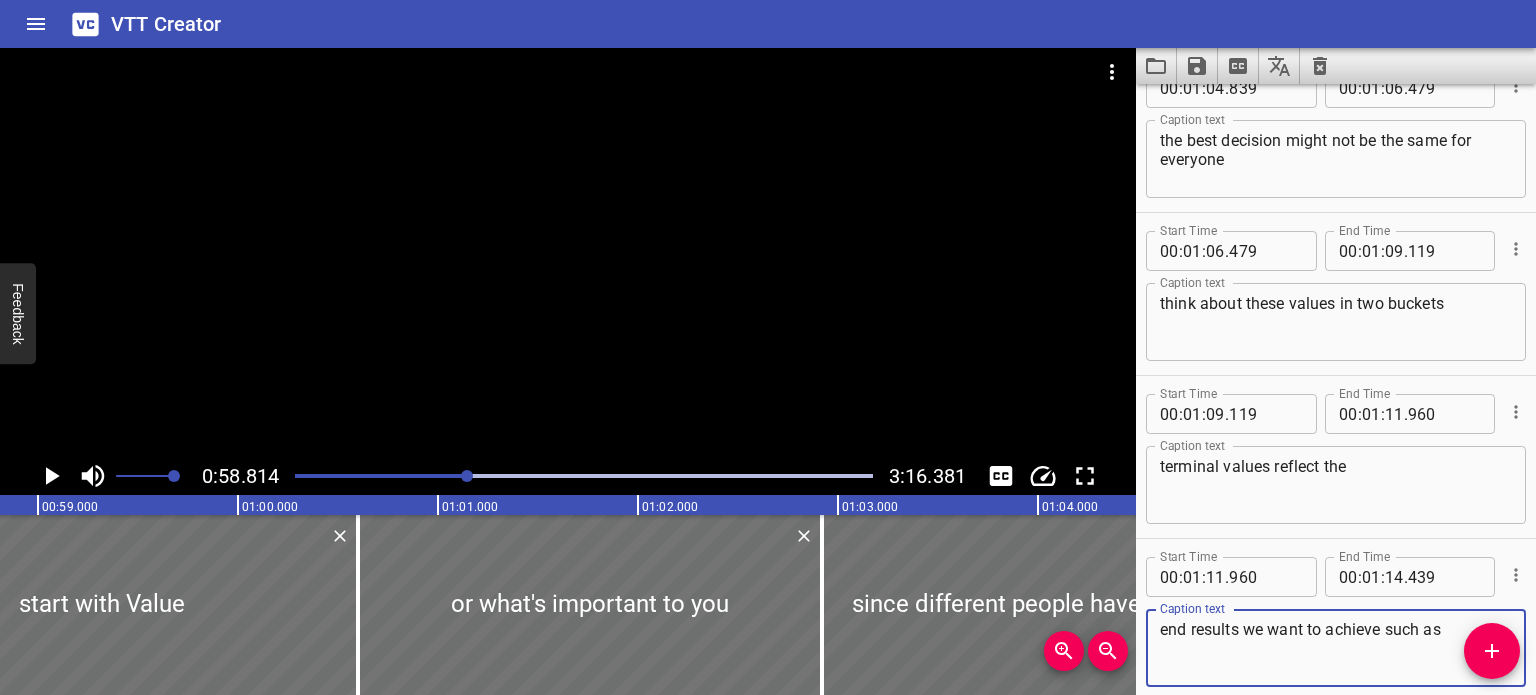 drag, startPoint x: 1160, startPoint y: 628, endPoint x: 1242, endPoint y: 628, distance: 82 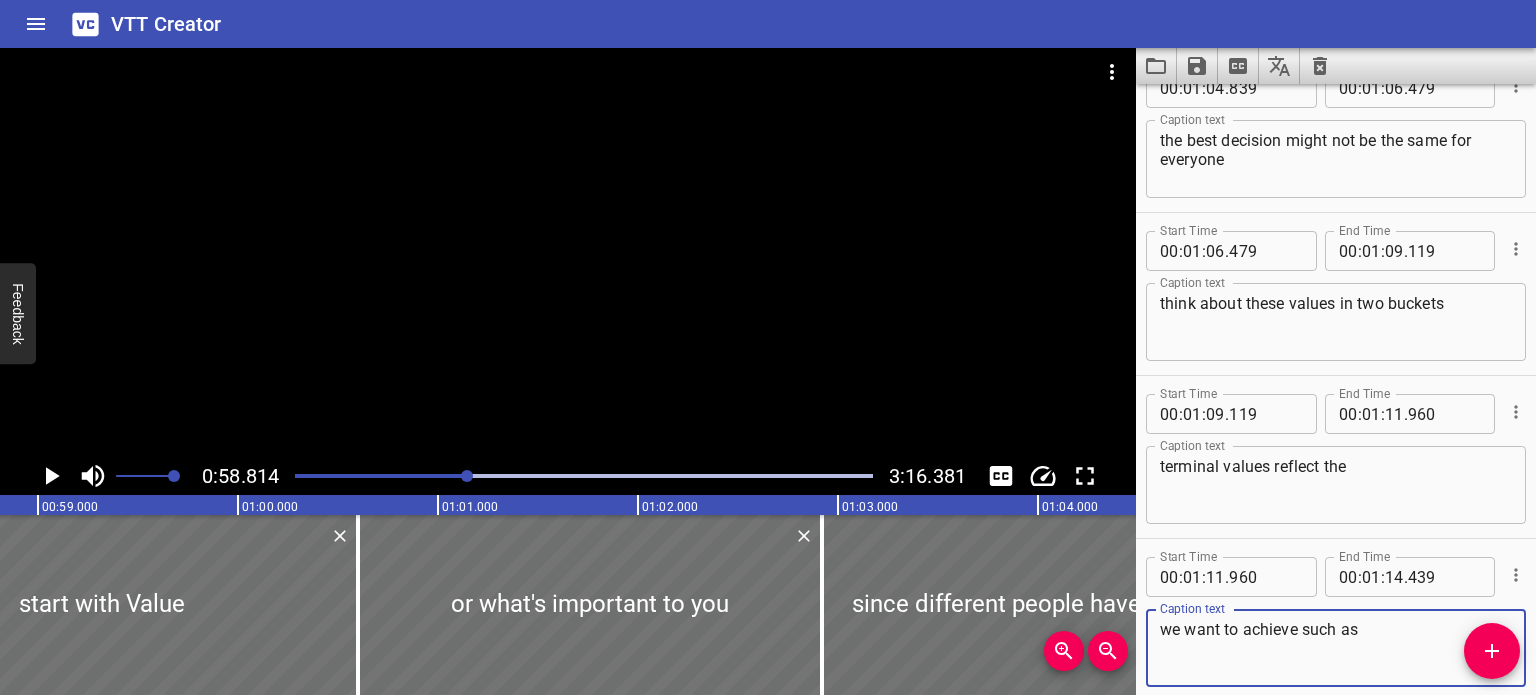 type on "we want to achieve such as" 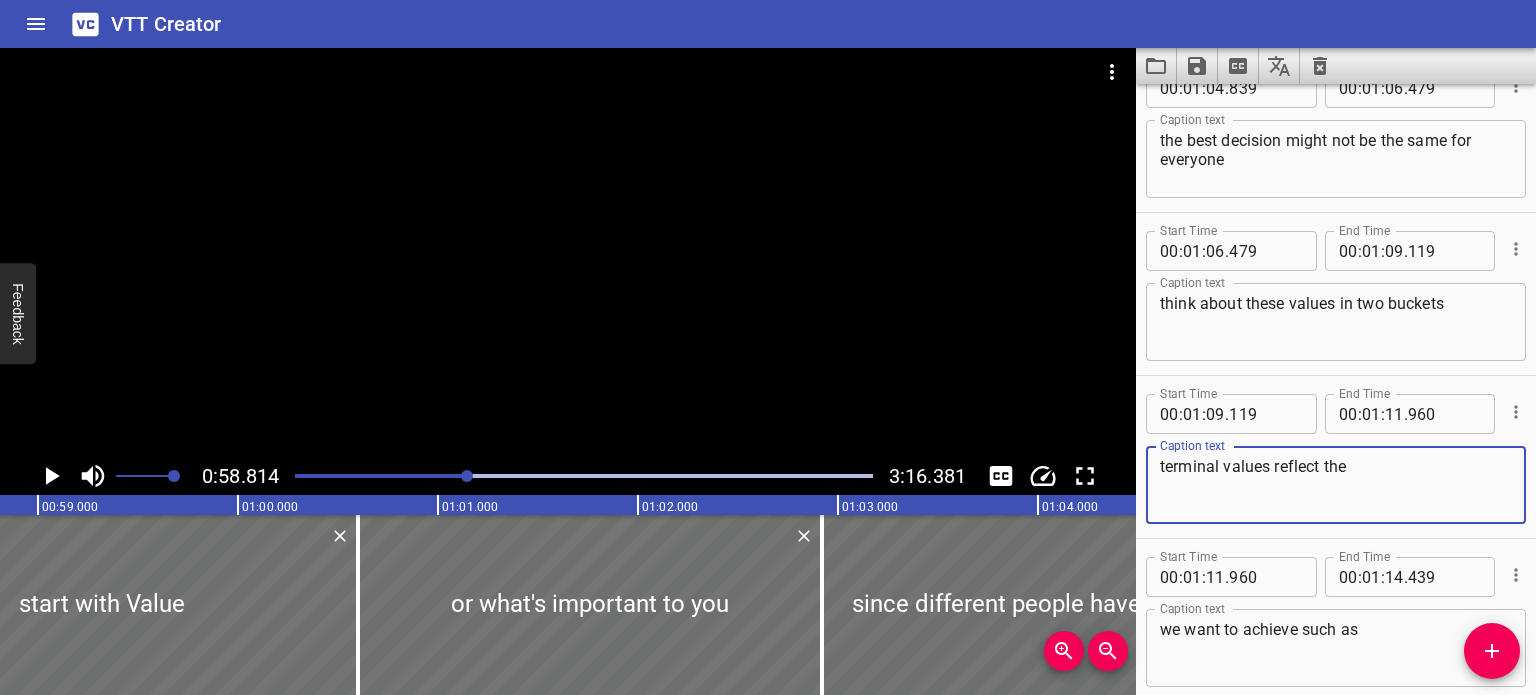 click on "terminal values reflect the" at bounding box center [1336, 485] 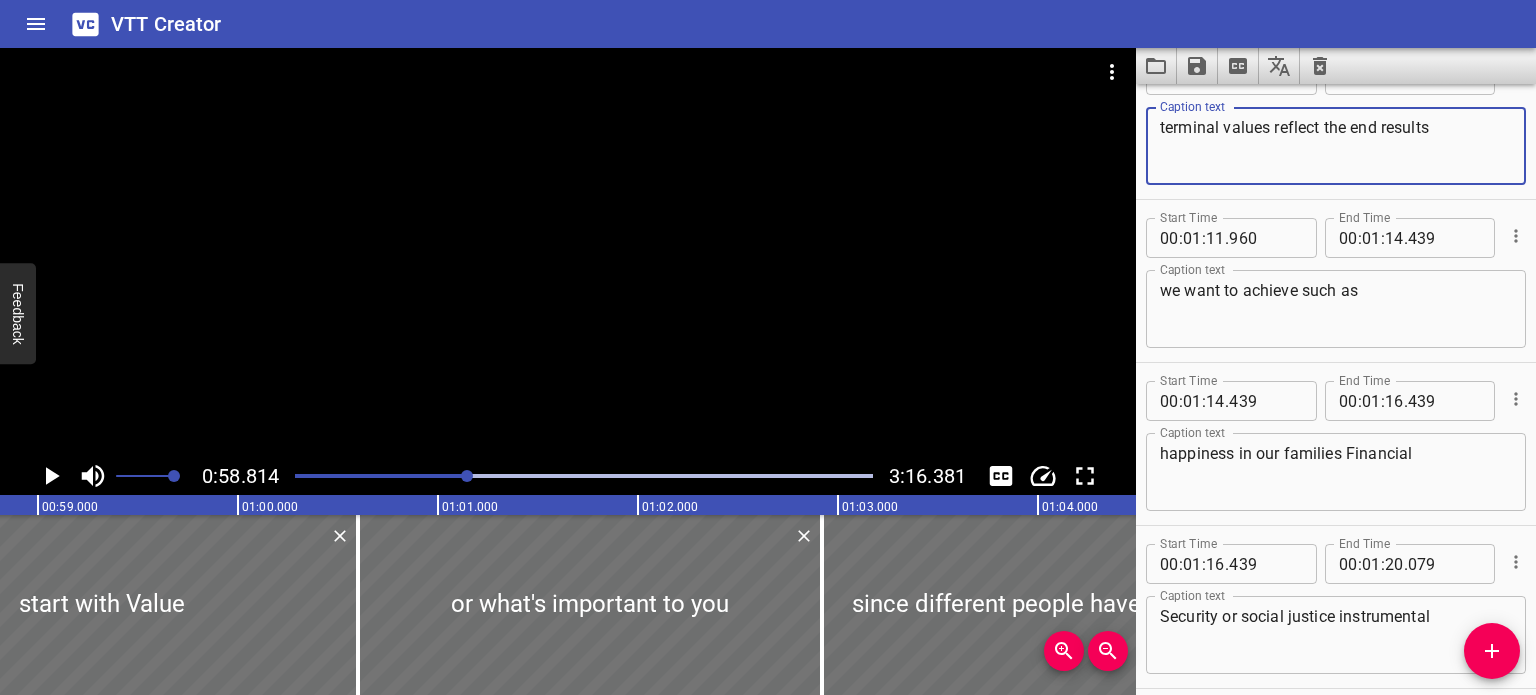 scroll, scrollTop: 4776, scrollLeft: 0, axis: vertical 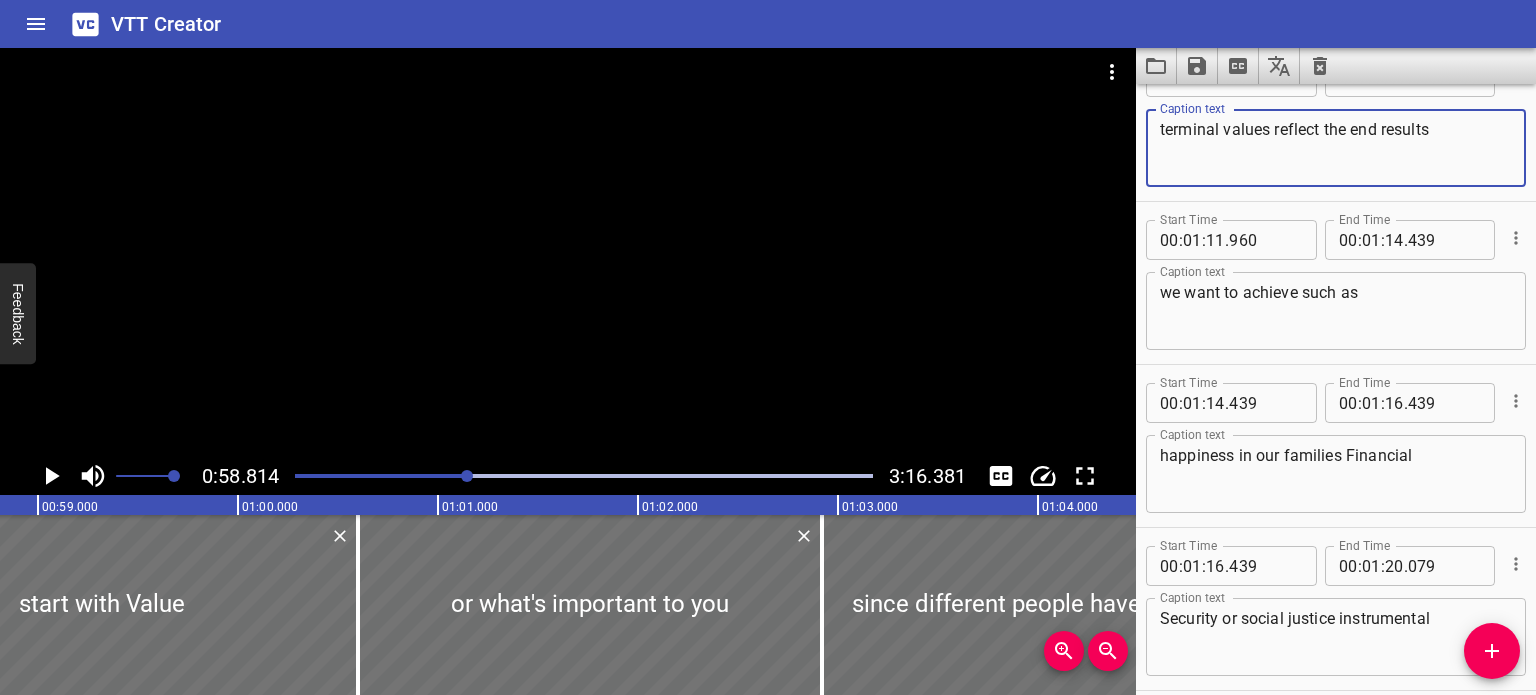 type on "terminal values reflect the end results" 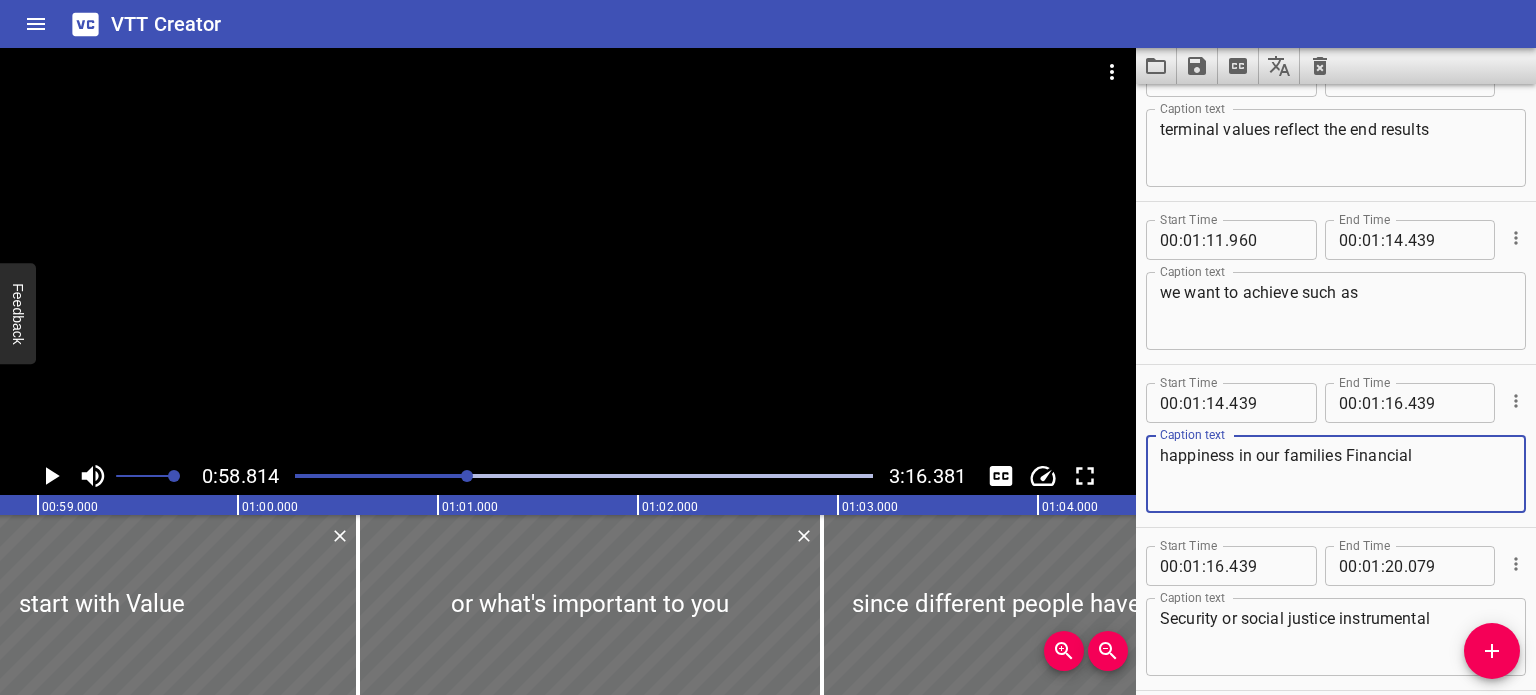 drag, startPoint x: 1417, startPoint y: 455, endPoint x: 1341, endPoint y: 457, distance: 76.02631 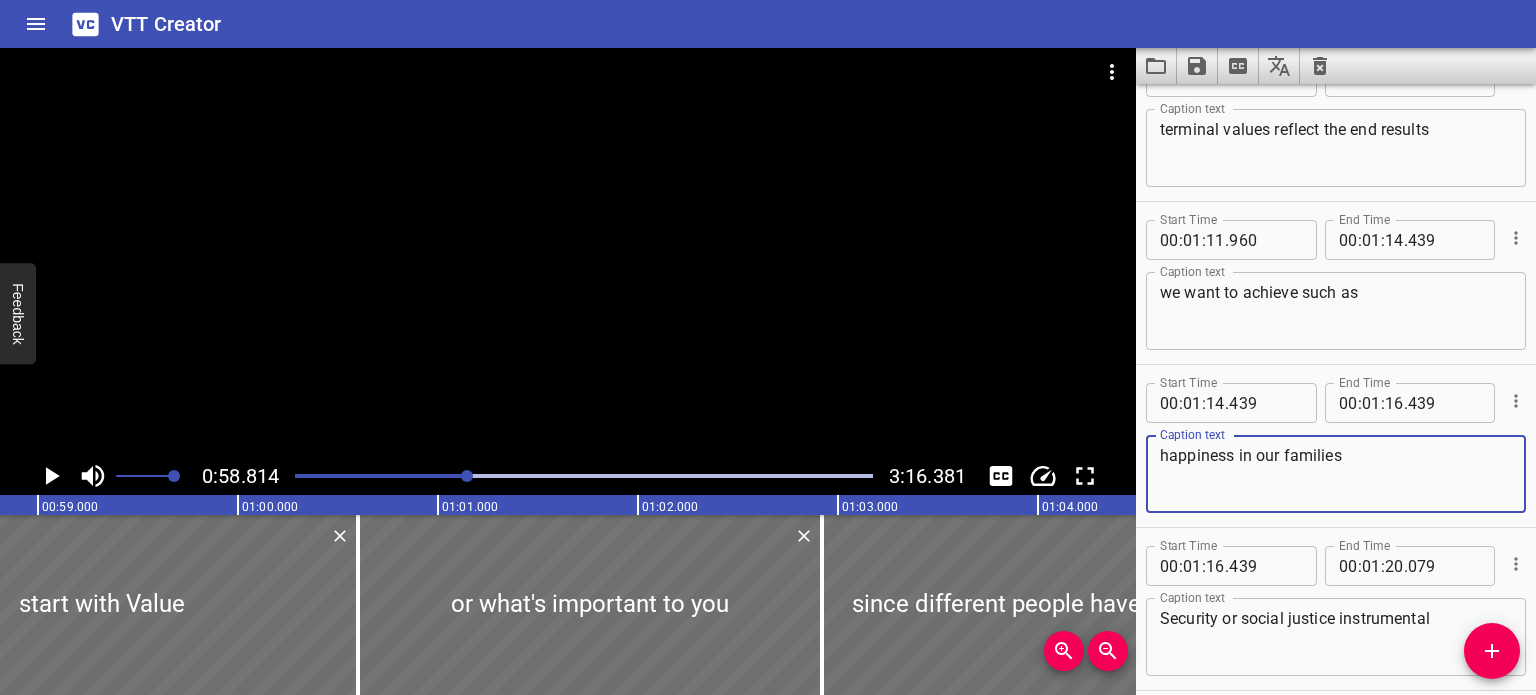 type on "happiness in our families" 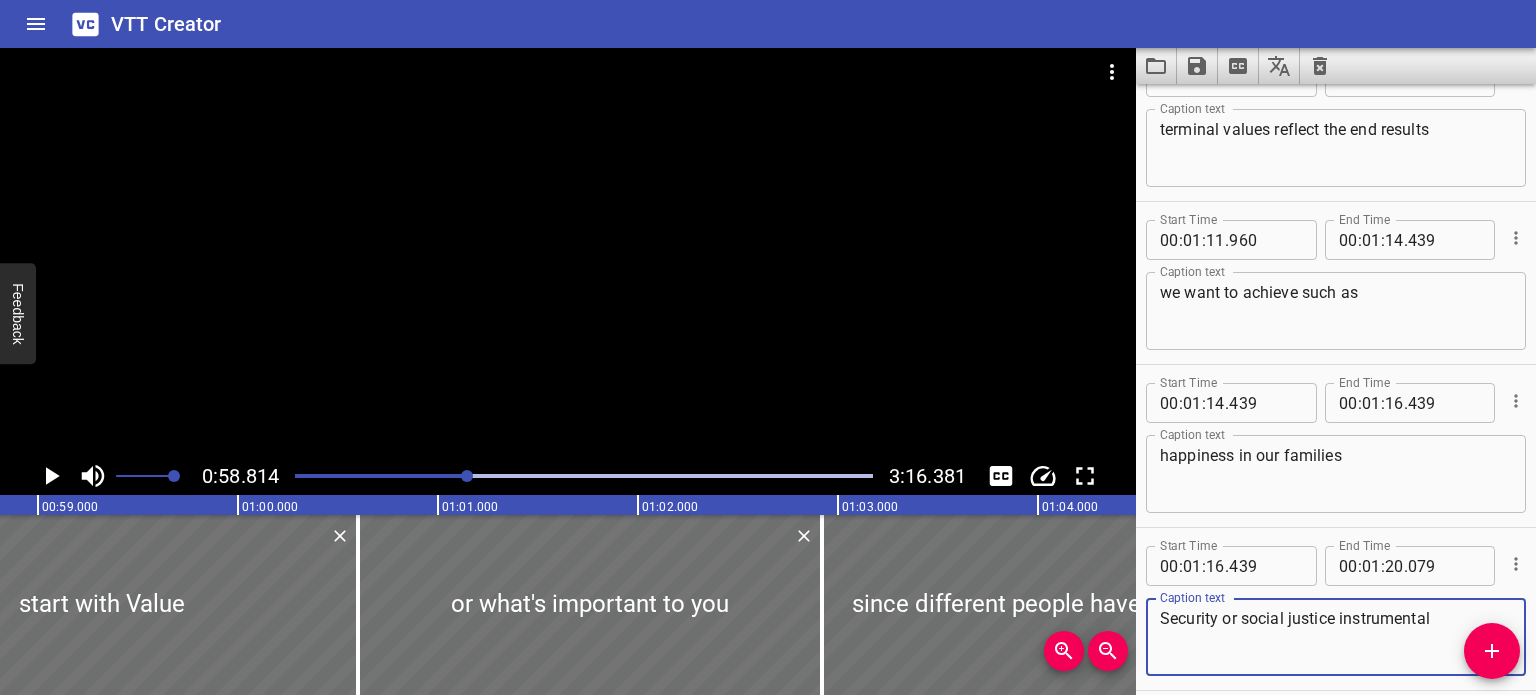 click on "Security or social justice instrumental" at bounding box center [1336, 637] 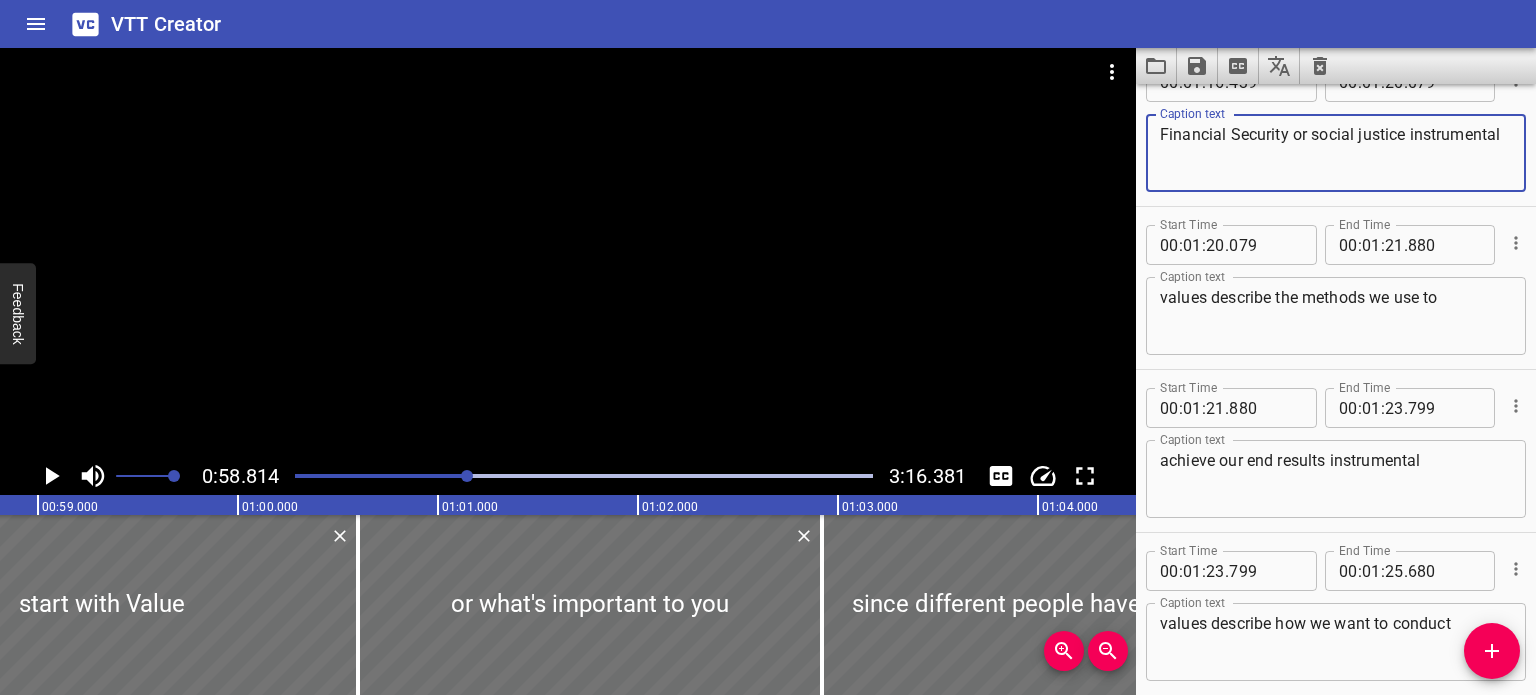 scroll, scrollTop: 5260, scrollLeft: 0, axis: vertical 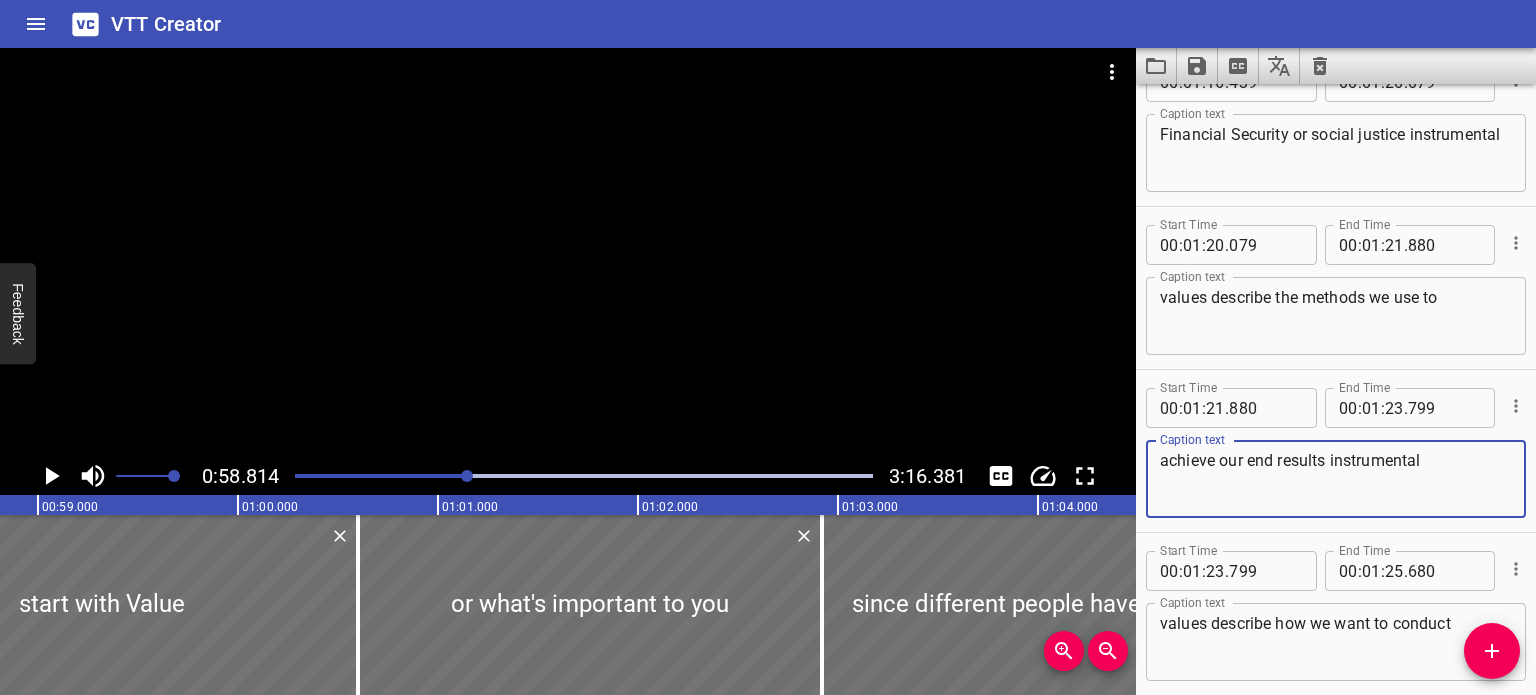drag, startPoint x: 1438, startPoint y: 452, endPoint x: 1332, endPoint y: 470, distance: 107.51744 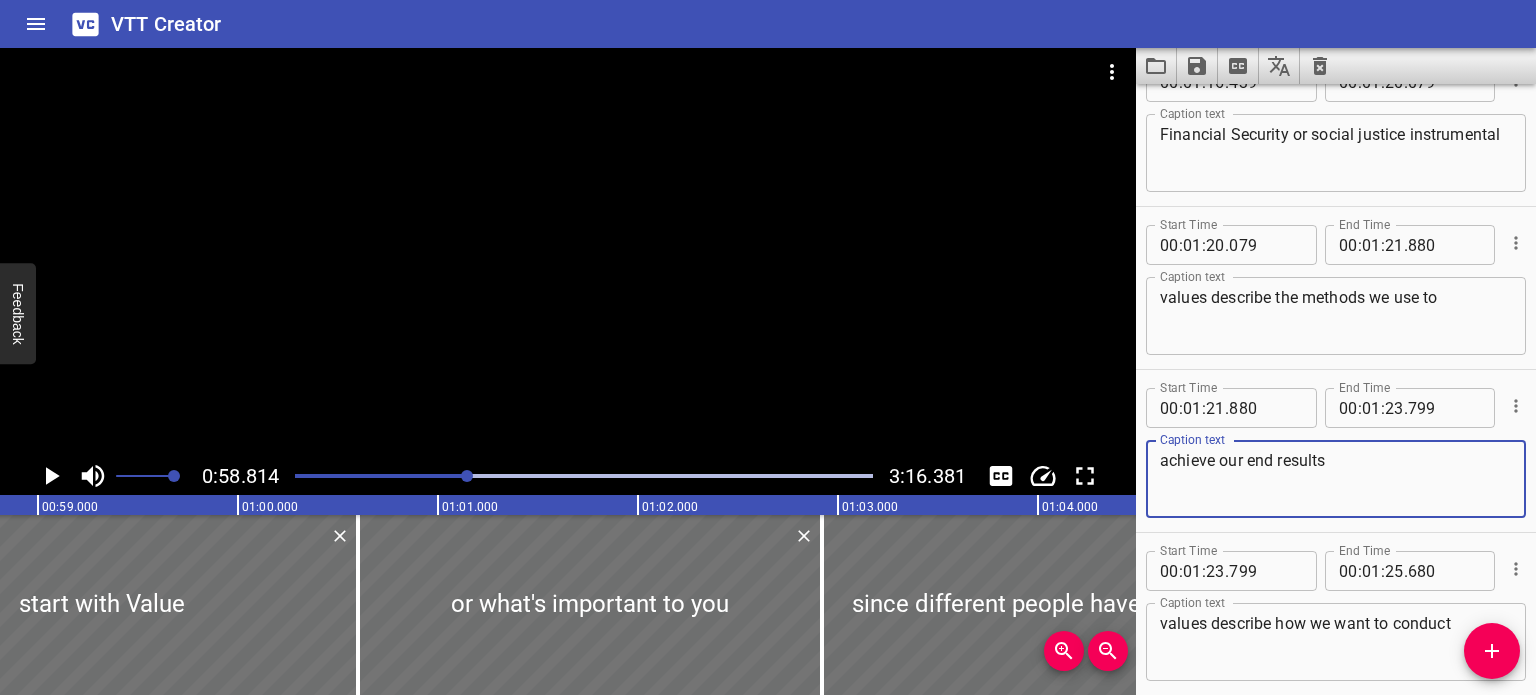 type on "achieve our end results" 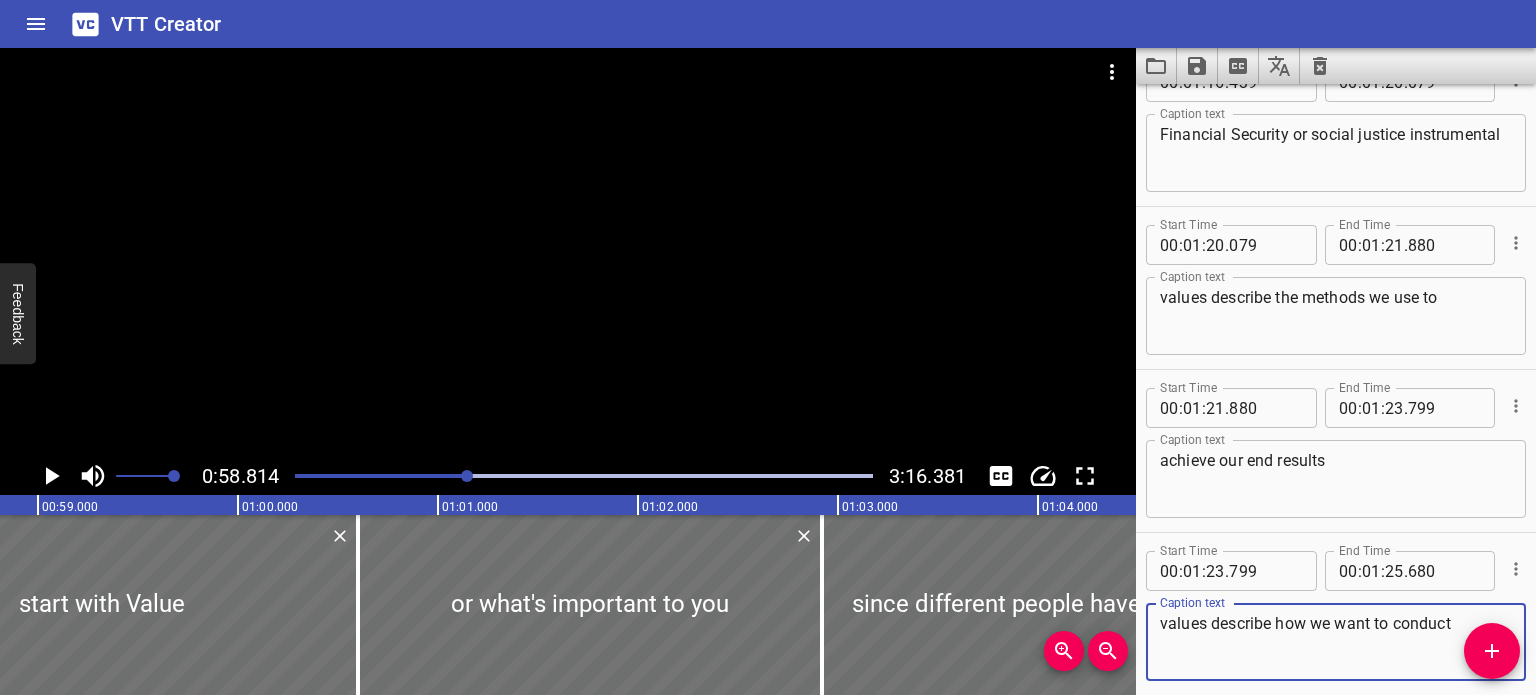 click on "values describe how we want to conduct" at bounding box center [1336, 642] 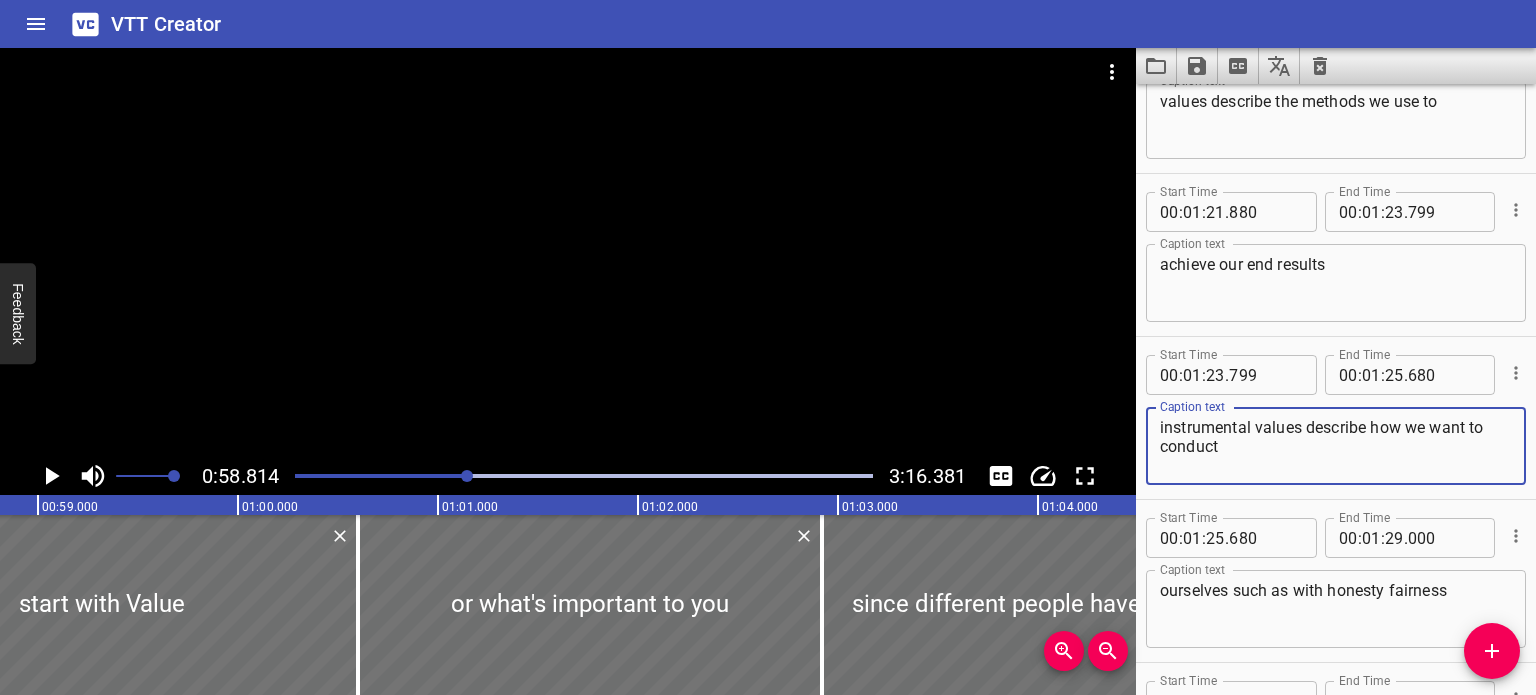 scroll, scrollTop: 5456, scrollLeft: 0, axis: vertical 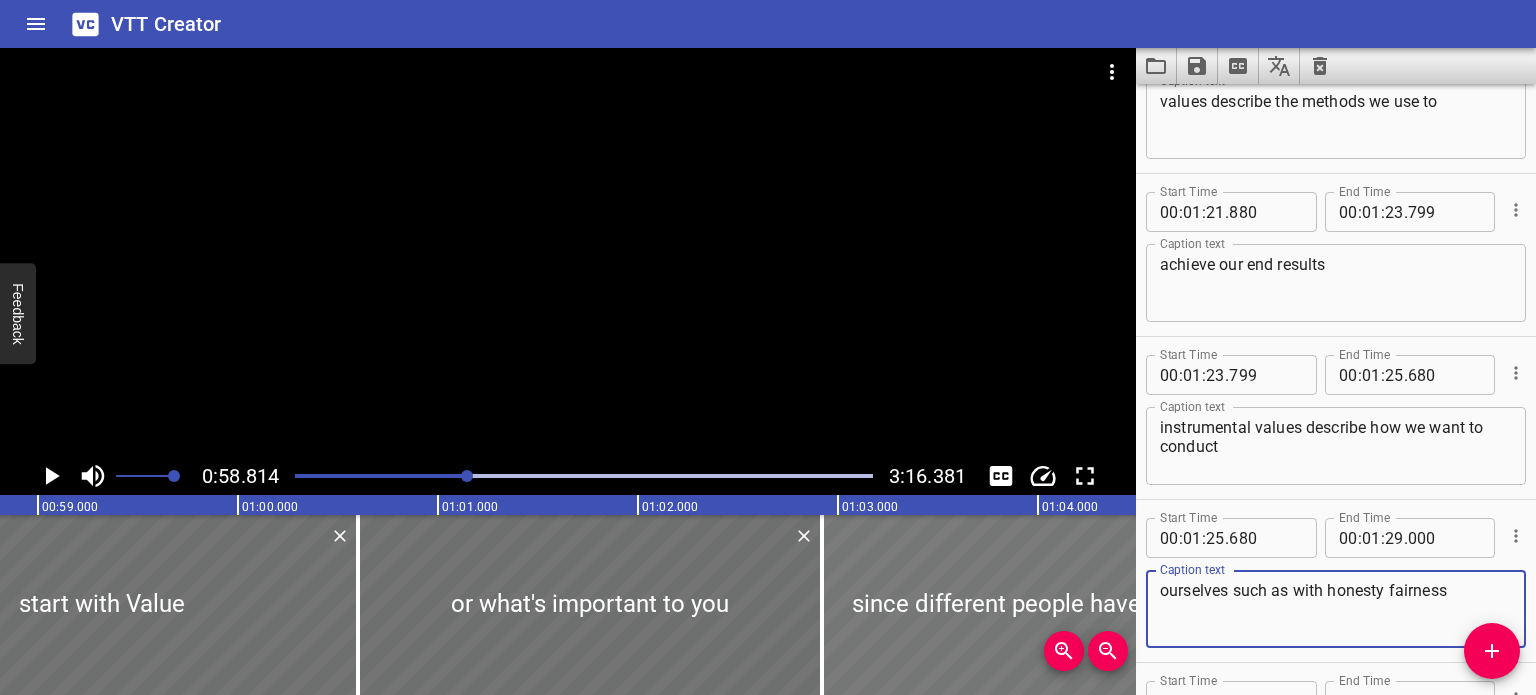 drag, startPoint x: 1235, startPoint y: 589, endPoint x: 1087, endPoint y: 598, distance: 148.27339 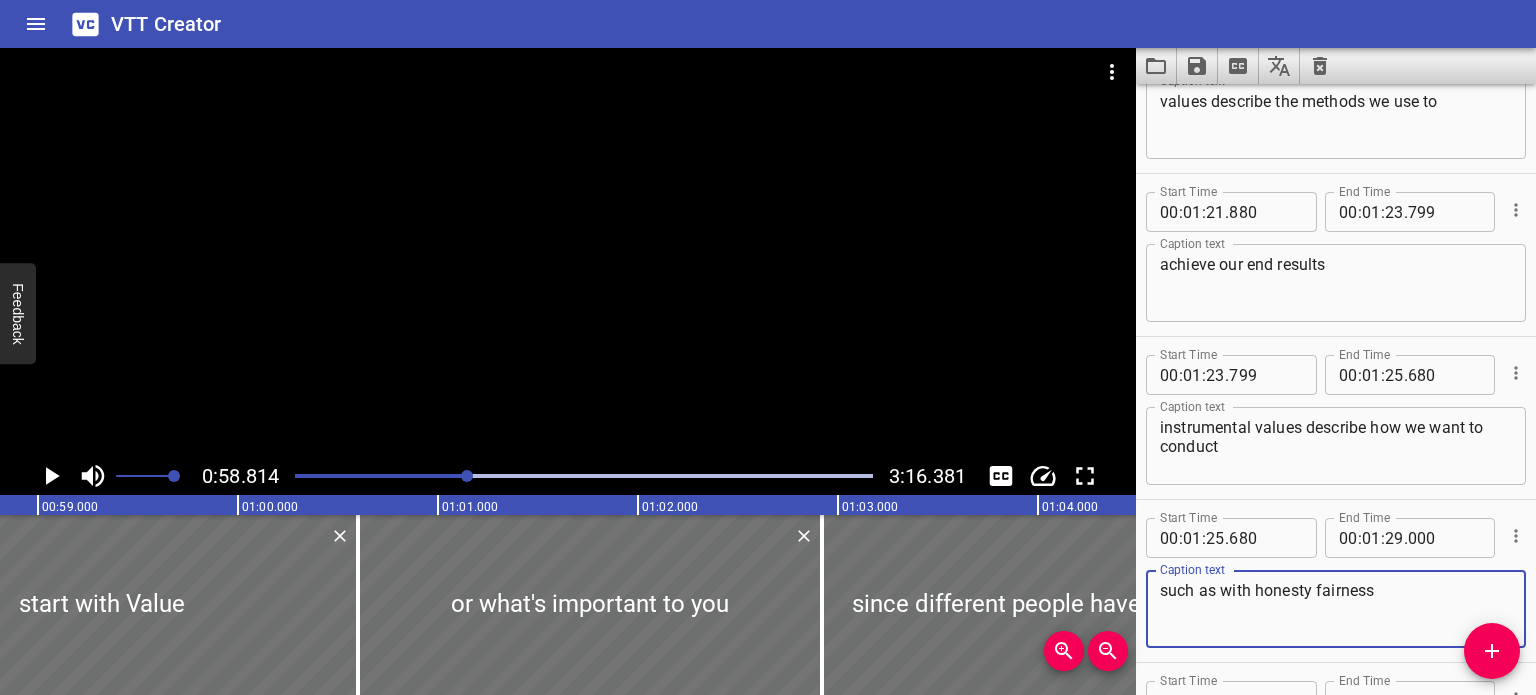 type on "such as with honesty fairness" 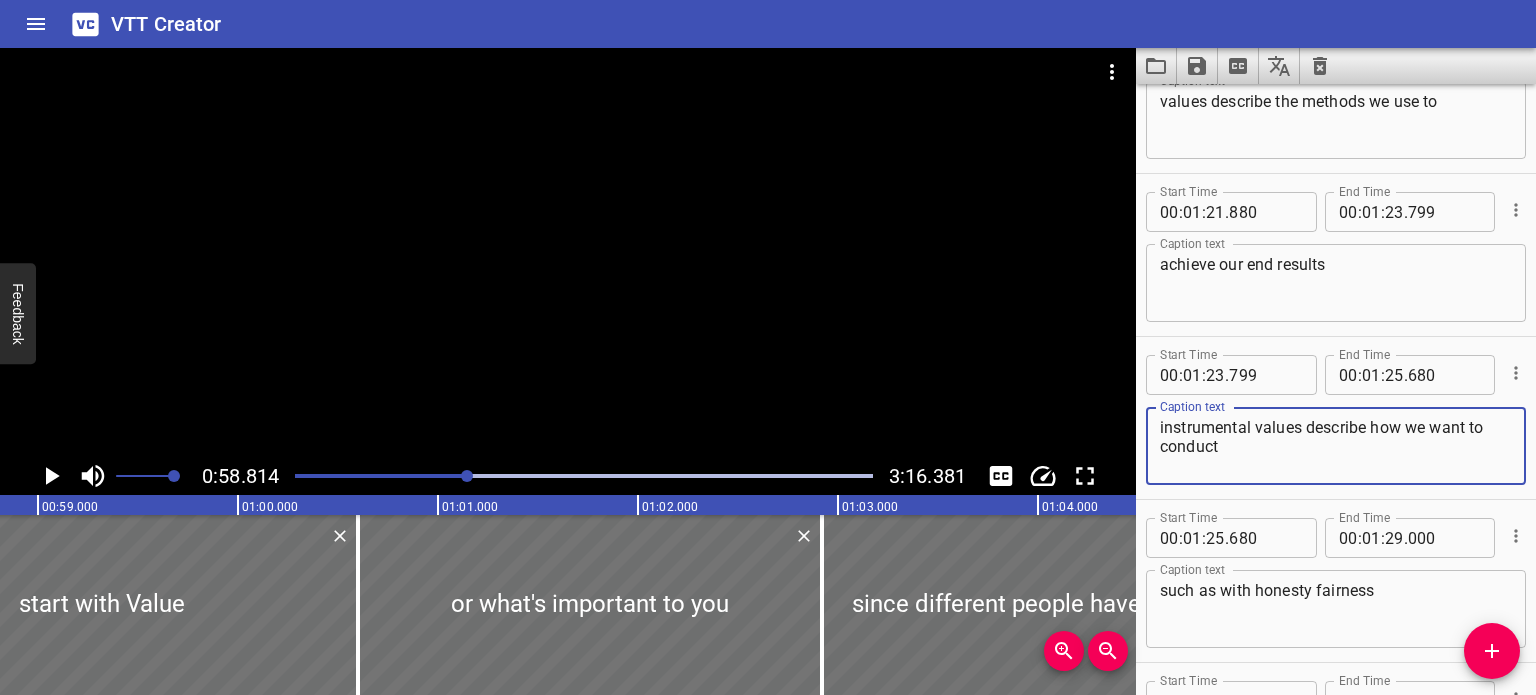 click on "instrumental values describe how we want to conduct" at bounding box center [1336, 446] 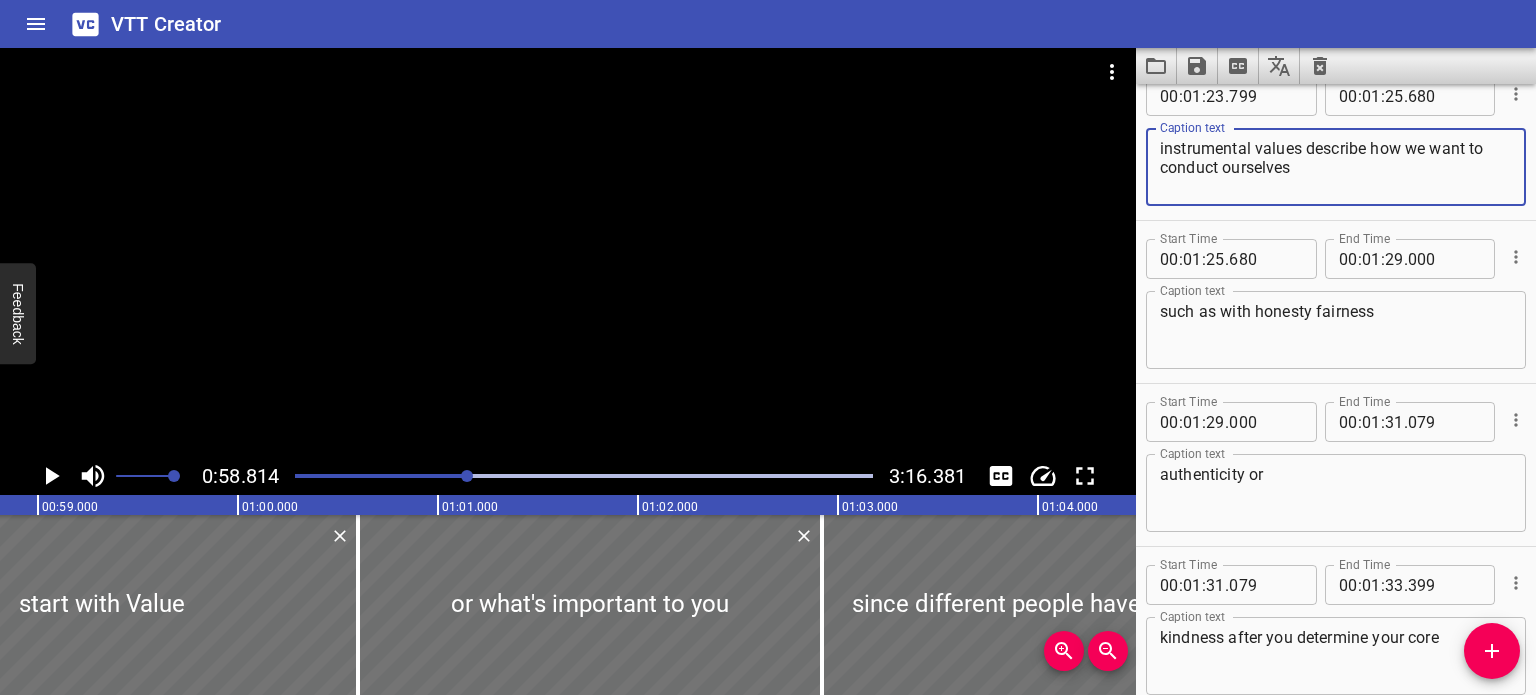 scroll, scrollTop: 5736, scrollLeft: 0, axis: vertical 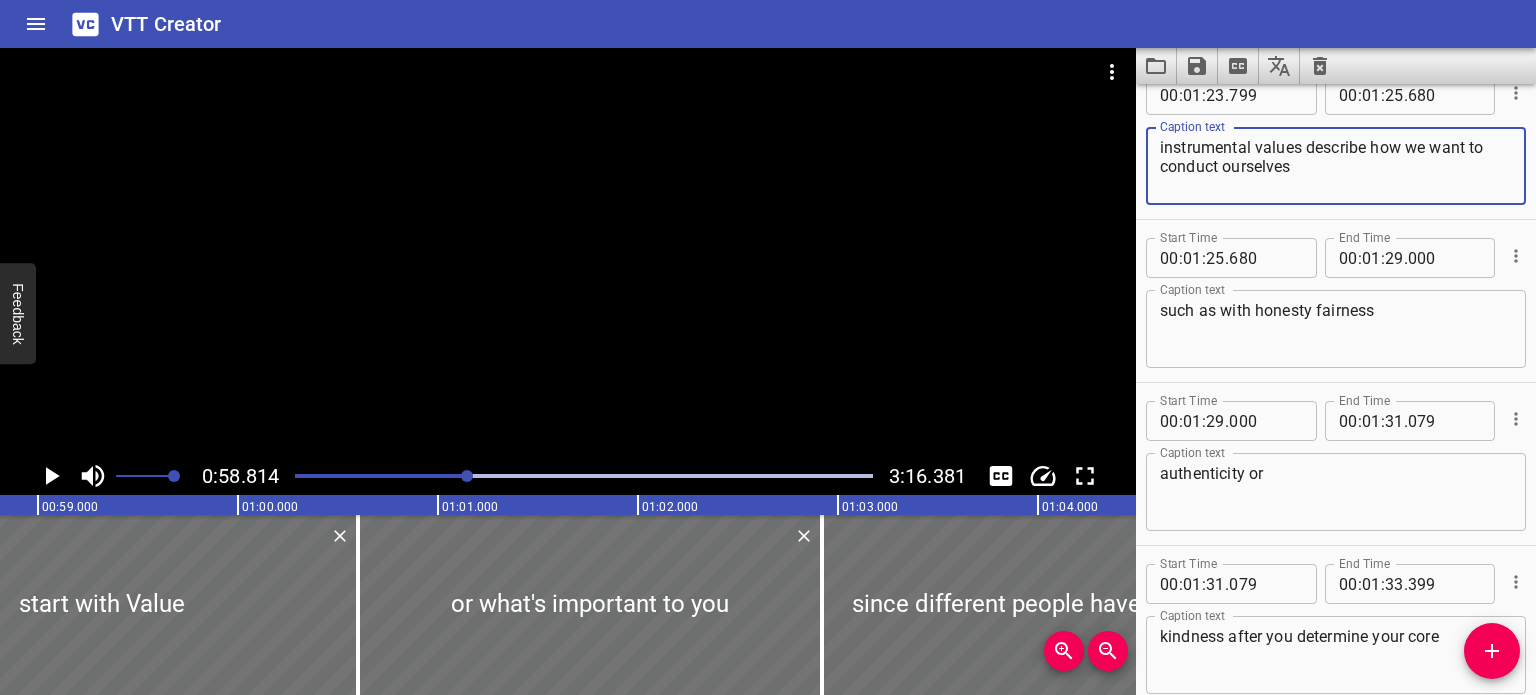 type on "instrumental values describe how we want to conduct ourselves" 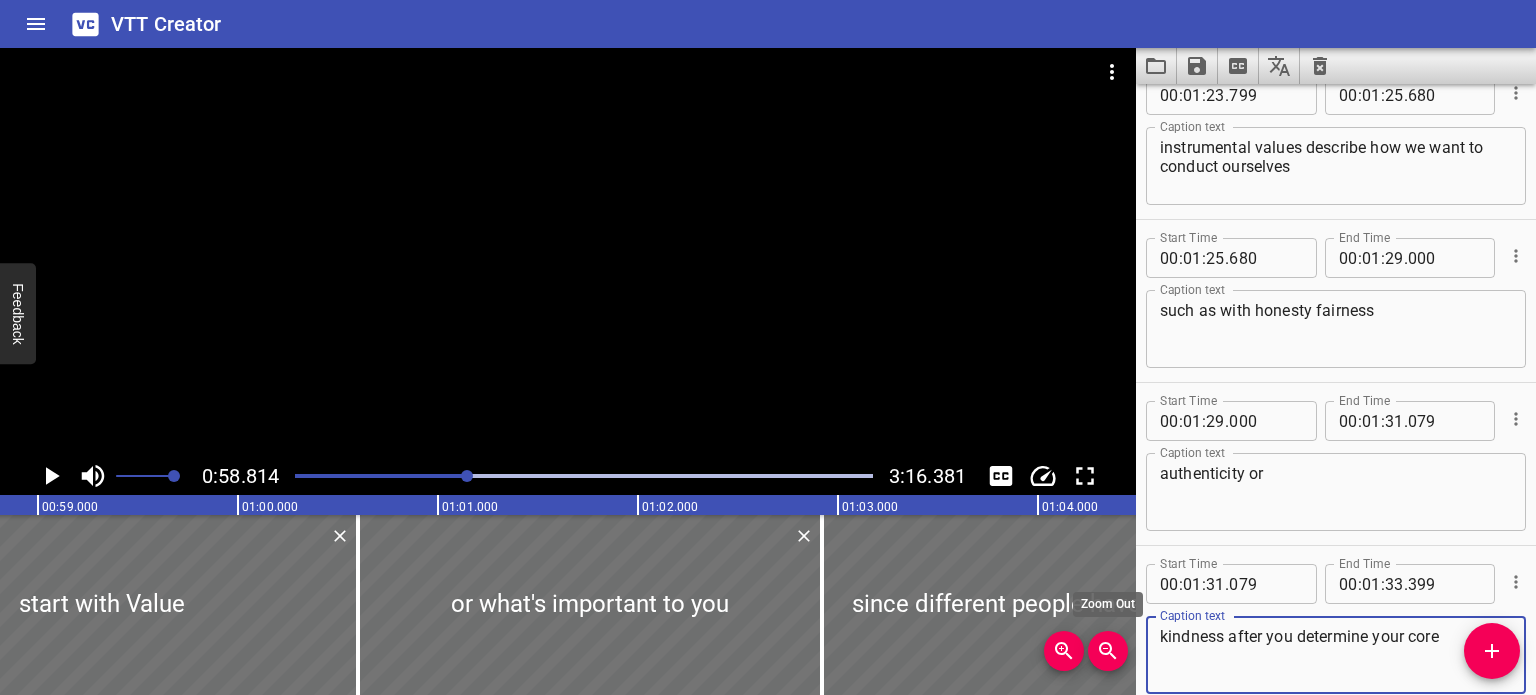 drag, startPoint x: 1225, startPoint y: 634, endPoint x: 1114, endPoint y: 644, distance: 111.44954 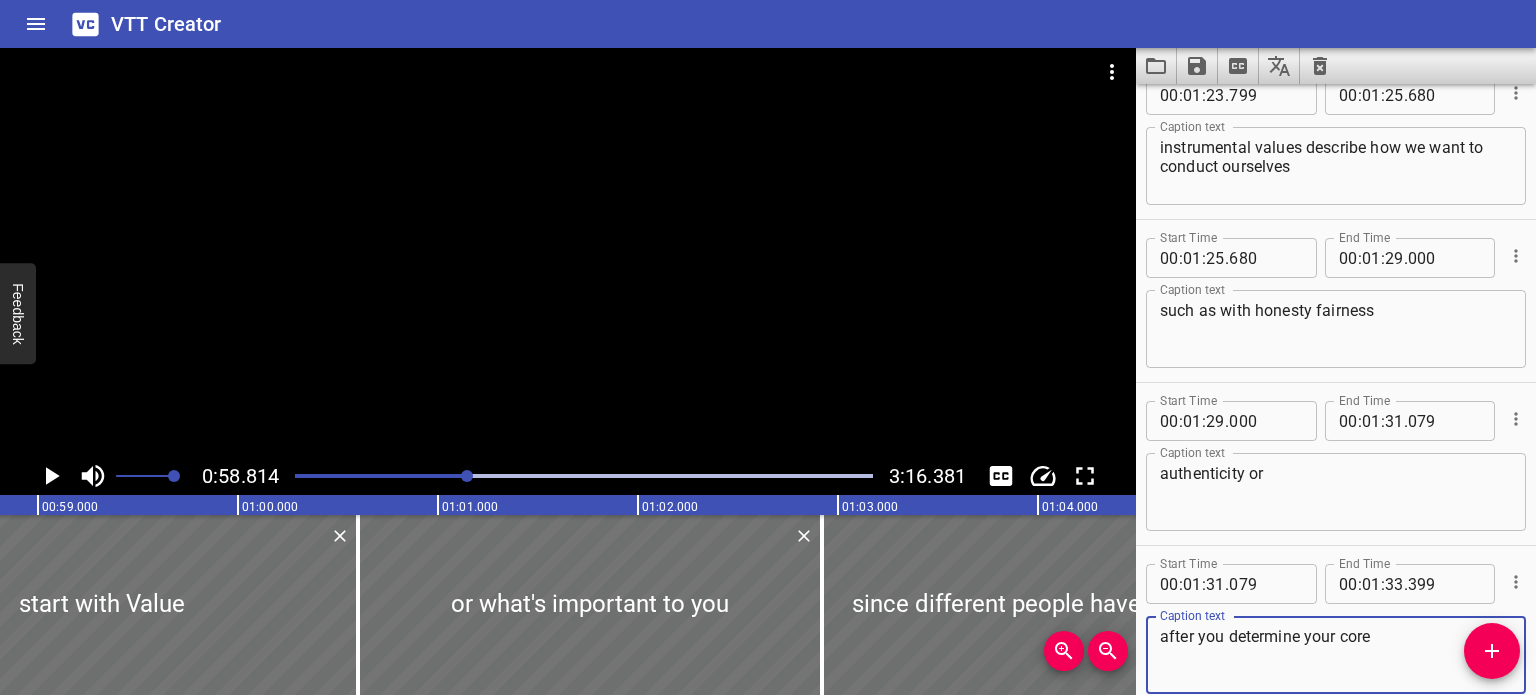 type on "after you determine your core" 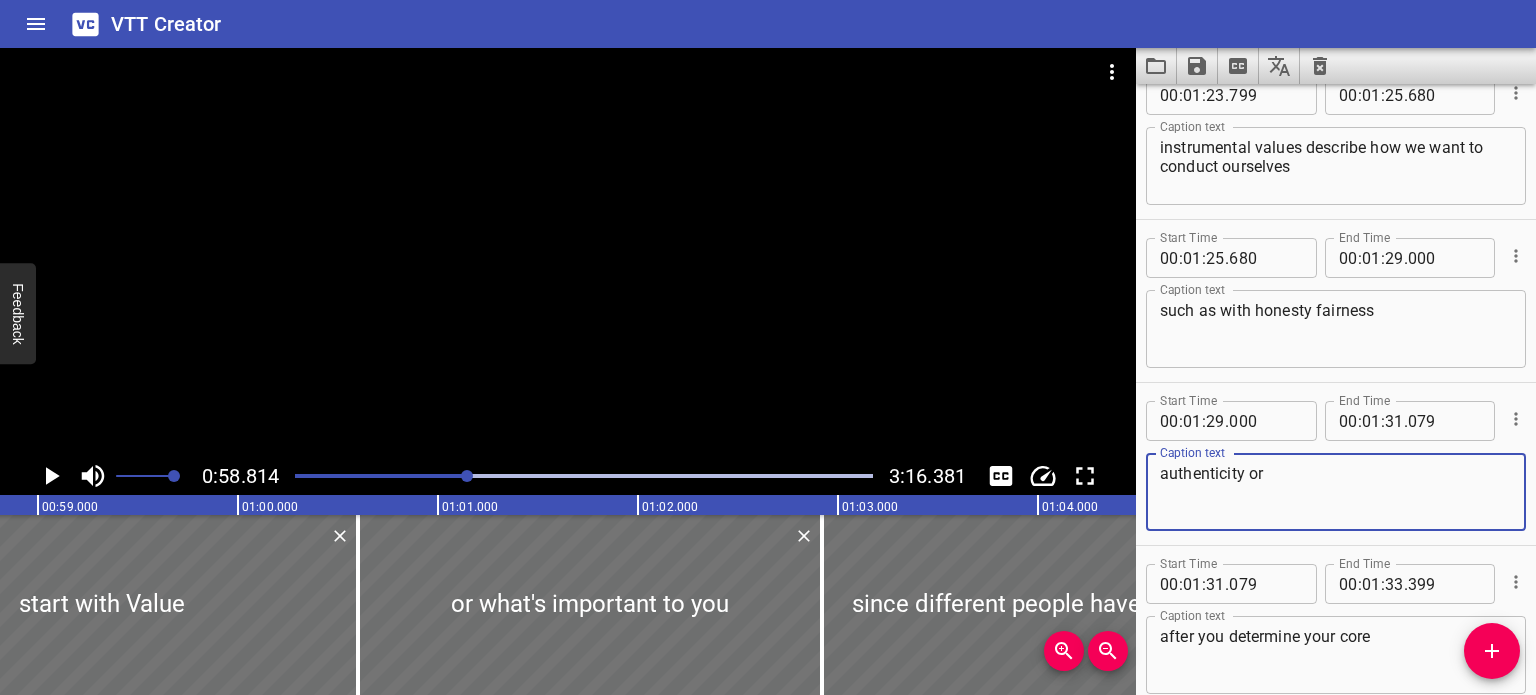 click on "authenticity or" at bounding box center [1336, 492] 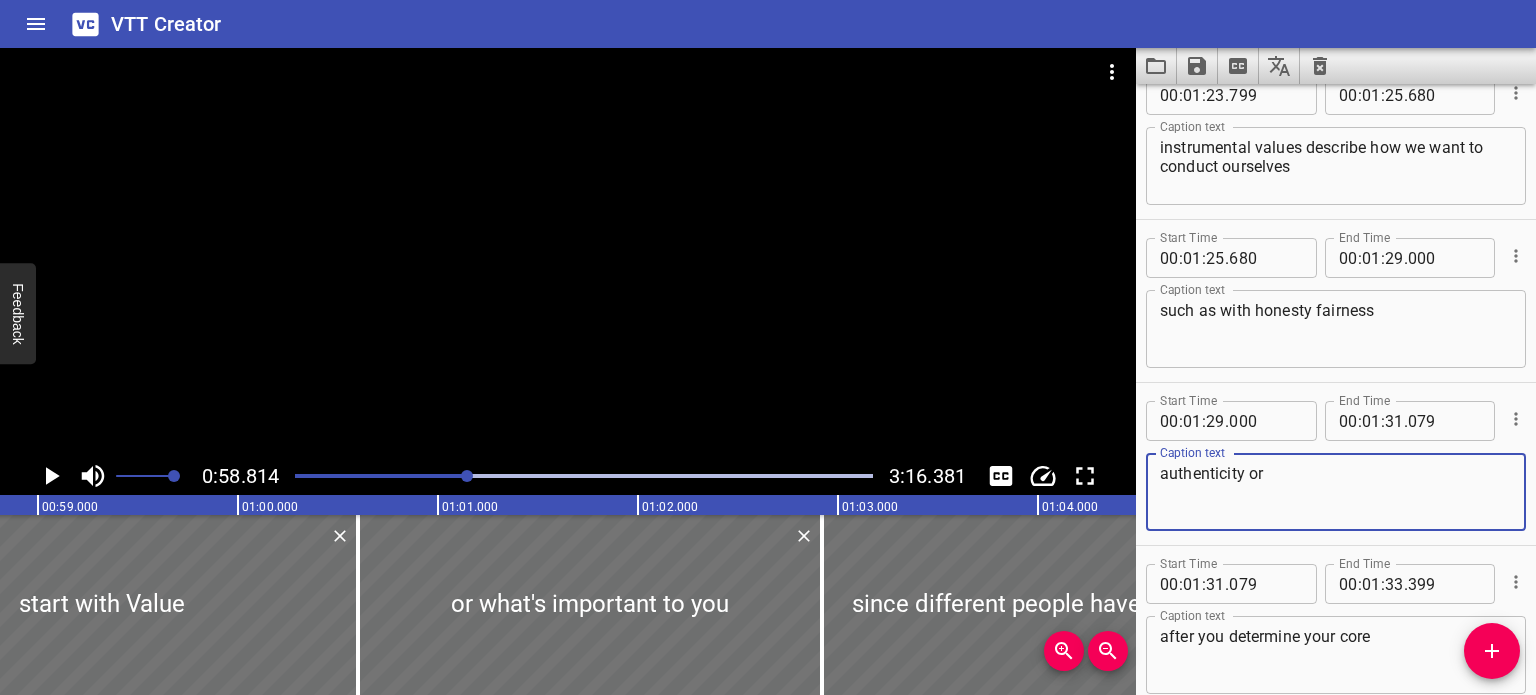 paste on "kindness" 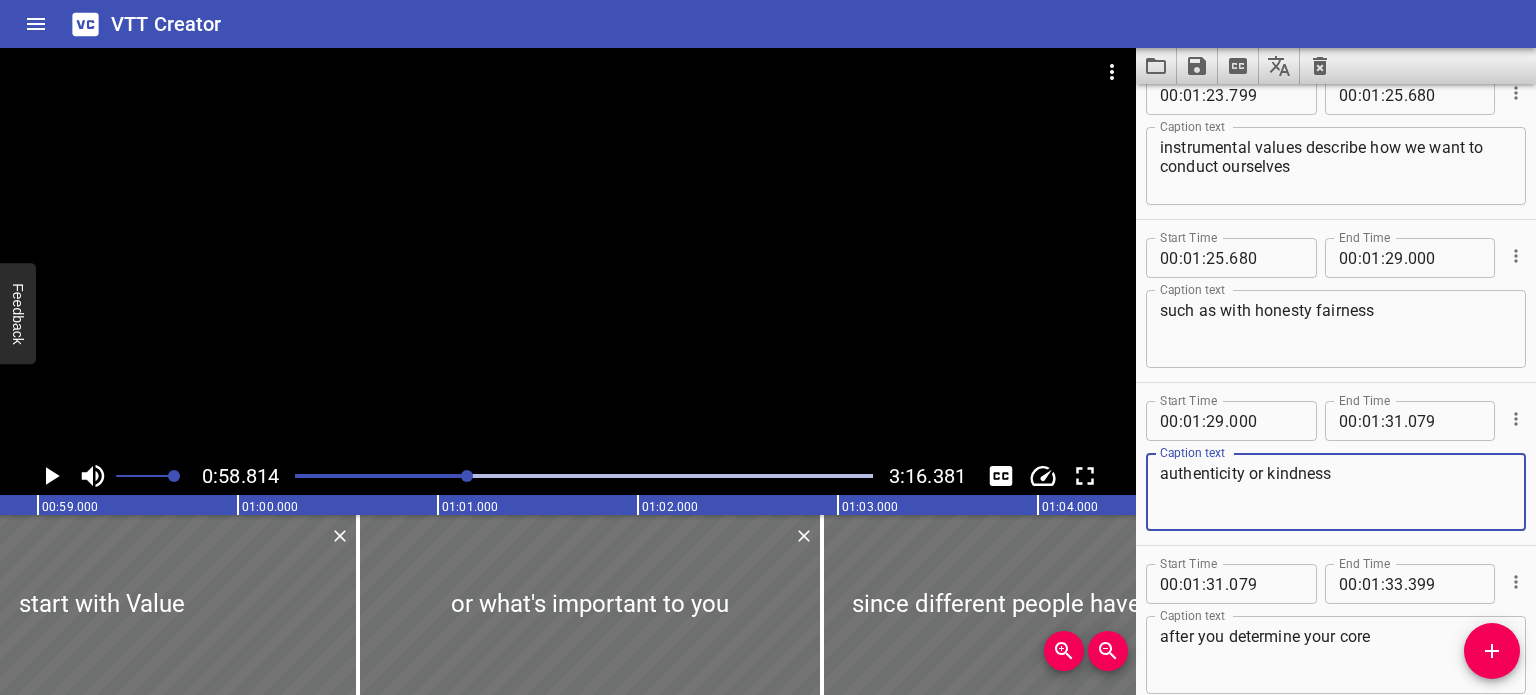 drag, startPoint x: 1243, startPoint y: 474, endPoint x: 1144, endPoint y: 485, distance: 99.60924 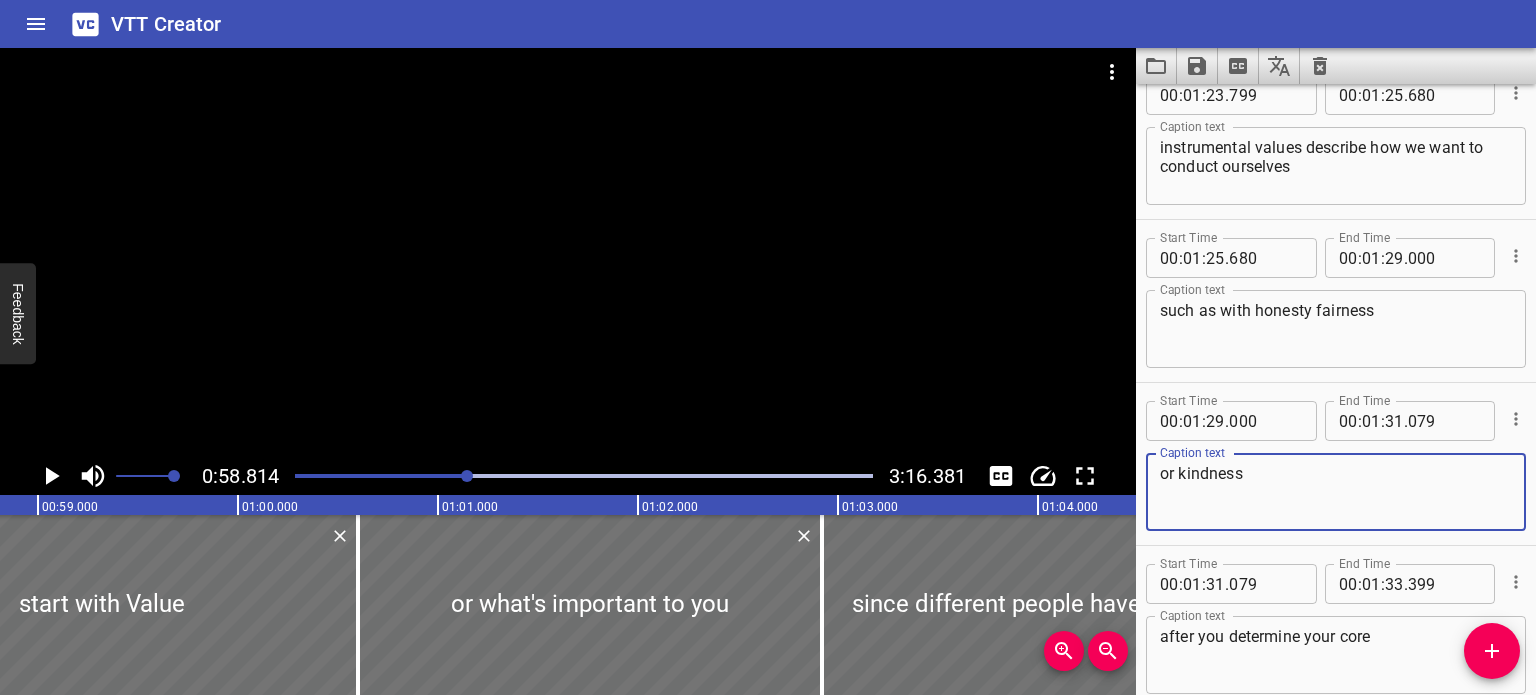 type on "or kindness" 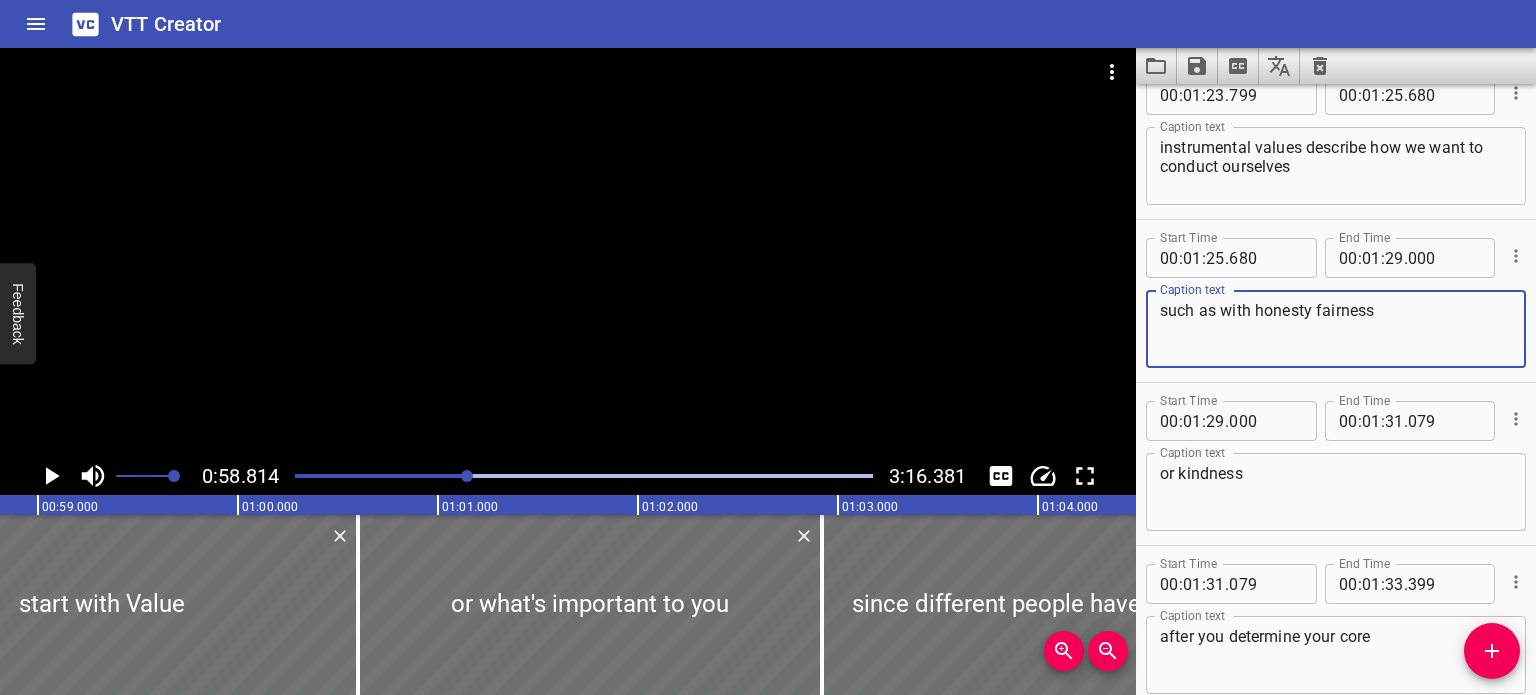 click on "such as with honesty fairness" at bounding box center (1336, 329) 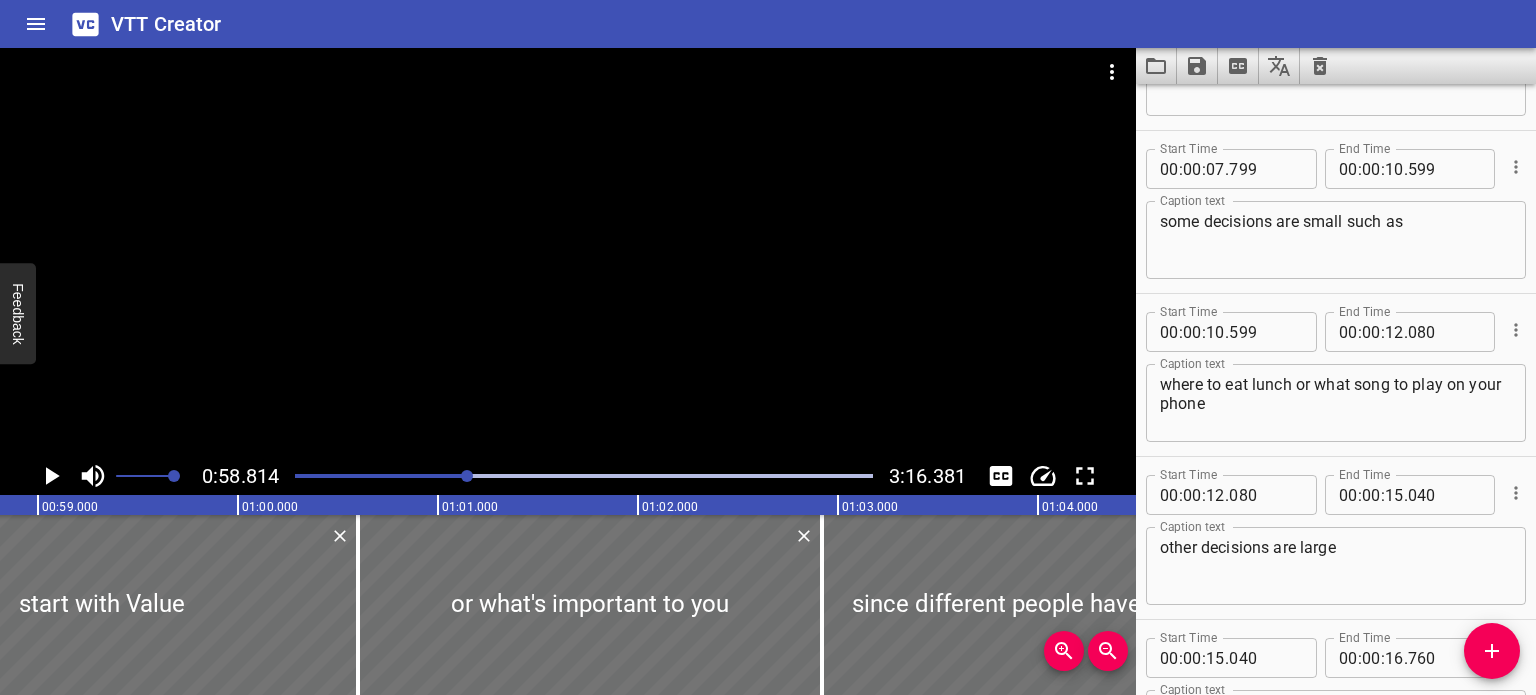 scroll, scrollTop: 0, scrollLeft: 0, axis: both 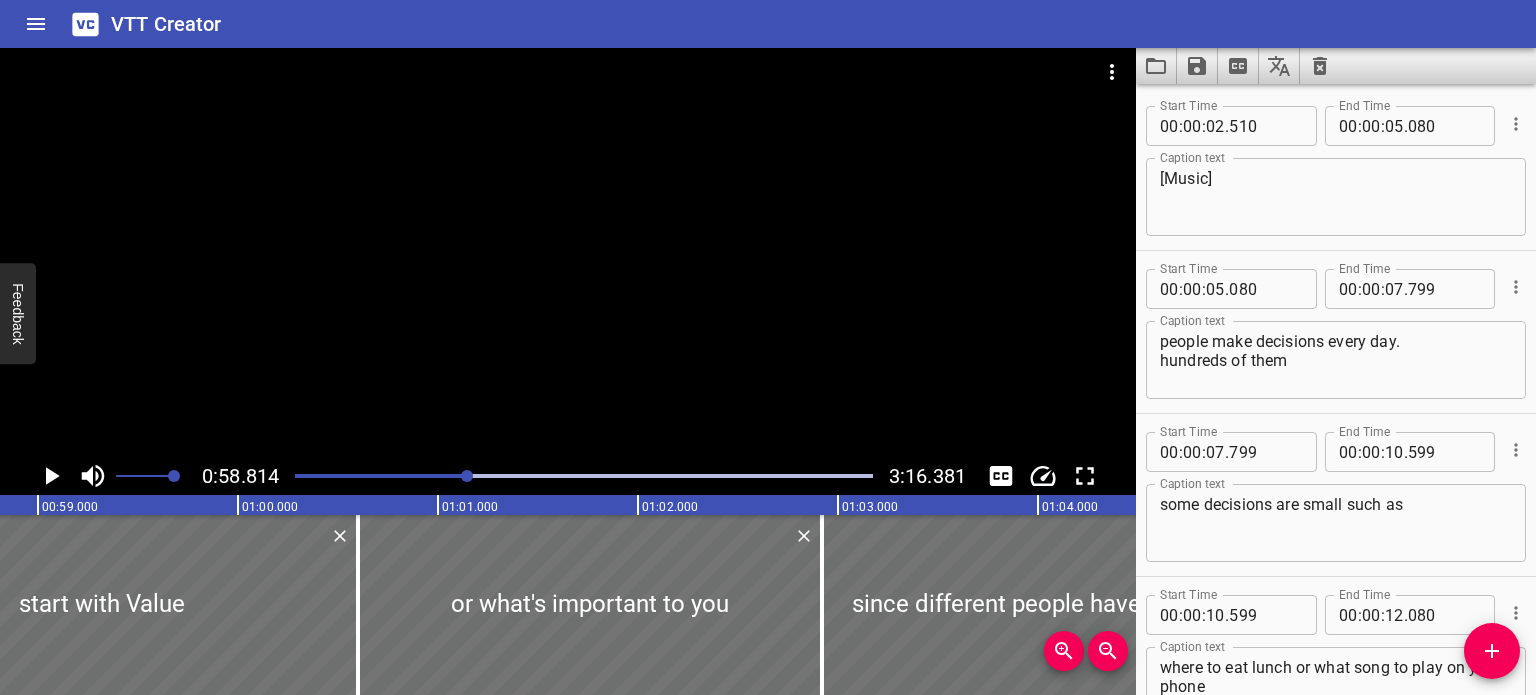 type on "such as with honesty fairness authenticity" 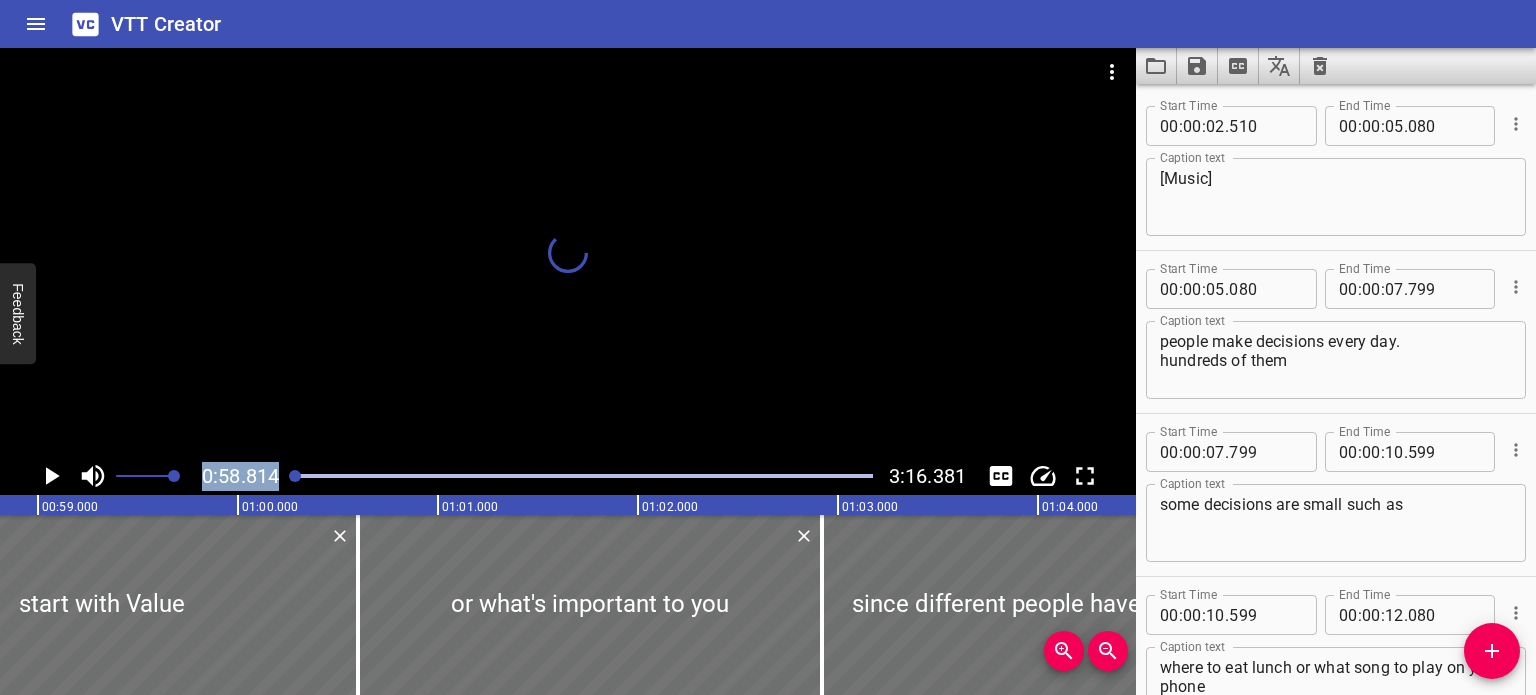 drag, startPoint x: 470, startPoint y: 476, endPoint x: 94, endPoint y: 475, distance: 376.00134 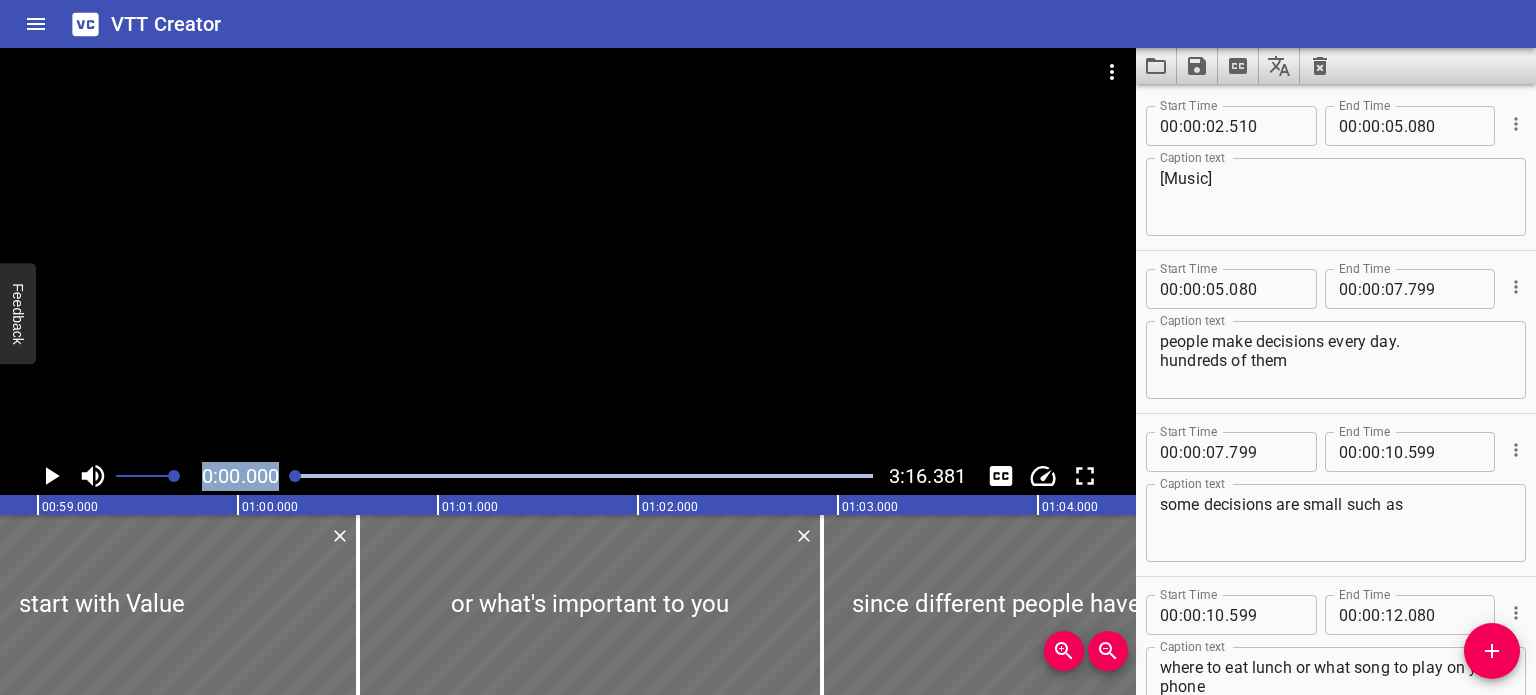 scroll, scrollTop: 110, scrollLeft: 0, axis: vertical 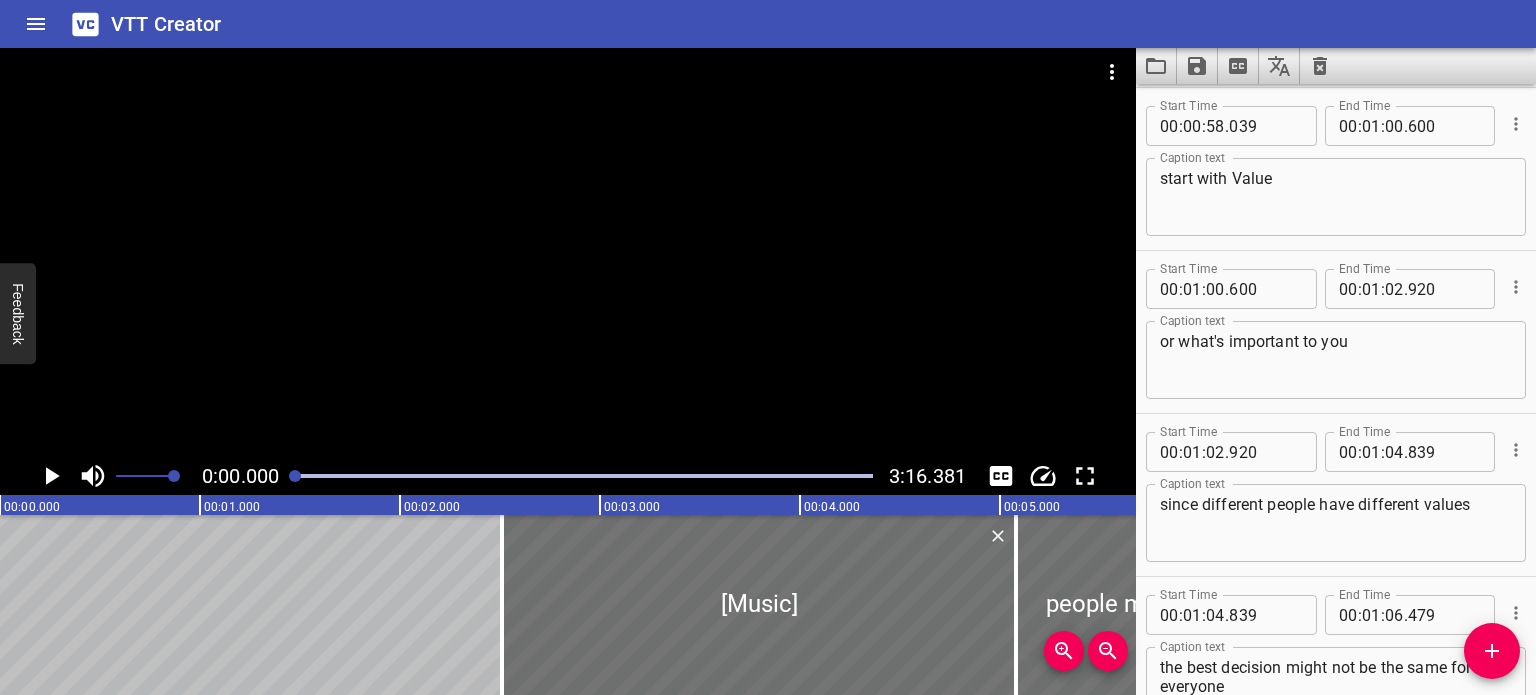 click on "0:00.000 3:16.381" at bounding box center (568, 476) 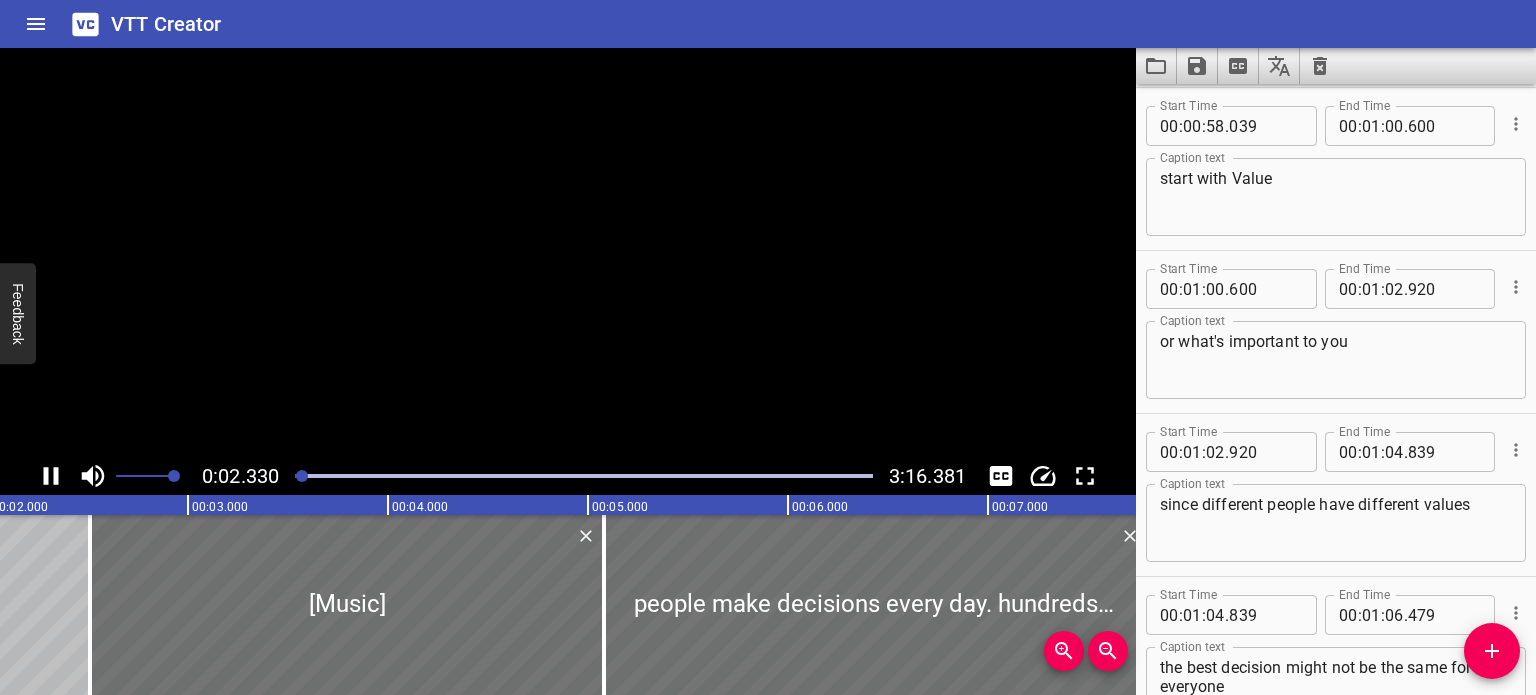 scroll, scrollTop: 0, scrollLeft: 465, axis: horizontal 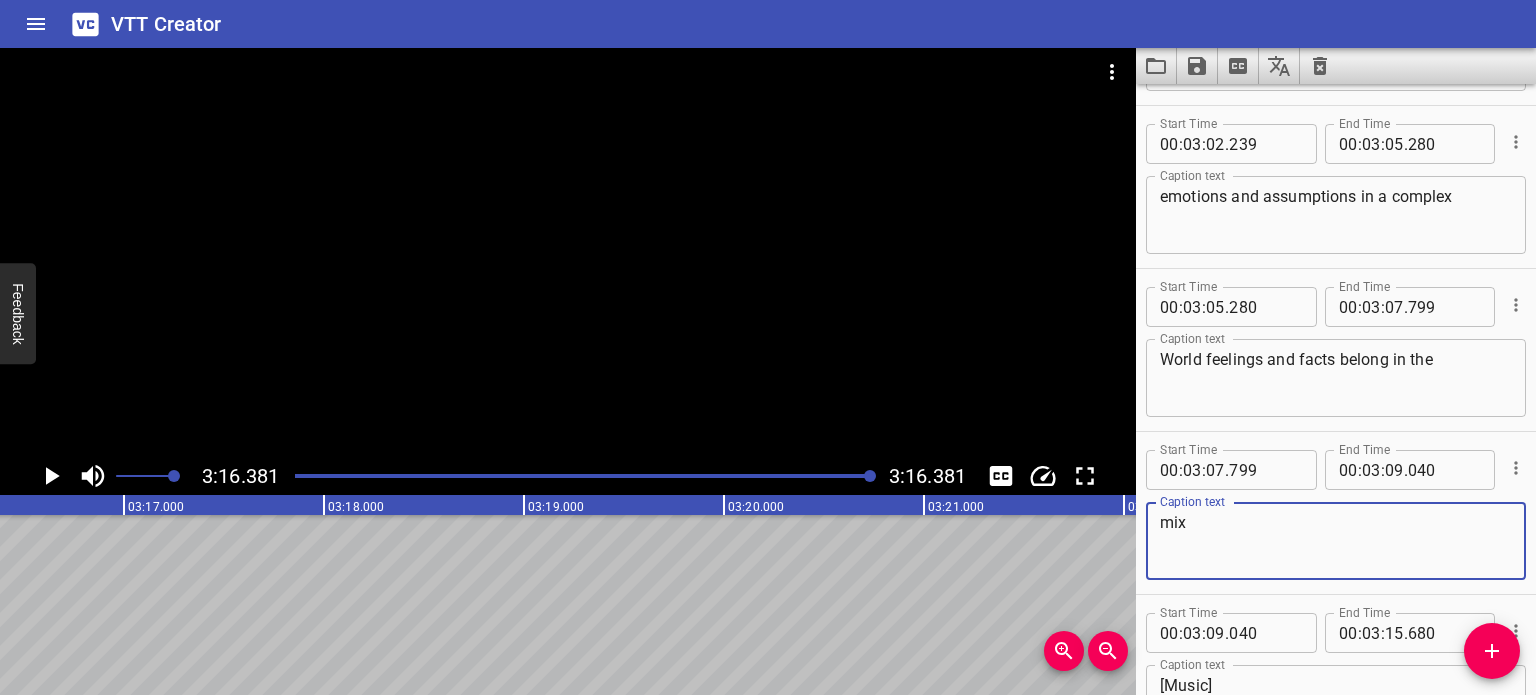 drag, startPoint x: 1192, startPoint y: 516, endPoint x: 1123, endPoint y: 522, distance: 69.260376 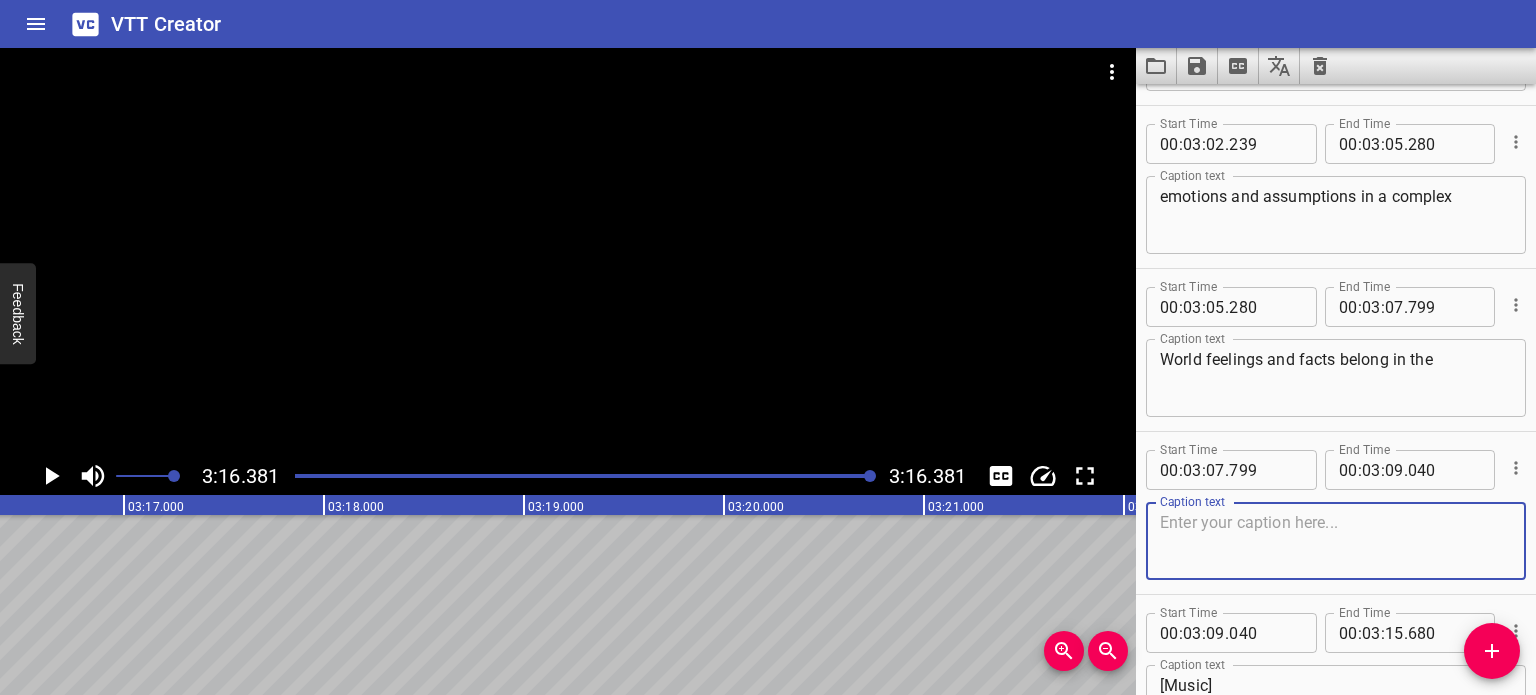 type 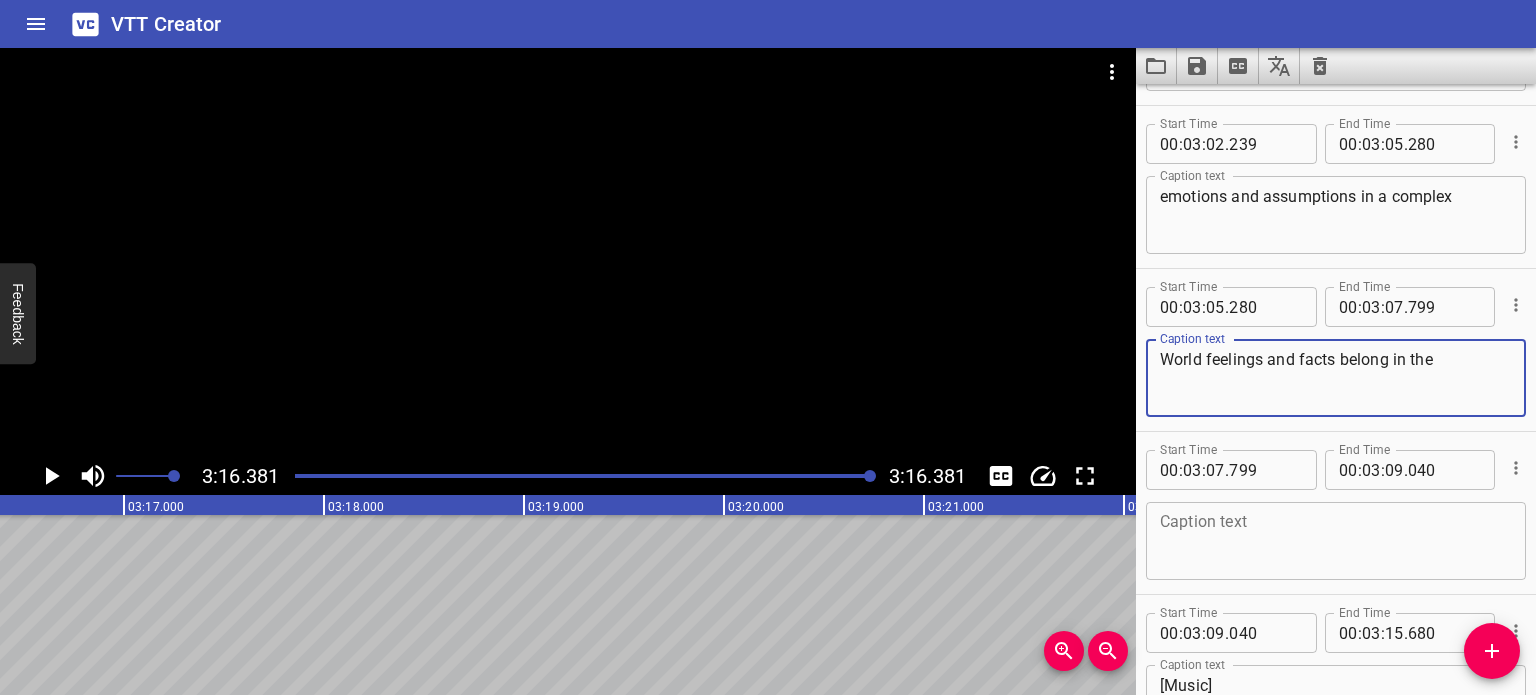click on "World feelings and facts belong in the" at bounding box center [1336, 378] 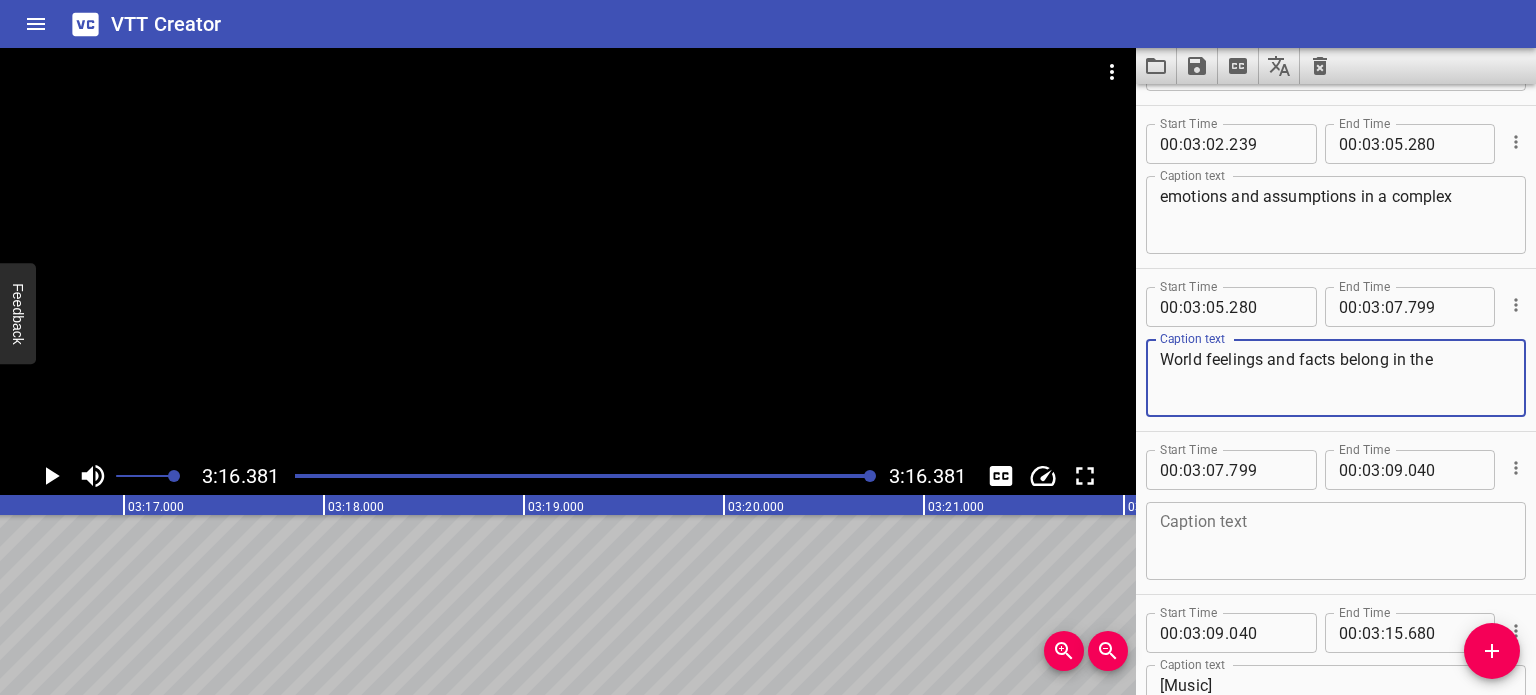 paste on "mix" 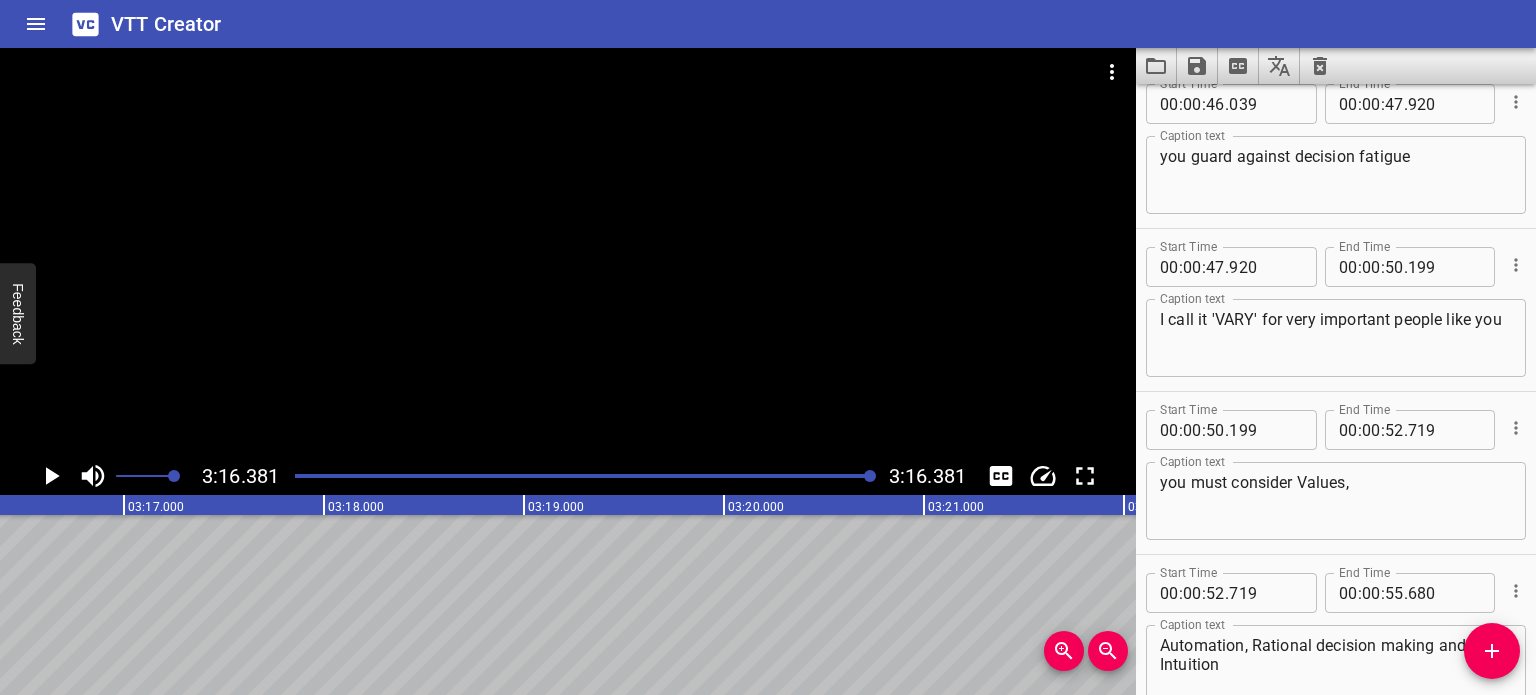 scroll, scrollTop: 3272, scrollLeft: 0, axis: vertical 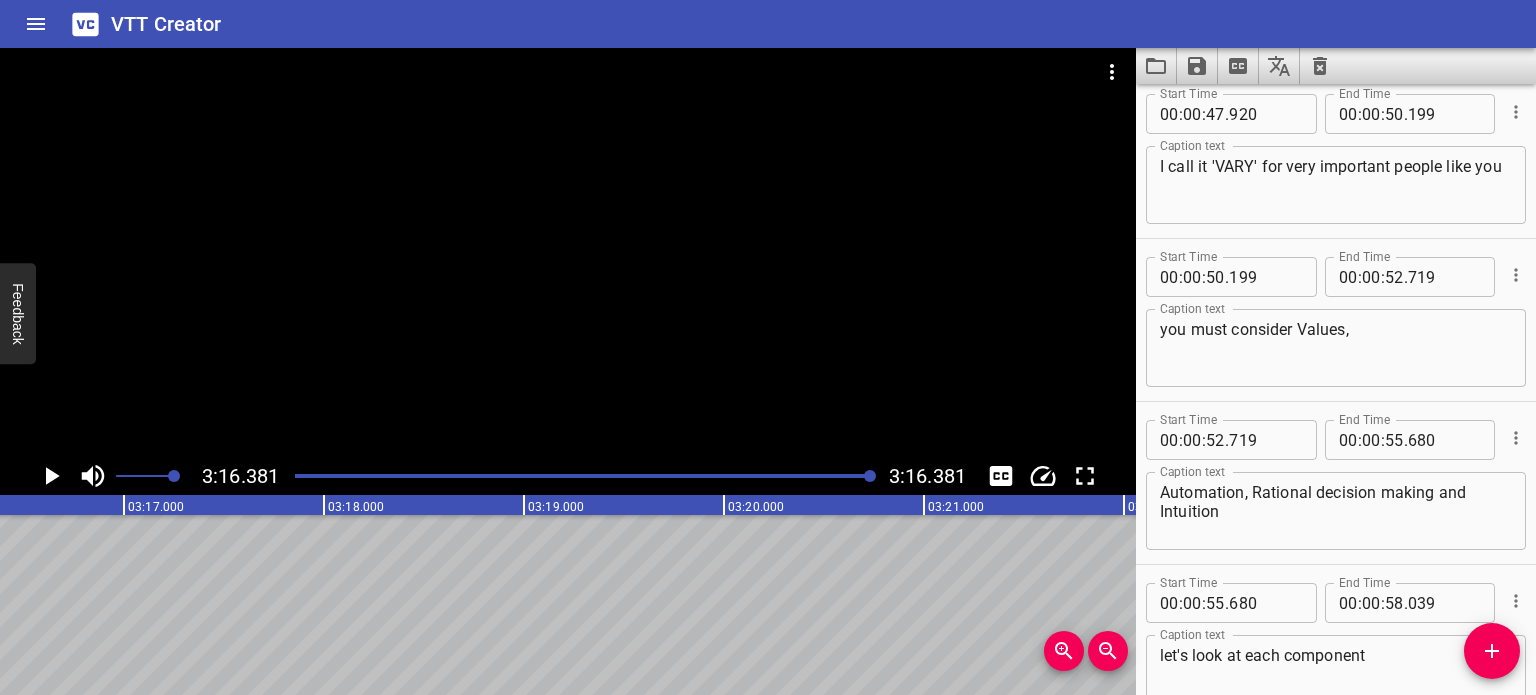 type on "World feelings and facts belong in the mix" 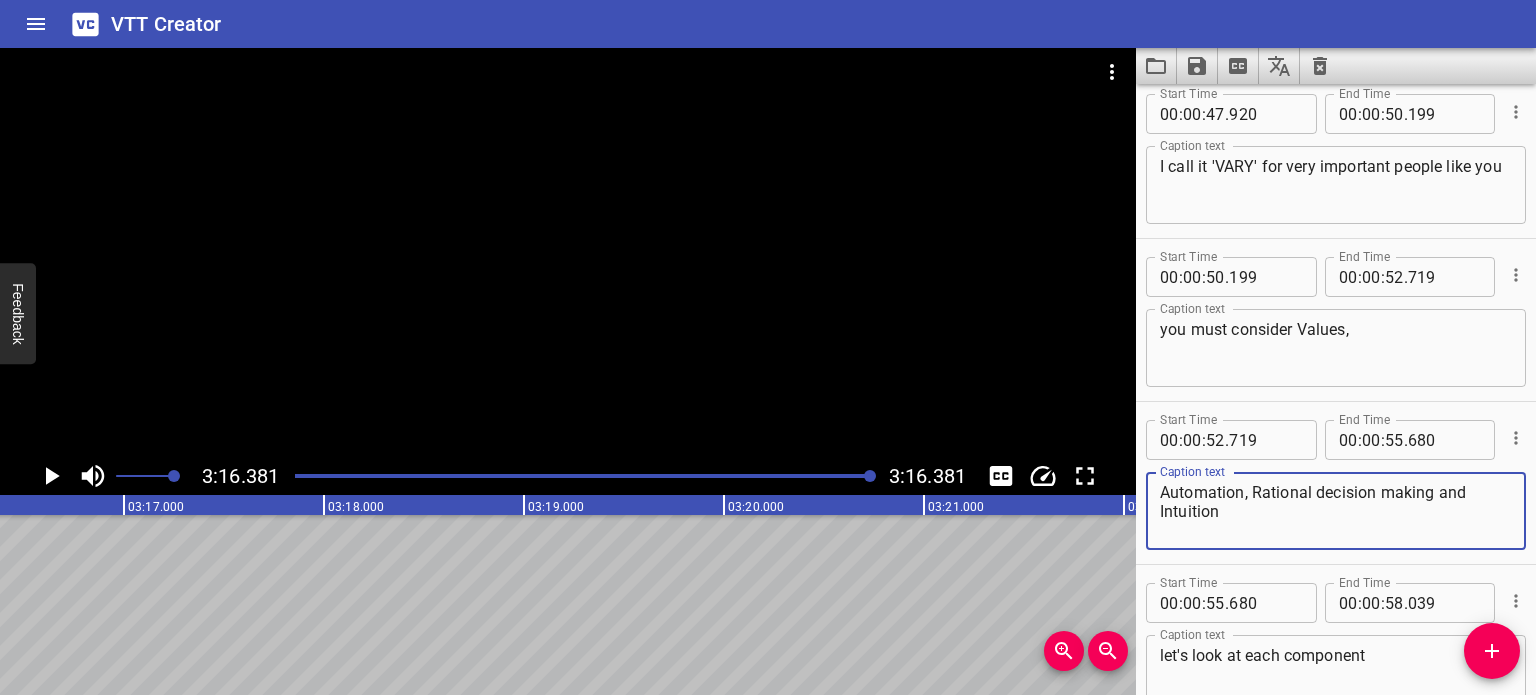 click on "Automation, Rational decision making and Intuition" at bounding box center [1336, 511] 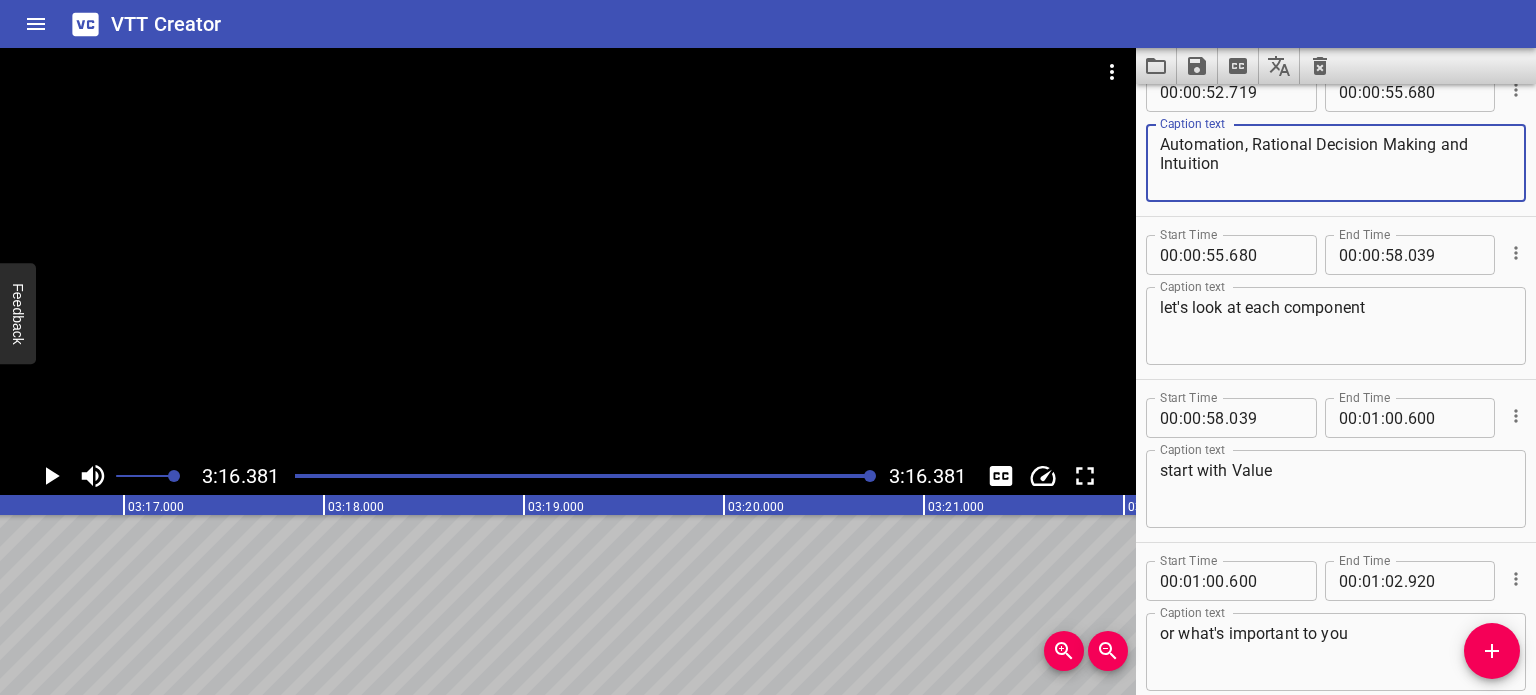 scroll, scrollTop: 3622, scrollLeft: 0, axis: vertical 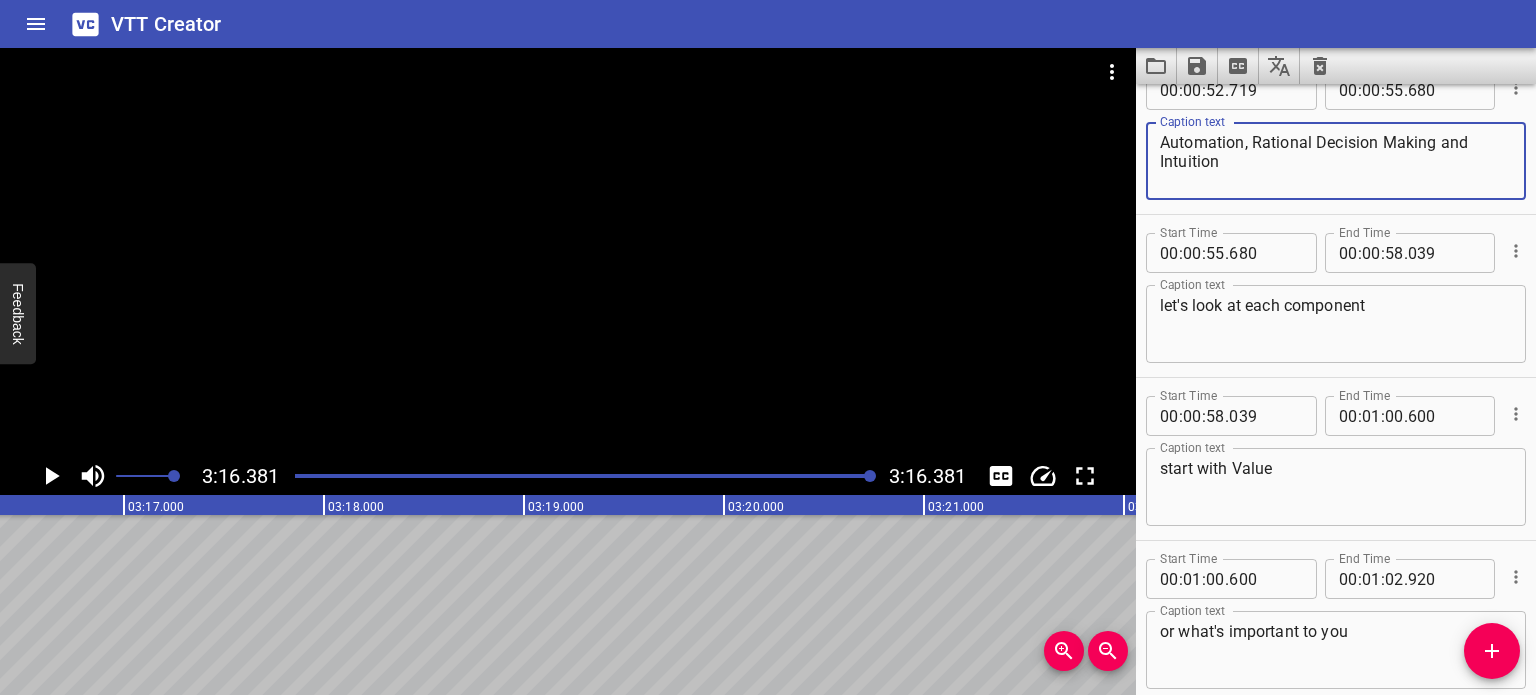 type on "Automation, Rational Decision Making and Intuition" 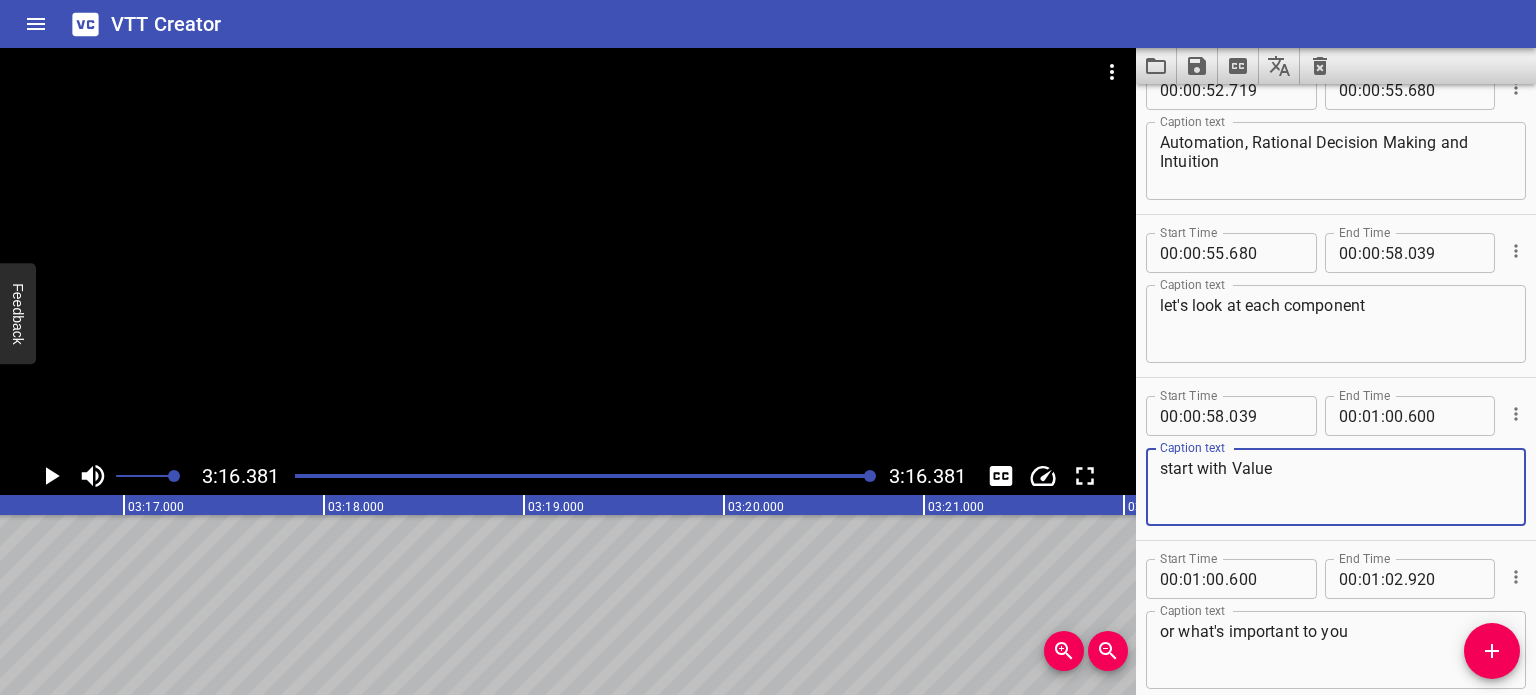 click on "start with Value" at bounding box center [1336, 487] 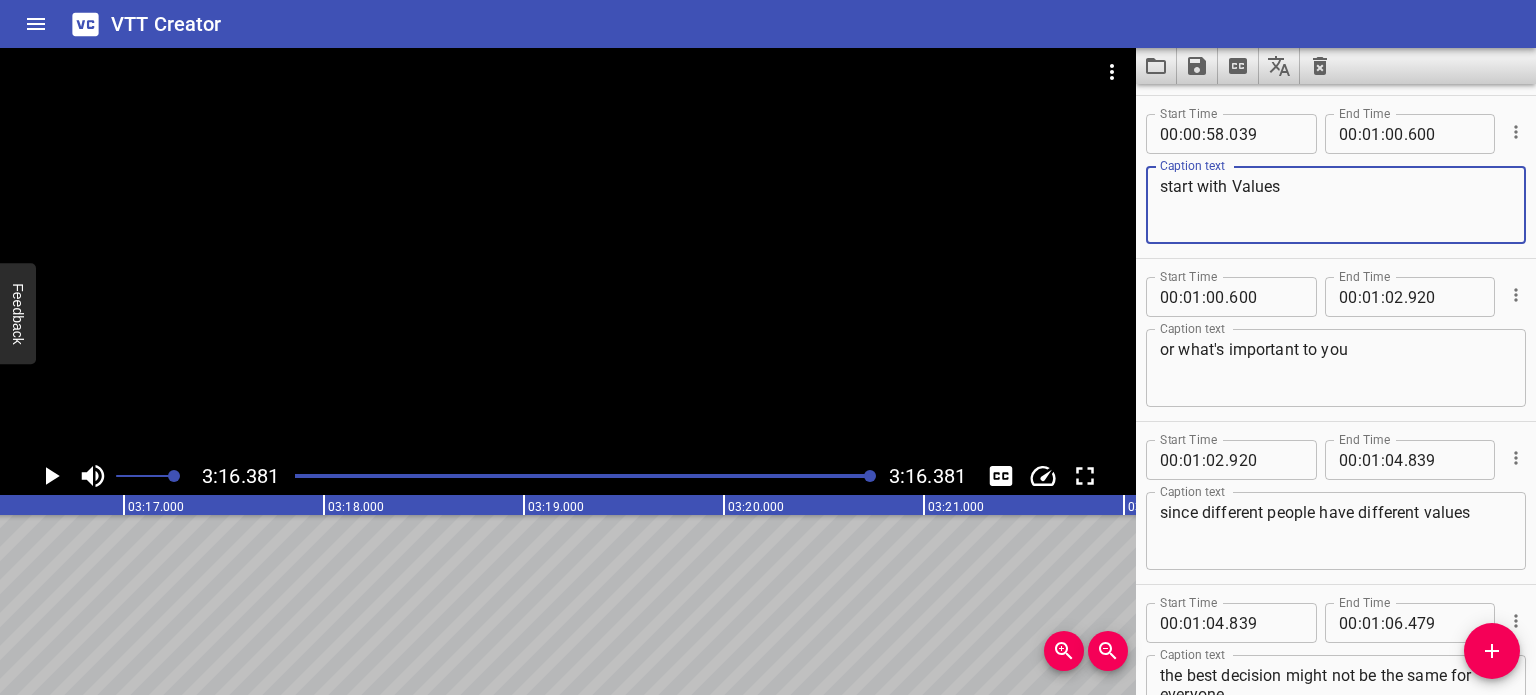 scroll, scrollTop: 3904, scrollLeft: 0, axis: vertical 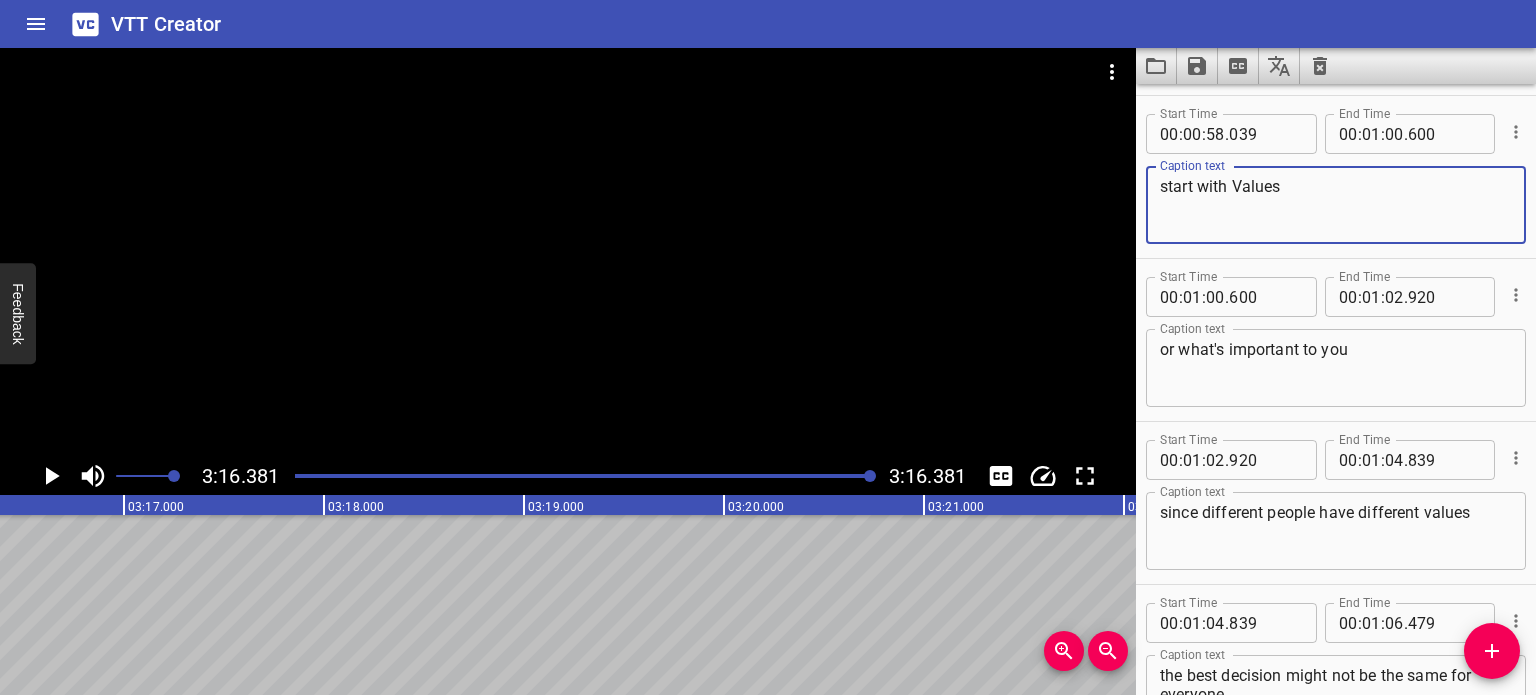 type on "start with Values" 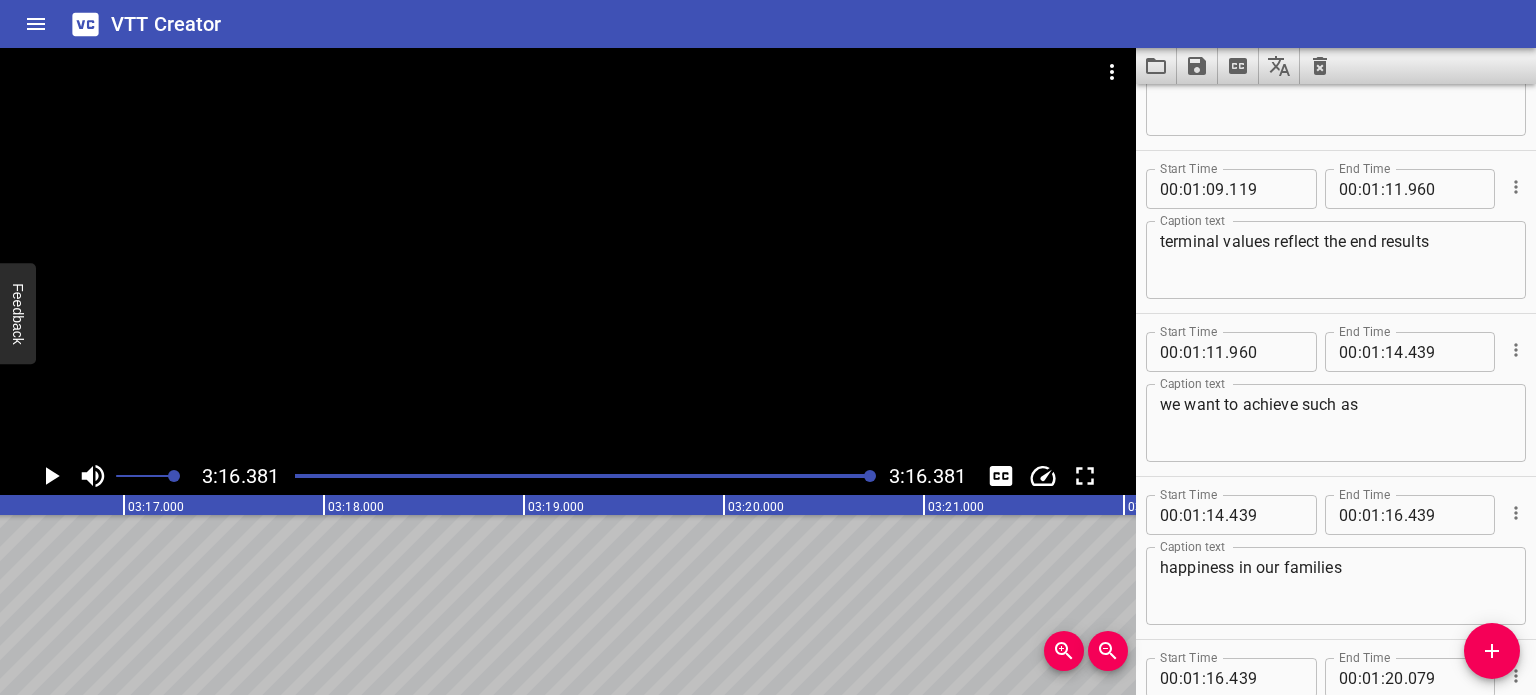 scroll, scrollTop: 4812, scrollLeft: 0, axis: vertical 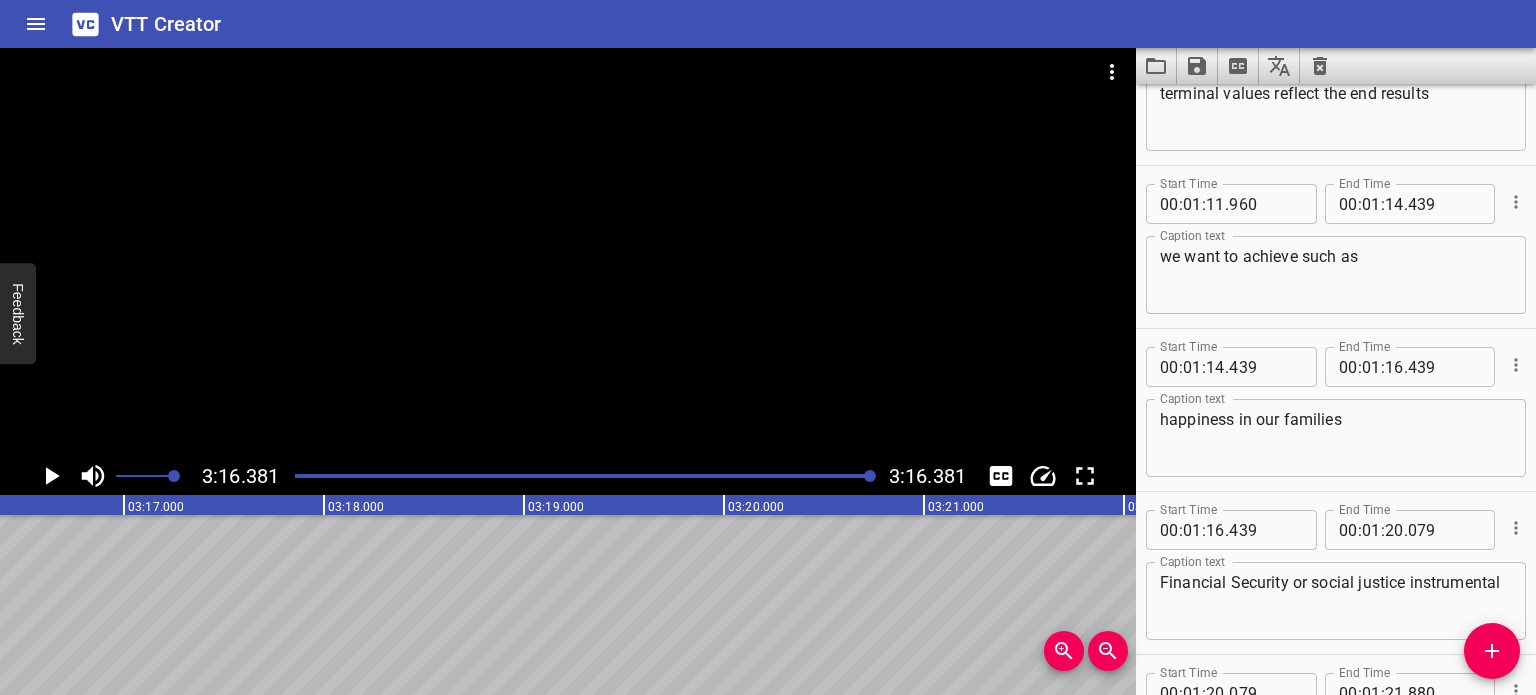 type on "since different people have different values" 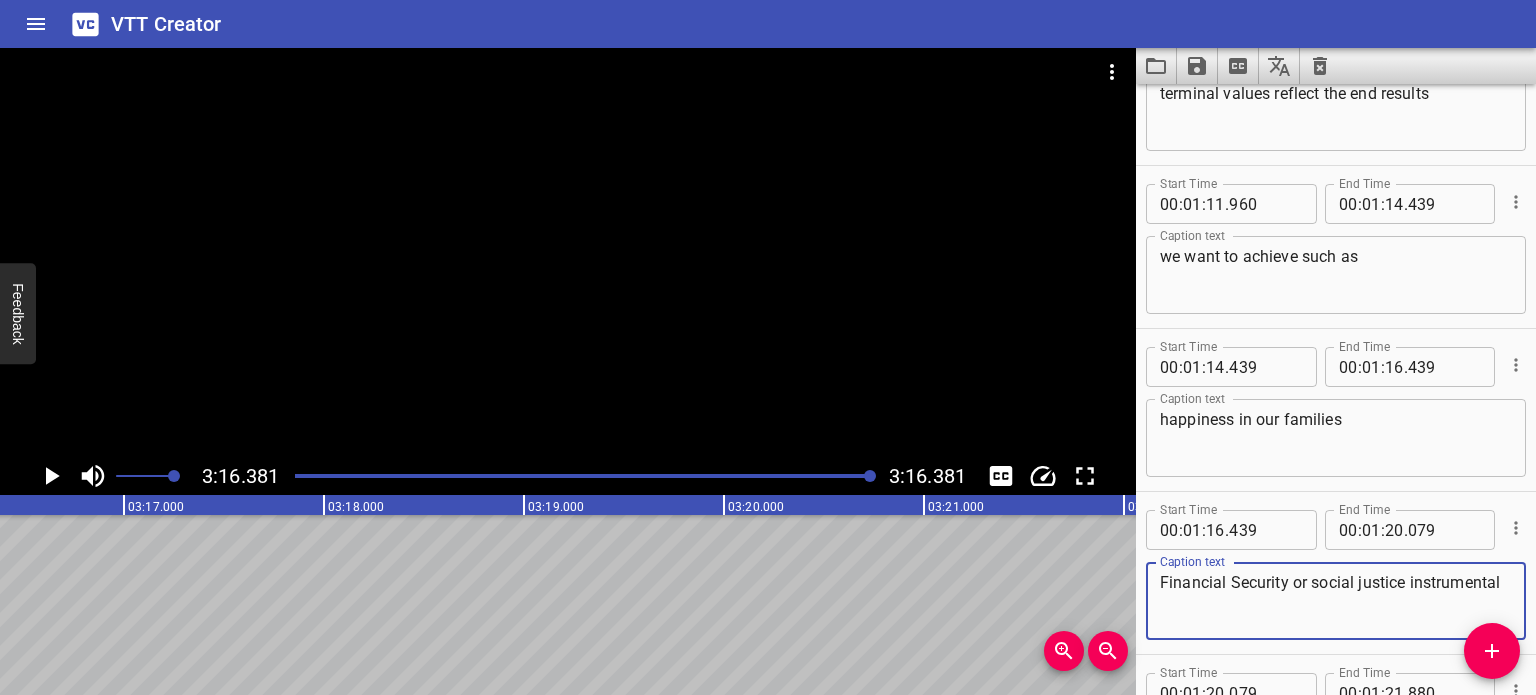 click on "Financial Security or social justice instrumental" at bounding box center (1336, 601) 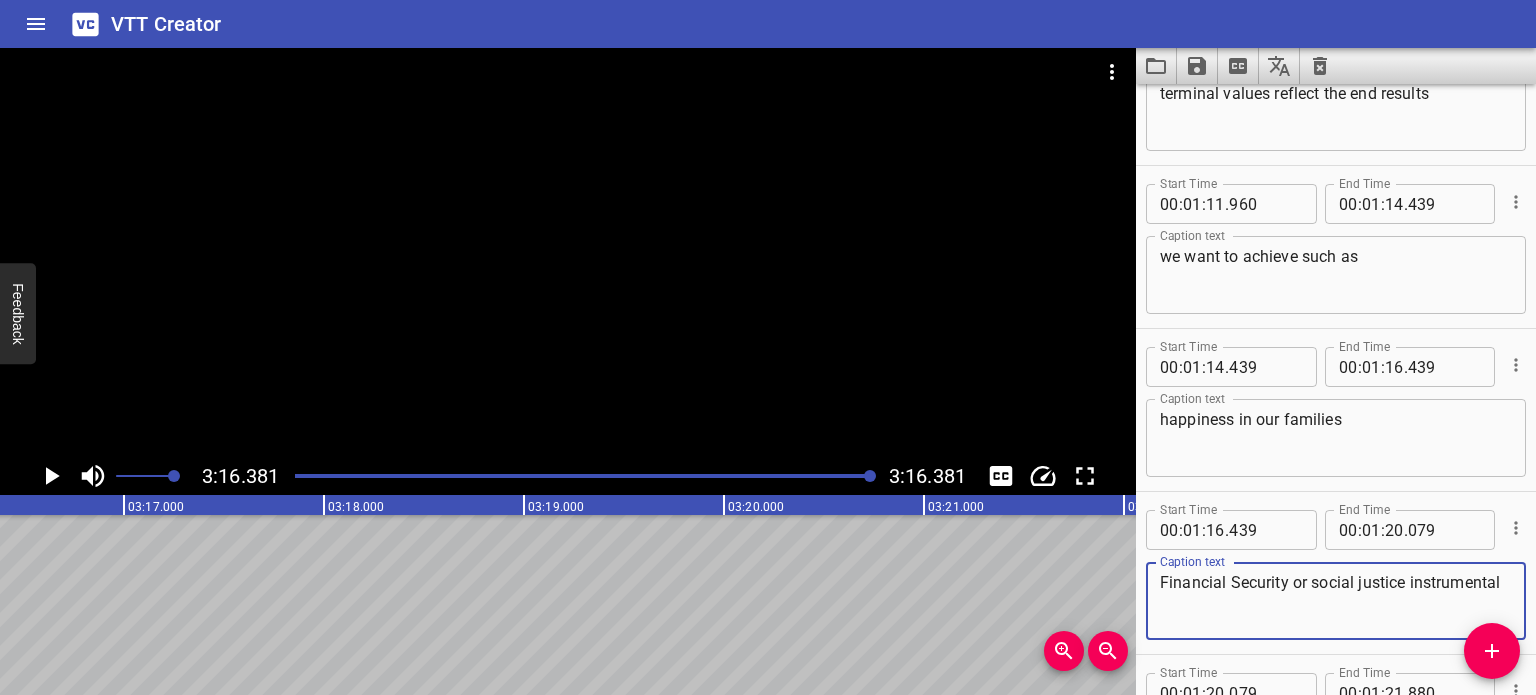 drag, startPoint x: 1266, startPoint y: 601, endPoint x: 1140, endPoint y: 605, distance: 126.06348 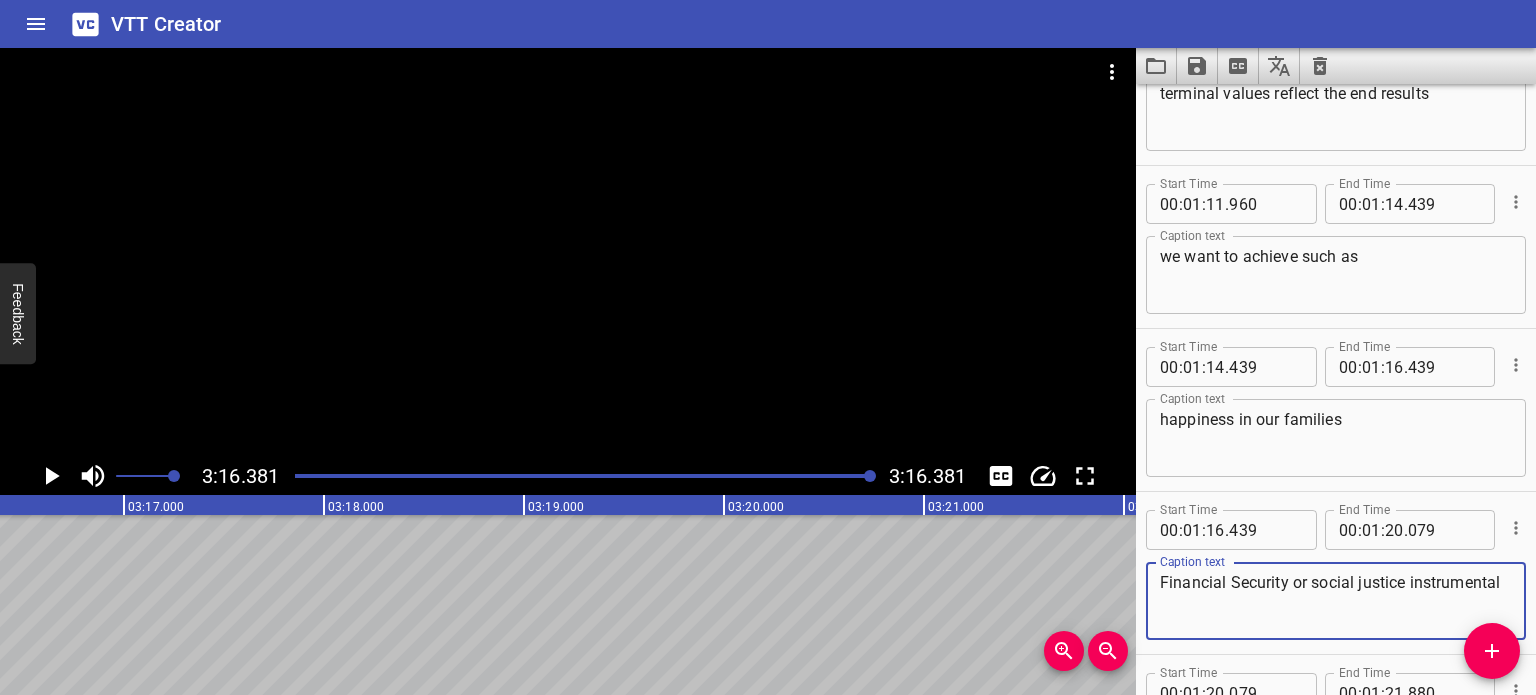 click on "Start Time 00 : 01 : 16 . 439 Start Time End Time 00 : 01 : 20 . 079 End Time Caption text Financial Security or social justice instrumental Caption text" at bounding box center [1336, 573] 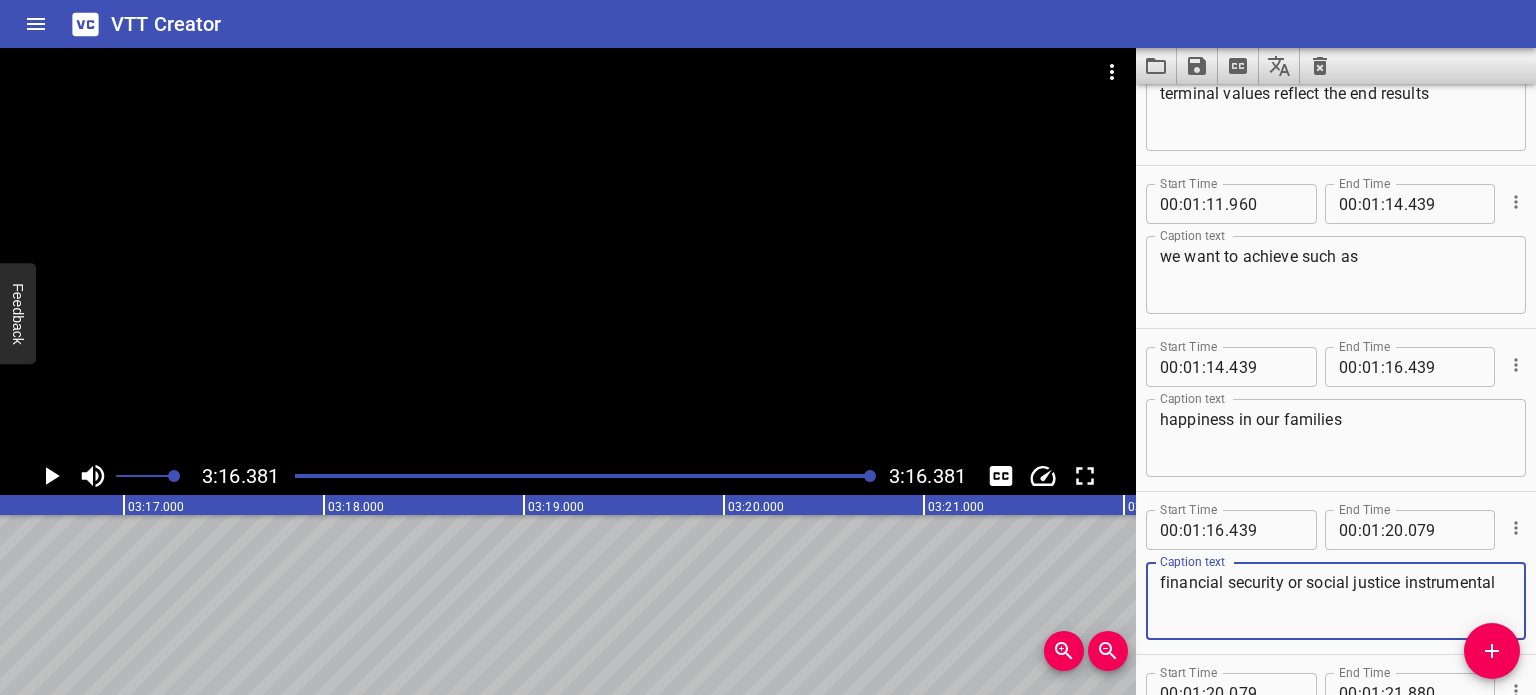 drag, startPoint x: 1268, startPoint y: 601, endPoint x: 1155, endPoint y: 604, distance: 113.03982 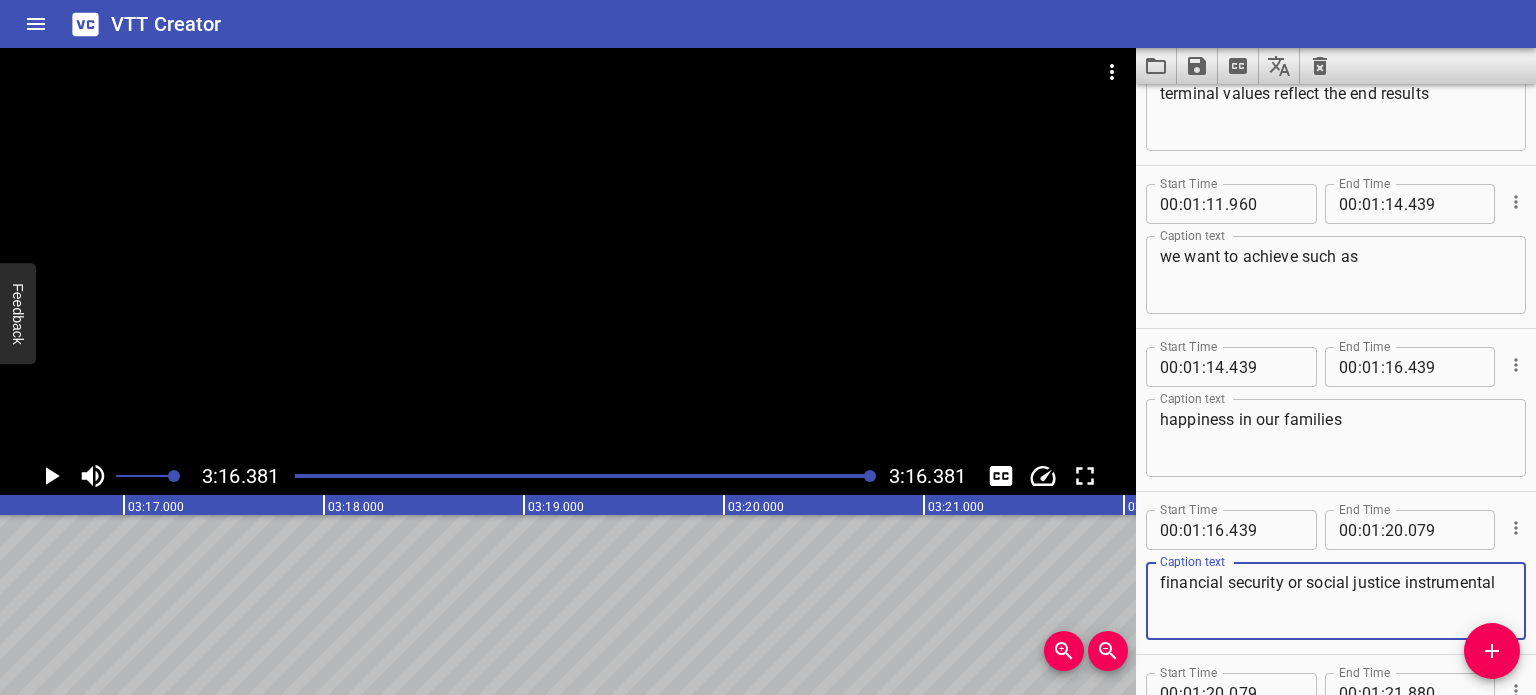 click on "financial security or social justice instrumental Caption text" at bounding box center (1336, 601) 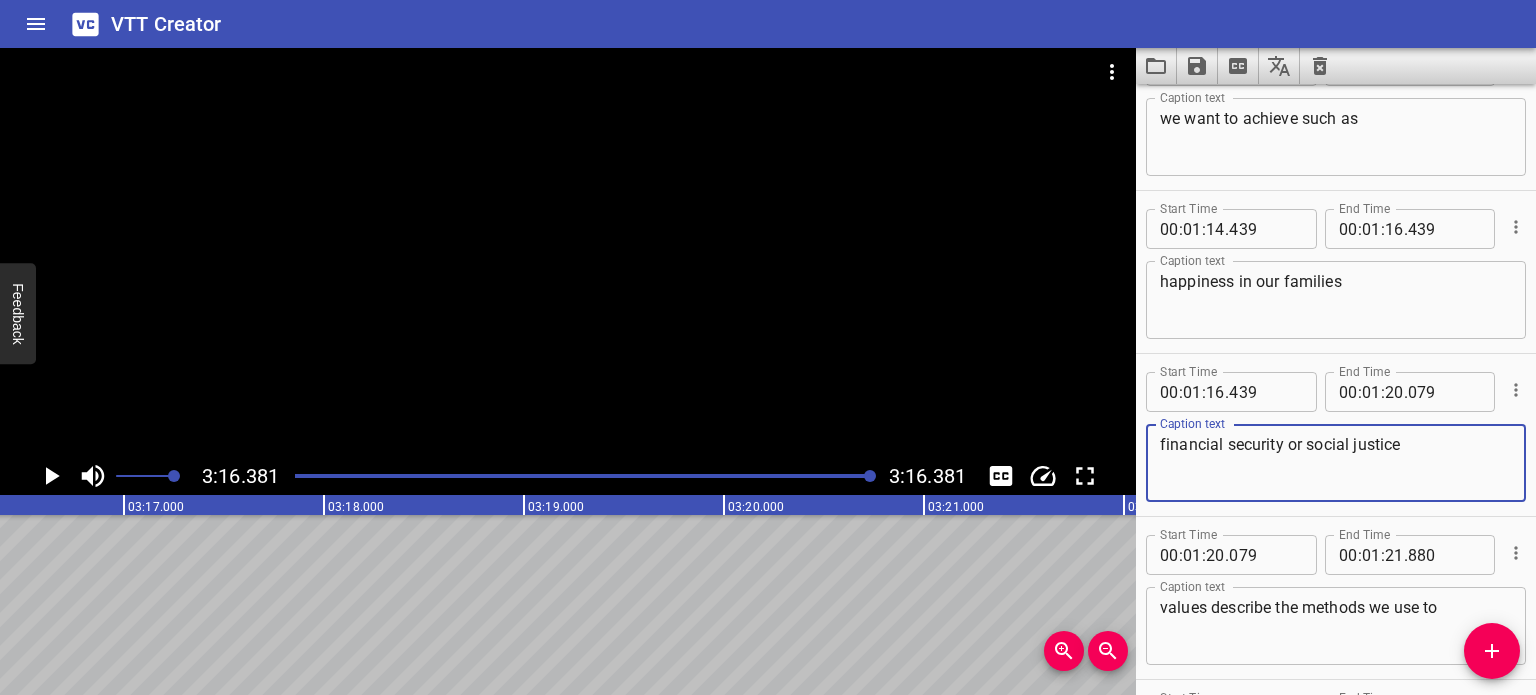 scroll, scrollTop: 4960, scrollLeft: 0, axis: vertical 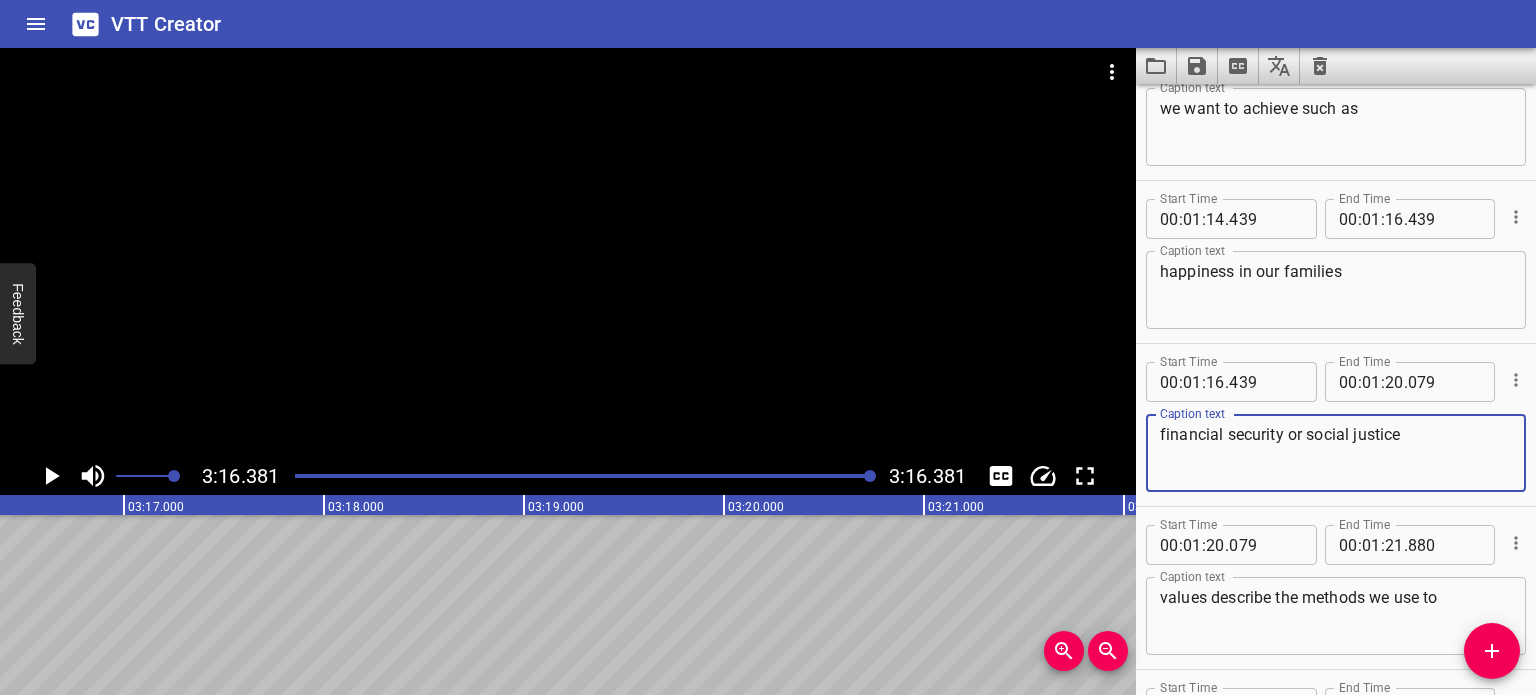 type on "financial security or social justice" 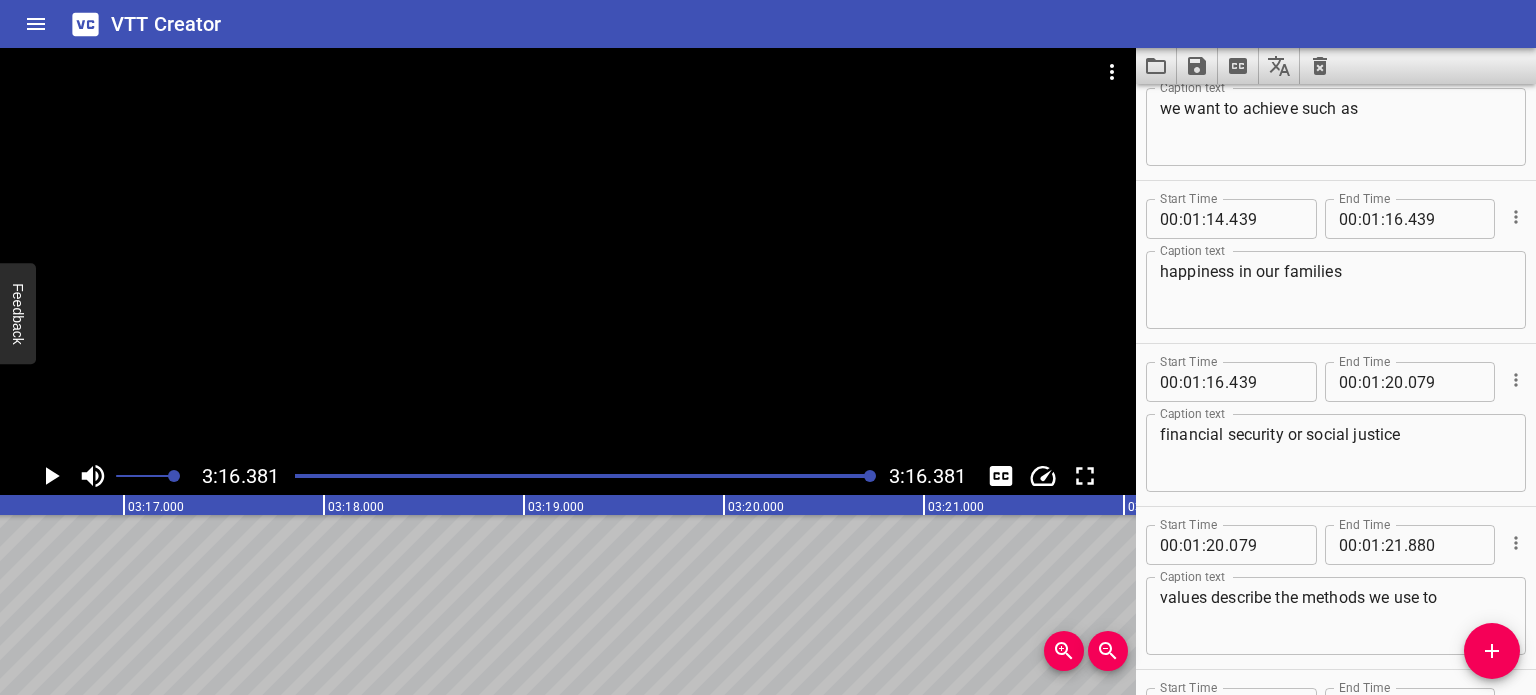 click on "values describe the methods we use to Caption text" at bounding box center [1336, 616] 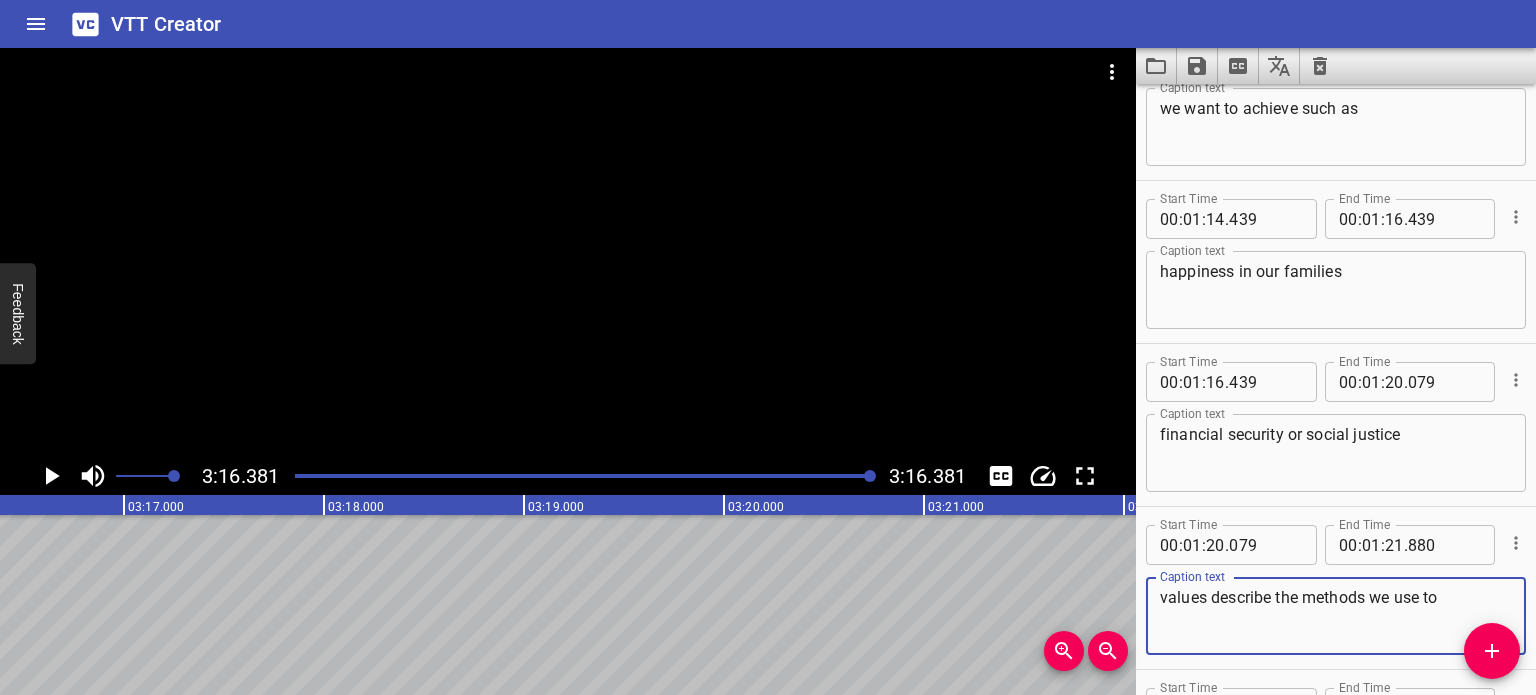 paste on "instrumental" 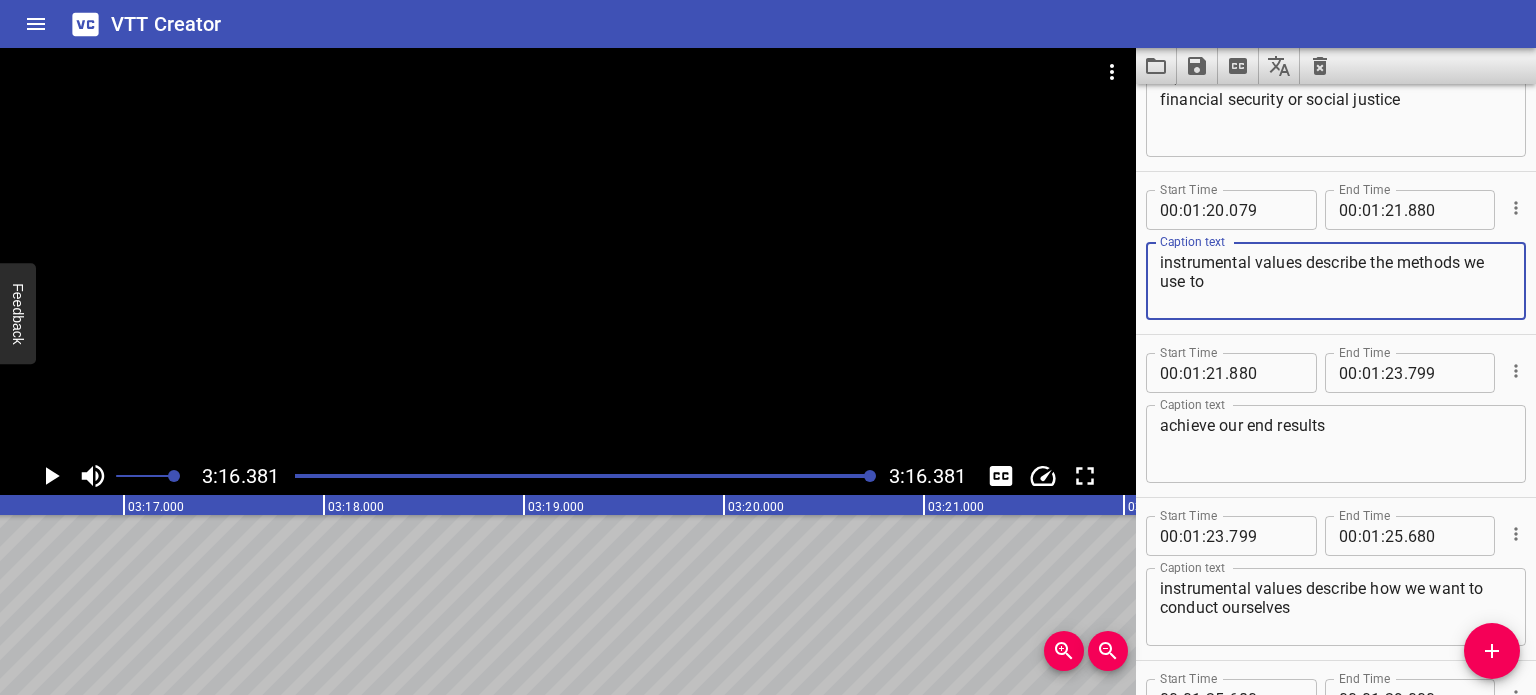 scroll, scrollTop: 5296, scrollLeft: 0, axis: vertical 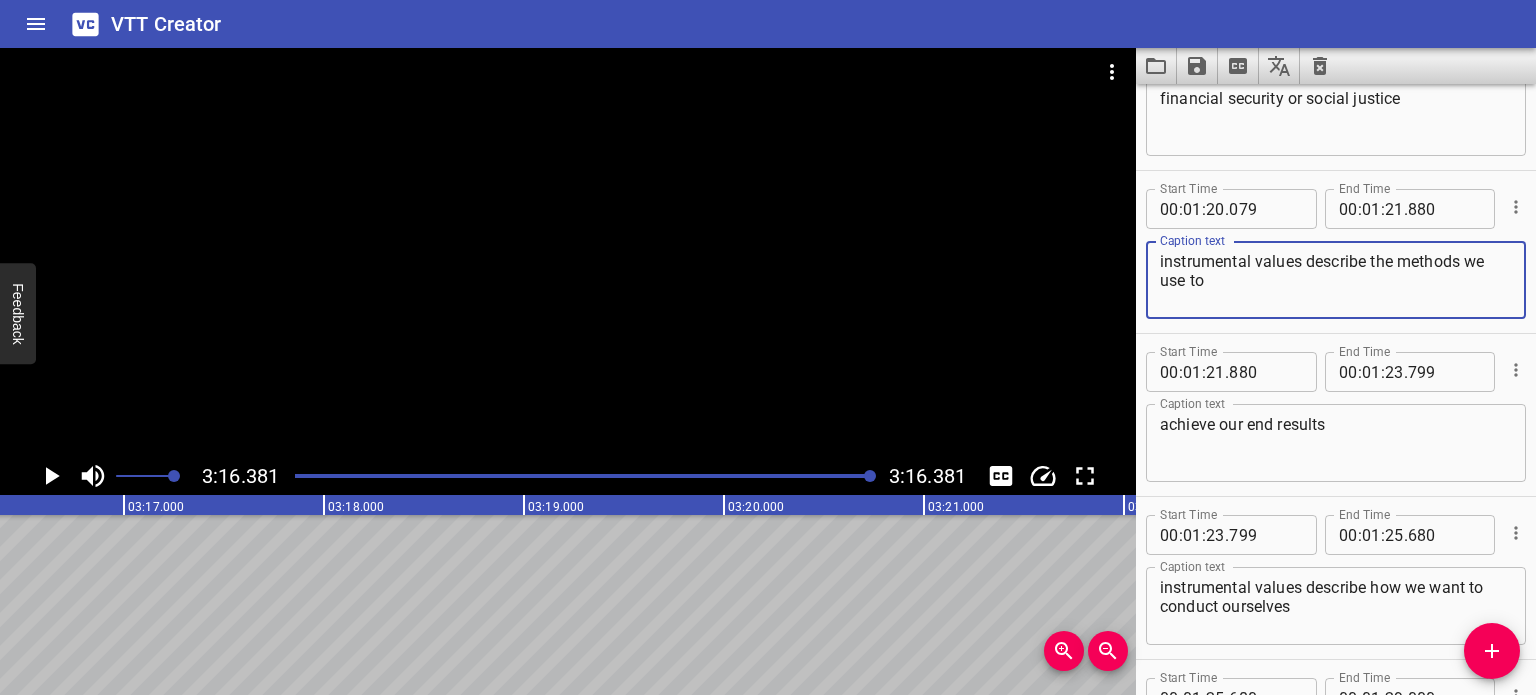 type on "instrumental values describe the methods we use to" 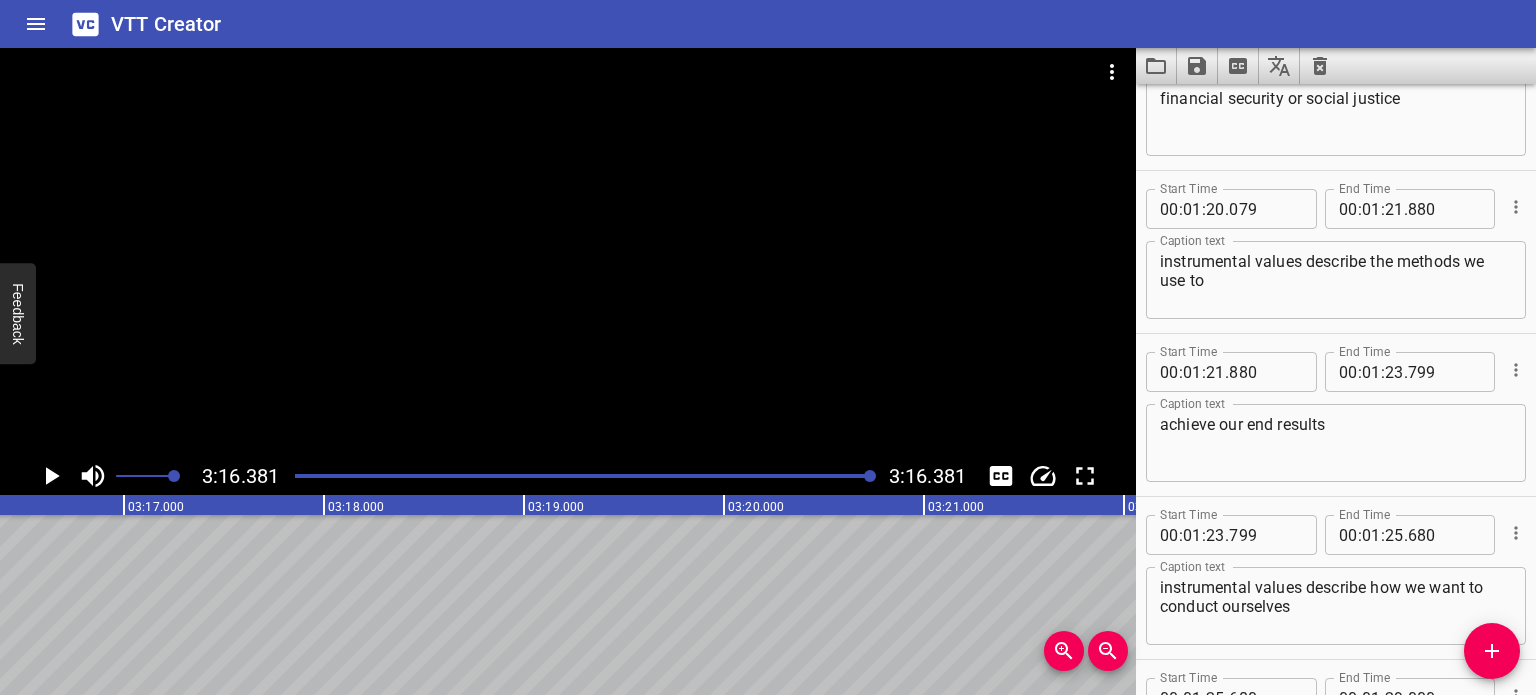 click on "instrumental values describe how we want to conduct ourselves  Caption text" at bounding box center [1336, 606] 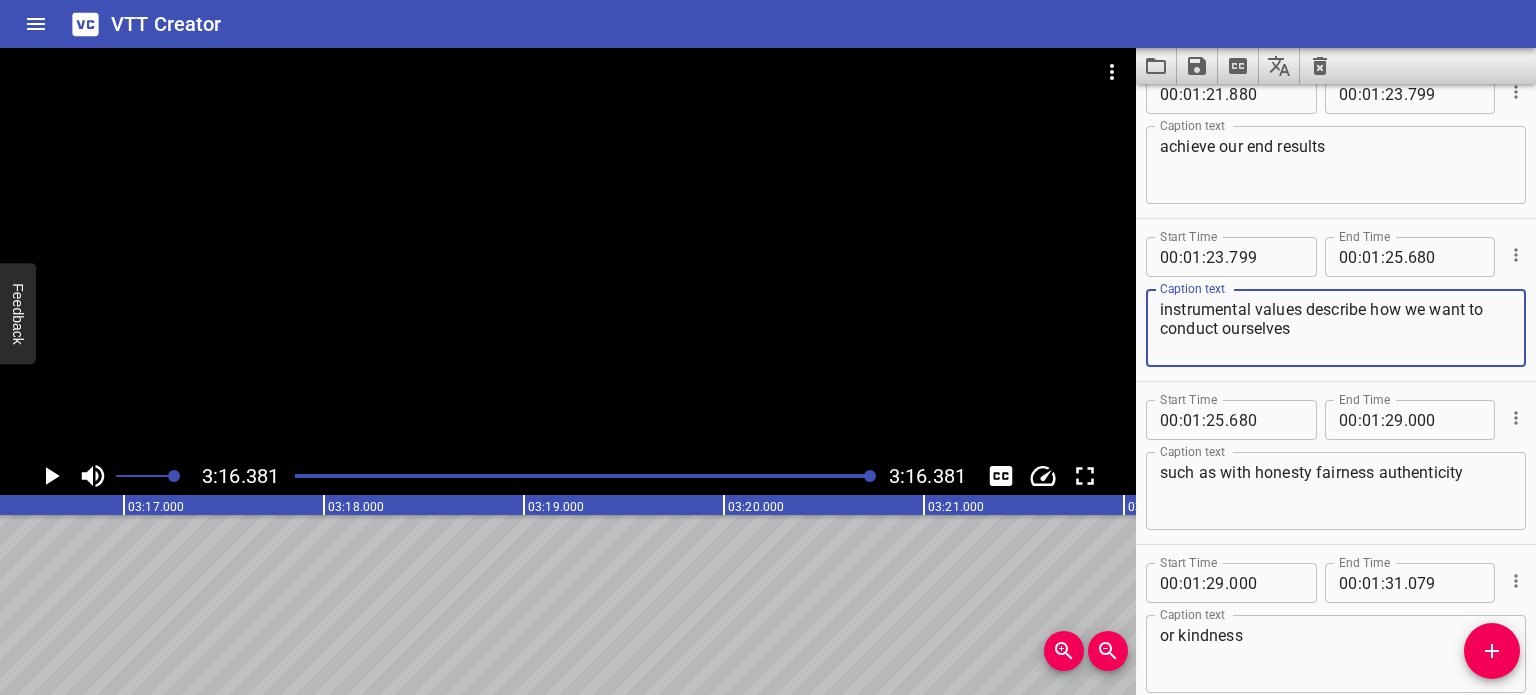 scroll, scrollTop: 5575, scrollLeft: 0, axis: vertical 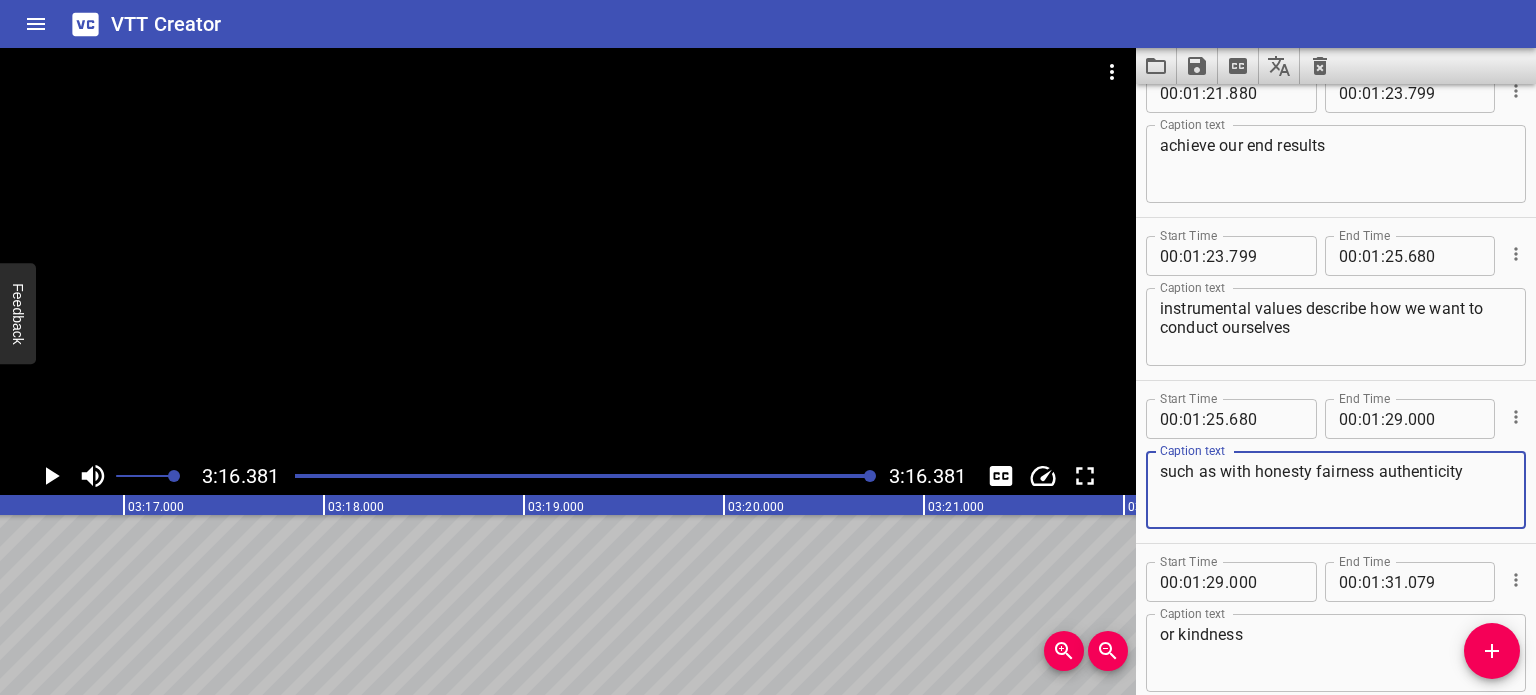 click on "such as with honesty fairness authenticity" at bounding box center [1336, 490] 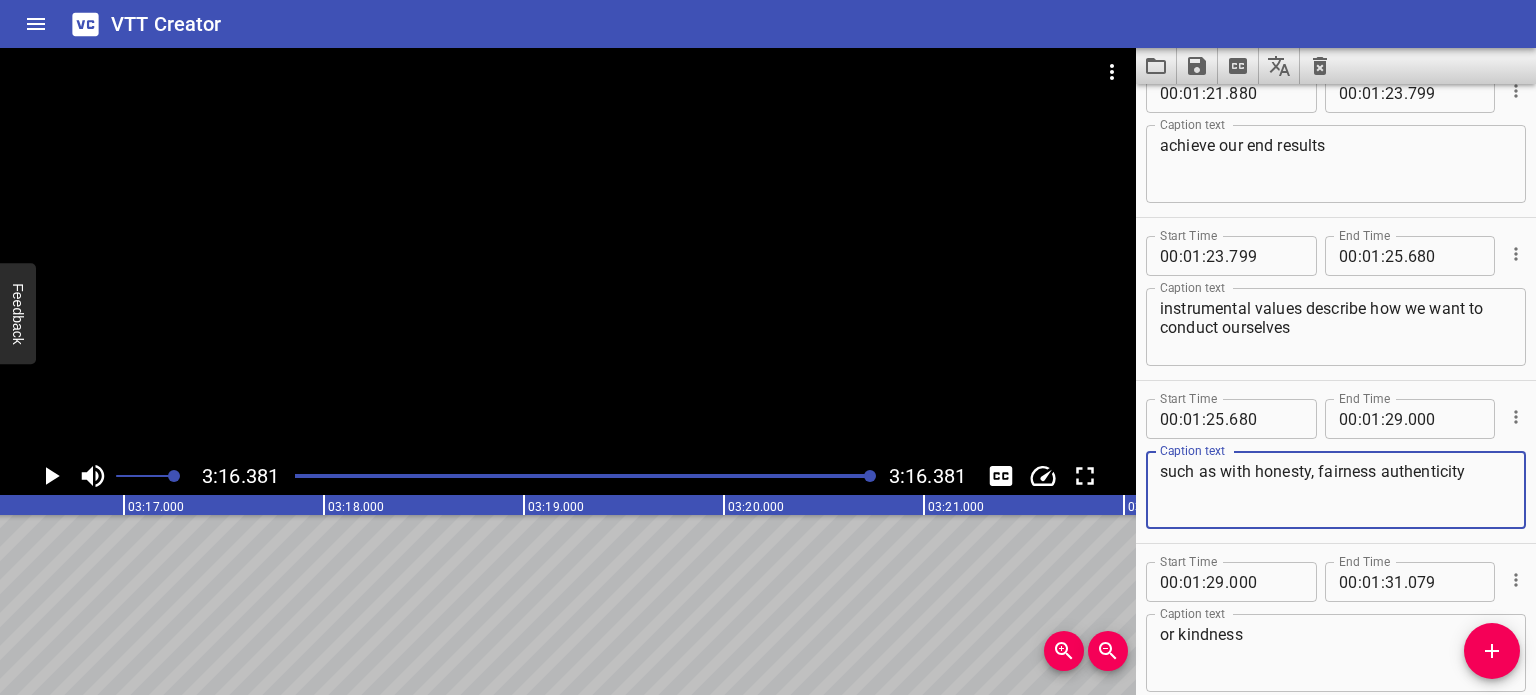 click on "such as with honesty, fairness authenticity" at bounding box center (1336, 490) 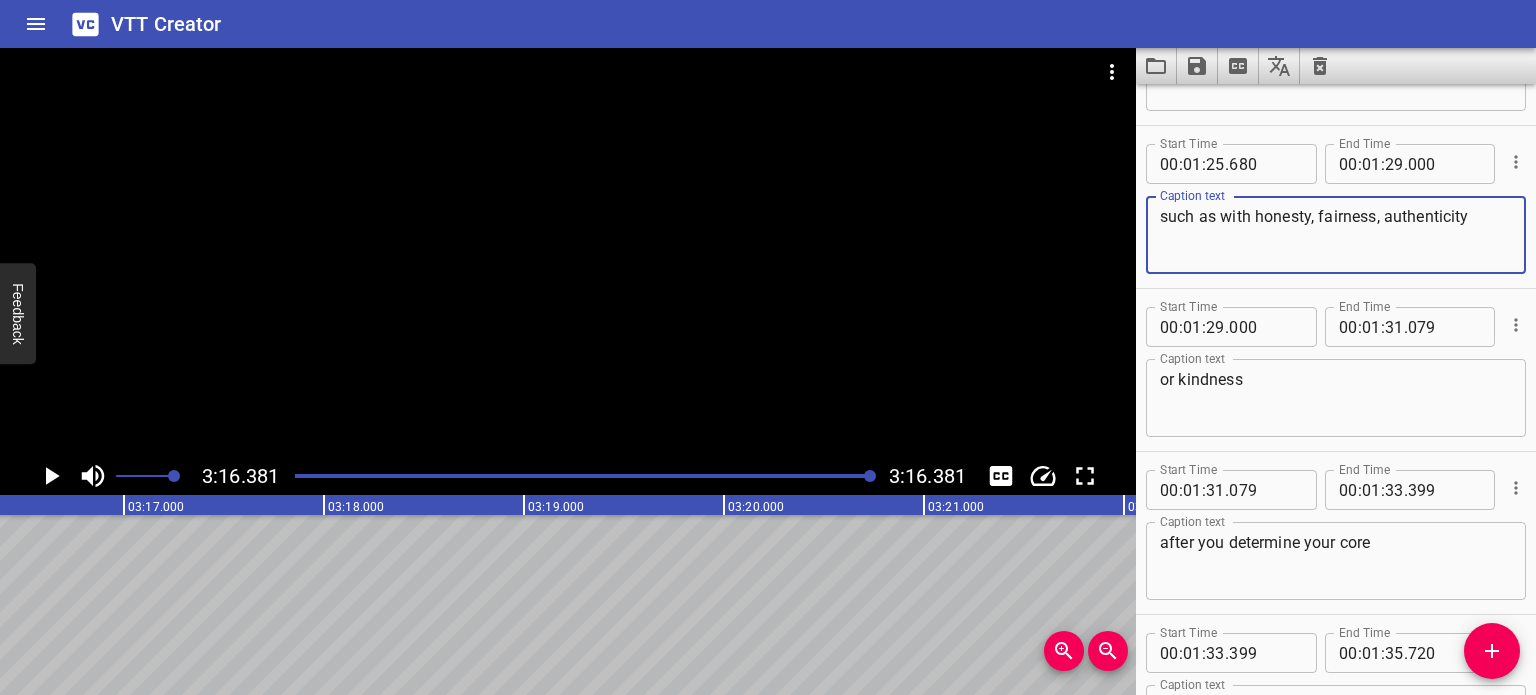 scroll, scrollTop: 5982, scrollLeft: 0, axis: vertical 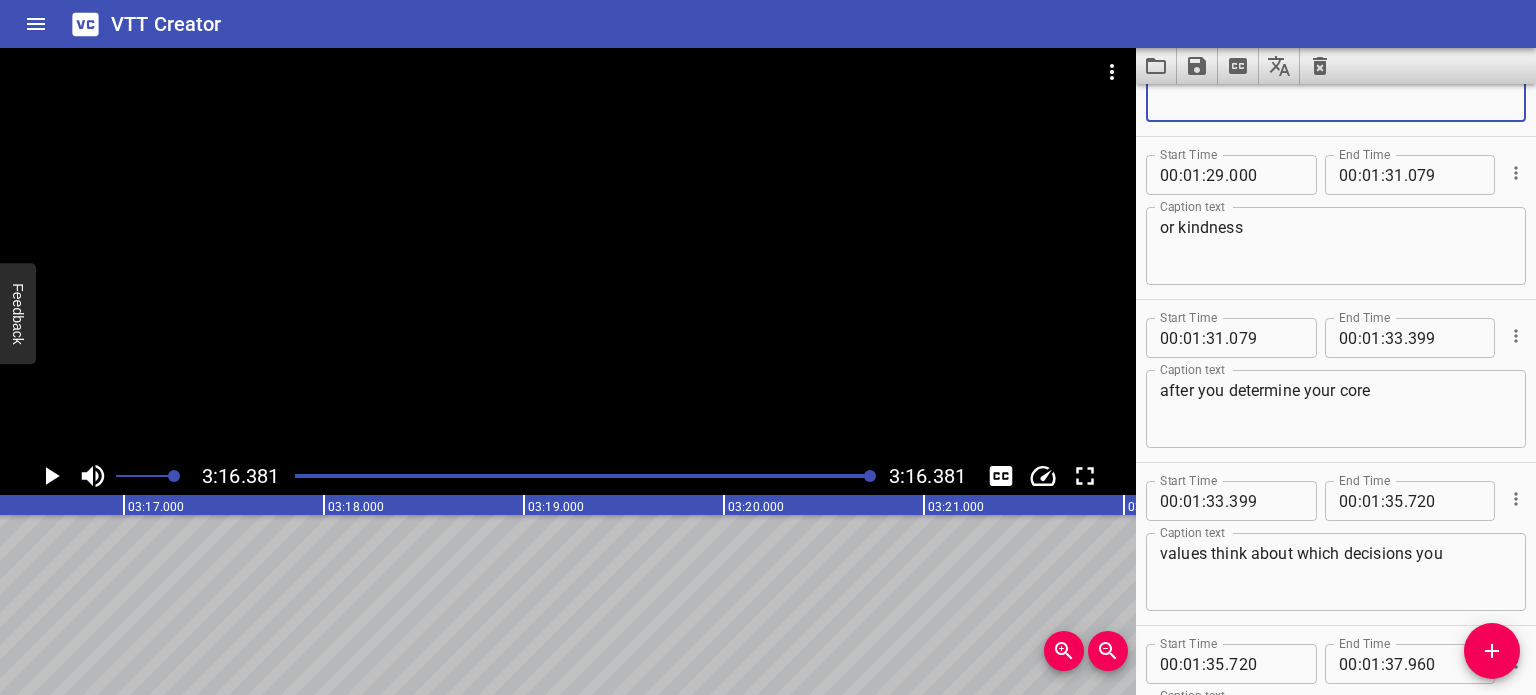 type on "such as with honesty, fairness, authenticity" 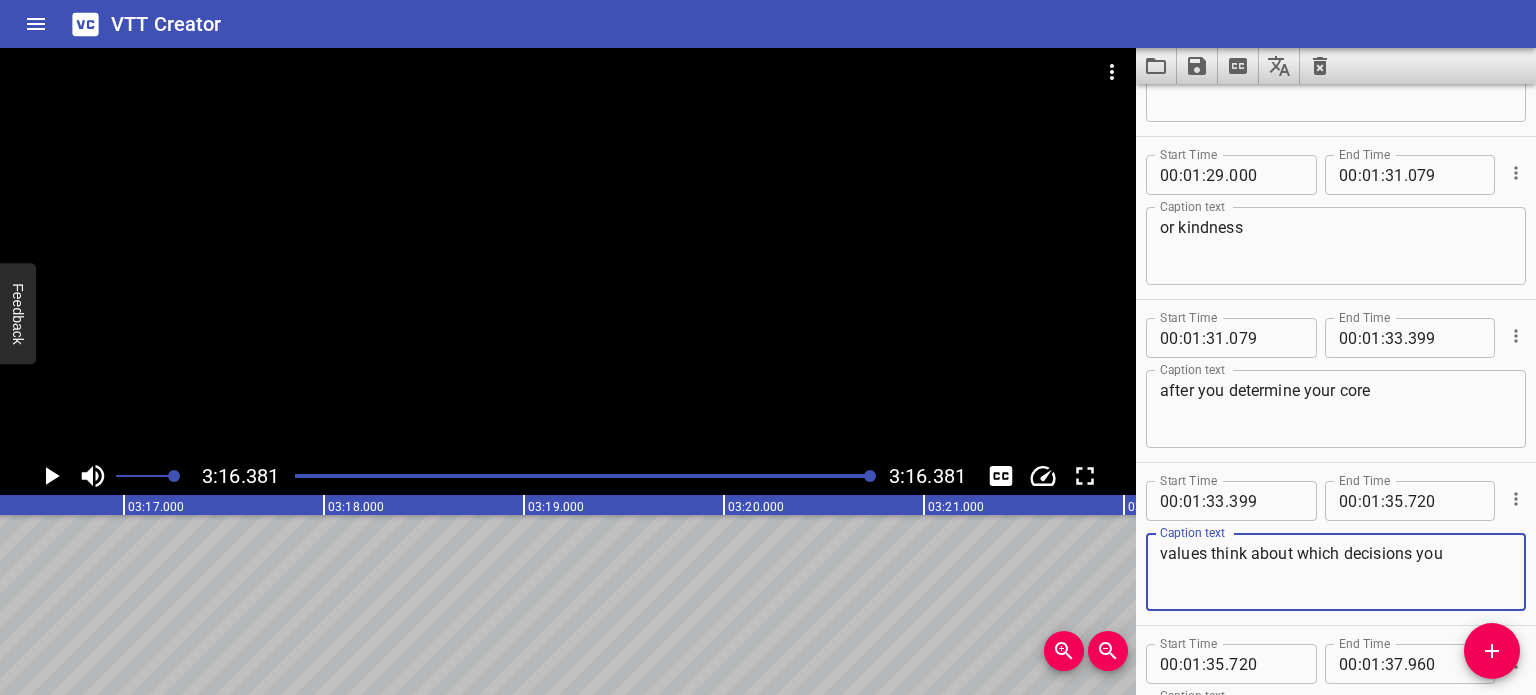 drag, startPoint x: 1209, startPoint y: 550, endPoint x: 1100, endPoint y: 549, distance: 109.004585 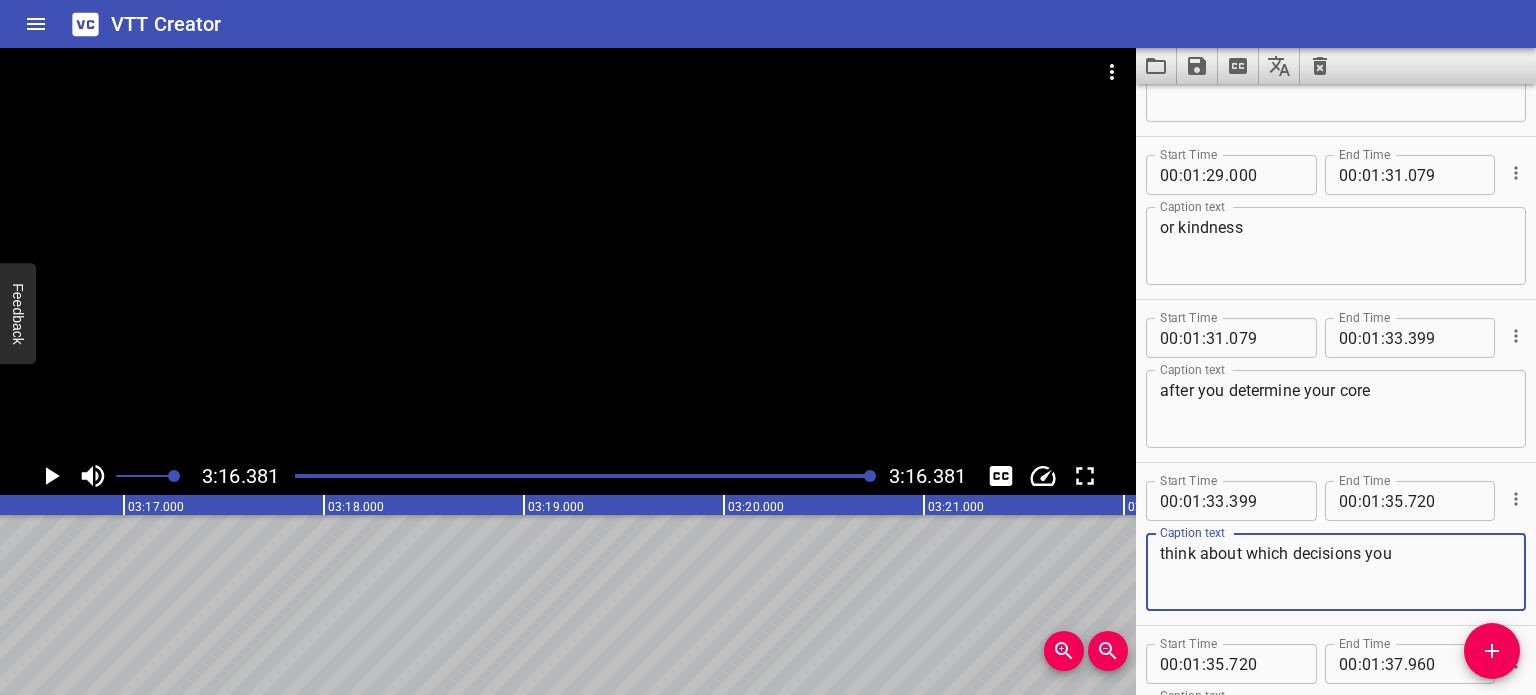 type on "think about which decisions you" 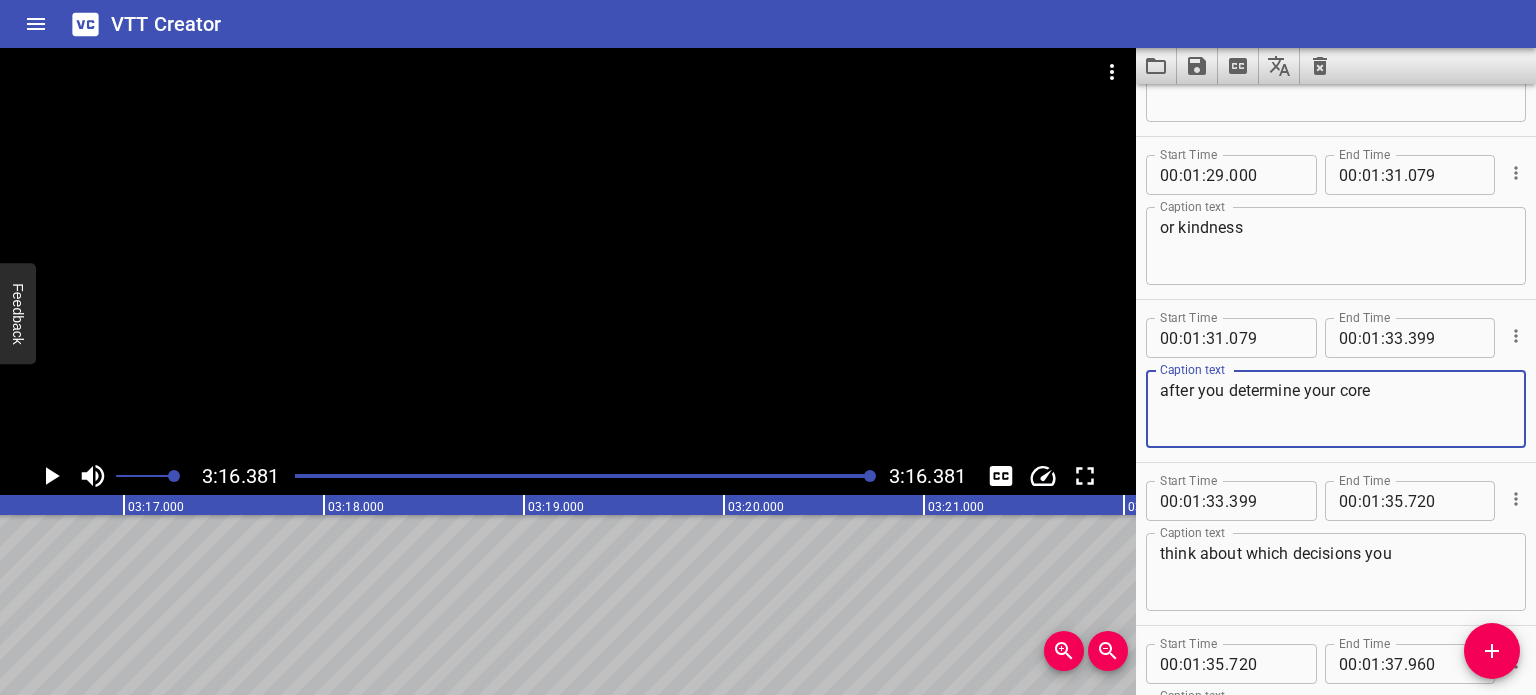 paste on "values" 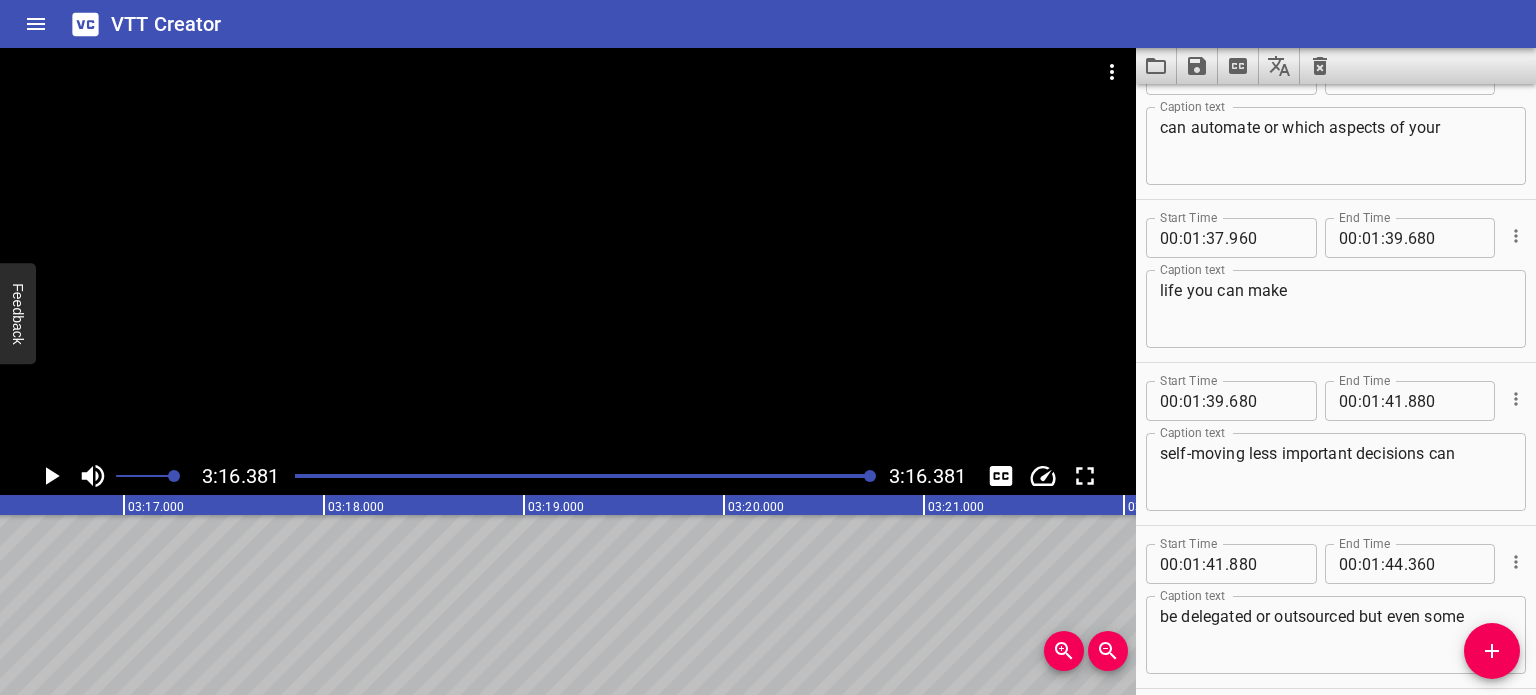 scroll, scrollTop: 6571, scrollLeft: 0, axis: vertical 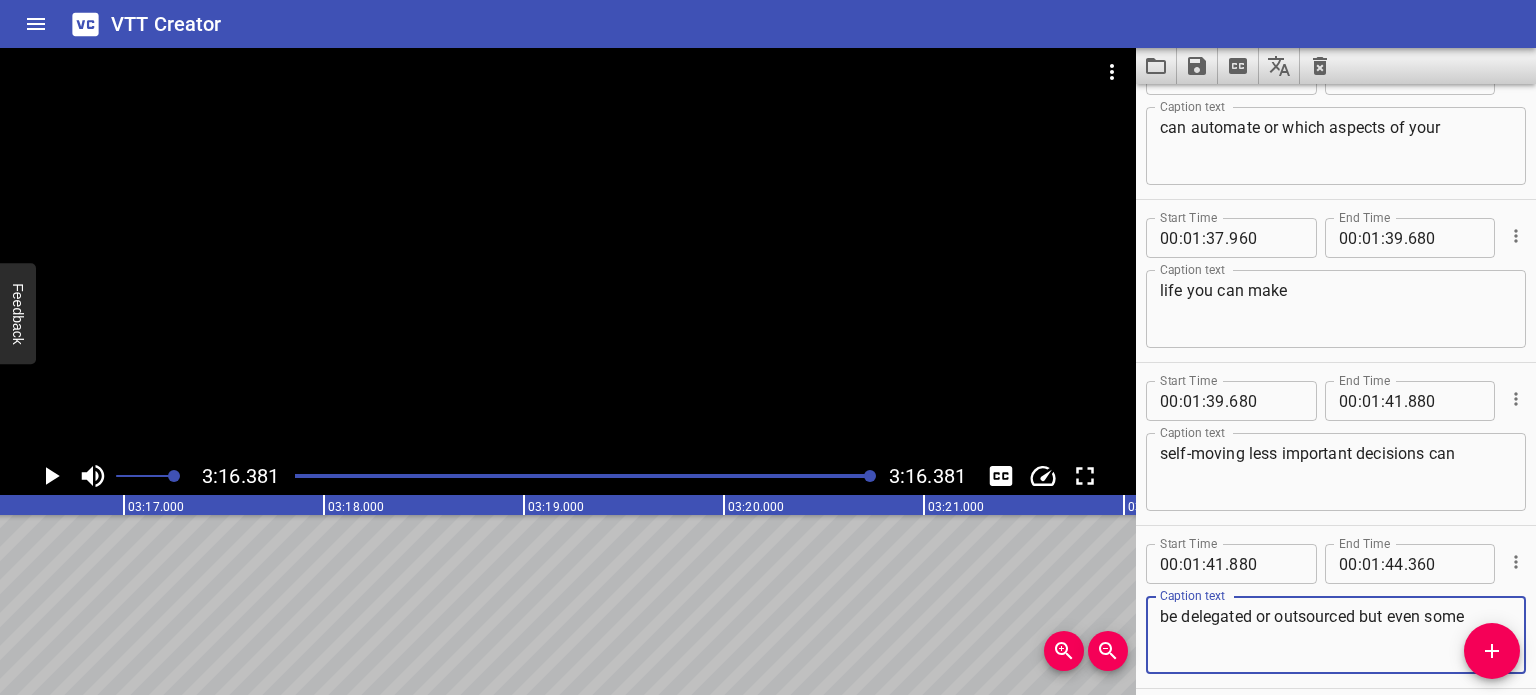 drag, startPoint x: 1180, startPoint y: 618, endPoint x: 1136, endPoint y: 620, distance: 44.04543 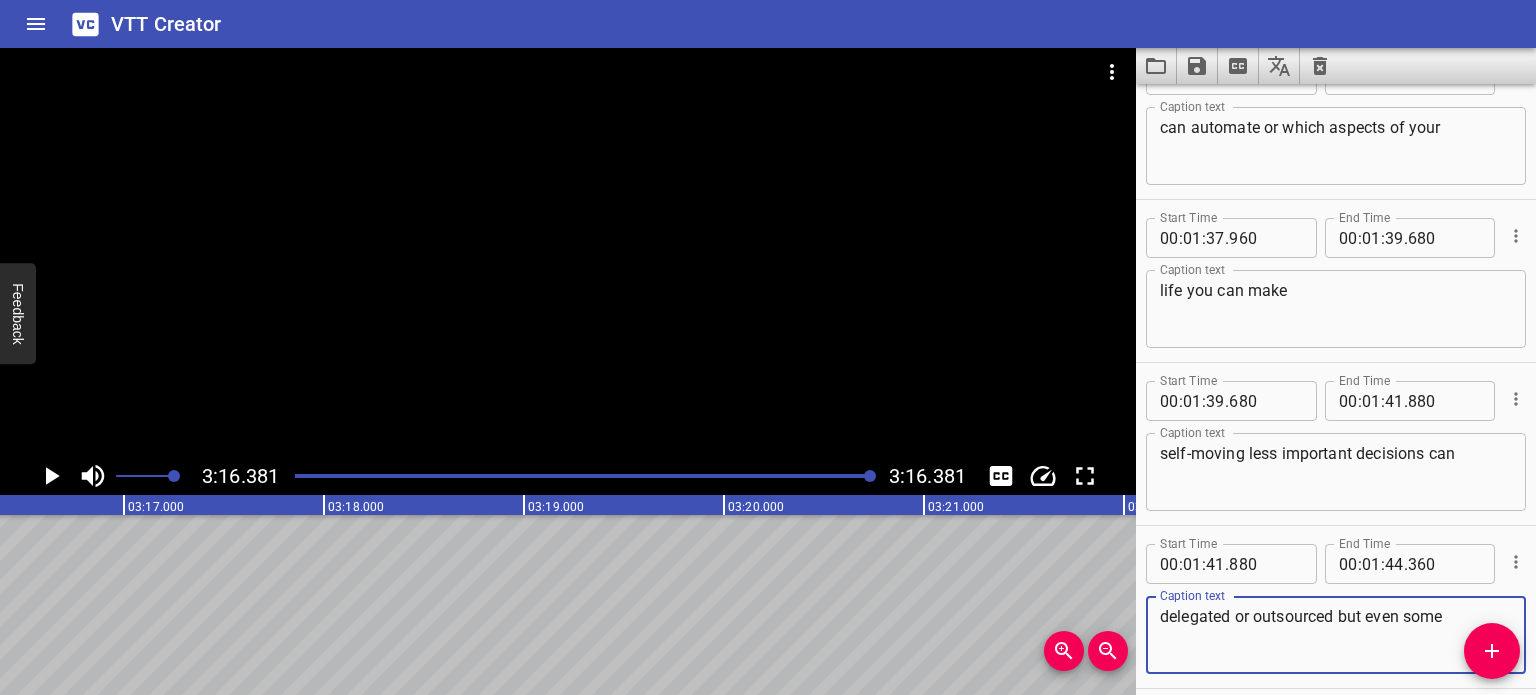 type on "delegated or outsourced but even some" 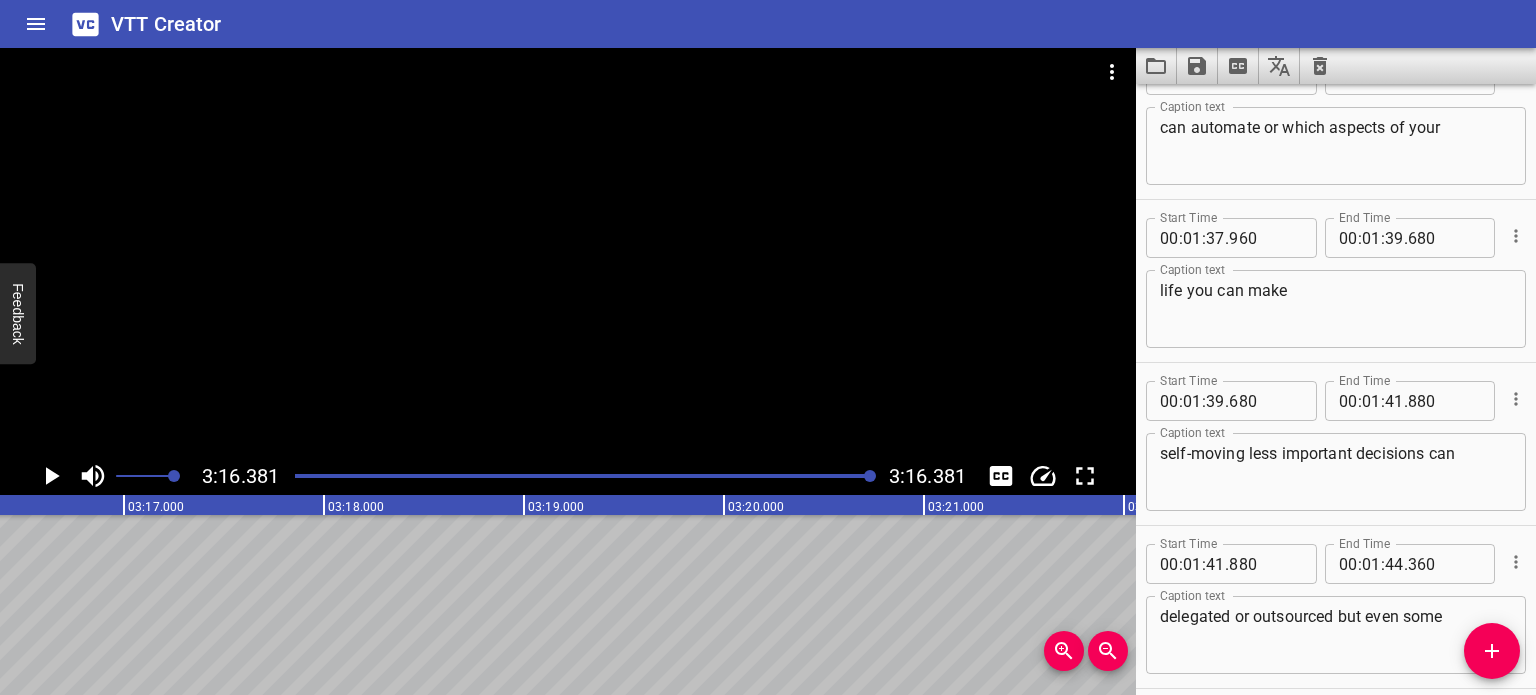 click on "self-moving less important decisions can Caption text" at bounding box center (1336, 472) 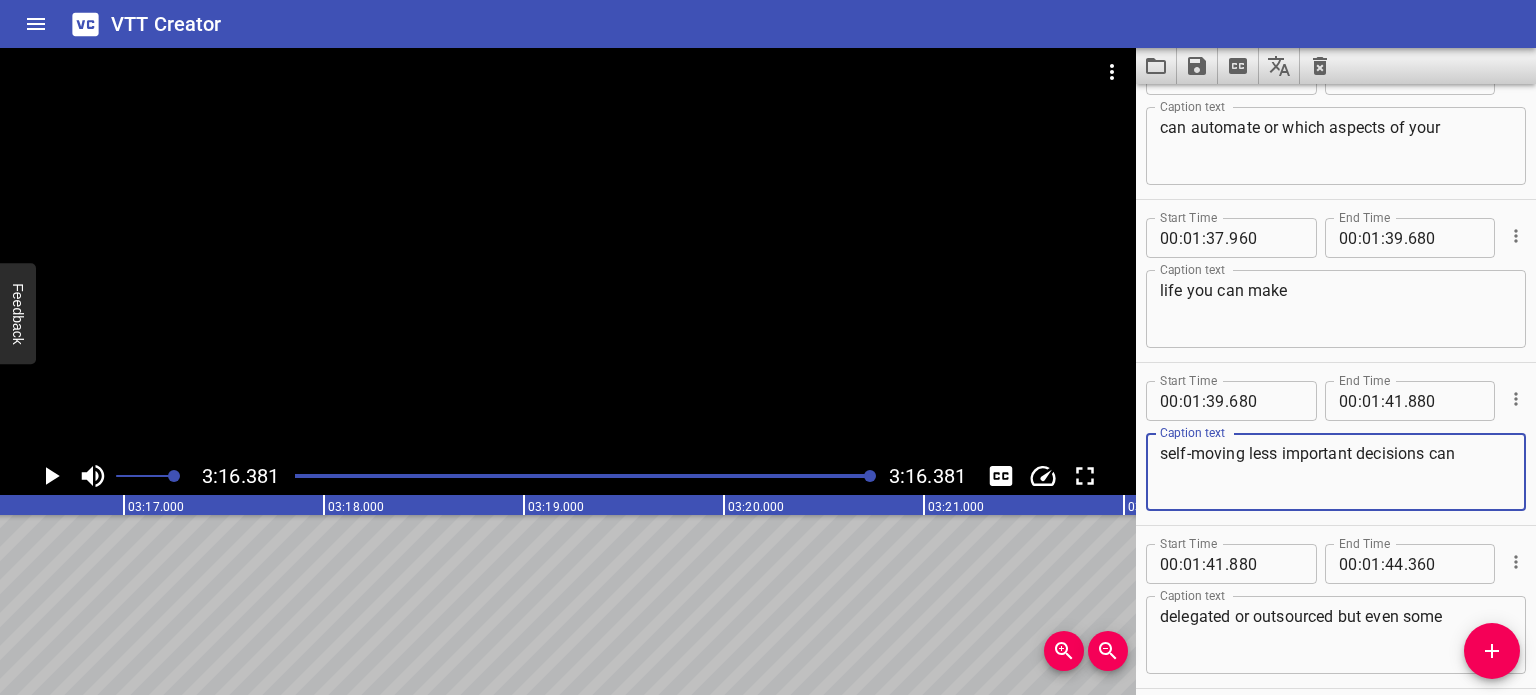 click on "self-moving less important decisions can" at bounding box center (1336, 472) 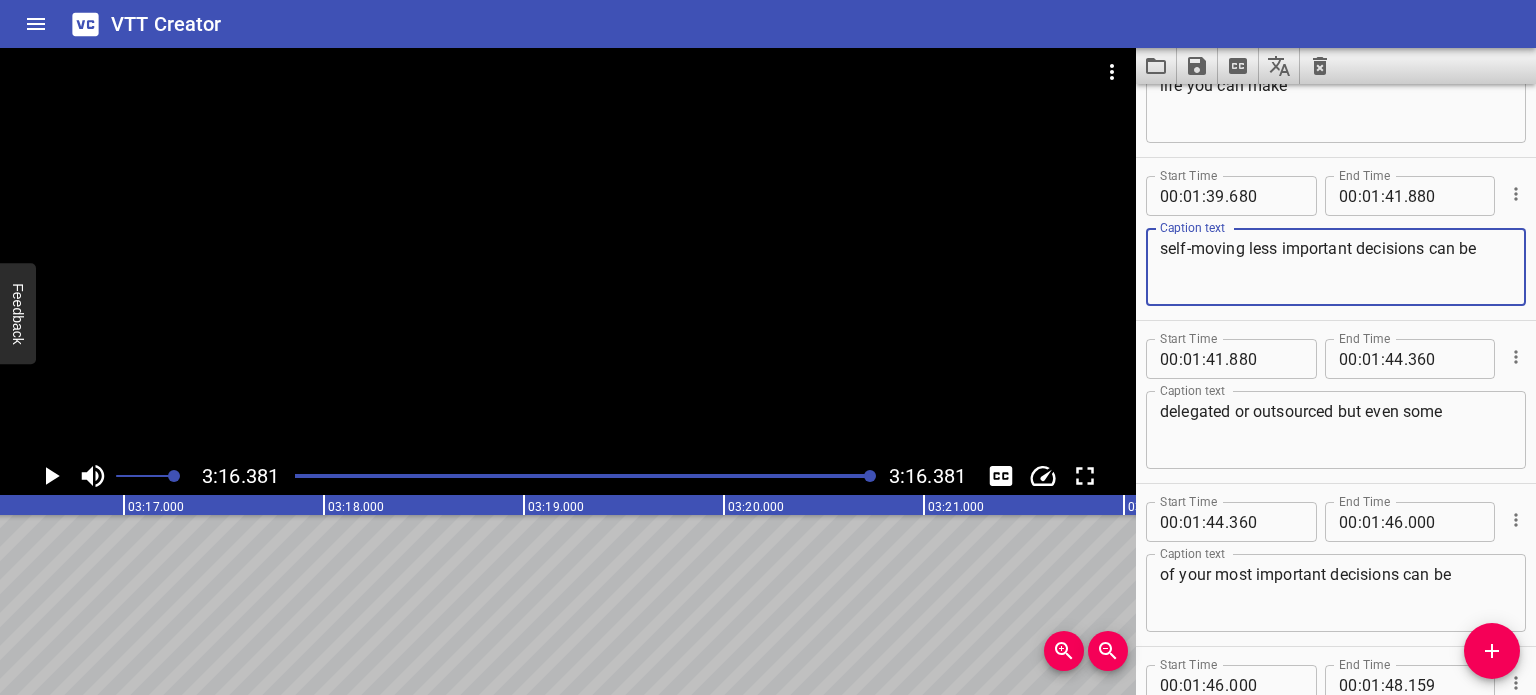 scroll, scrollTop: 6778, scrollLeft: 0, axis: vertical 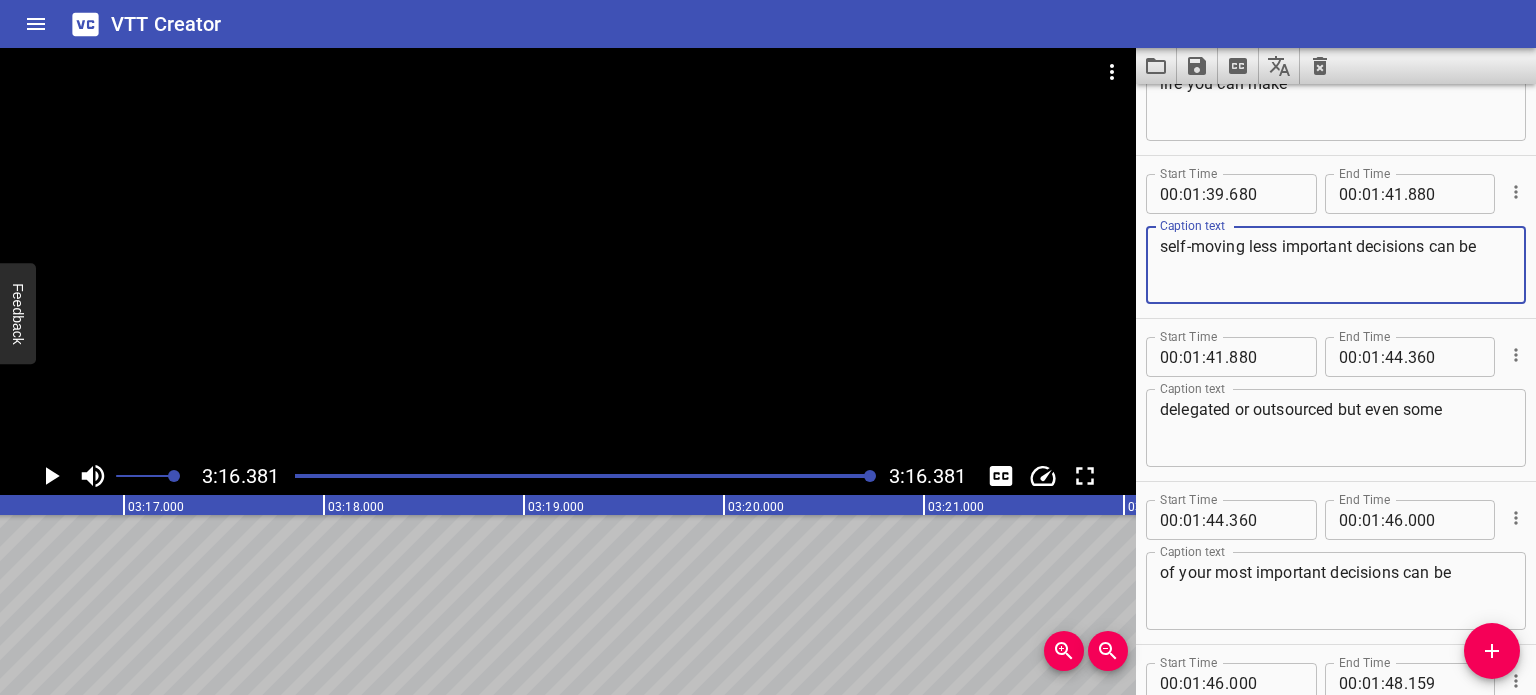 type on "self-moving less important decisions can be" 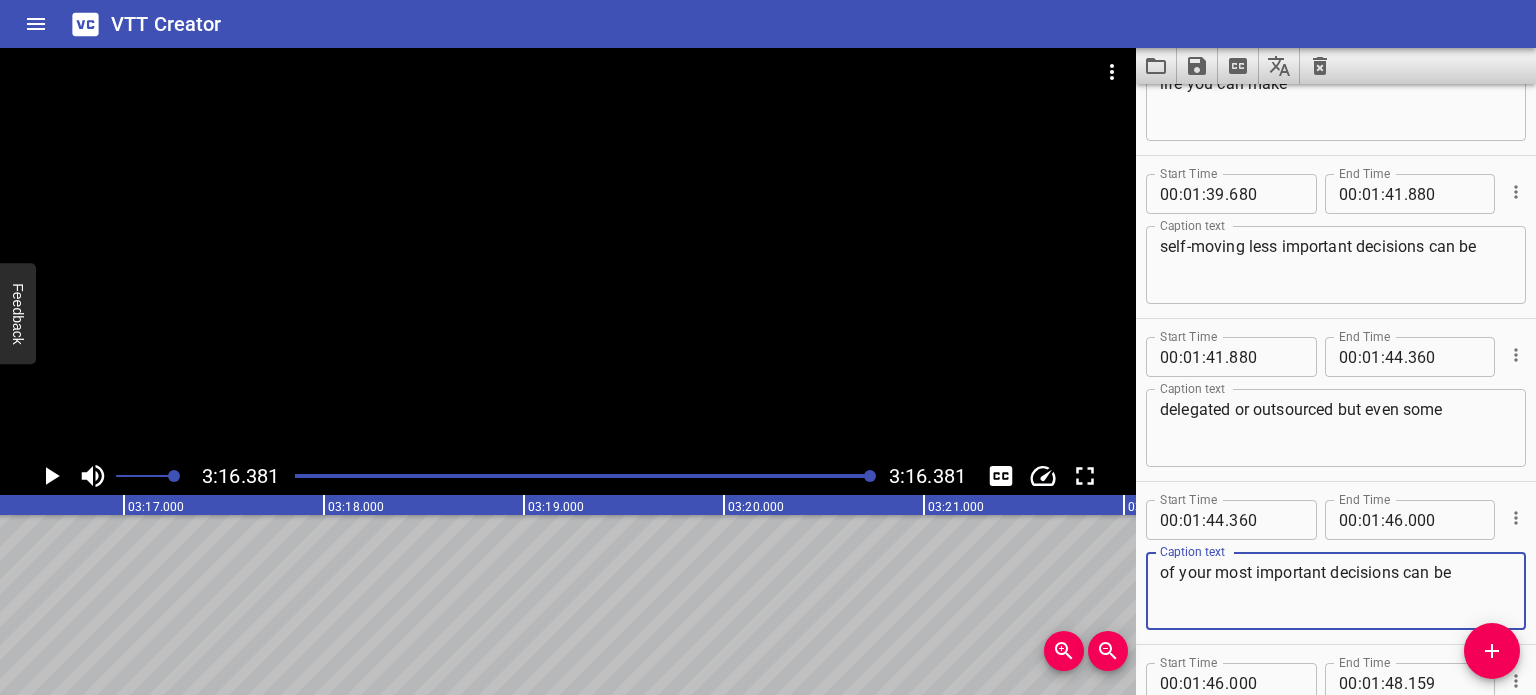 drag, startPoint x: 1178, startPoint y: 569, endPoint x: 1123, endPoint y: 579, distance: 55.9017 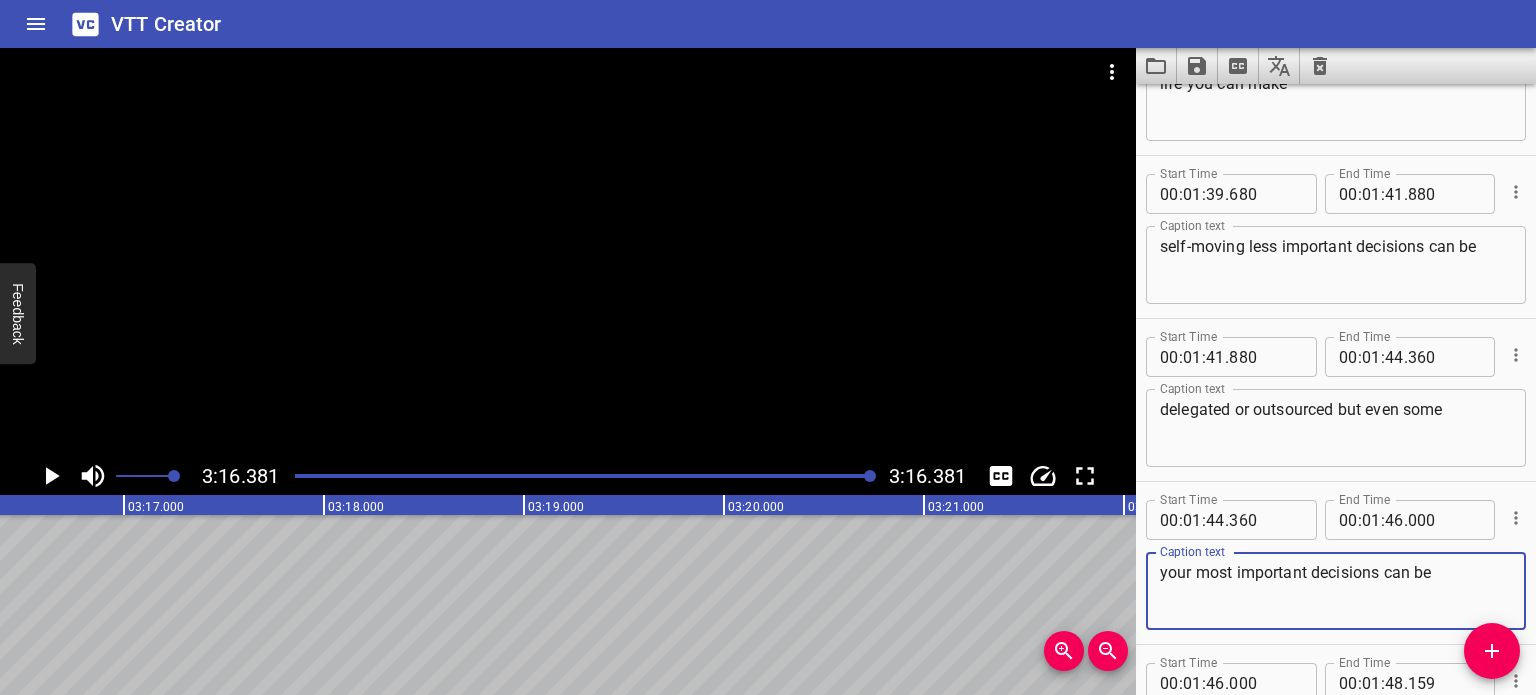 type on "your most important decisions can be" 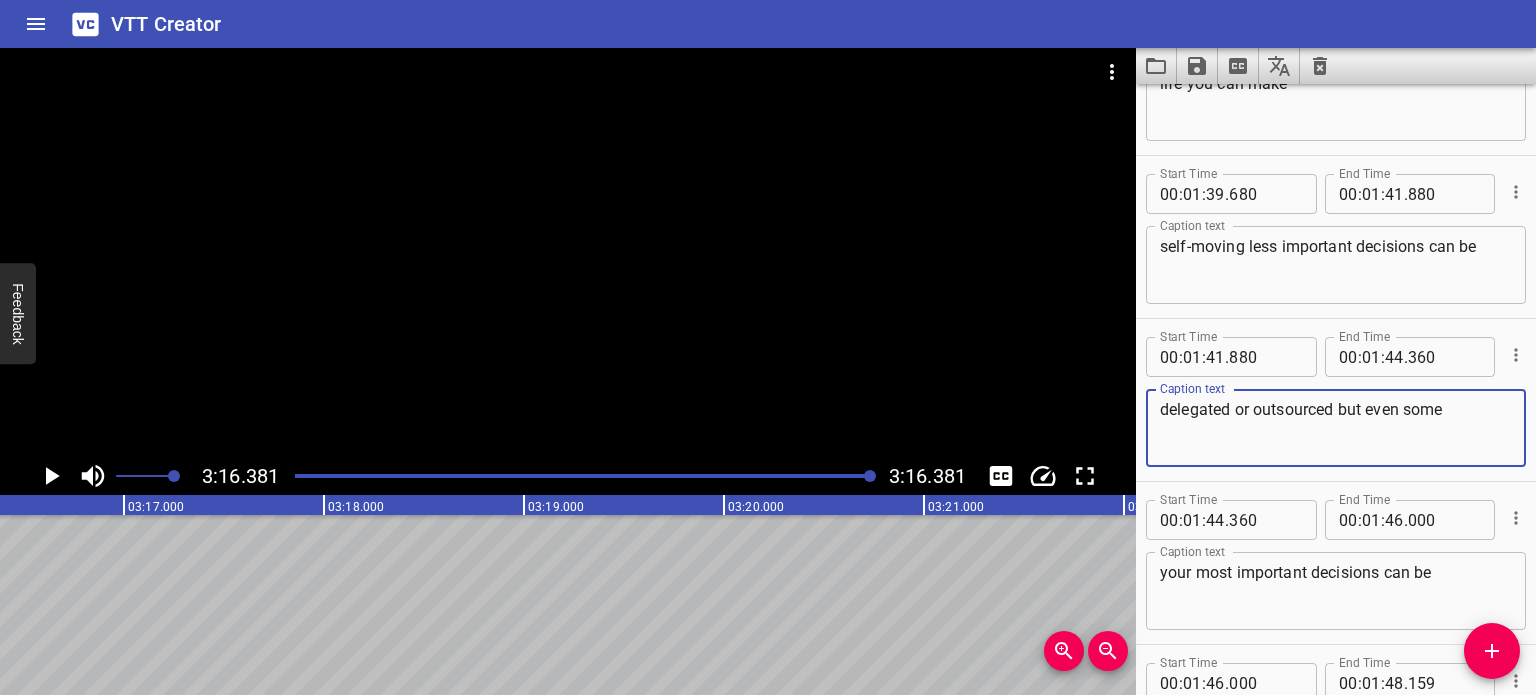 click on "delegated or outsourced but even some" at bounding box center [1336, 428] 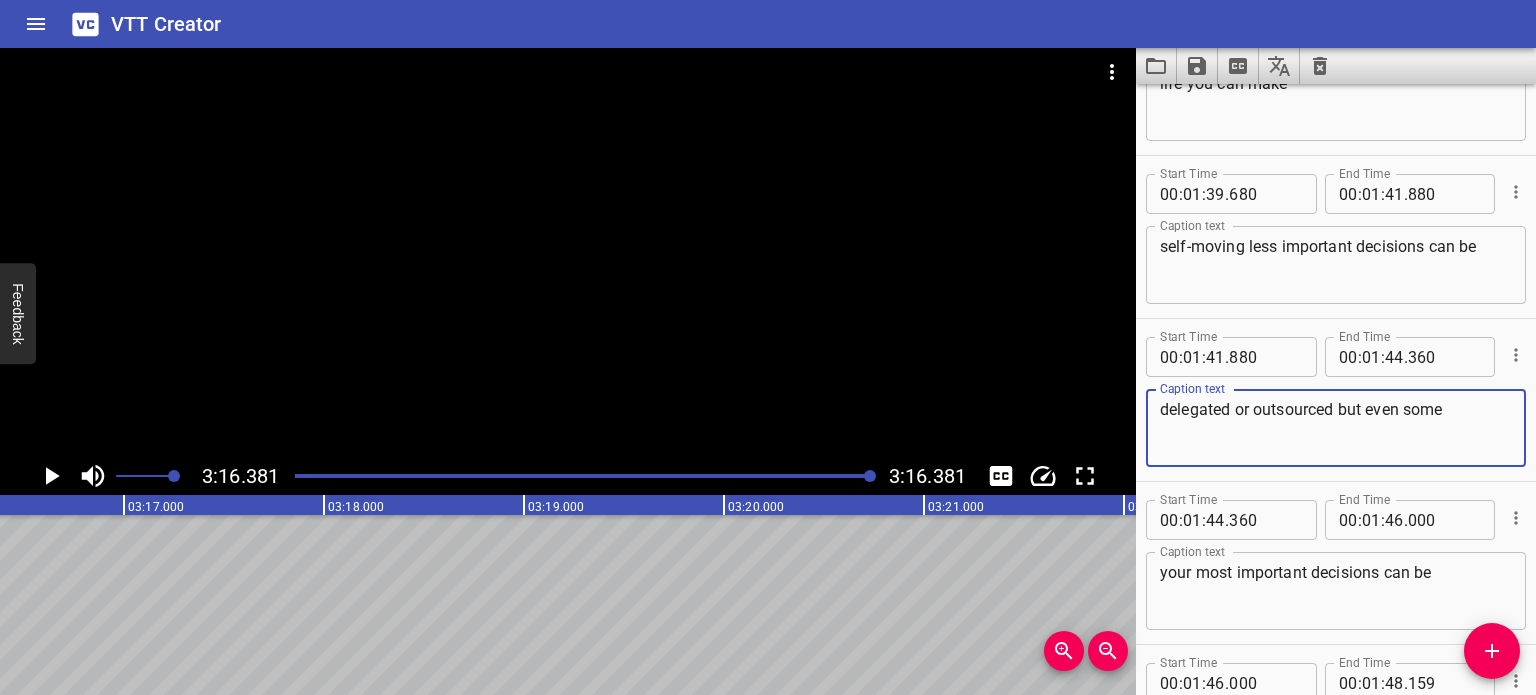 paste on "of" 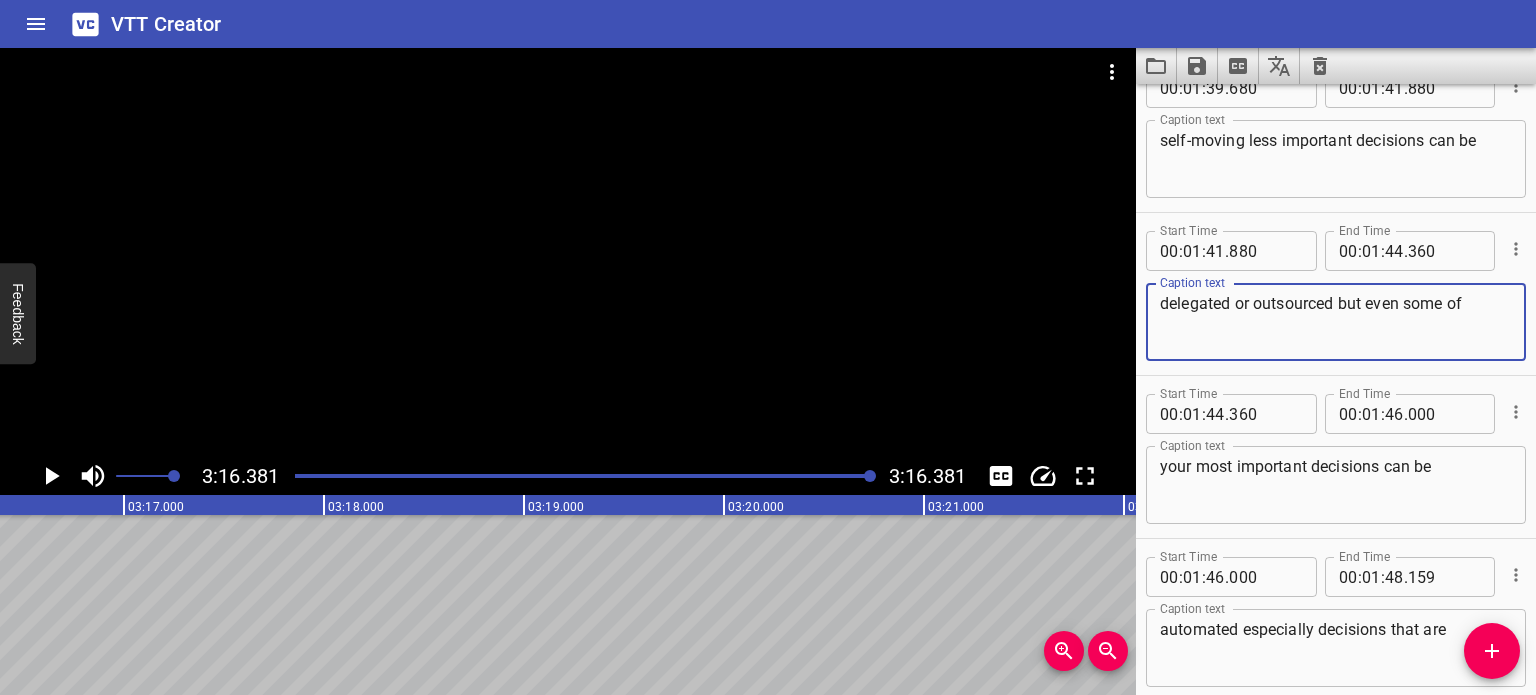 scroll, scrollTop: 6895, scrollLeft: 0, axis: vertical 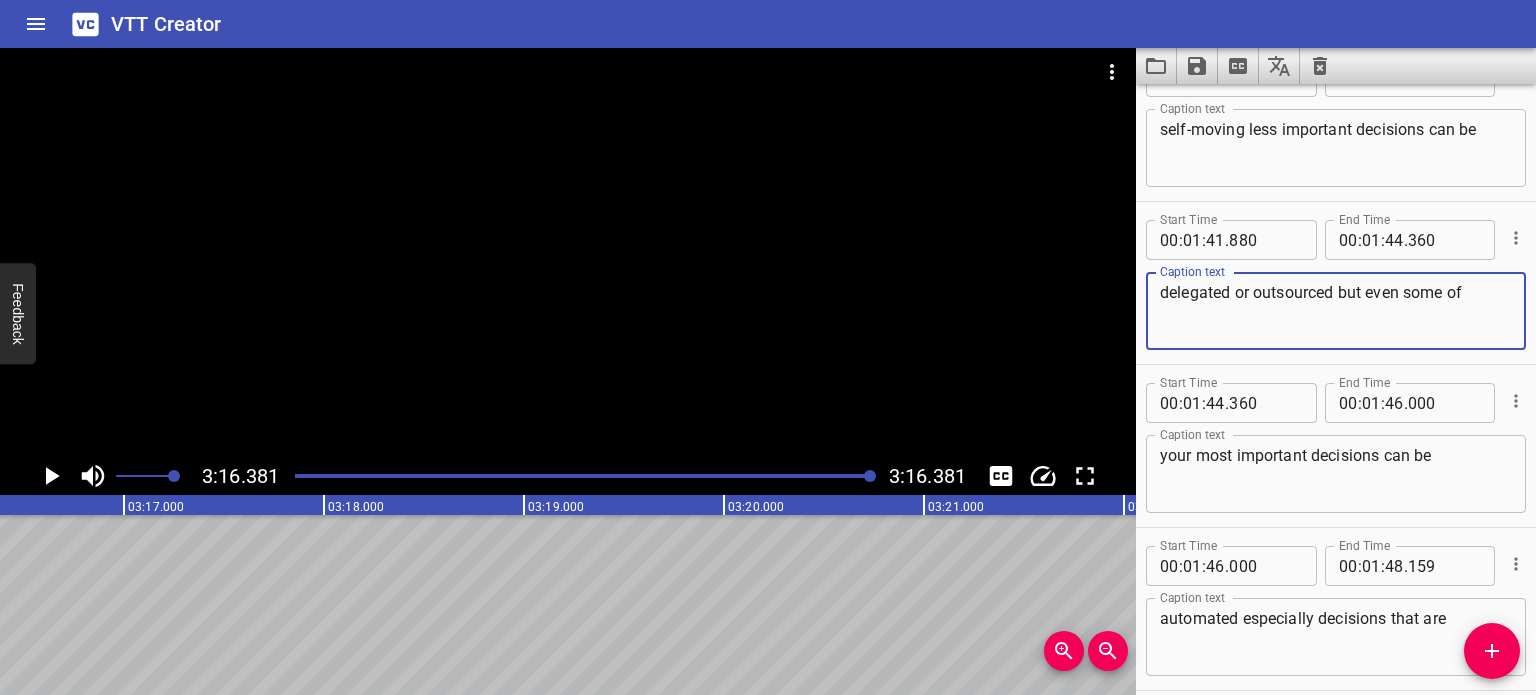 type on "delegated or outsourced but even some of" 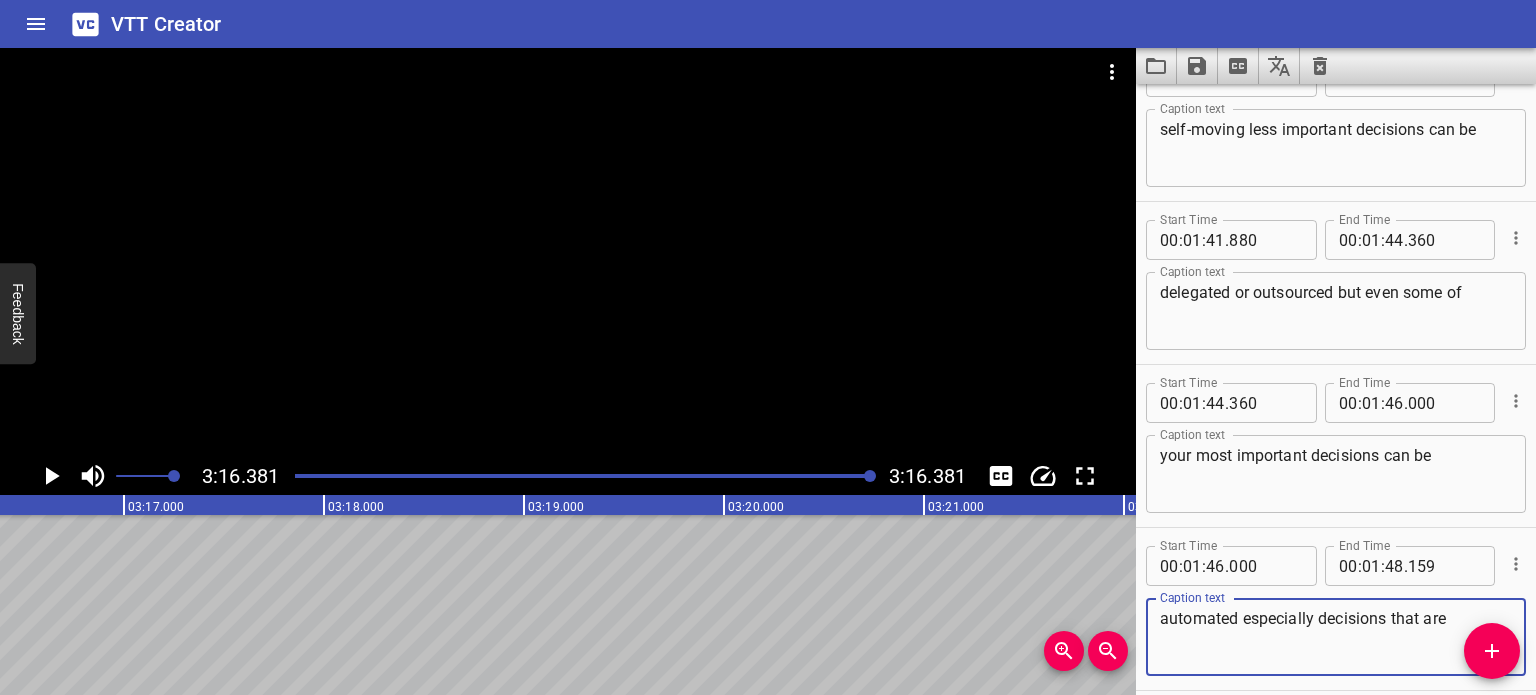 drag, startPoint x: 1244, startPoint y: 615, endPoint x: 1072, endPoint y: 618, distance: 172.02615 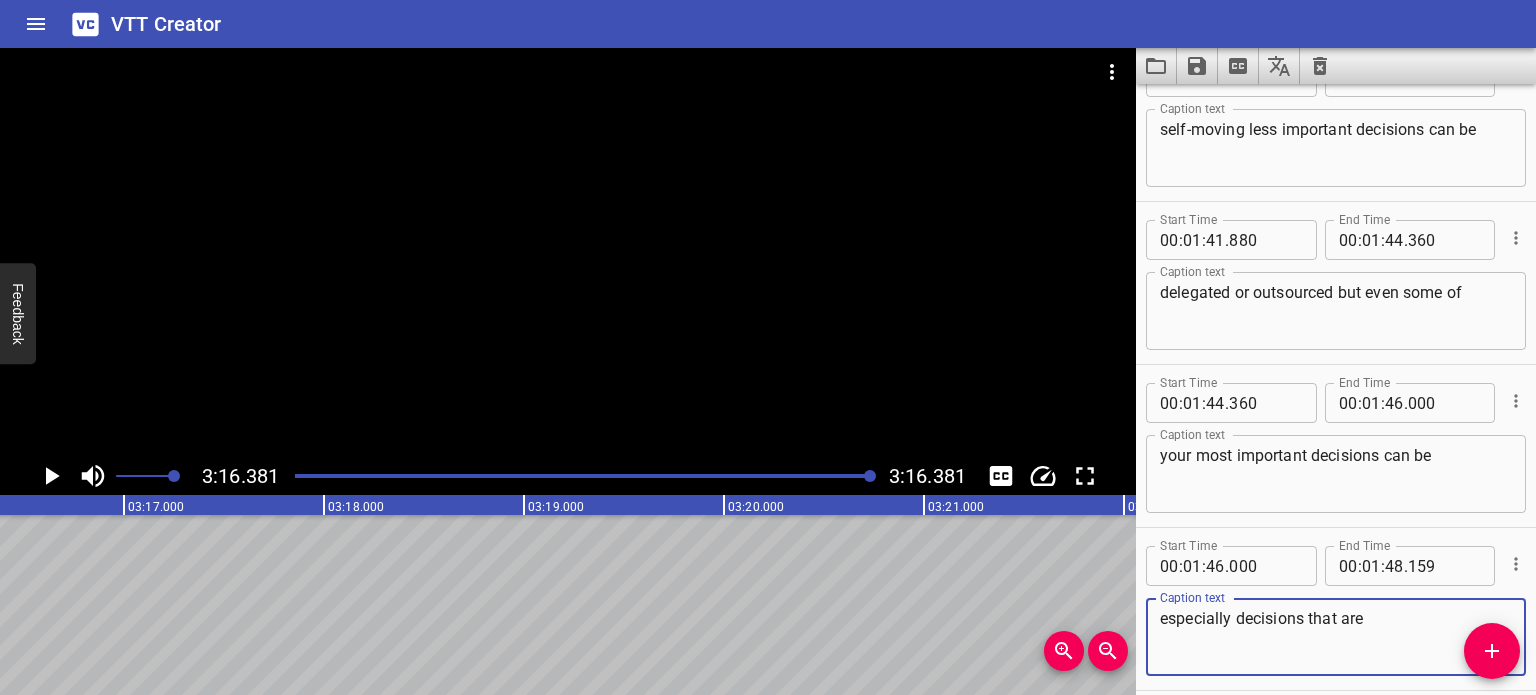 type on "especially decisions that are" 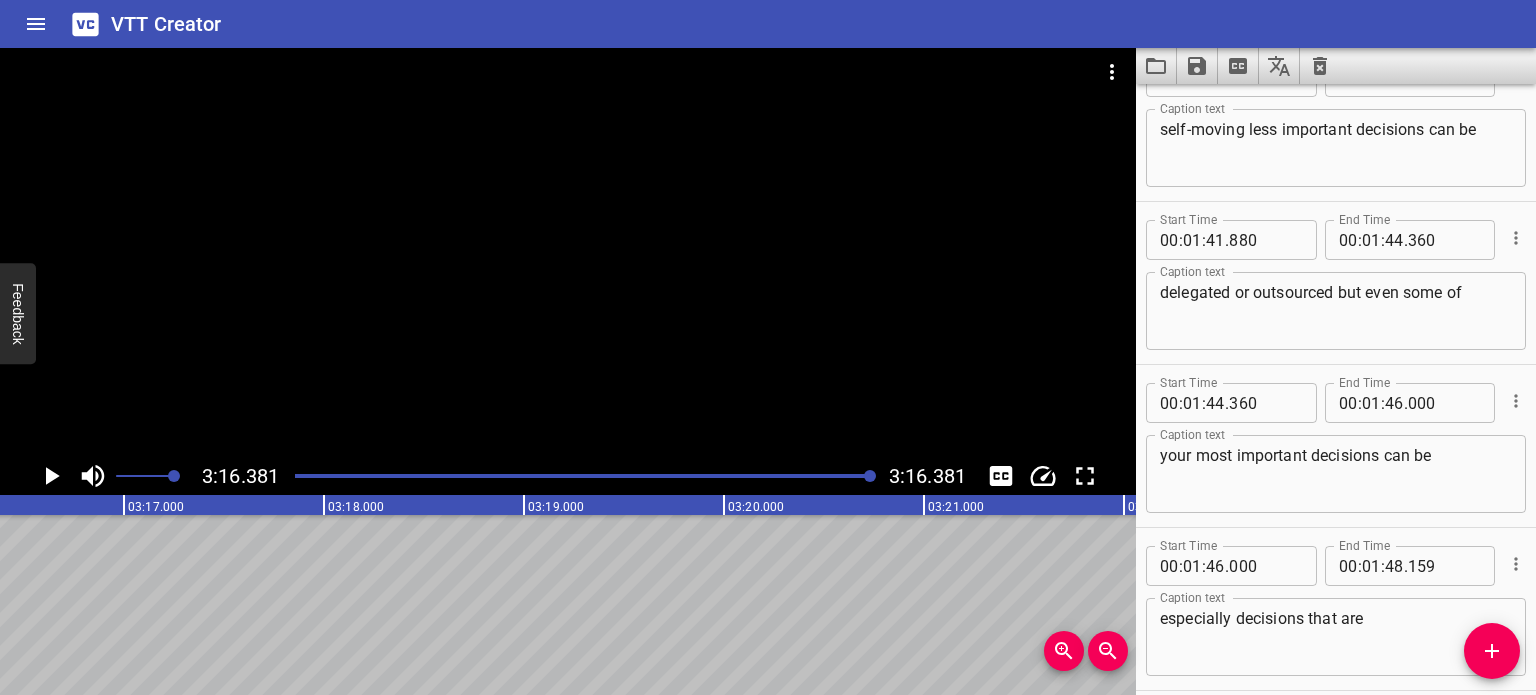 click on "your most important decisions can be Caption text" at bounding box center [1336, 474] 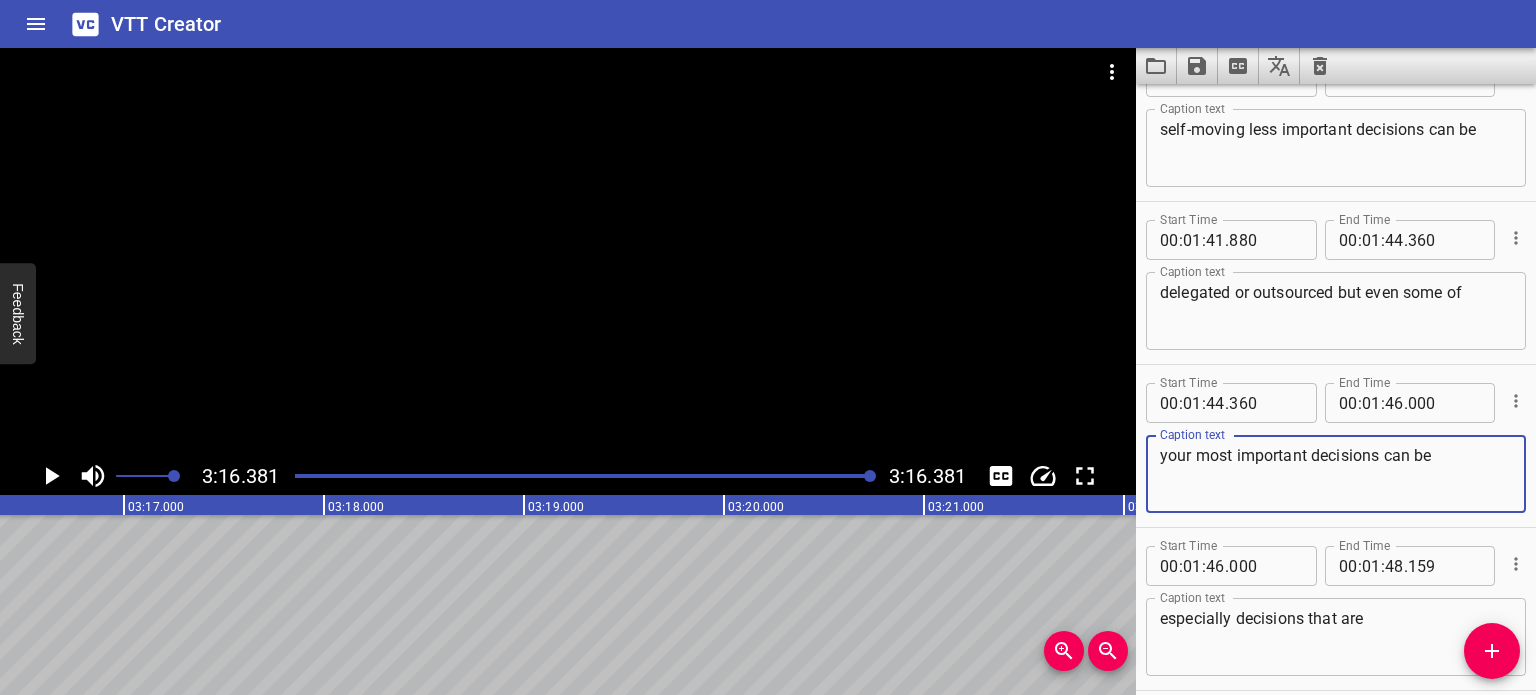 click on "your most important decisions can be" at bounding box center (1336, 474) 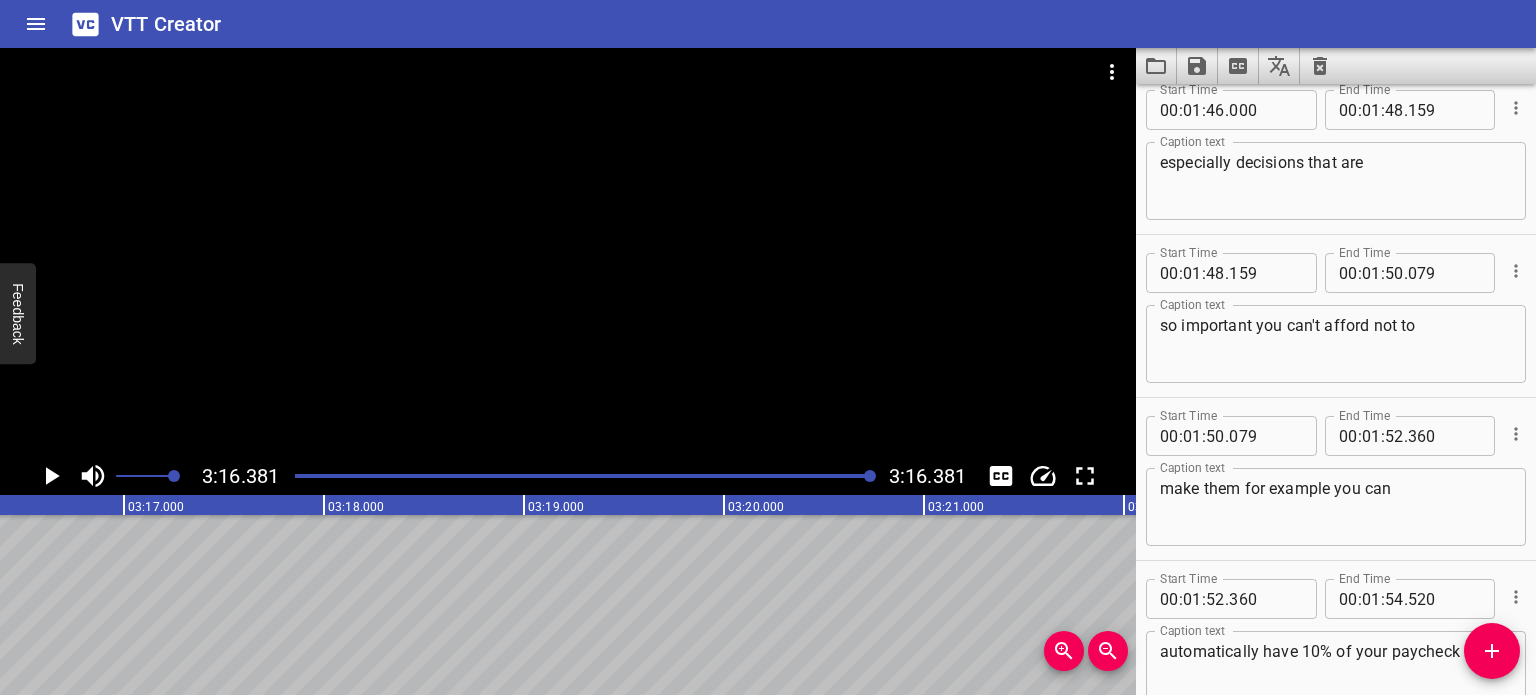 scroll, scrollTop: 7328, scrollLeft: 0, axis: vertical 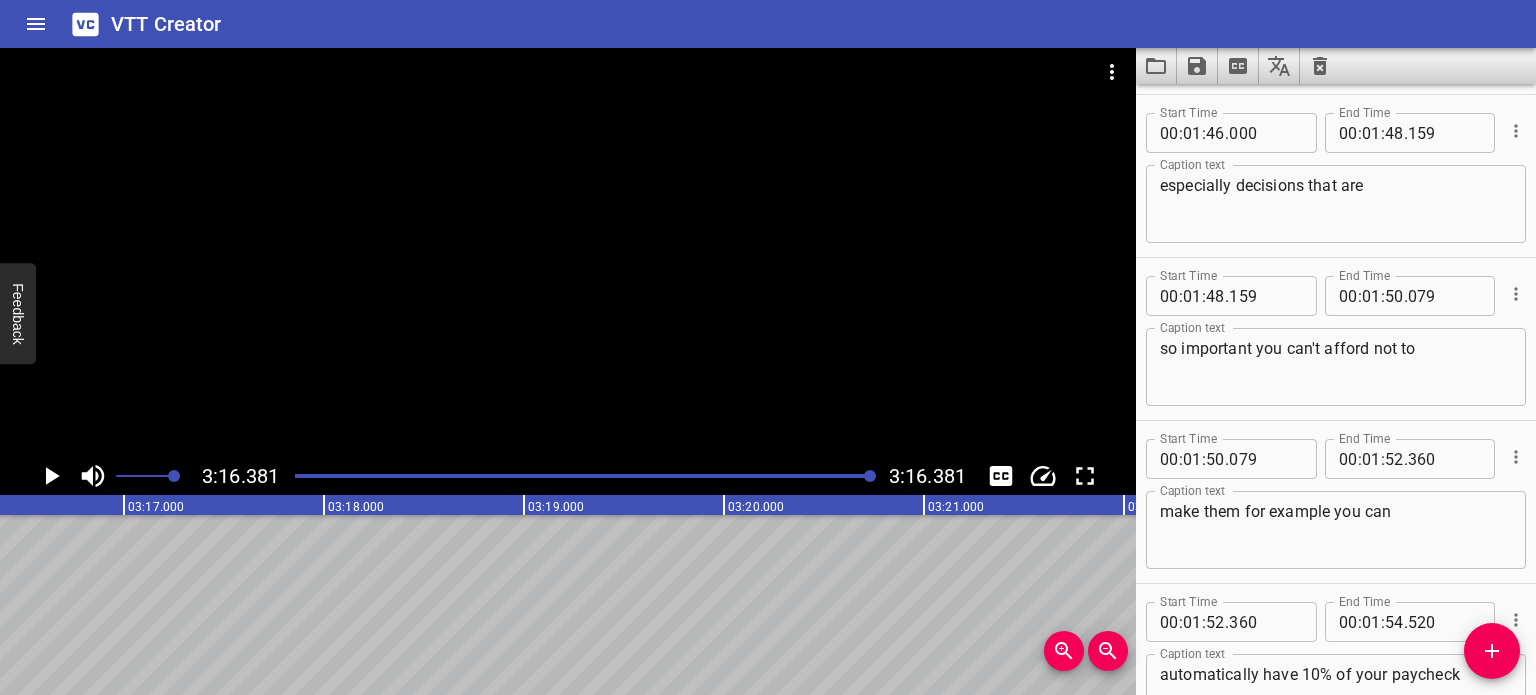 type on "your most important decisions can be automated" 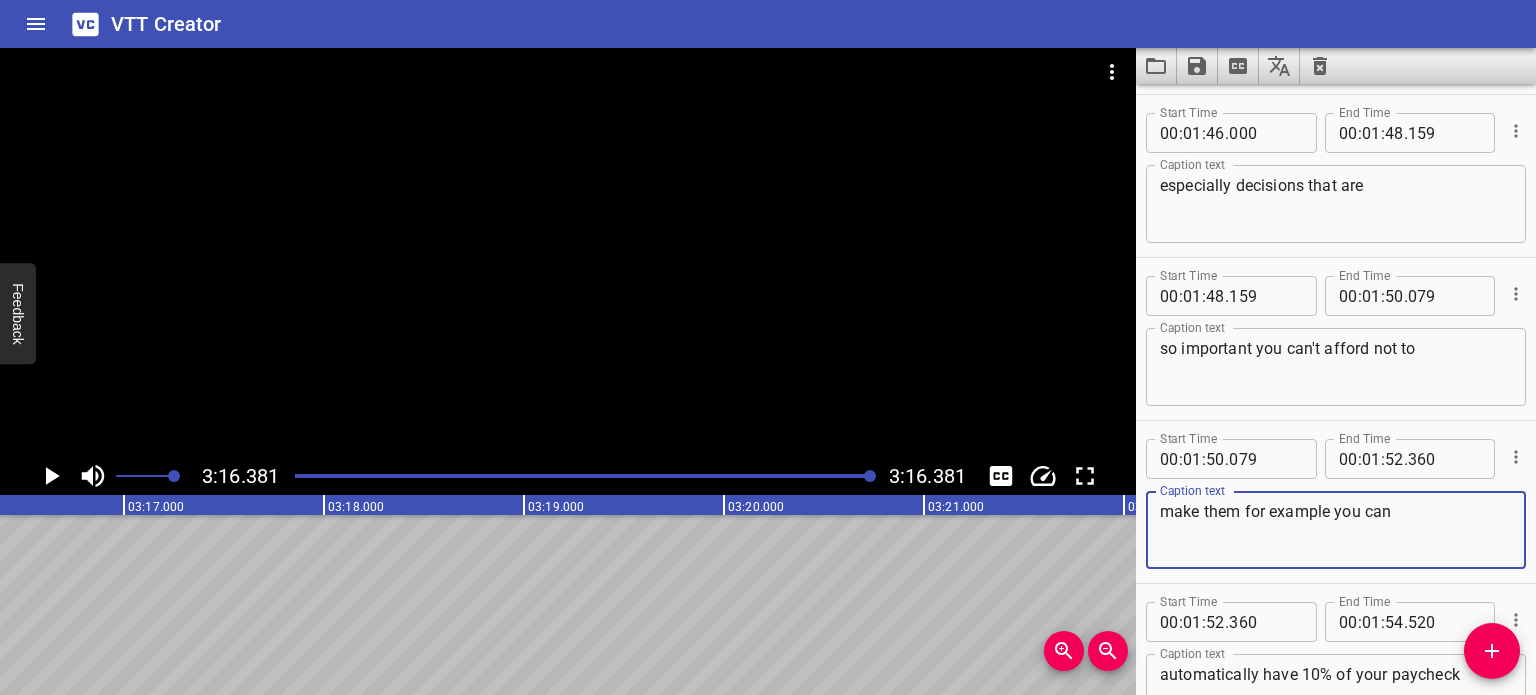 click on "make them for example you can" at bounding box center [1336, 530] 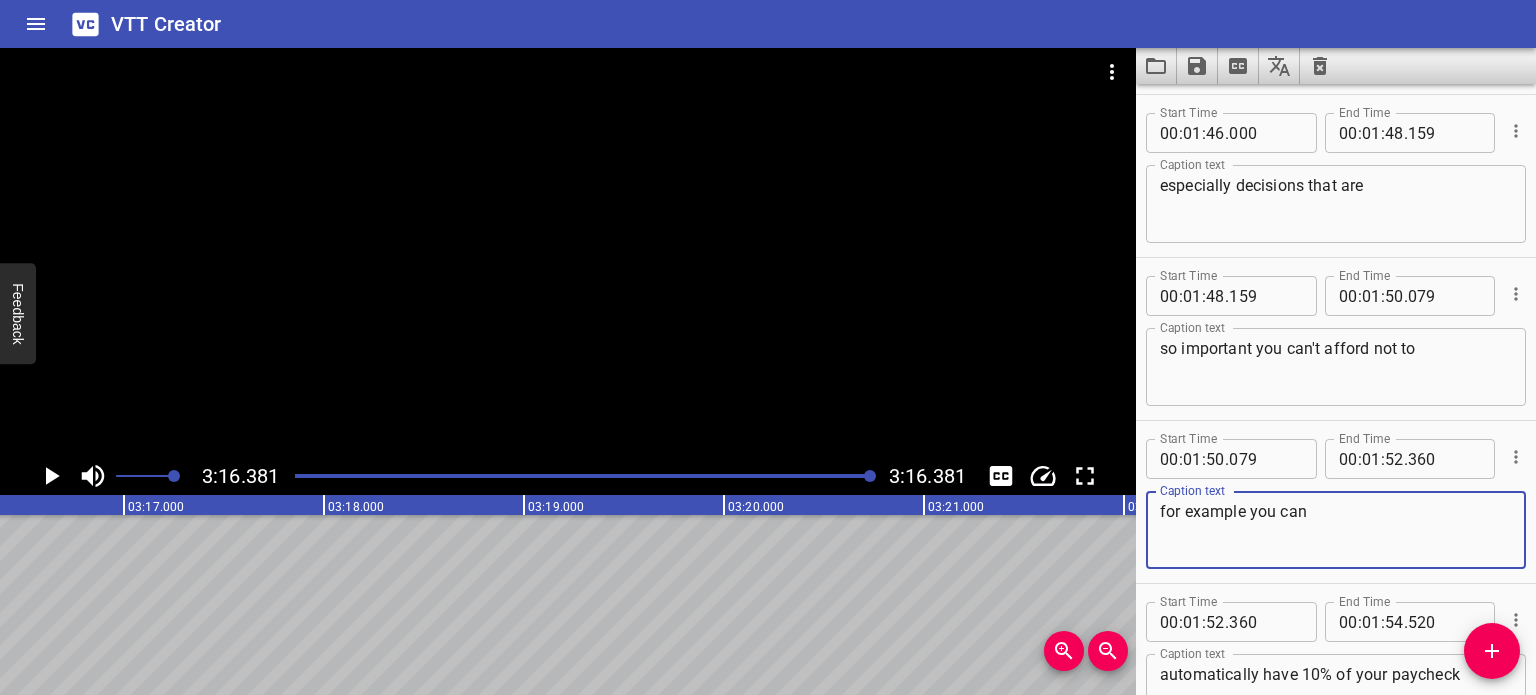 type on "for example you can" 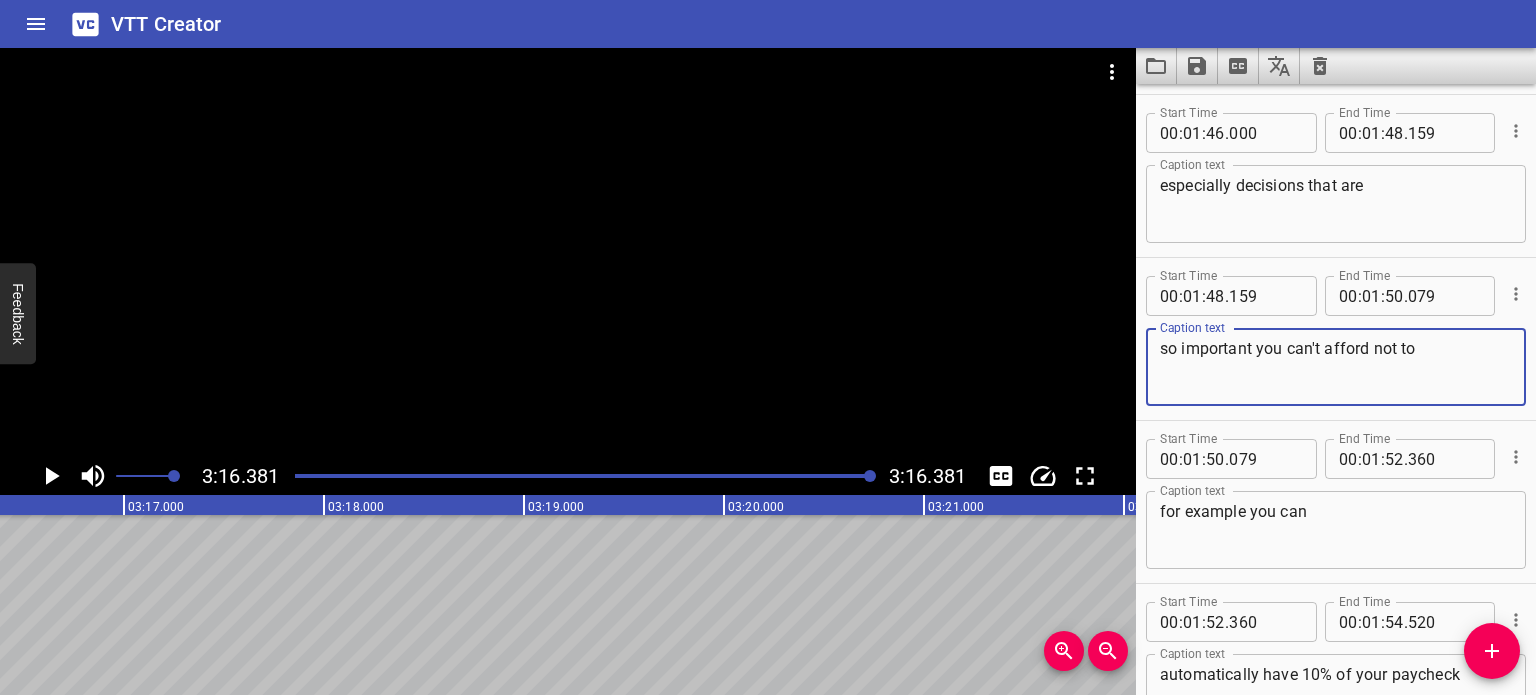 click on "so important you can't afford not to" at bounding box center (1336, 367) 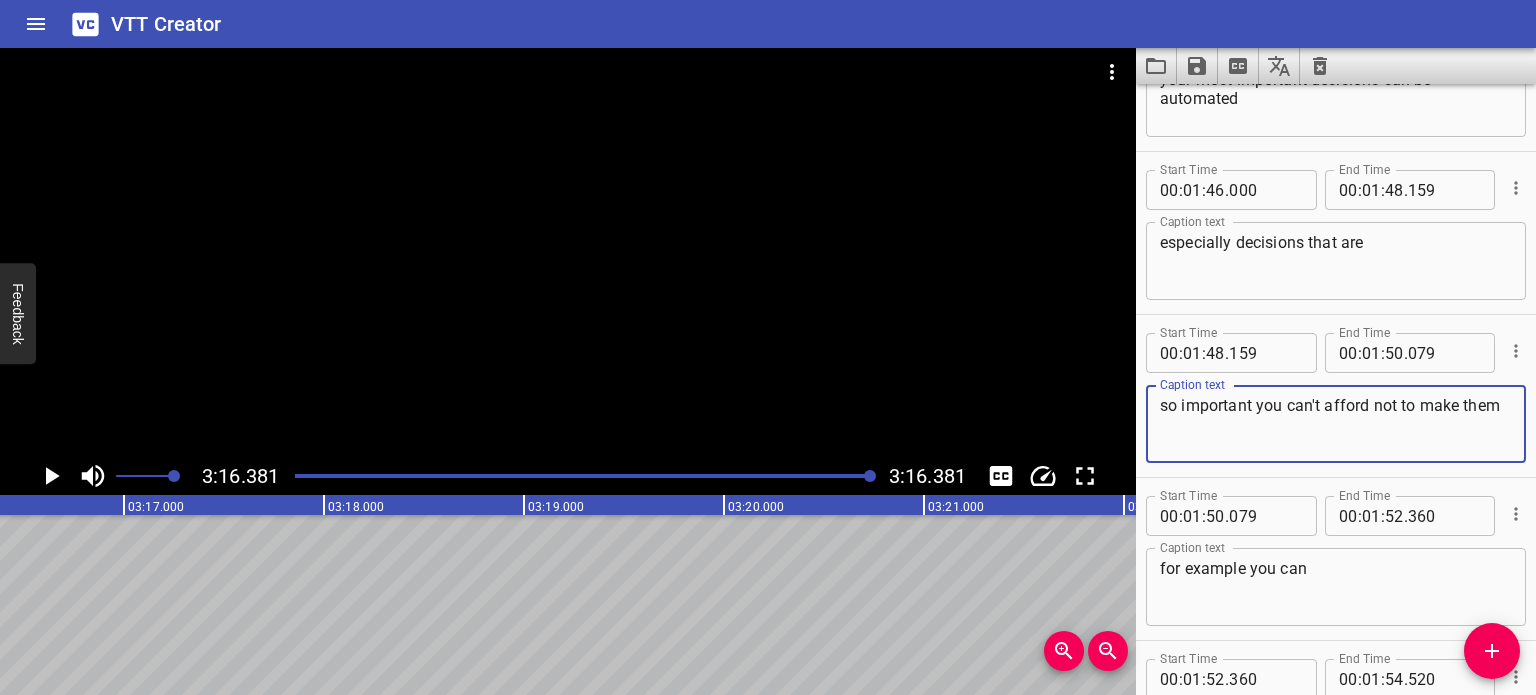 scroll, scrollTop: 7270, scrollLeft: 0, axis: vertical 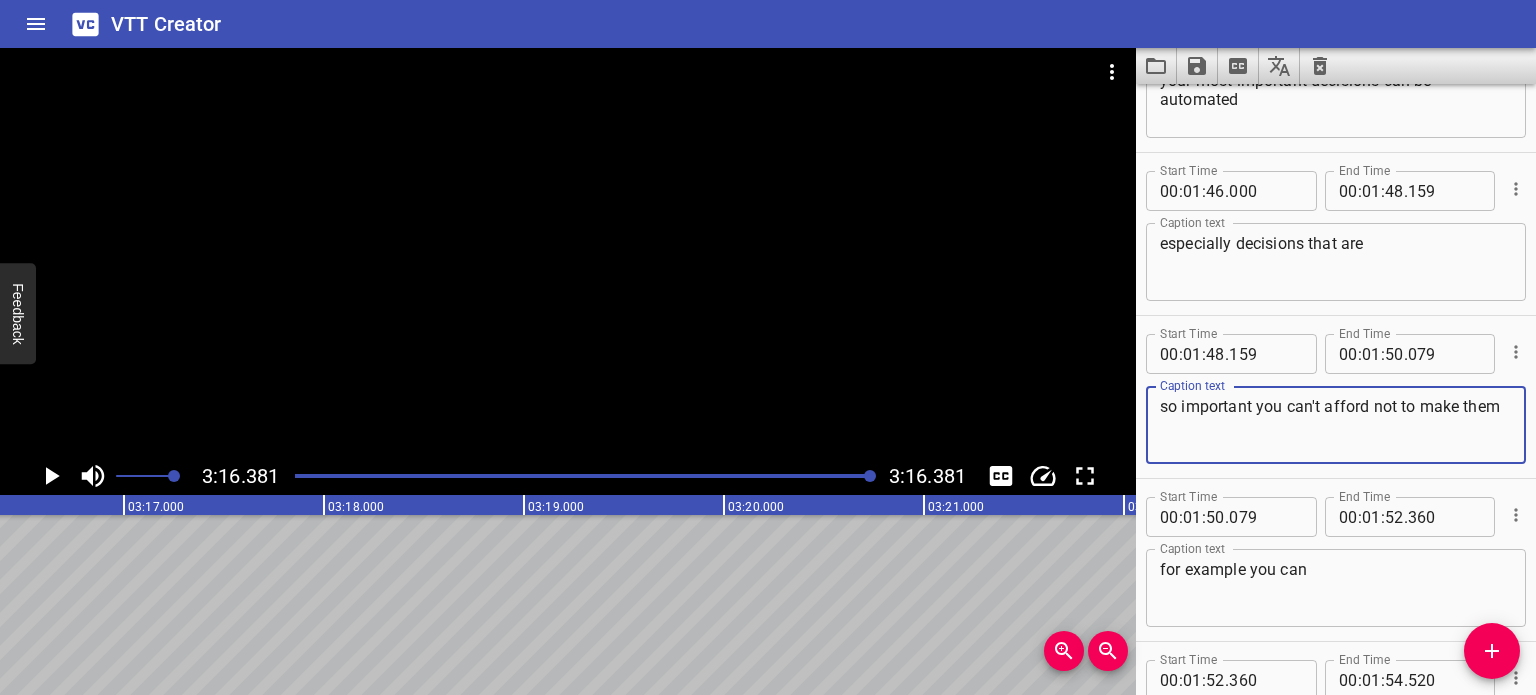 type on "so important you can't afford not to make them" 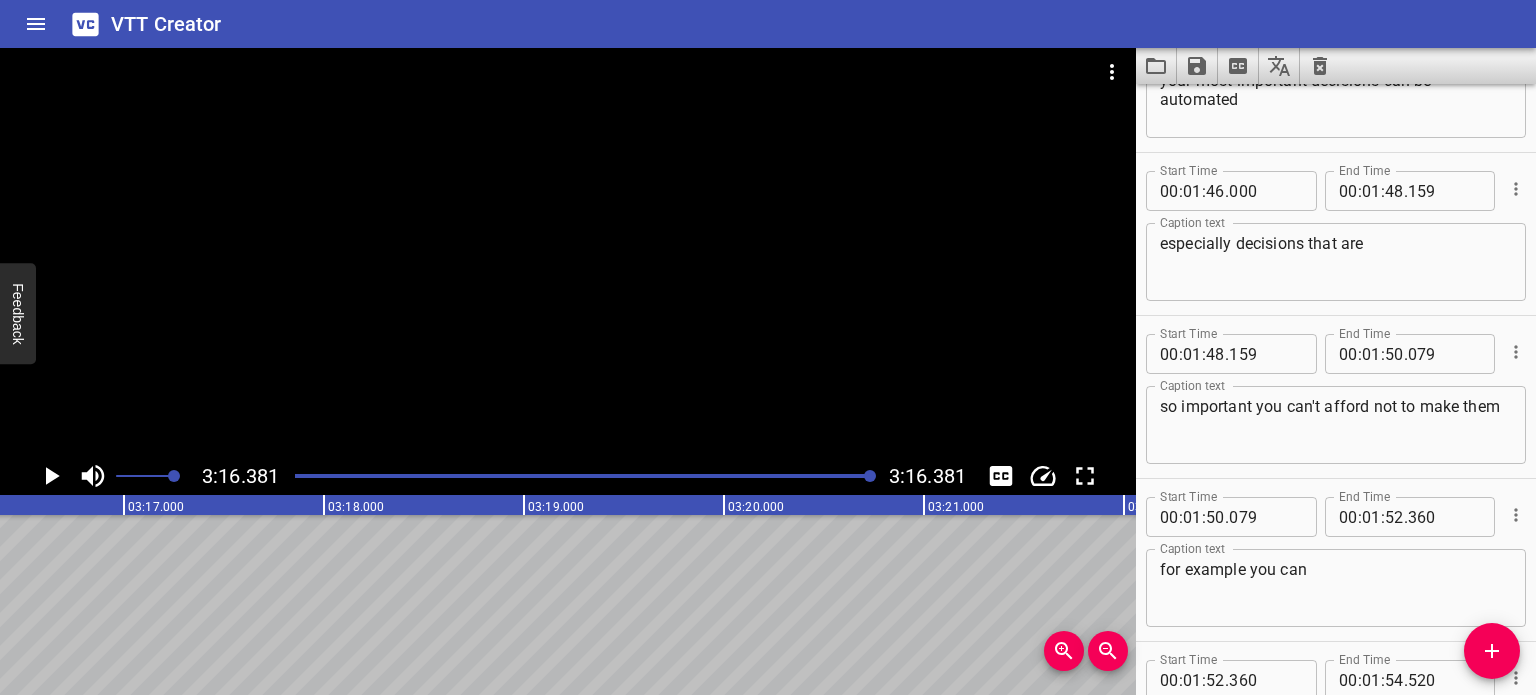 click at bounding box center [584, 476] 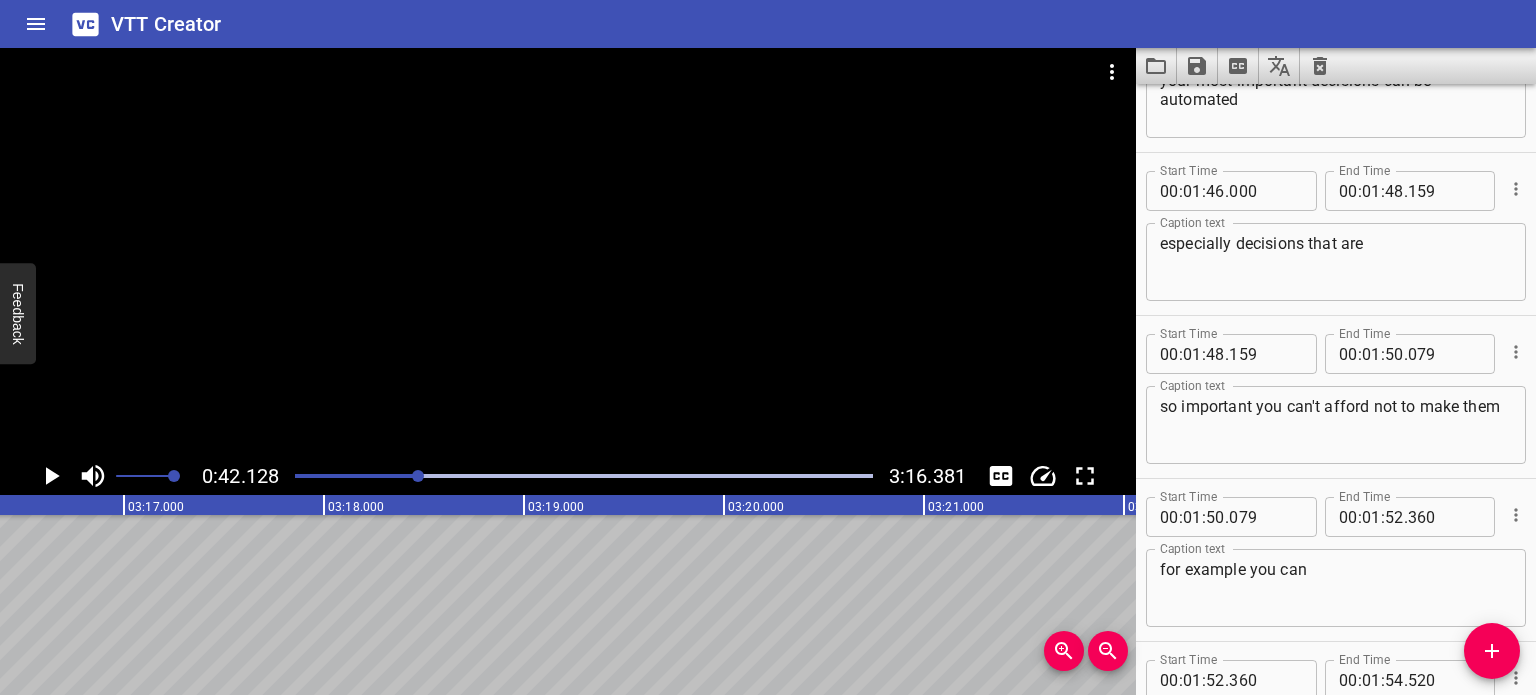 scroll, scrollTop: 10608, scrollLeft: 0, axis: vertical 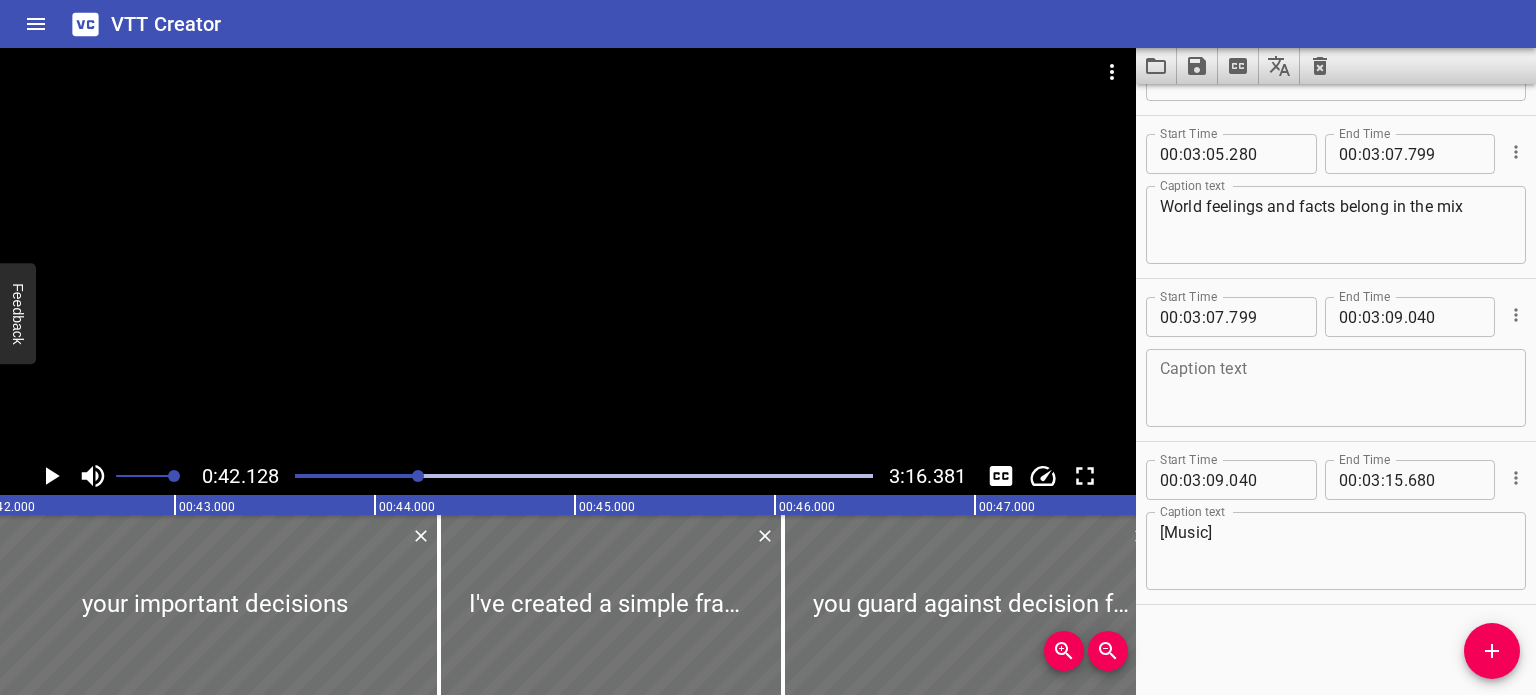 click at bounding box center [584, 476] 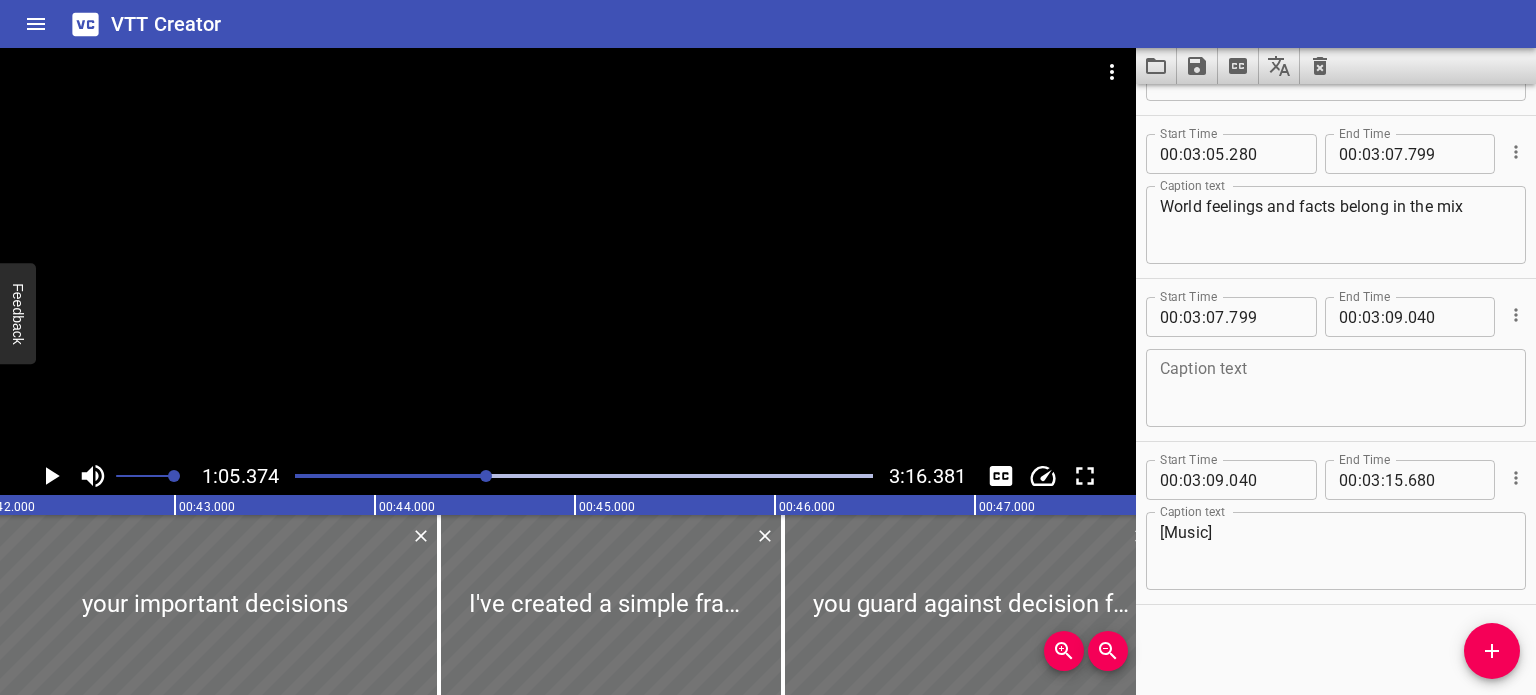 scroll, scrollTop: 11552, scrollLeft: 0, axis: vertical 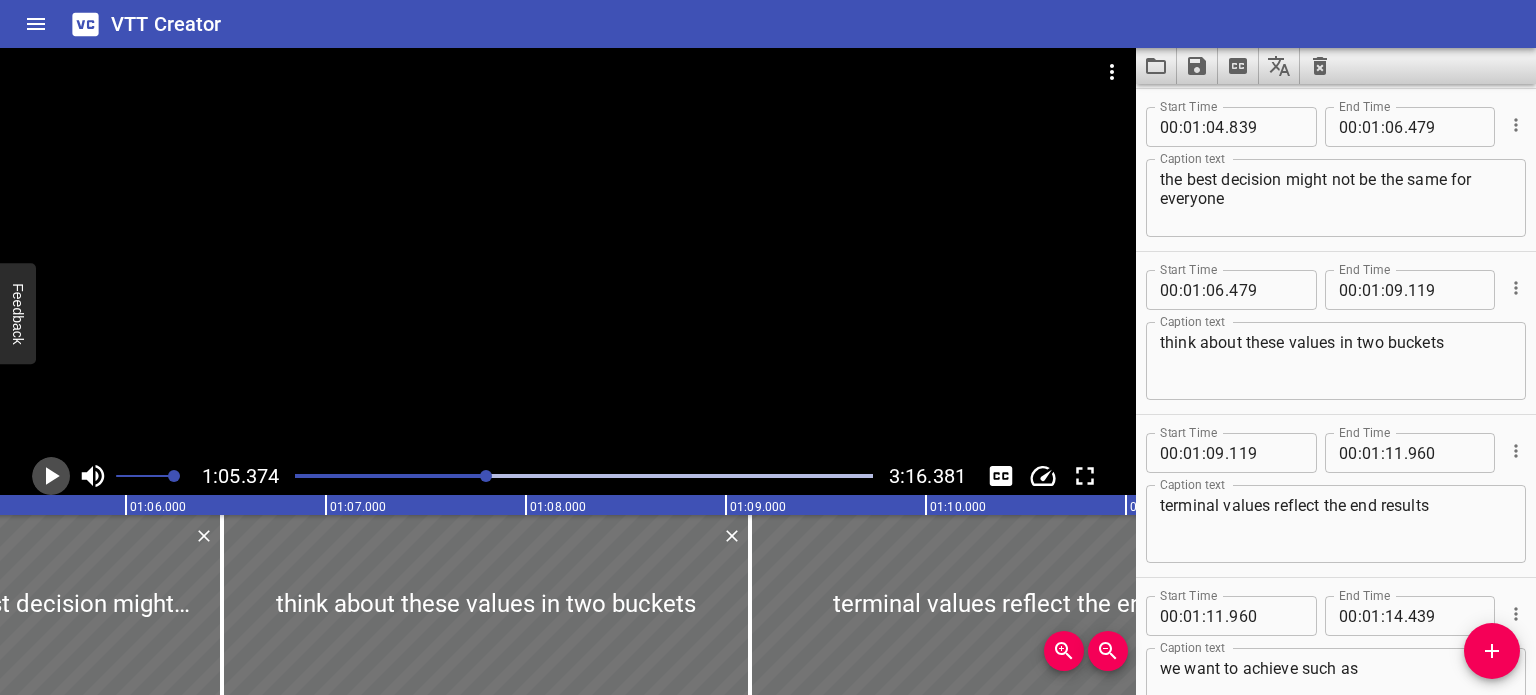 click 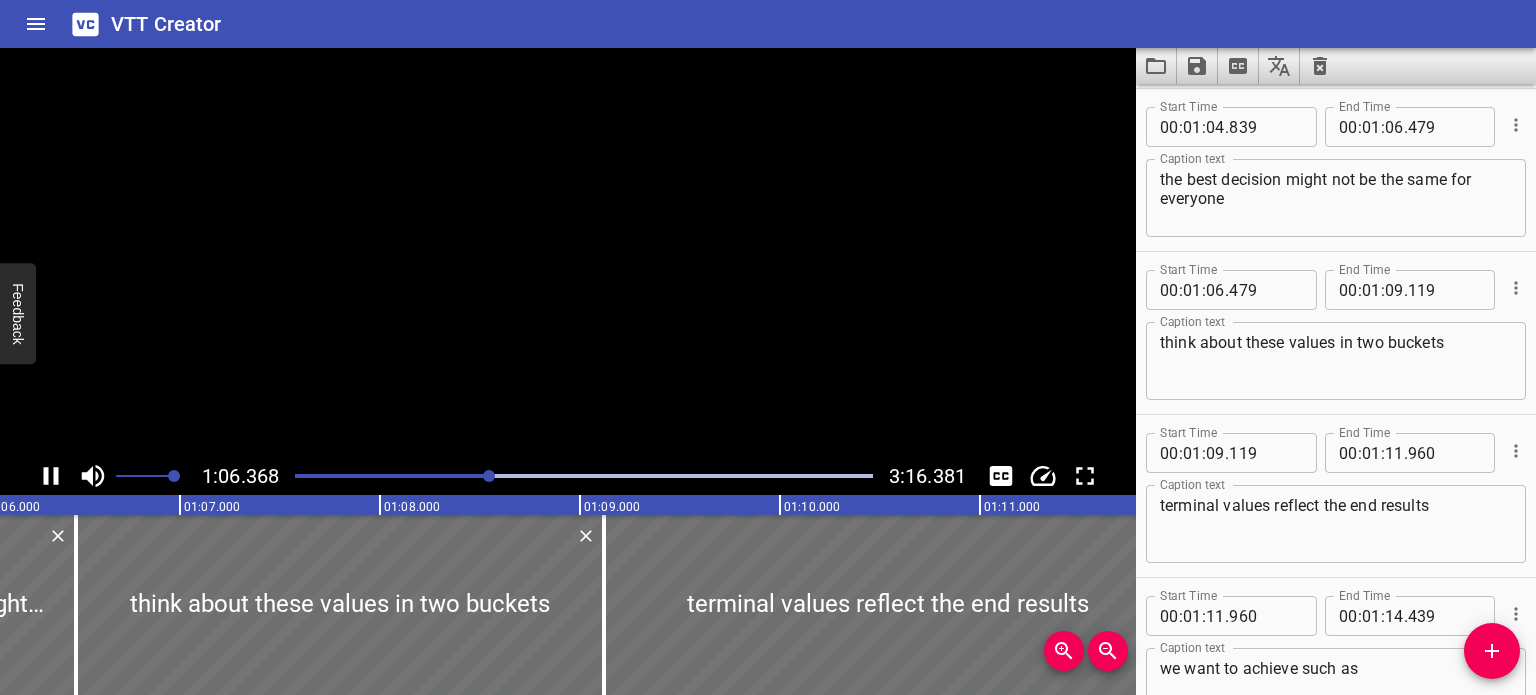 scroll, scrollTop: 0, scrollLeft: 13273, axis: horizontal 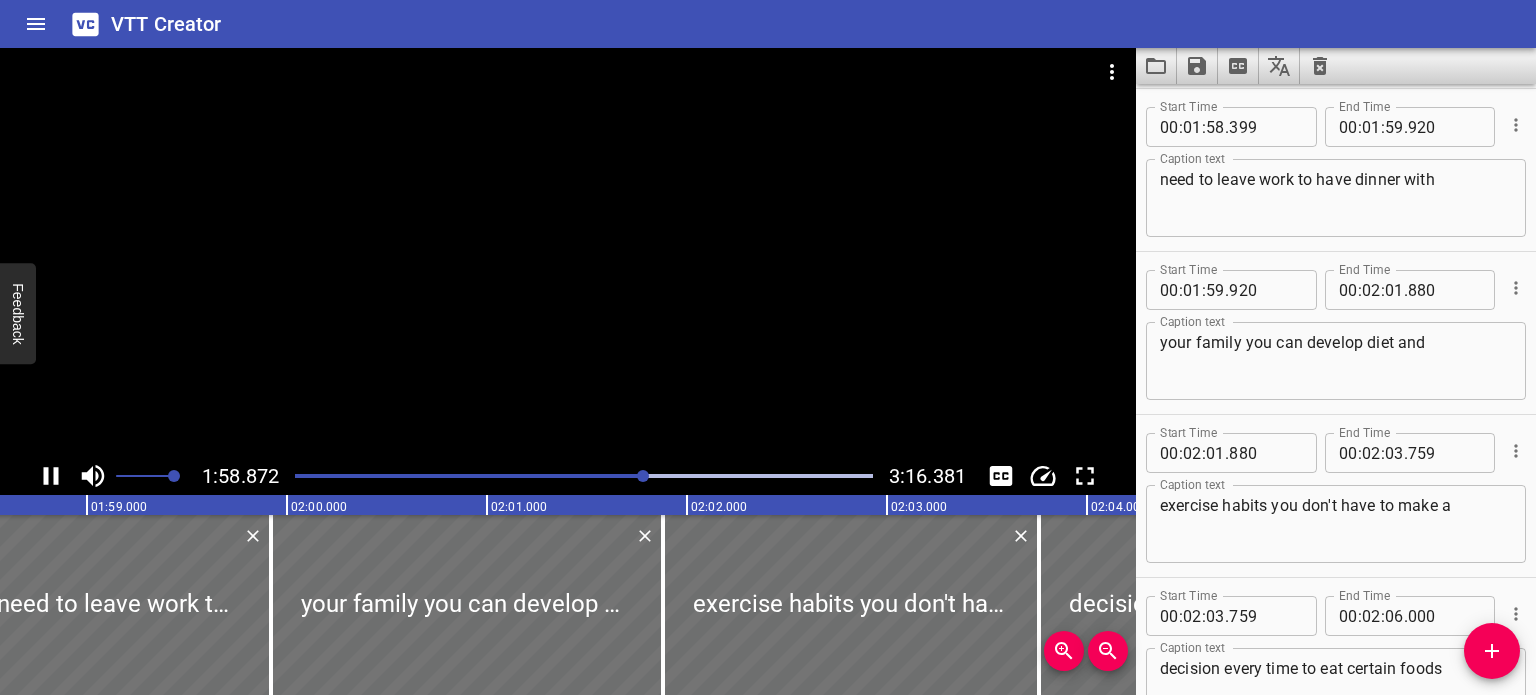 click at bounding box center [568, 252] 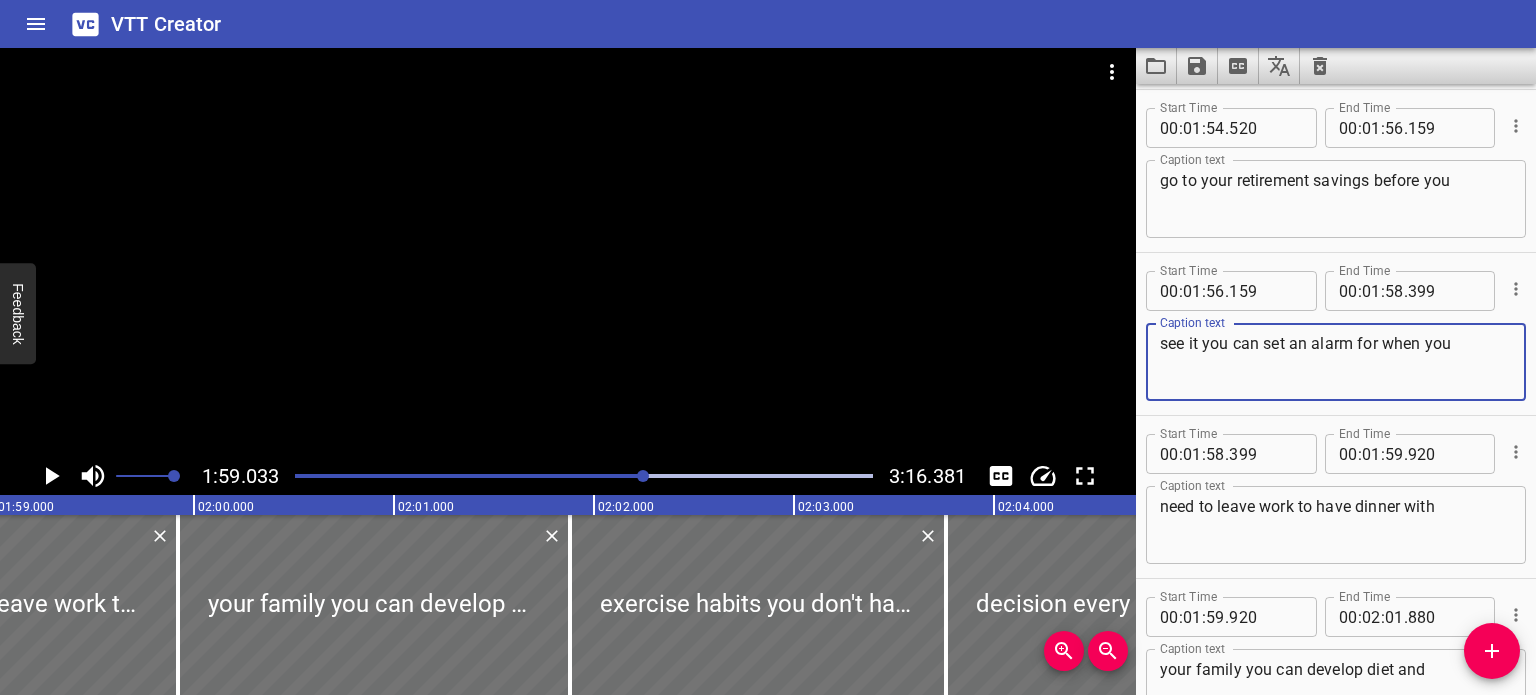 drag, startPoint x: 1202, startPoint y: 345, endPoint x: 1113, endPoint y: 354, distance: 89.453896 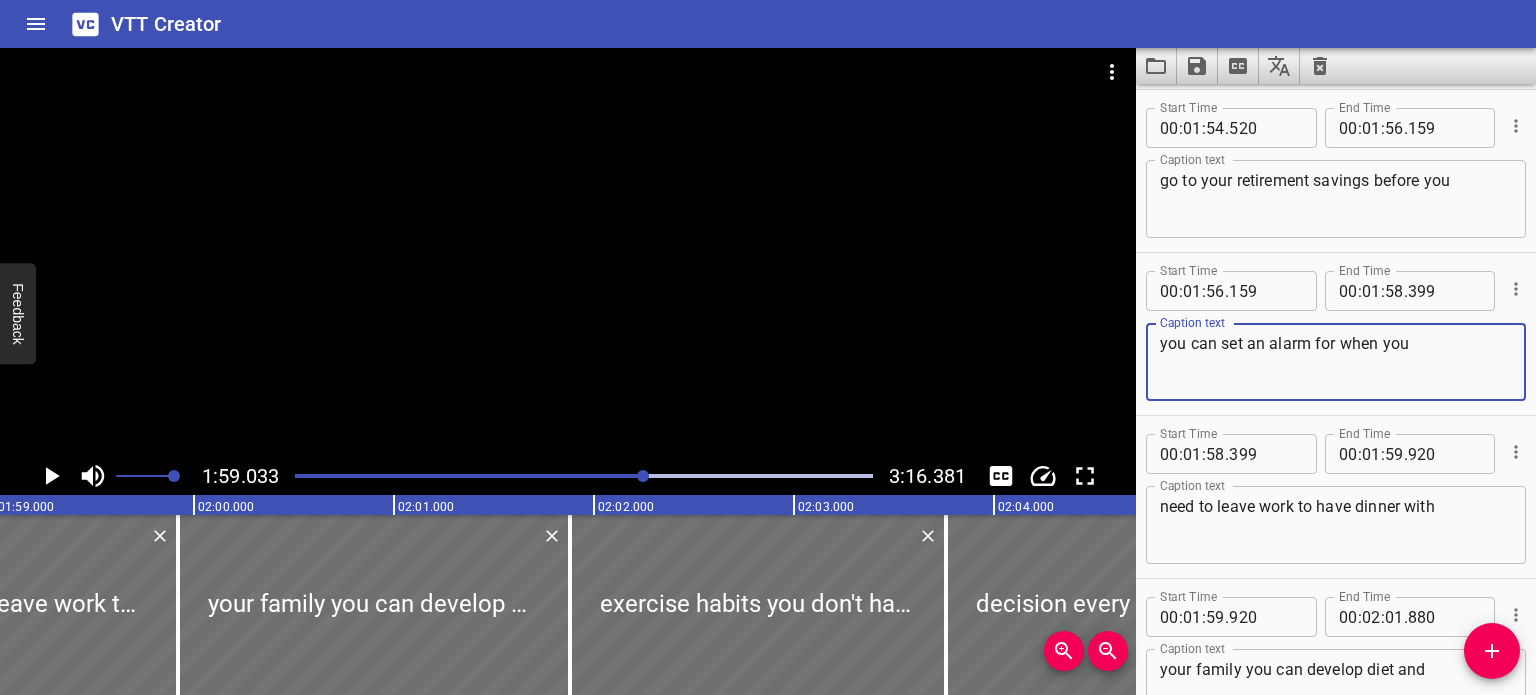 type on "you can set an alarm for when you" 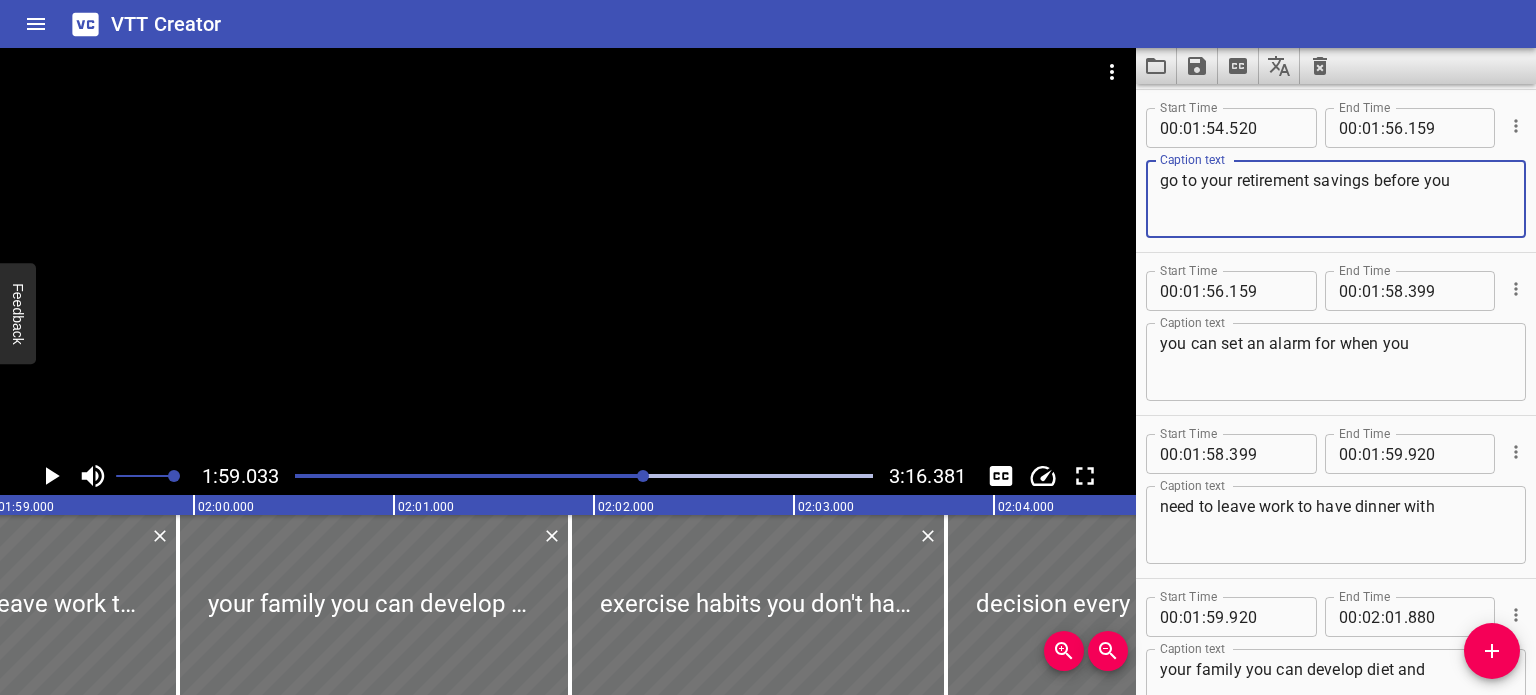 click on "go to your retirement savings before you" at bounding box center (1336, 199) 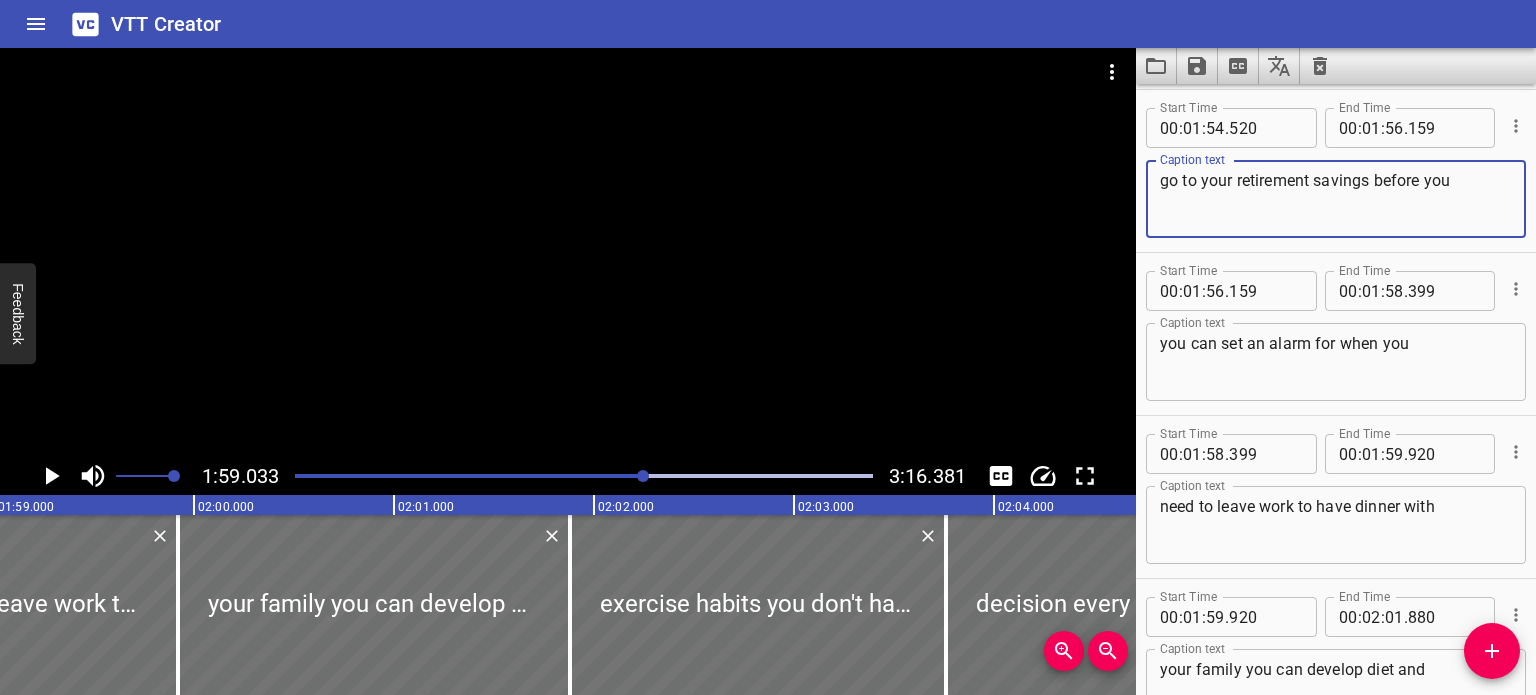 paste on "see it" 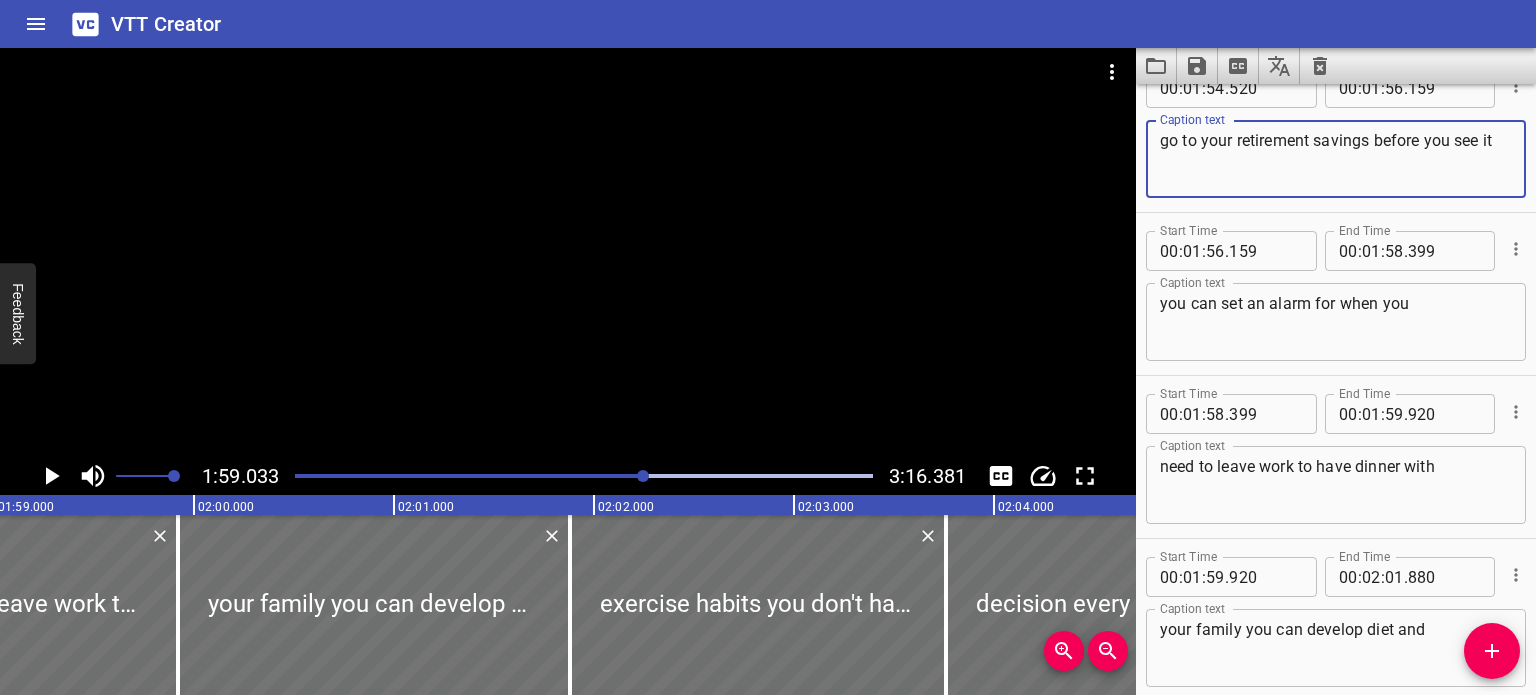 type on "go to your retirement savings before you see it" 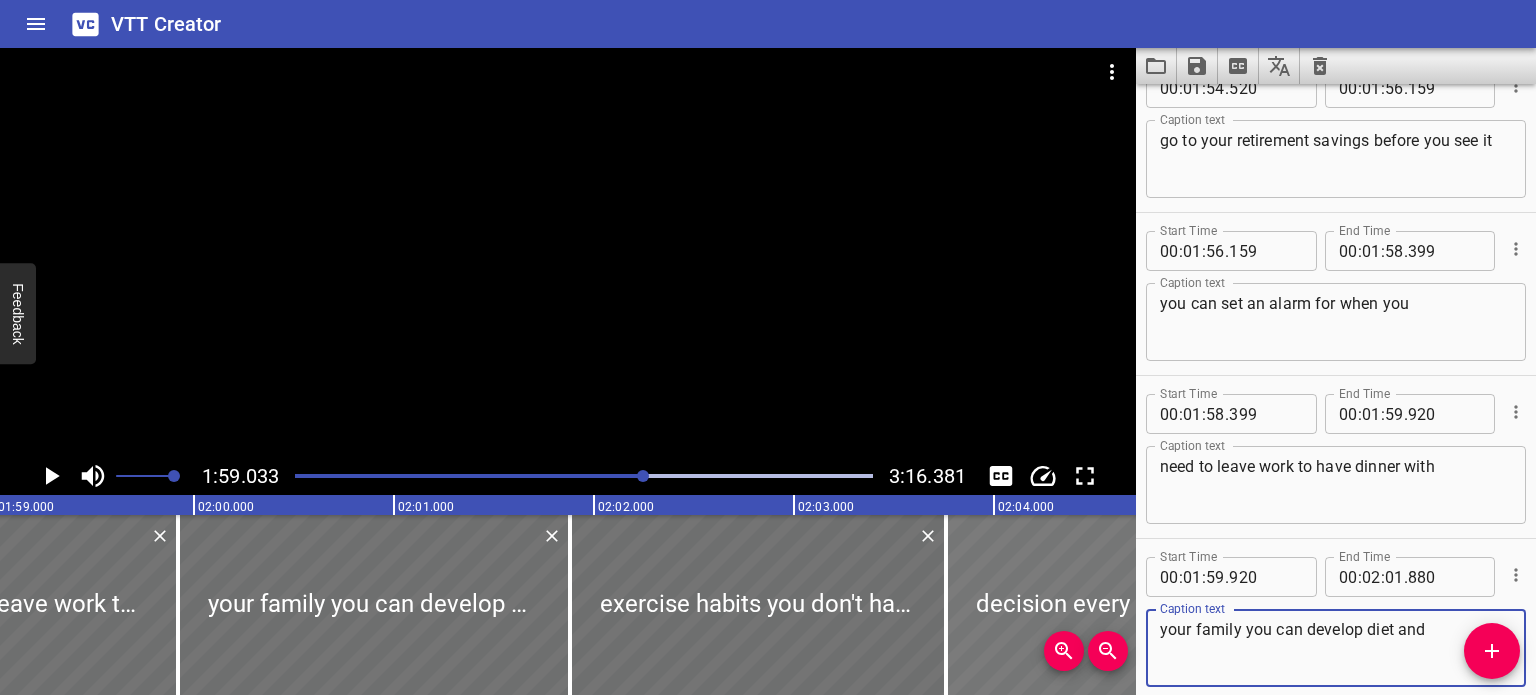 drag, startPoint x: 1242, startPoint y: 621, endPoint x: 1132, endPoint y: 625, distance: 110.0727 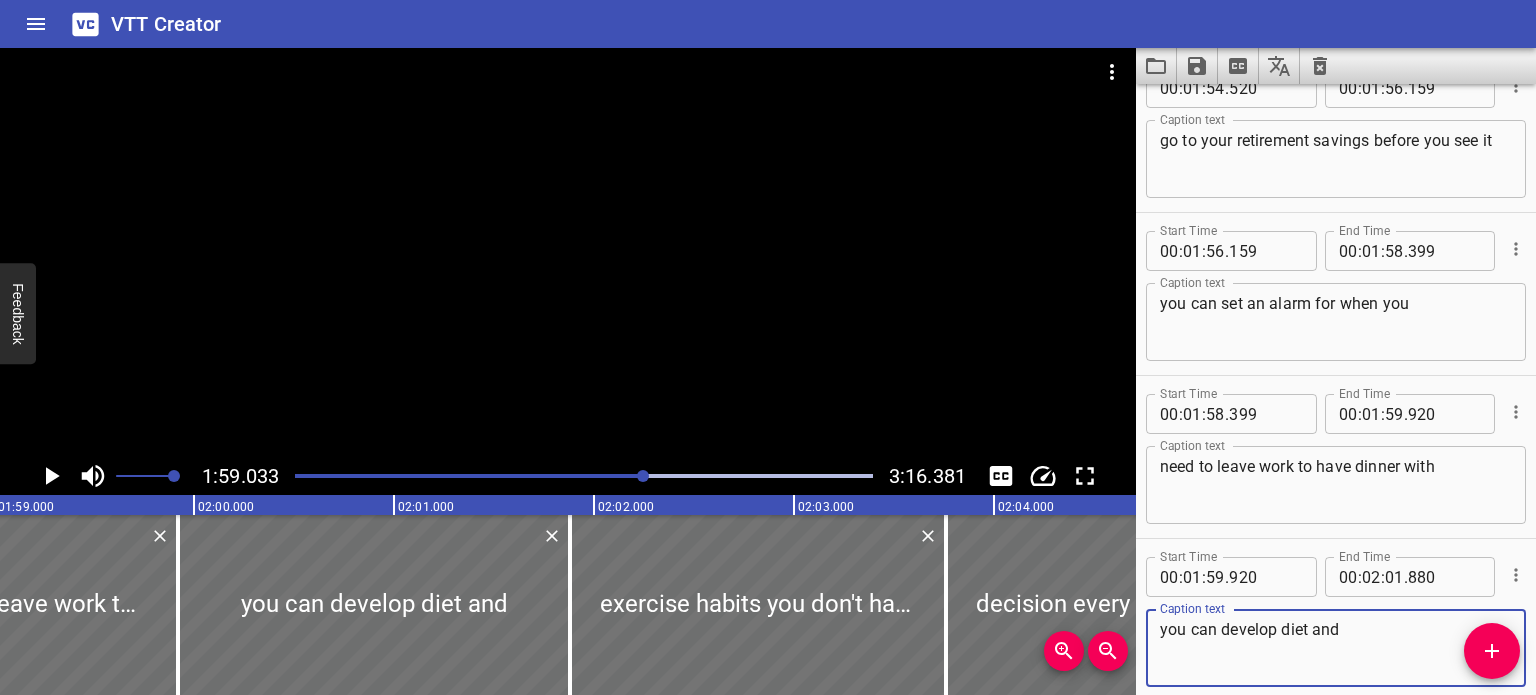 type on "you can develop diet and" 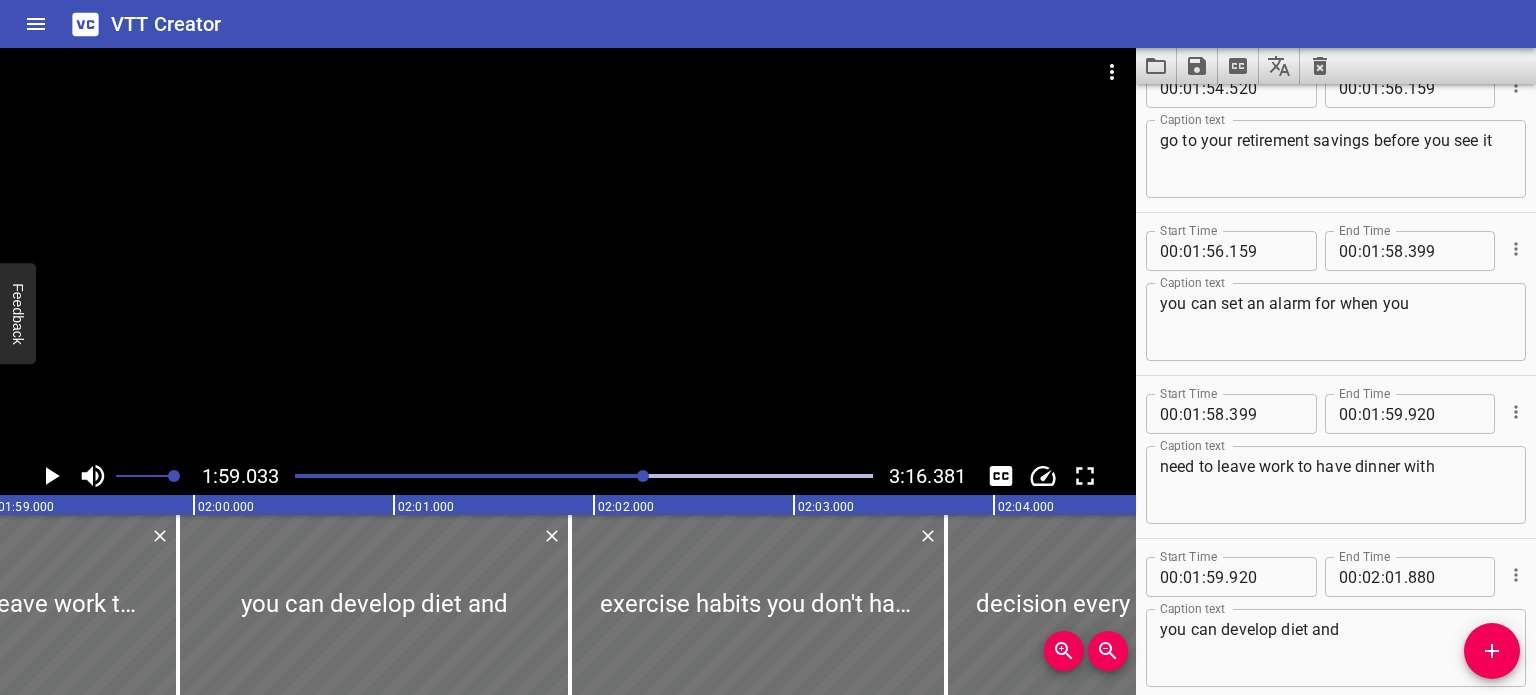 click on "need to leave work to have dinner with Caption text" at bounding box center [1336, 485] 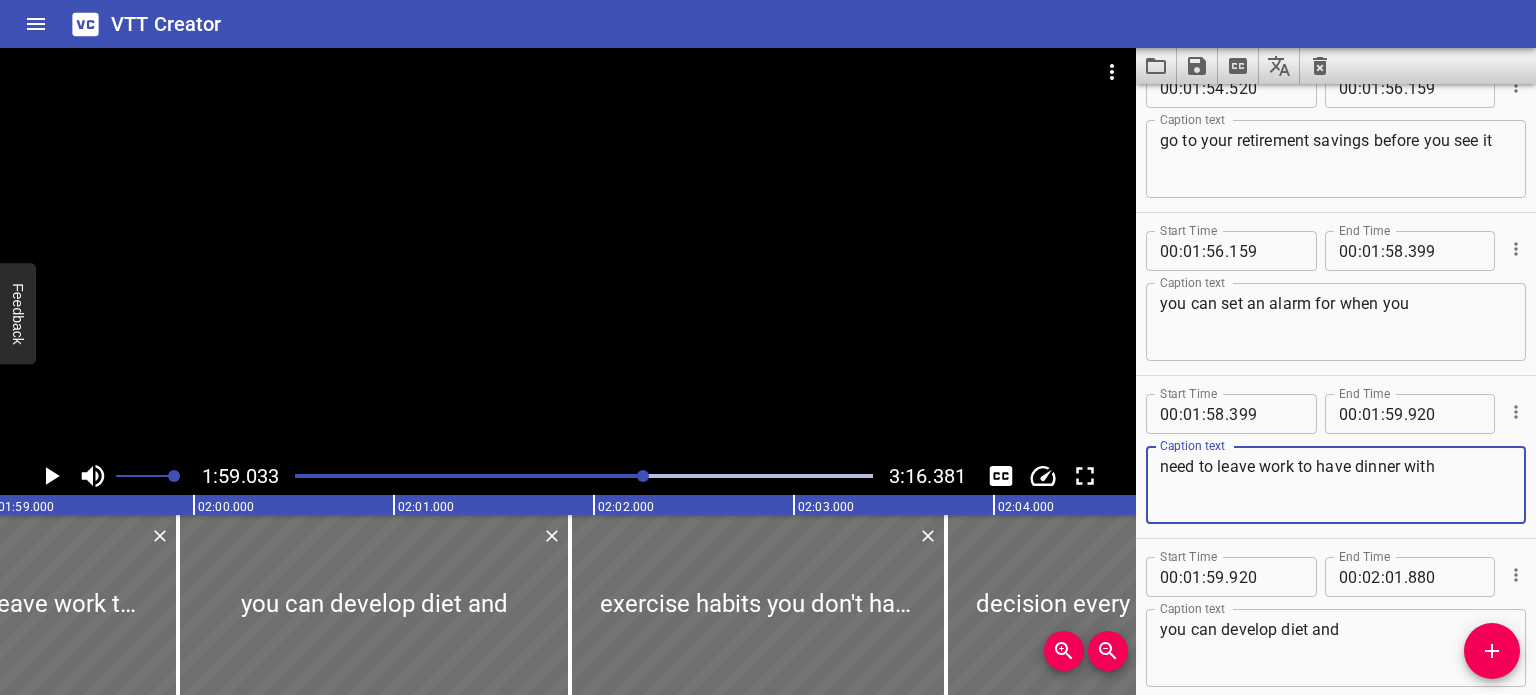 click on "need to leave work to have dinner with" at bounding box center [1336, 485] 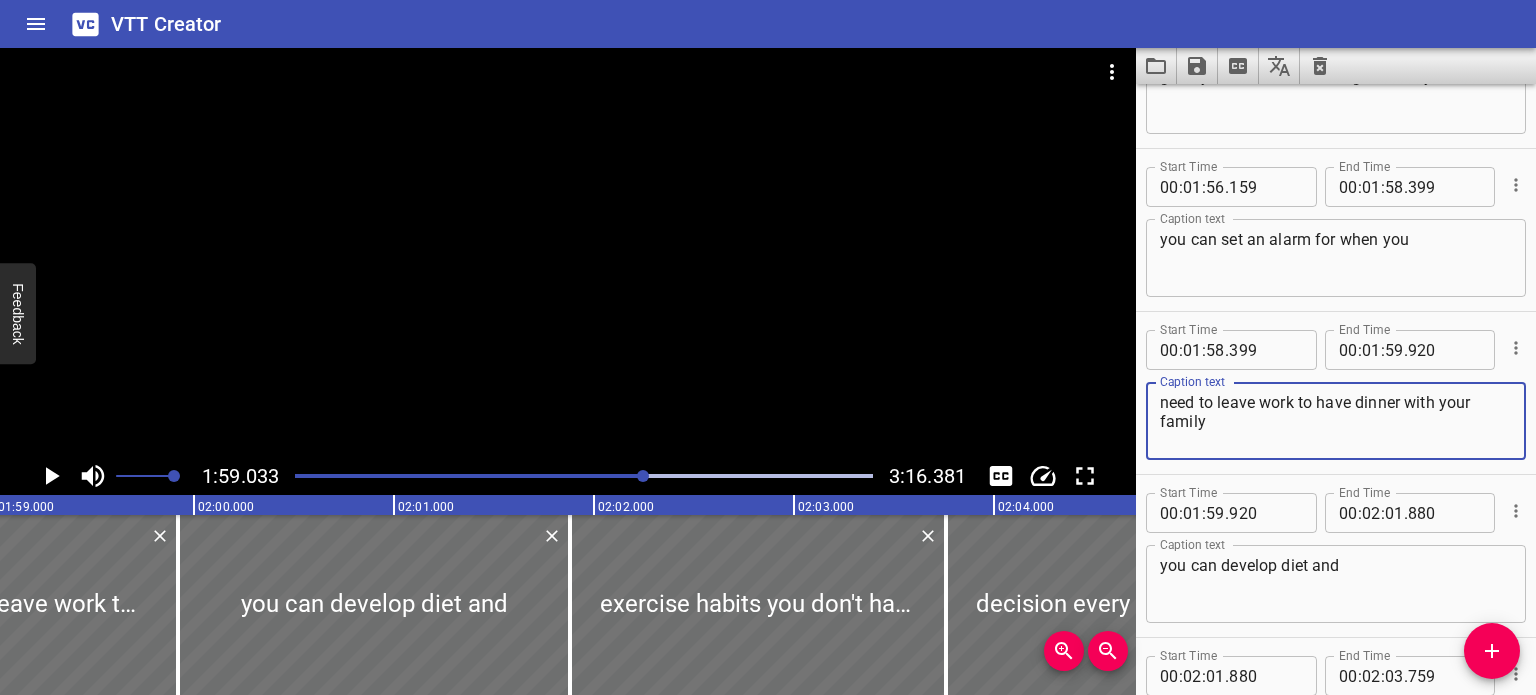 type on "need to leave work to have dinner with your family" 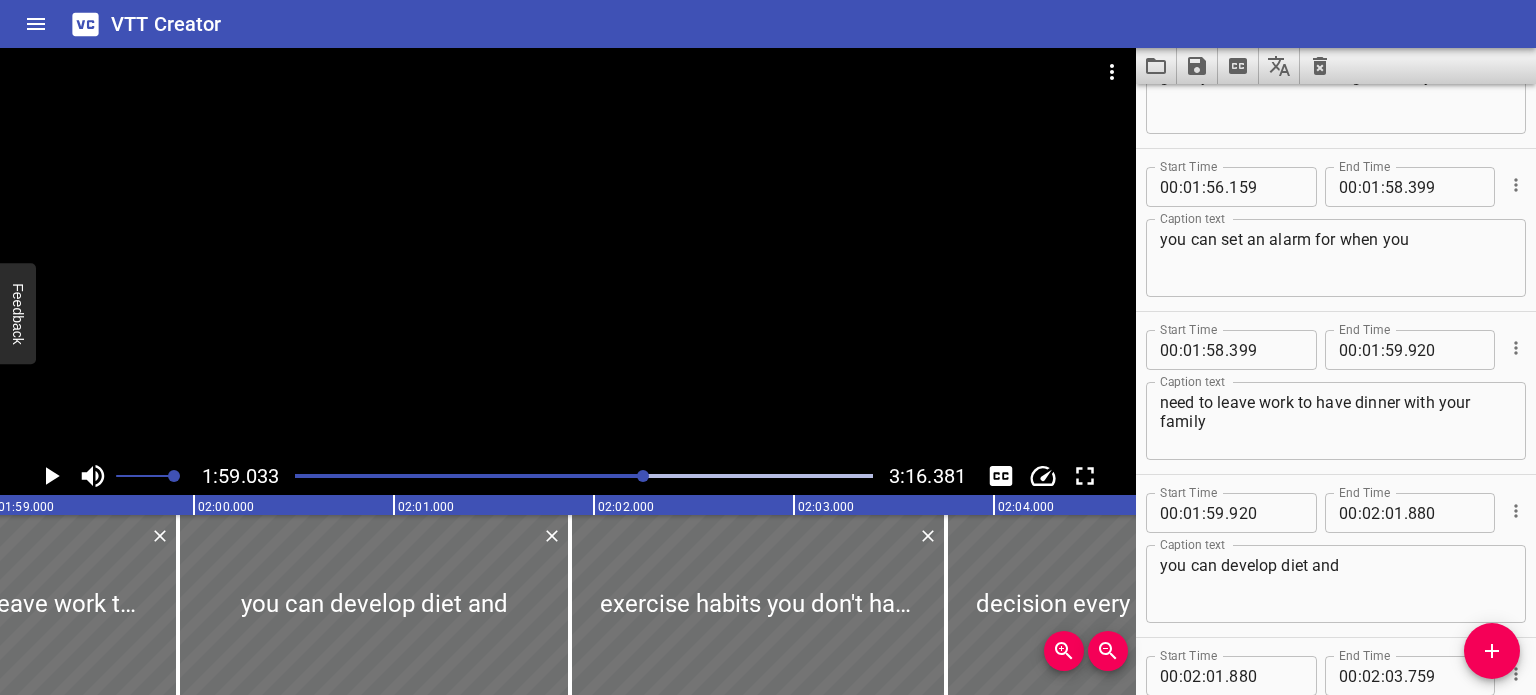click at bounding box center [584, 476] 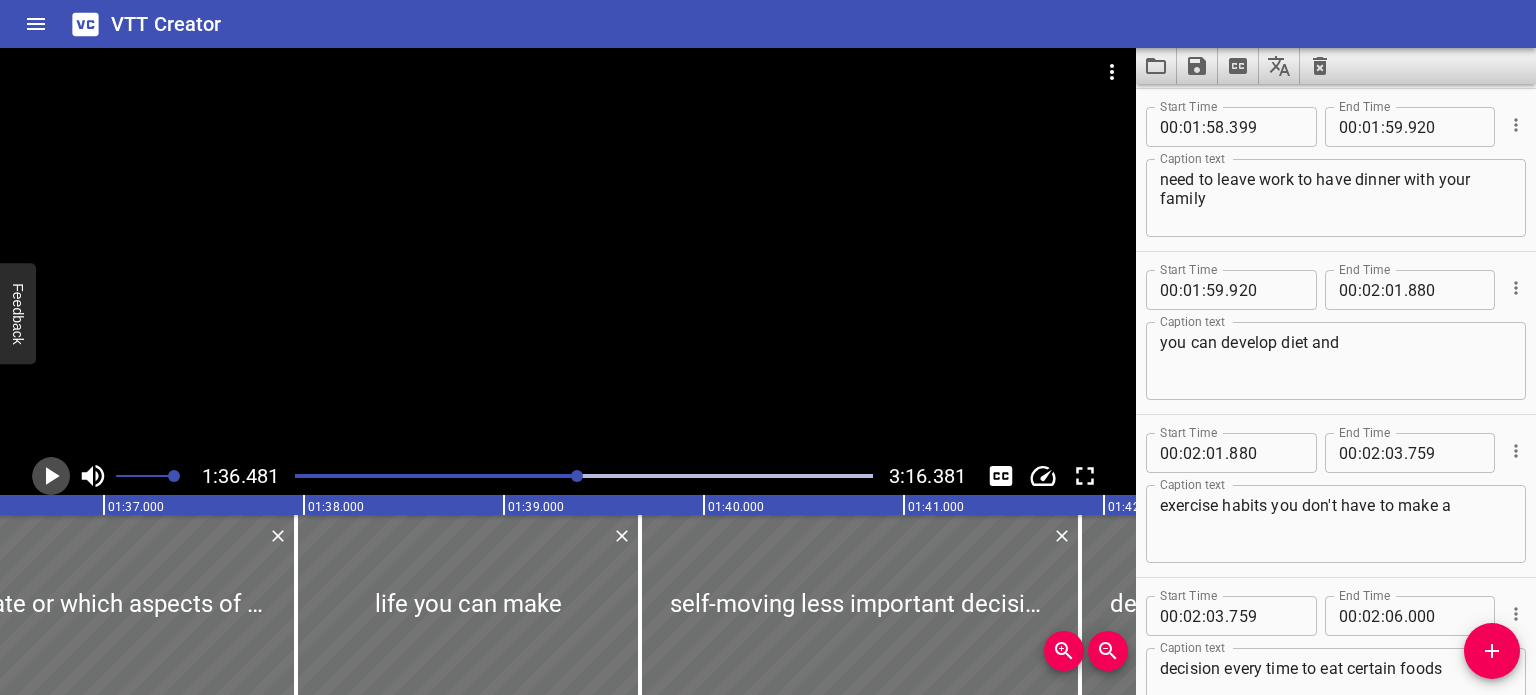 click 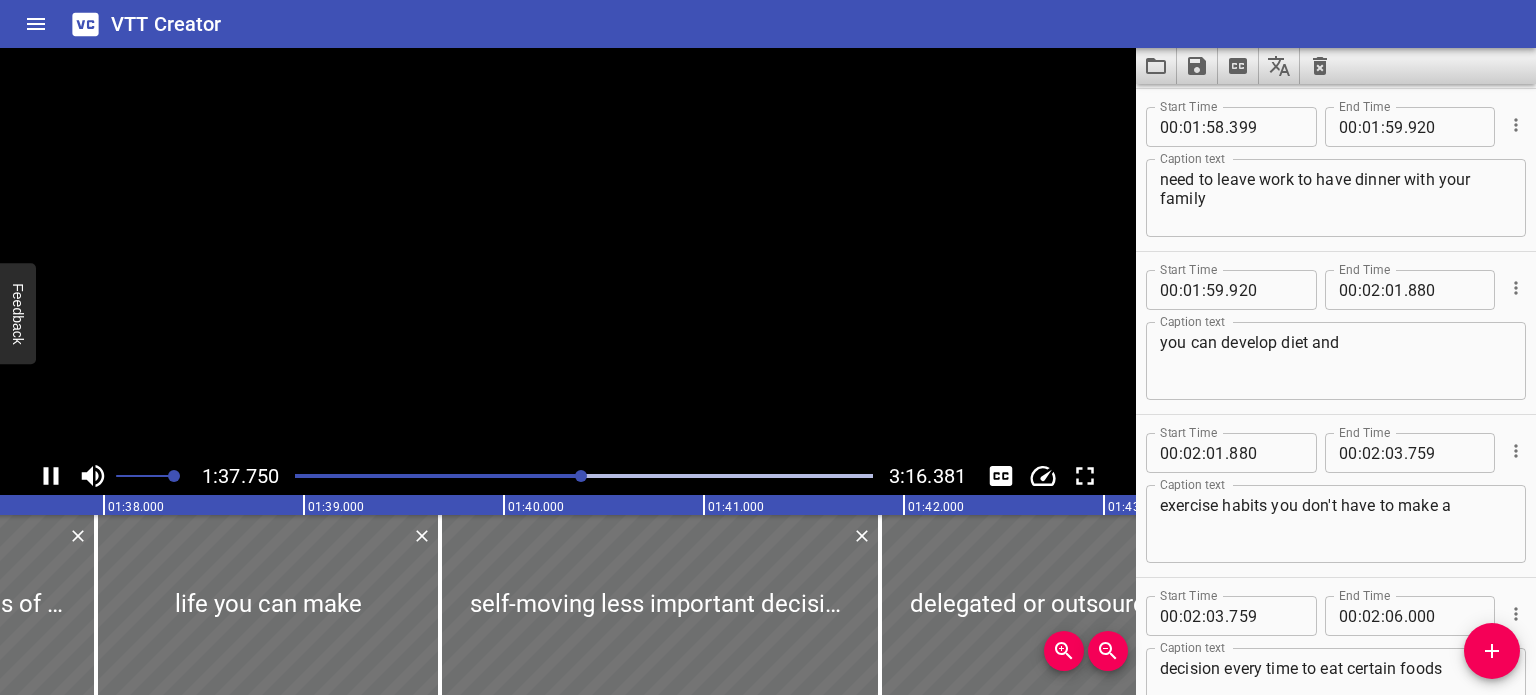 scroll, scrollTop: 0, scrollLeft: 19549, axis: horizontal 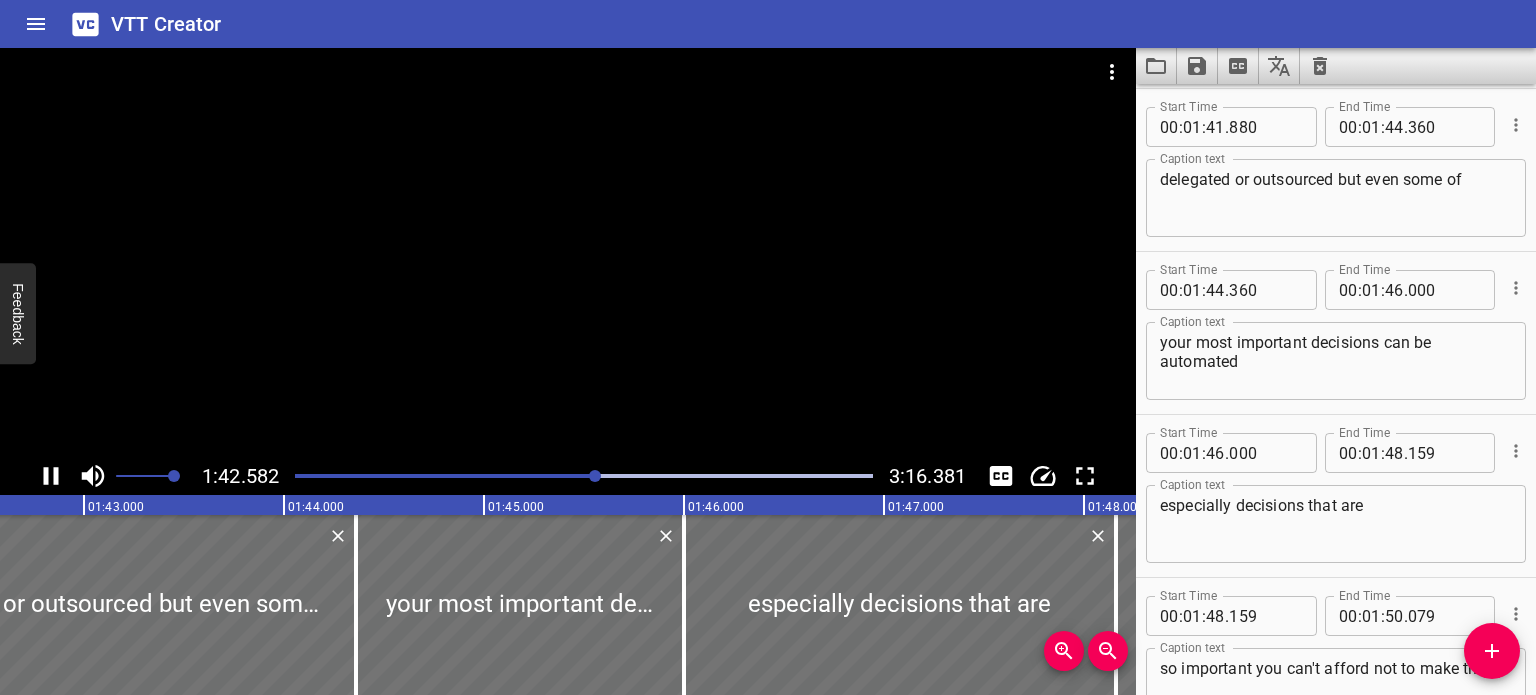 click at bounding box center [568, 252] 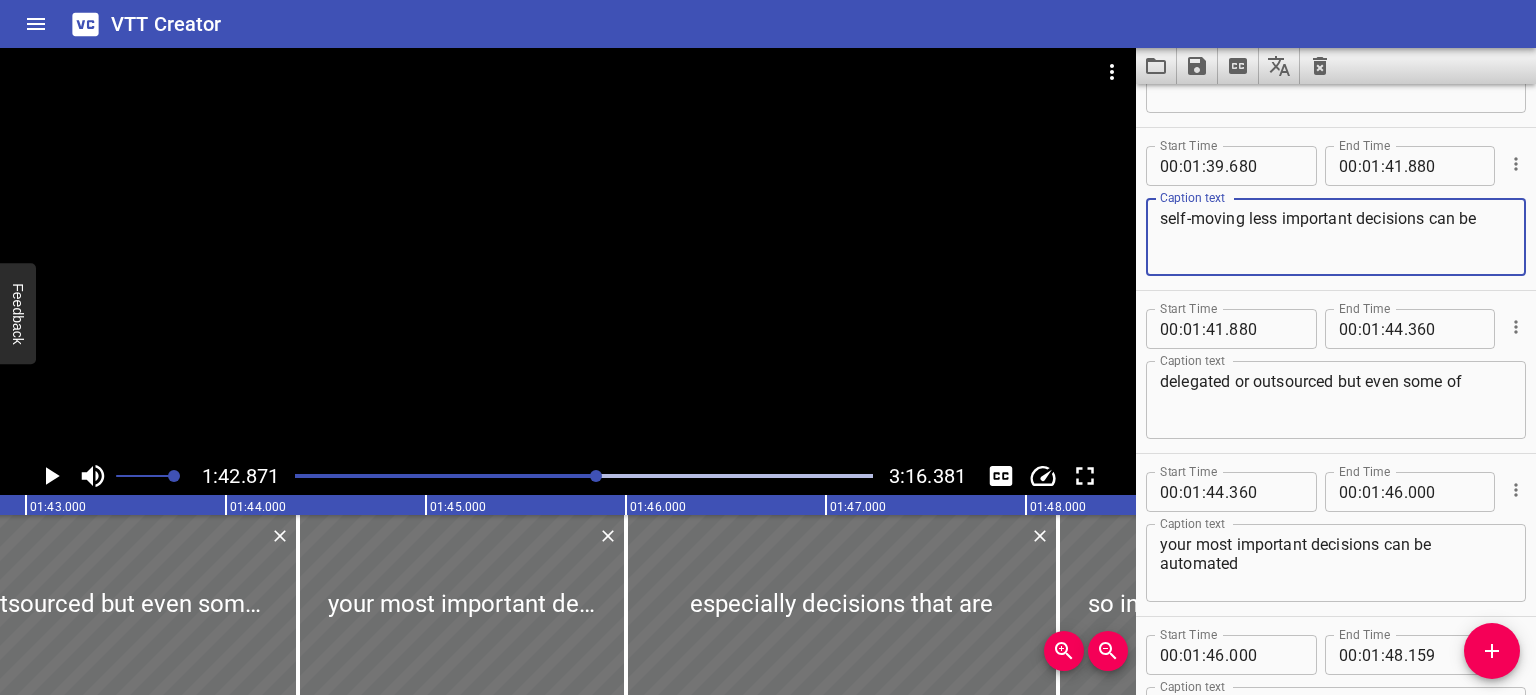 drag, startPoint x: 1248, startPoint y: 217, endPoint x: 1072, endPoint y: 214, distance: 176.02557 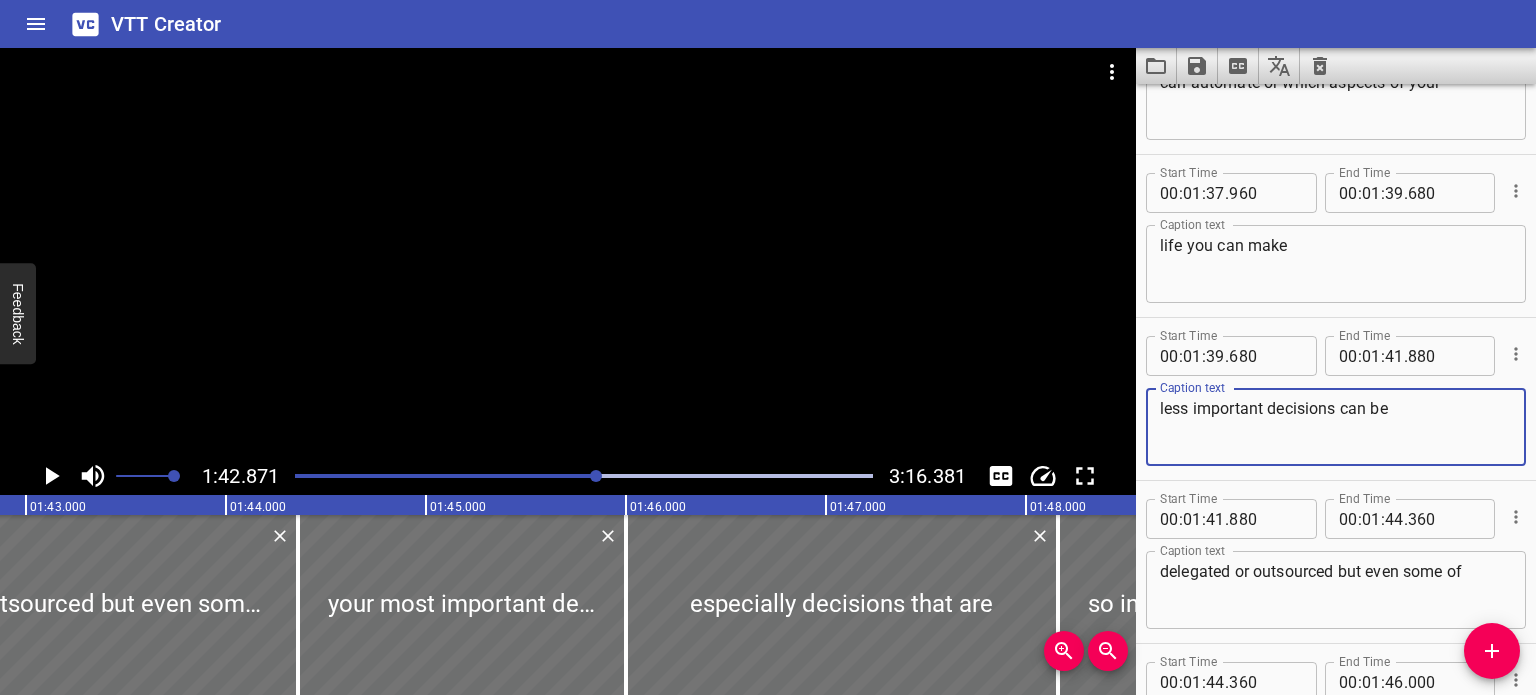 scroll, scrollTop: 6614, scrollLeft: 0, axis: vertical 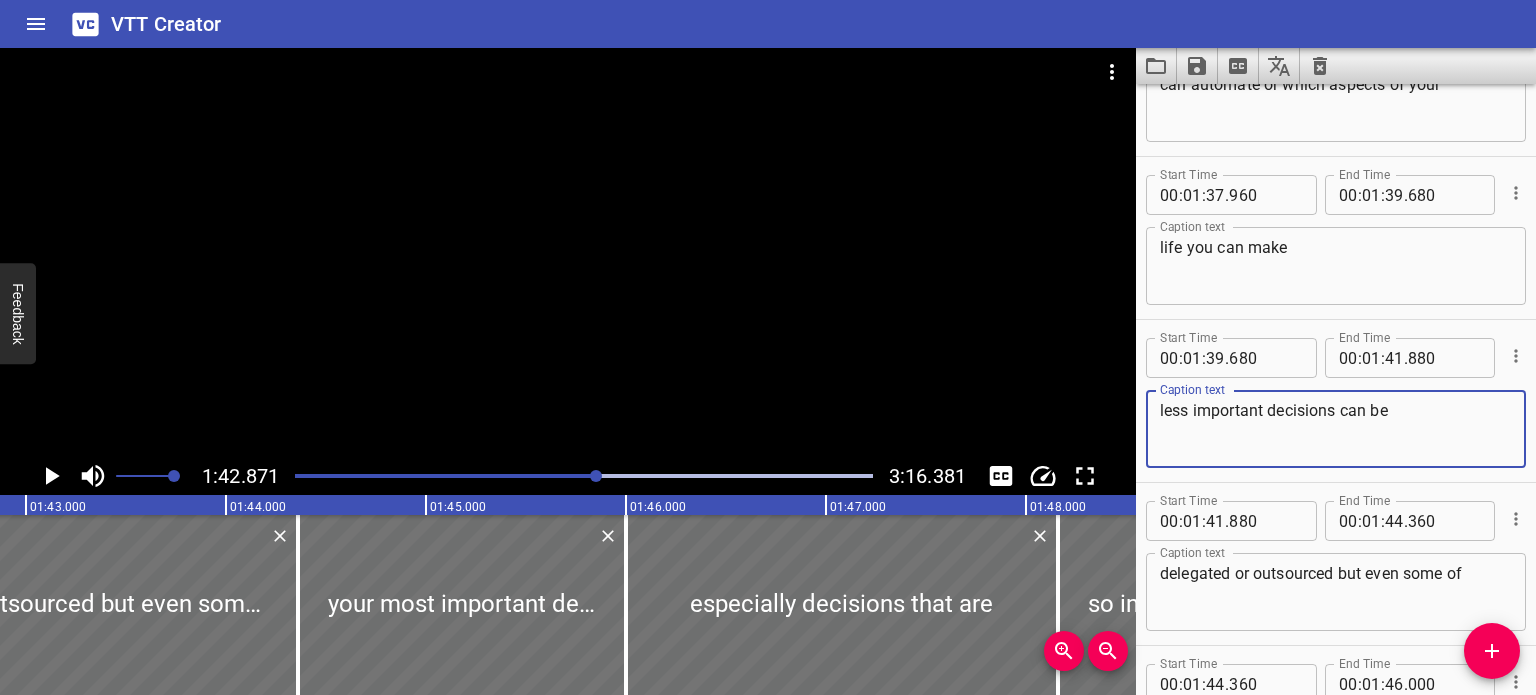 type on "less important decisions can be" 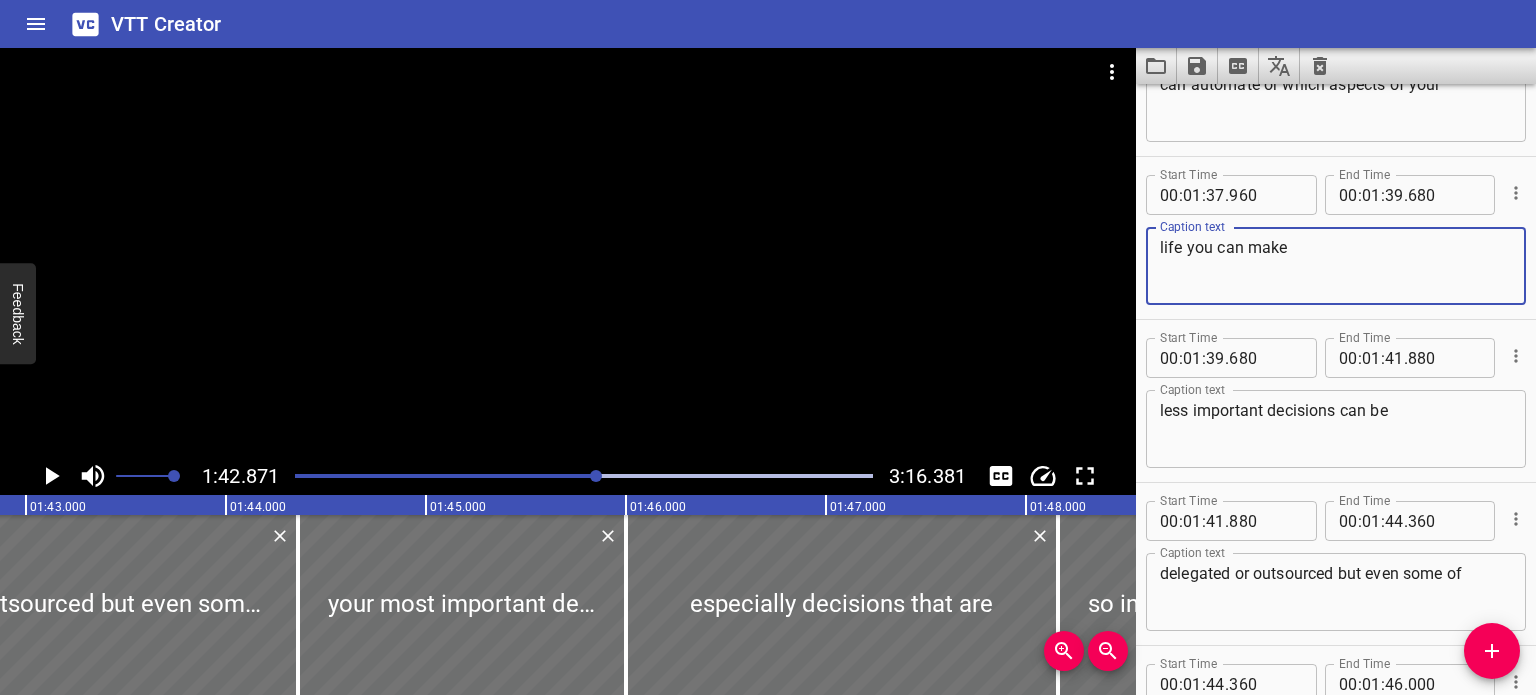 click on "life you can make" at bounding box center (1336, 266) 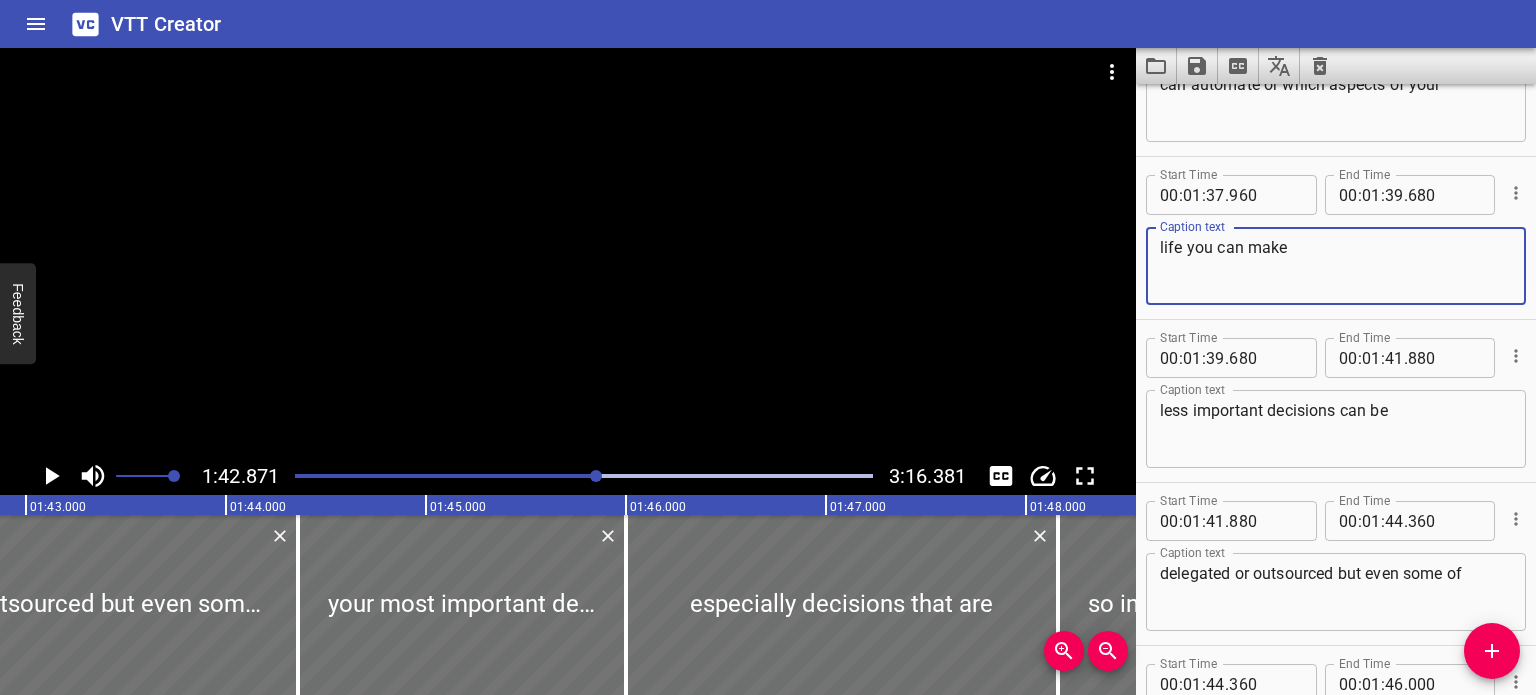 paste on "self-moving" 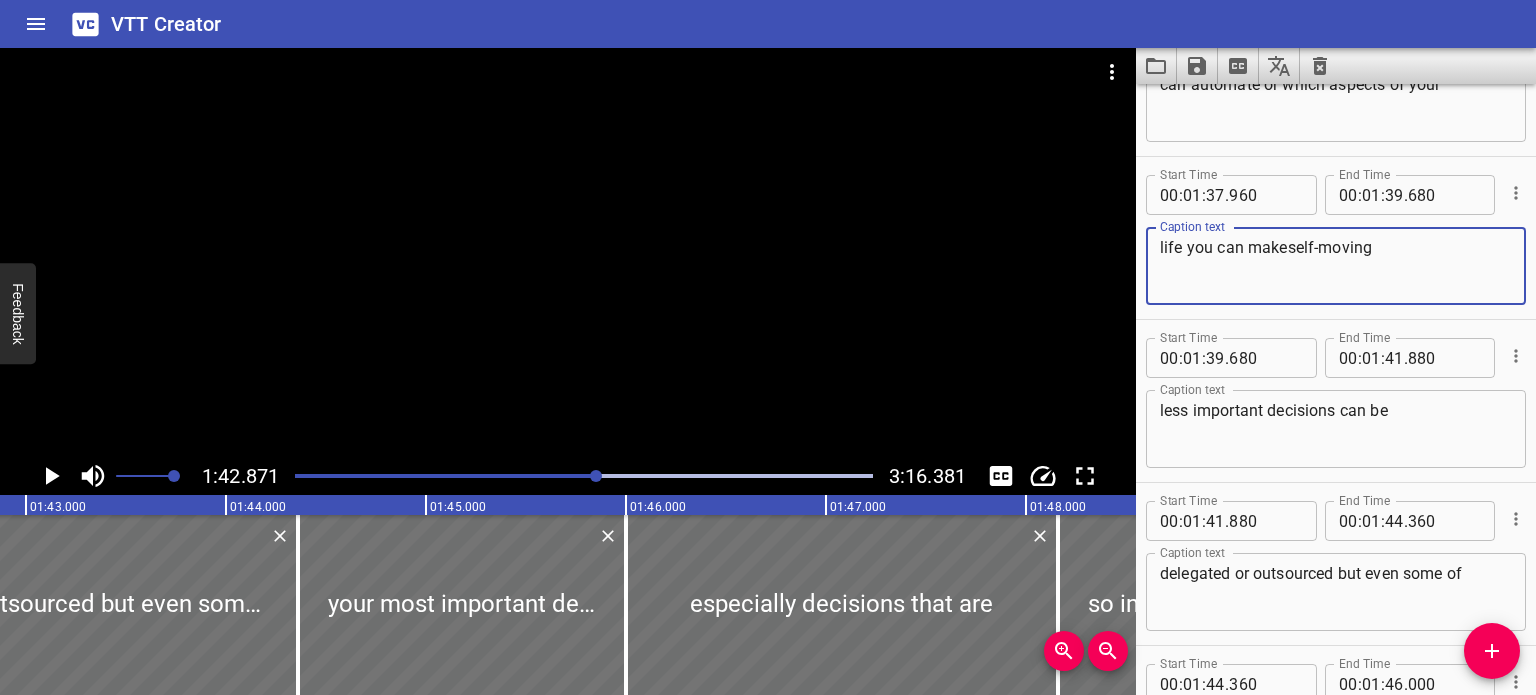 click on "life you can makeself-moving" at bounding box center [1336, 266] 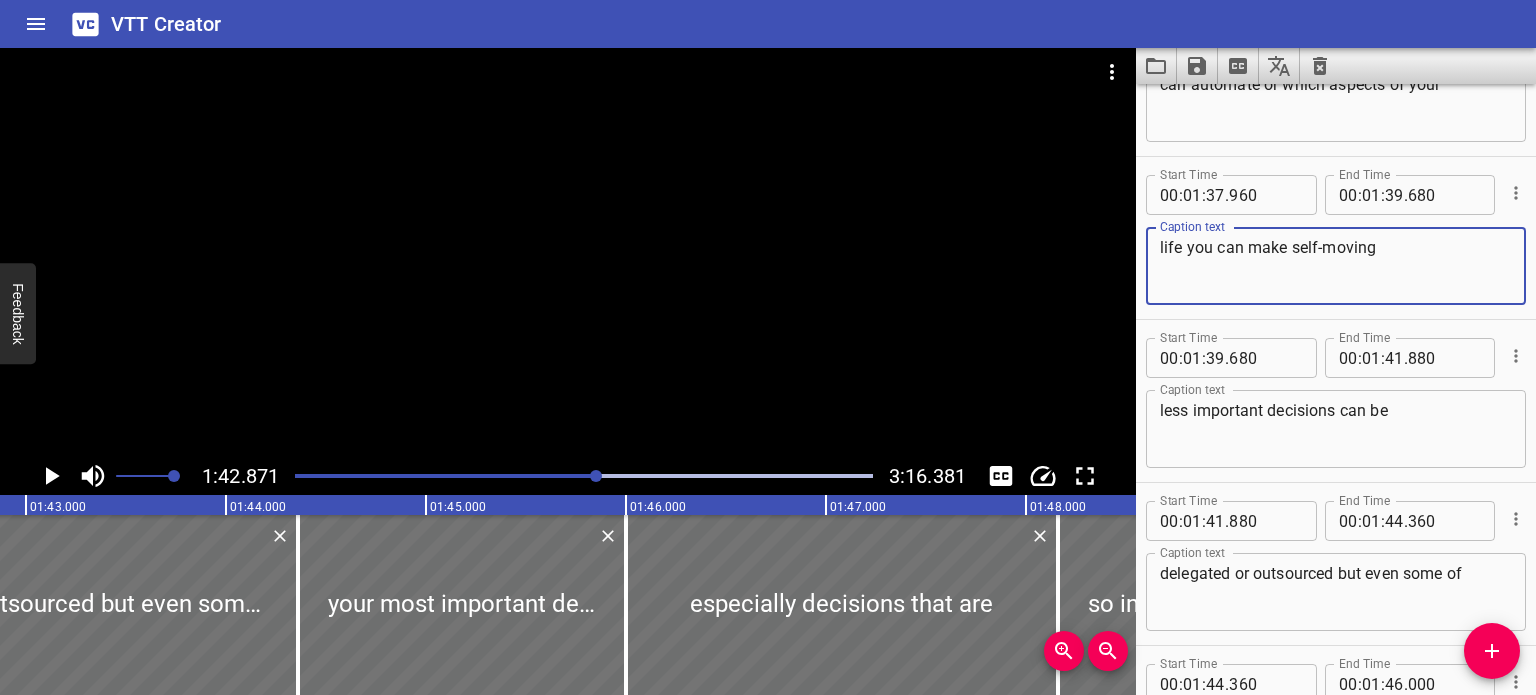 scroll, scrollTop: 6640, scrollLeft: 0, axis: vertical 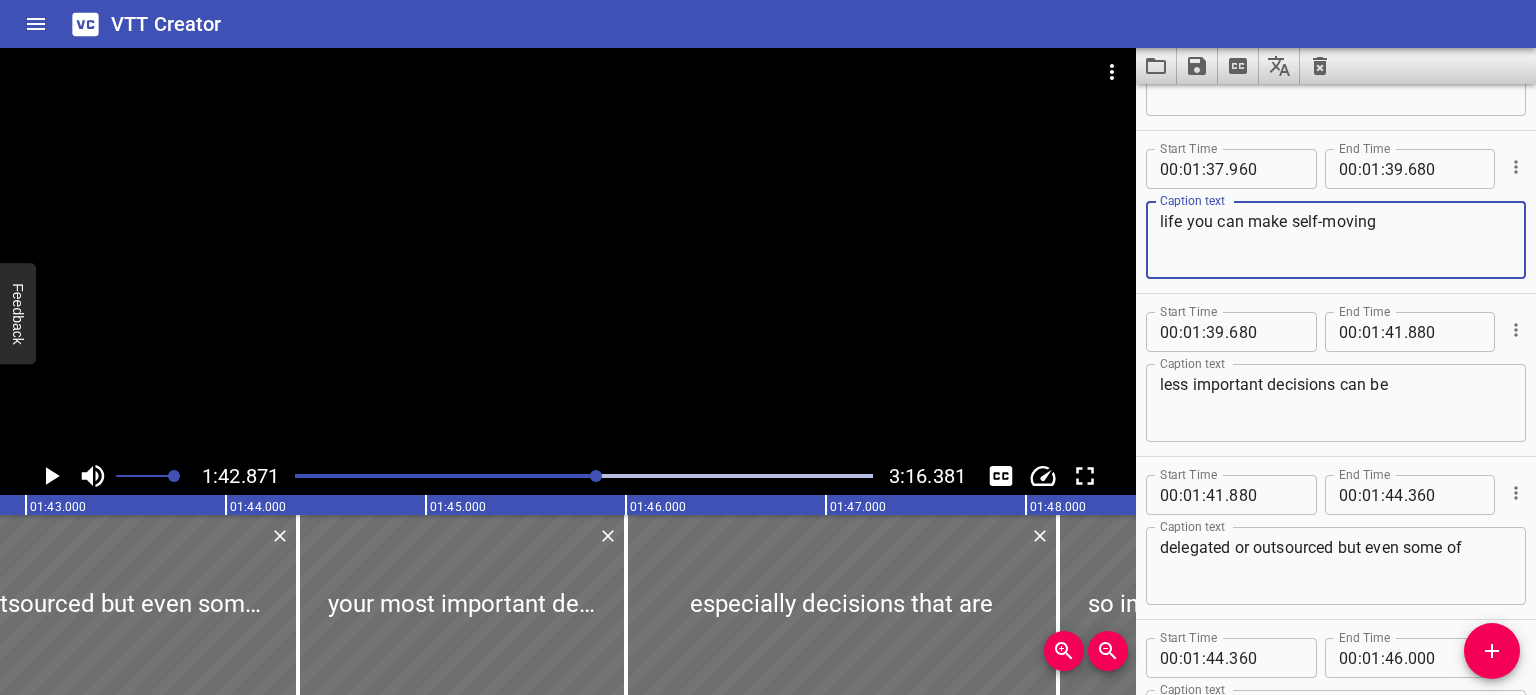 type on "life you can make self-moving" 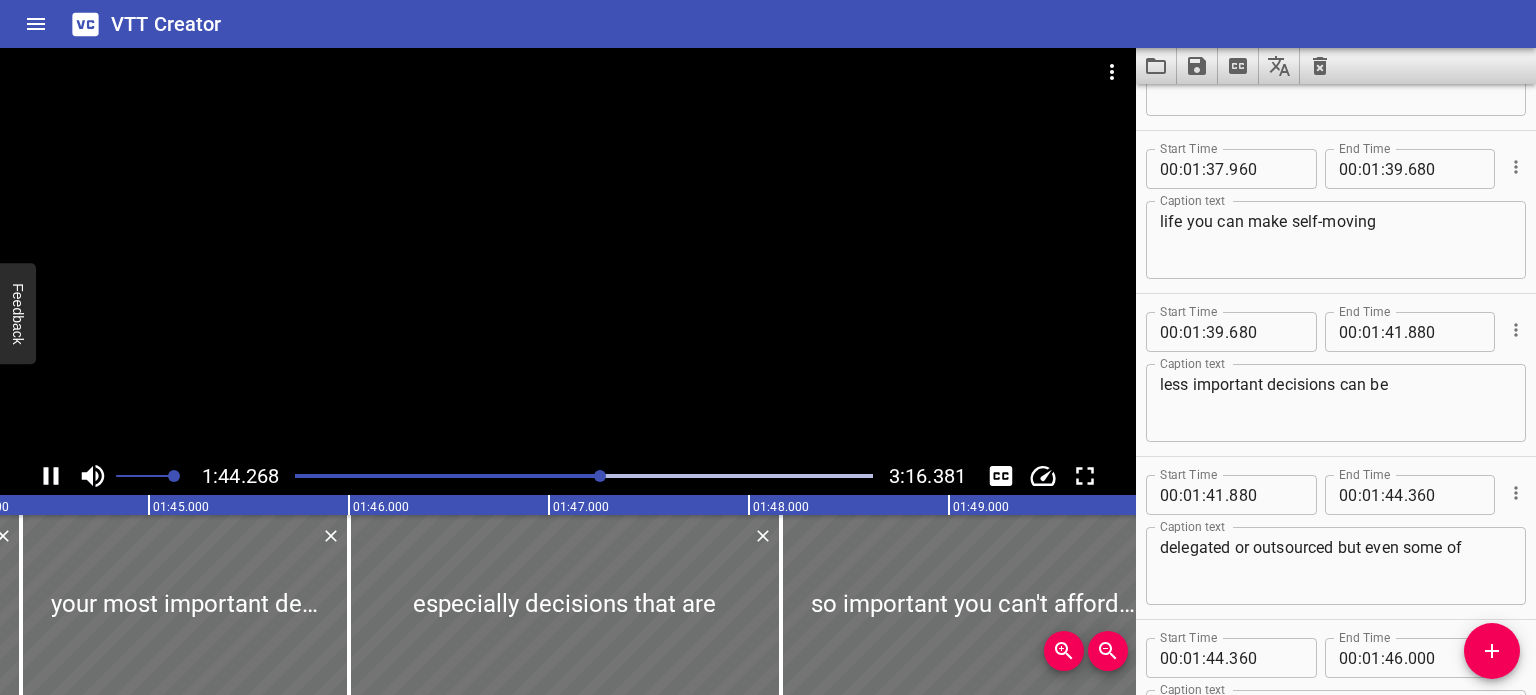 scroll, scrollTop: 0, scrollLeft: 20853, axis: horizontal 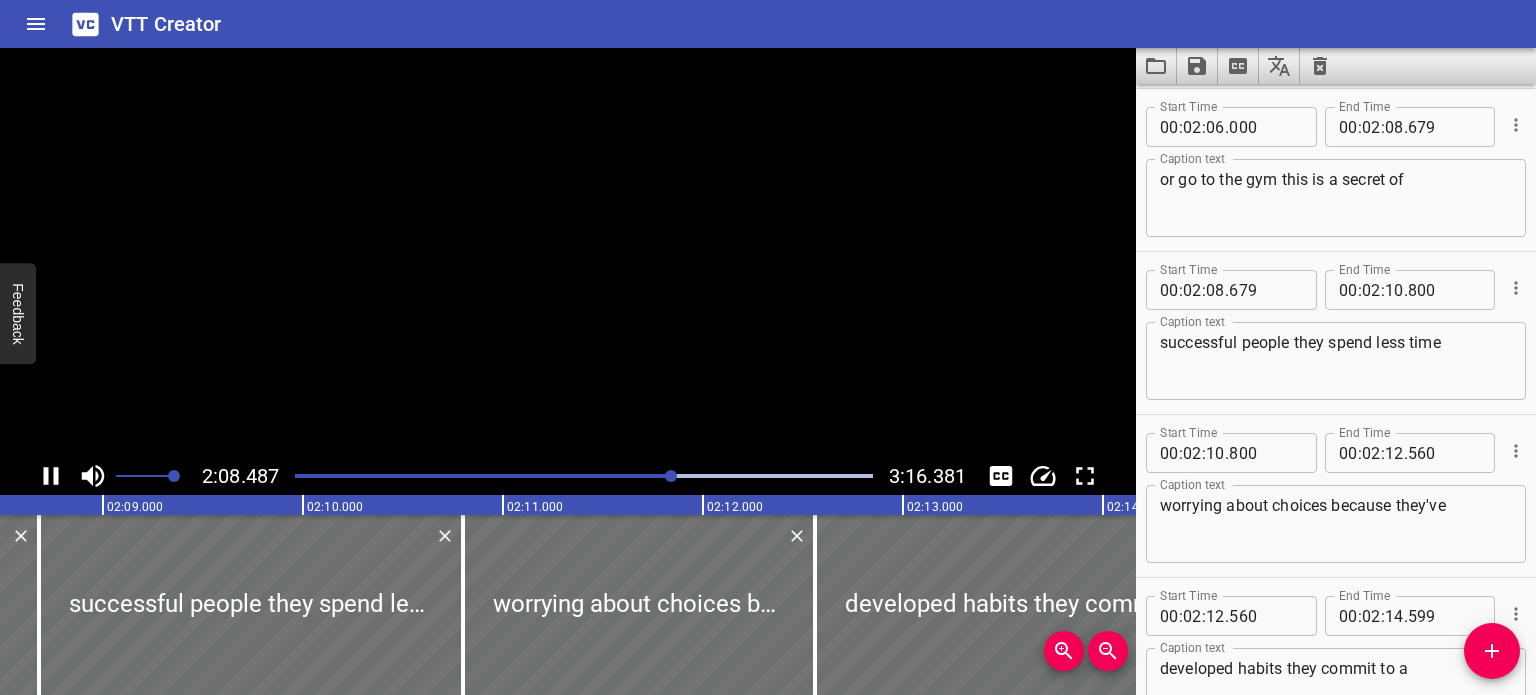 click on "Start Time 00 : 00 : 02 . 510 Start Time End Time 00 : 00 : 05 . 080 End Time Caption text [Music] Caption text Start Time 00 : 00 : 05 . 080 Start Time End Time 00 : 00 : 07 . 799 End Time Caption text people make decisions every day.
hundreds of them  Caption text Start Time 00 : 00 : 07 . 799 Start Time End Time 00 : 00 : 10 . 599 End Time Caption text some decisions are small such as Caption text Start Time 00 : 00 : 10 . 599 Start Time End Time 00 : 00 : 12 . 080 End Time Caption text where to eat lunch or what song to play on your phone  Caption text Start Time 00 : 00 : 12 . 080 Start Time End Time 00 : 00 : 15 . 040 End Time Caption text other decisions are large Caption text Start Time 00 : 00 : 15 . 040 Start Time End Time 00 : 00 : 16 . 760 End Time Caption text such as where to attend college or which house to buy Caption text Start Time 00 : 00 : 16 . 760 Start Time End Time 00 : 00 : 20 . 240 End Time Caption text people like to have choices Caption text Start Time 00 : 00 : 20 . 240 Start Time" at bounding box center (1336, -2112) 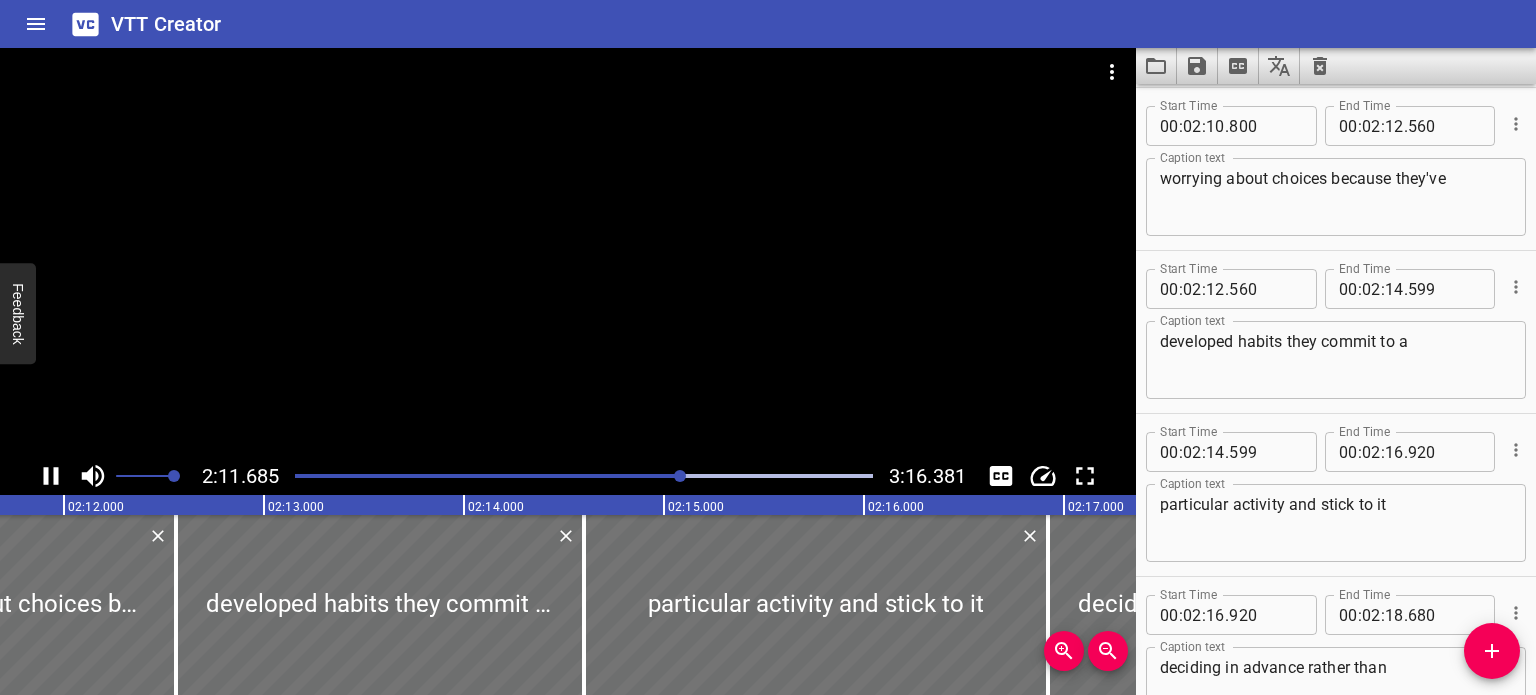 click at bounding box center [568, 252] 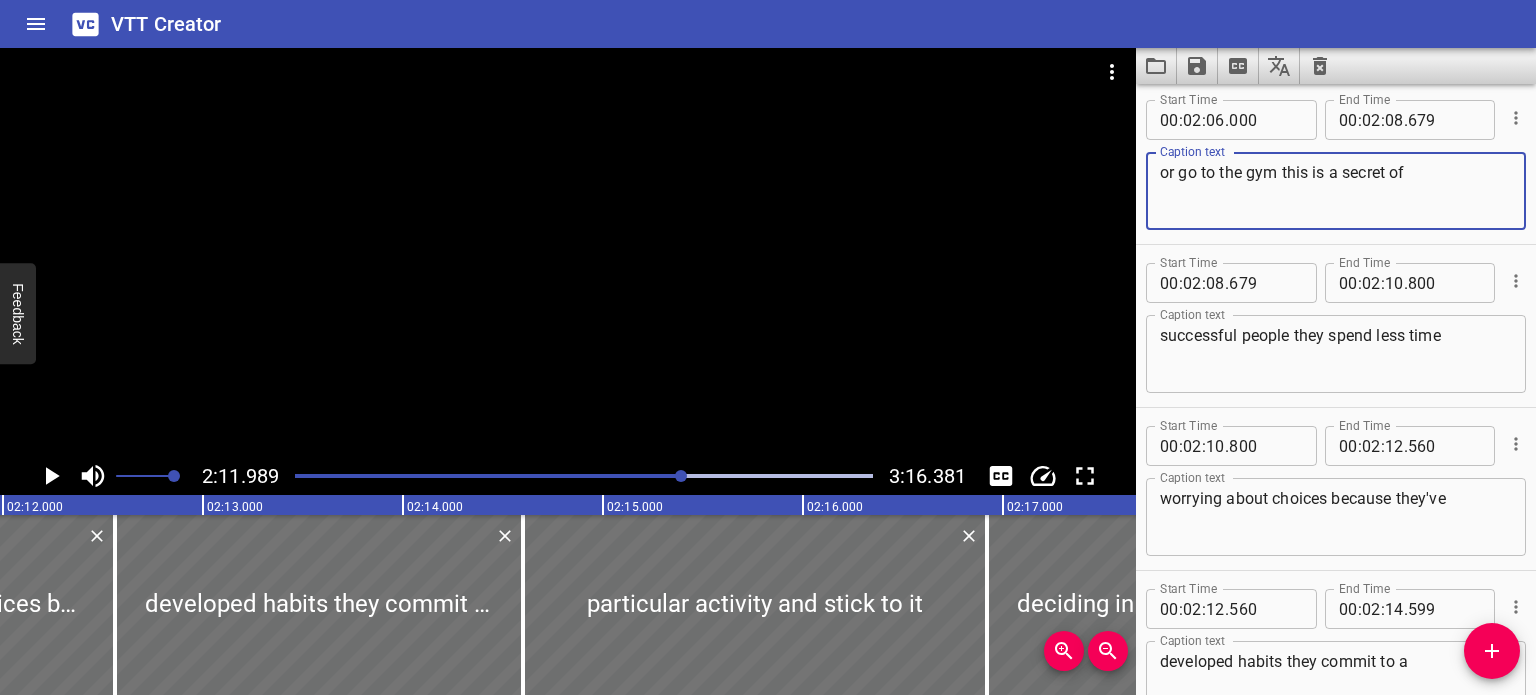drag, startPoint x: 1409, startPoint y: 172, endPoint x: 1280, endPoint y: 171, distance: 129.00388 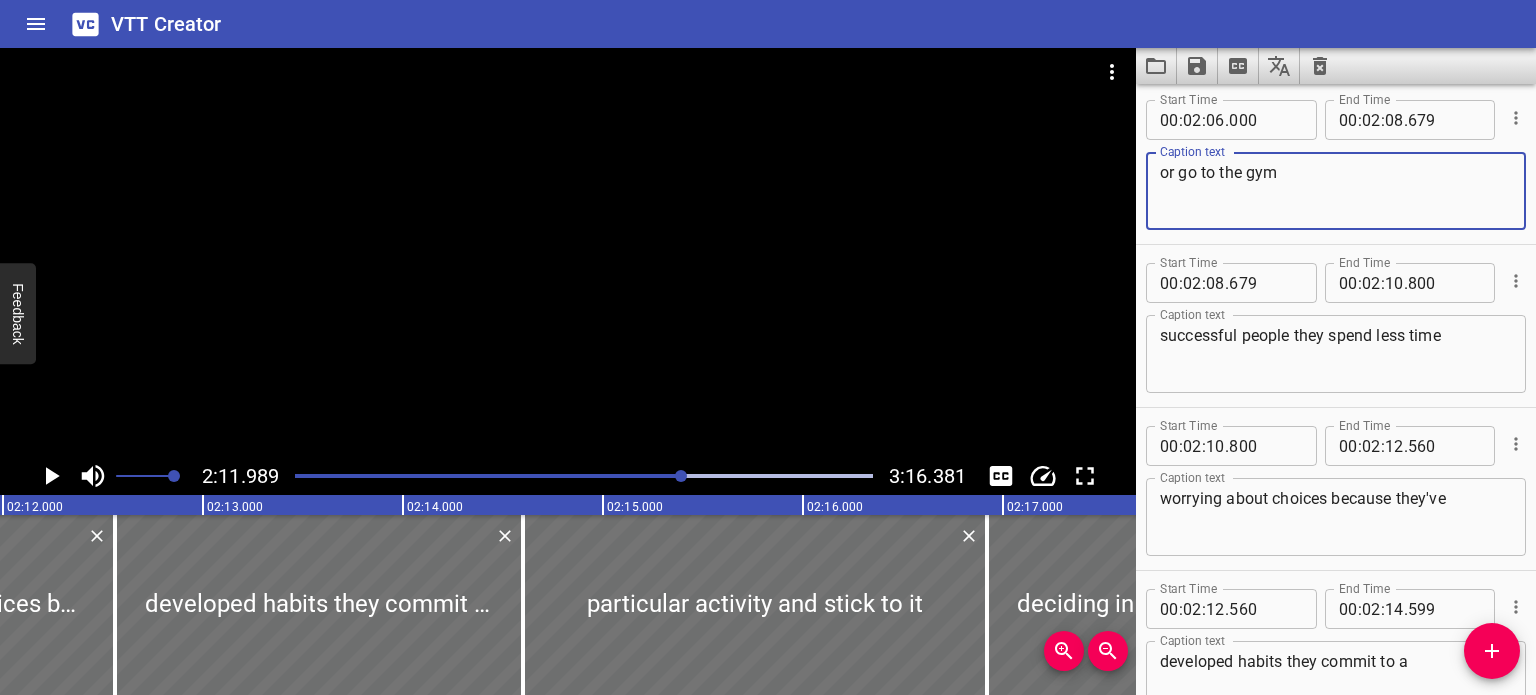 type on "or go to the gym" 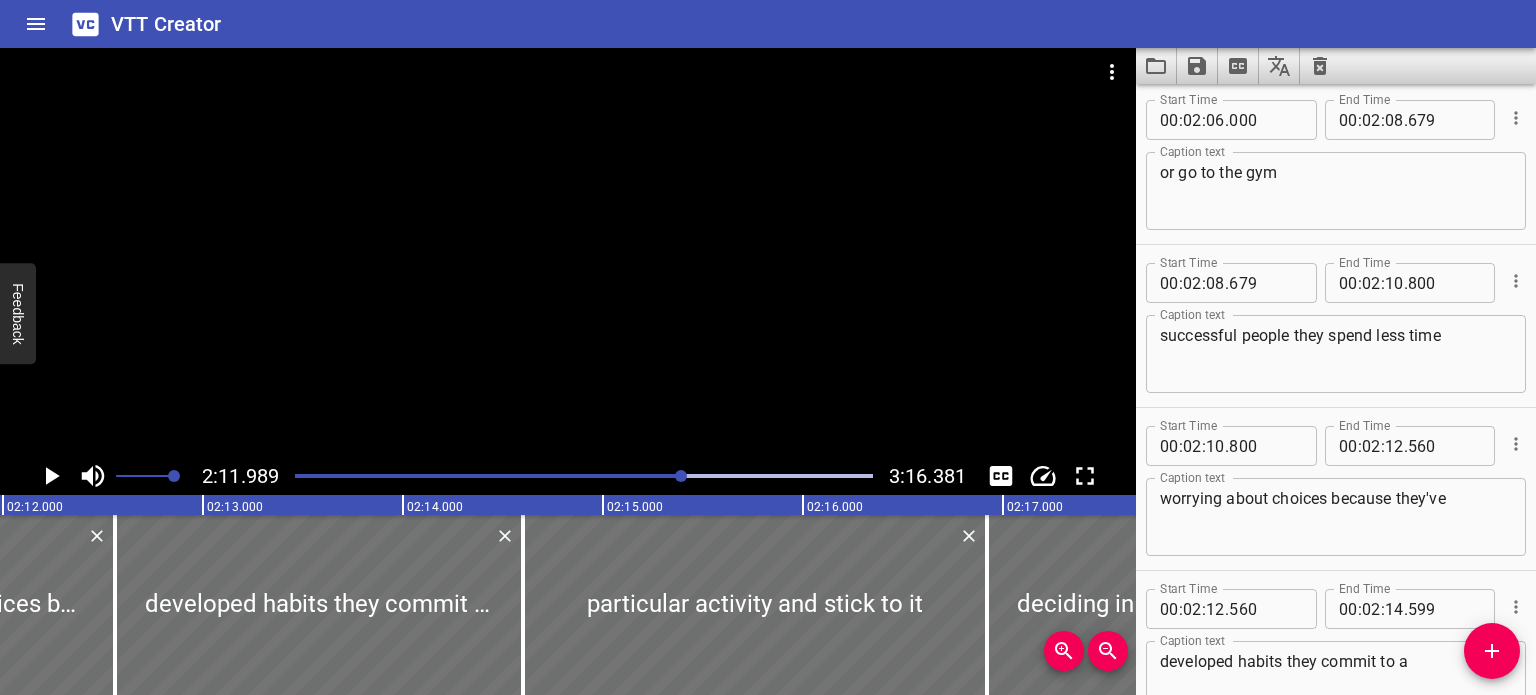click on "successful people they spend less time Caption text" at bounding box center [1336, 354] 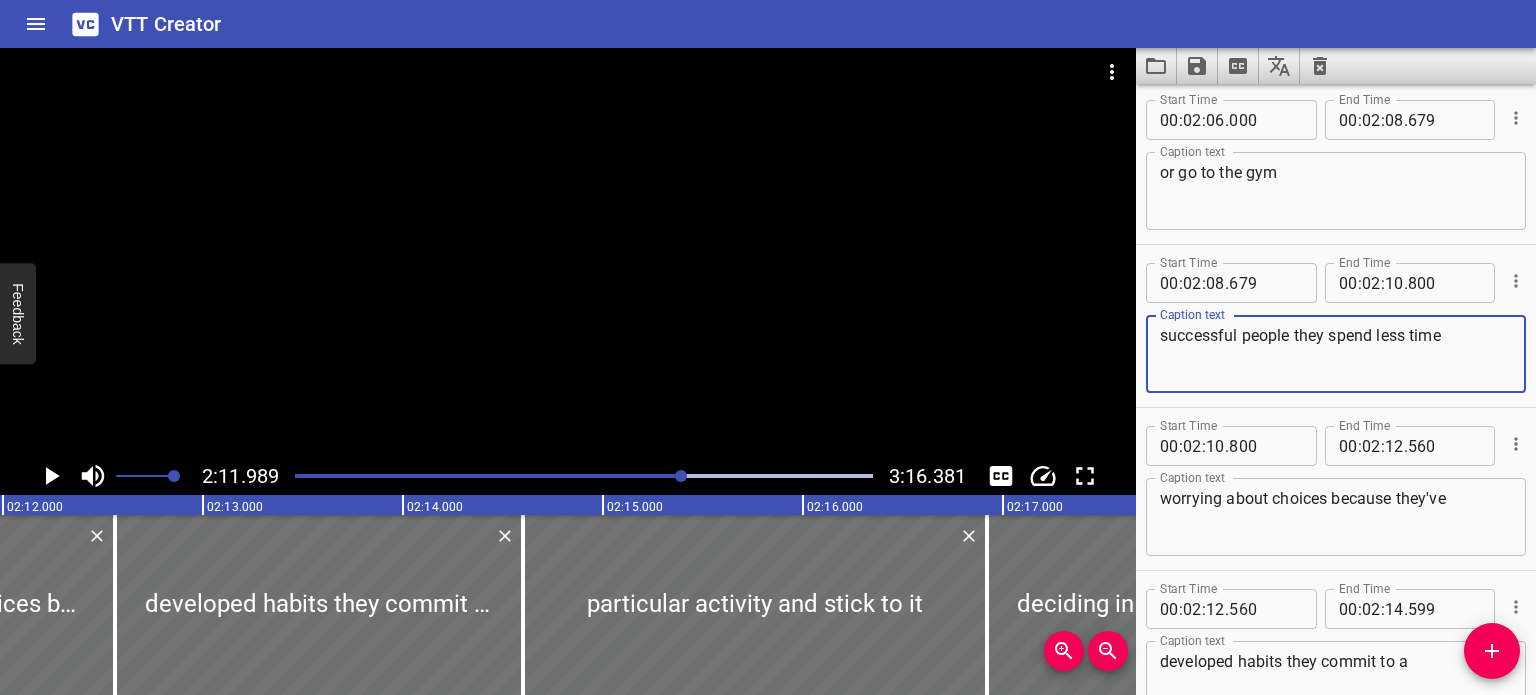 paste on "this is a secret of" 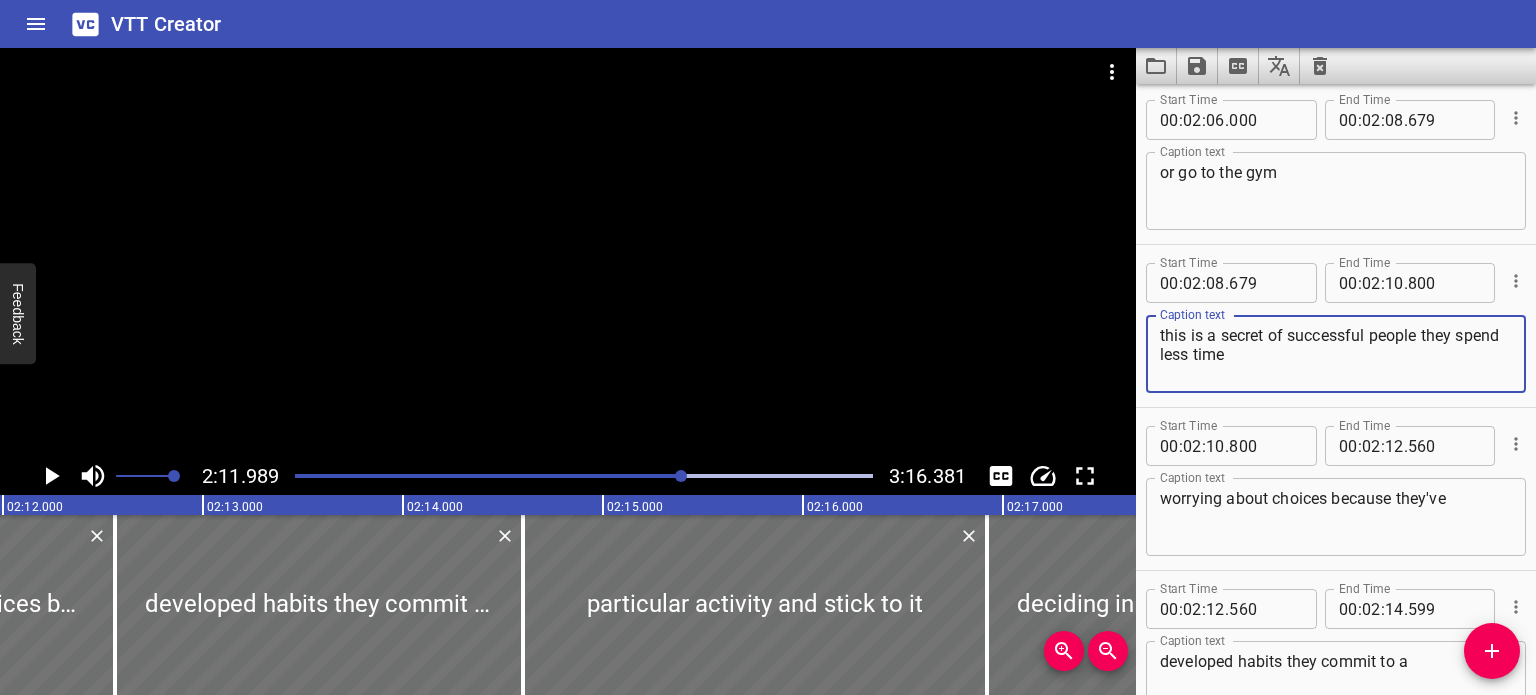click on "this is a secret of successful people they spend less time" at bounding box center (1336, 354) 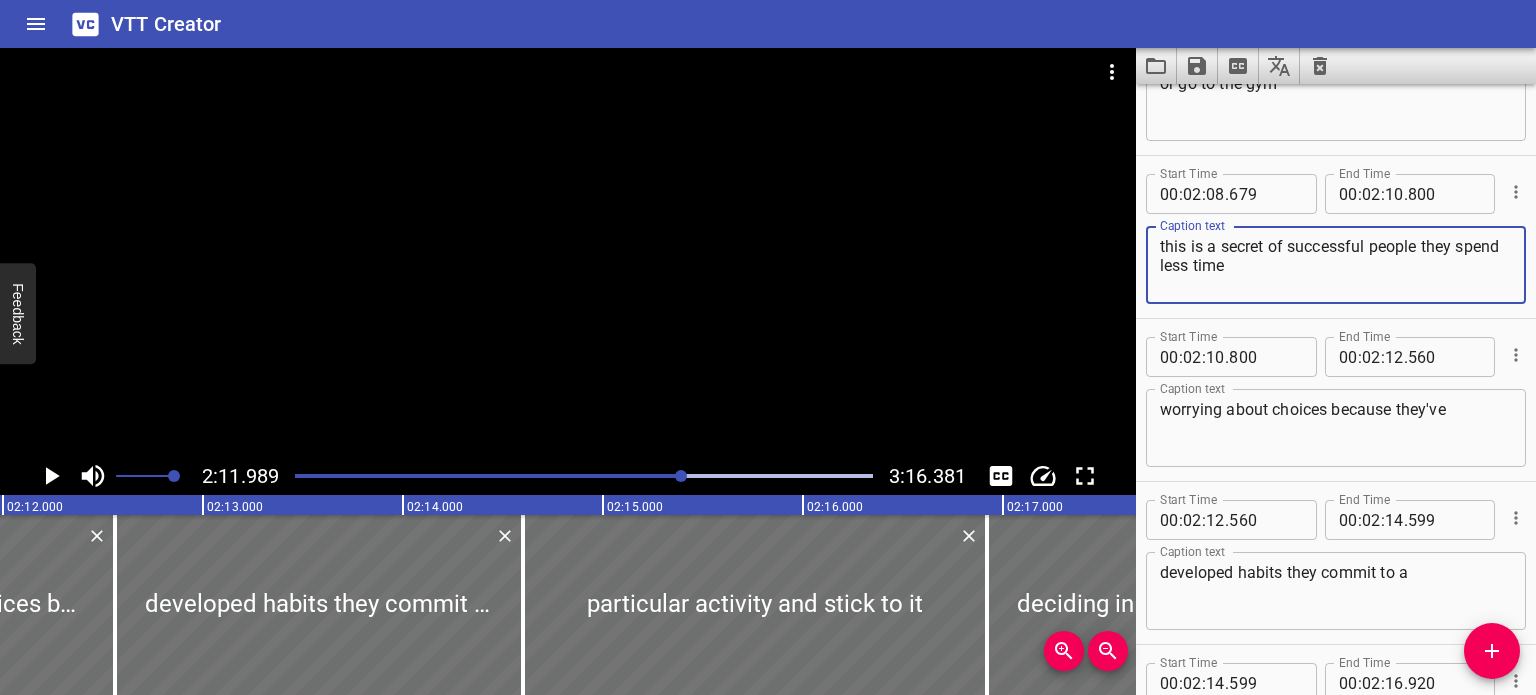type on "this is a secret of successful people they spend less time" 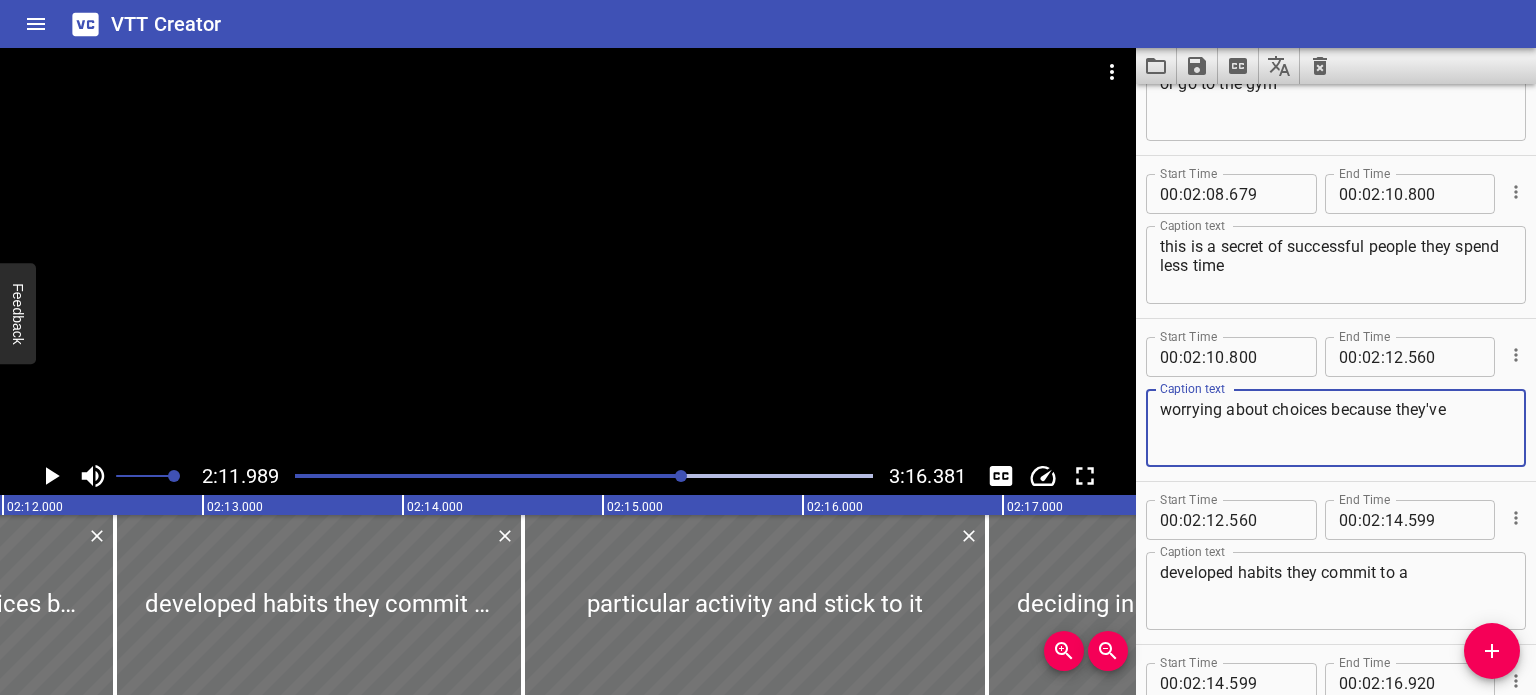 drag, startPoint x: 1454, startPoint y: 407, endPoint x: 1399, endPoint y: 415, distance: 55.578773 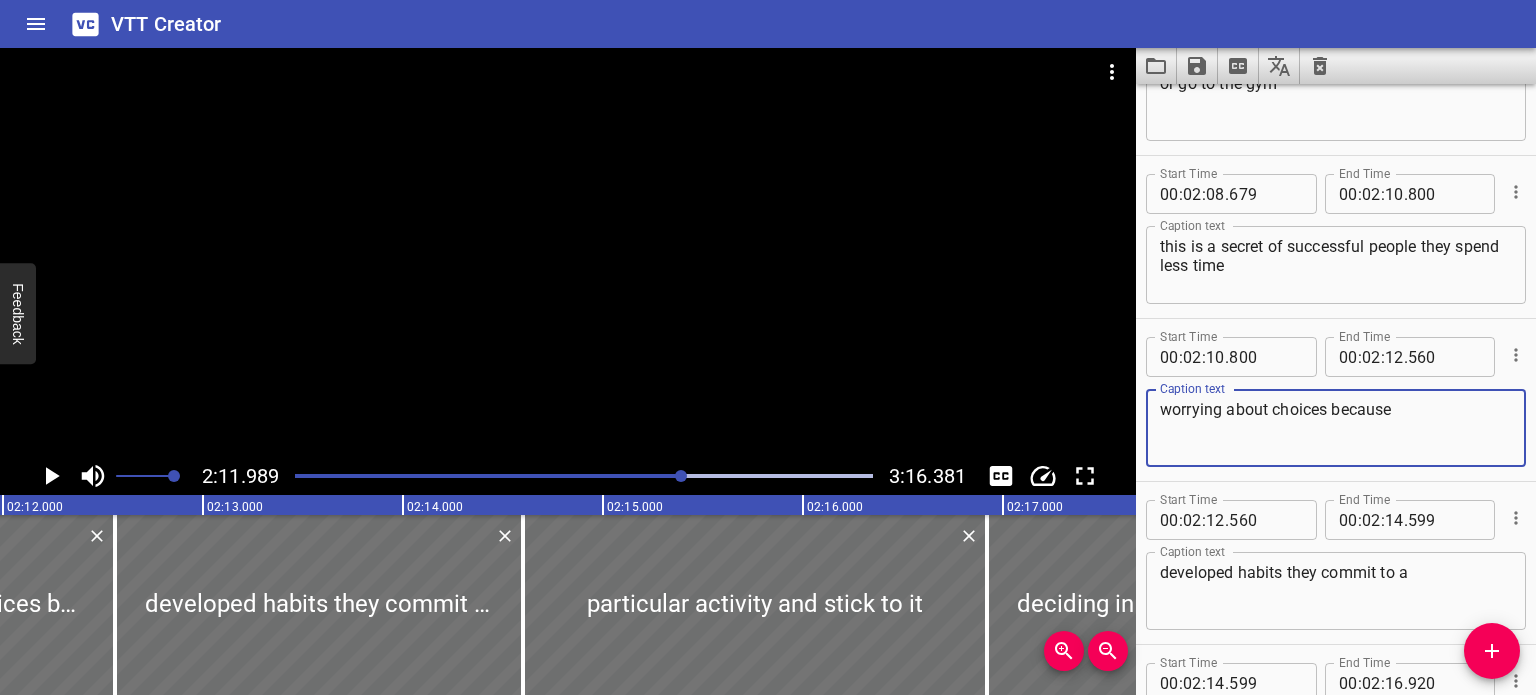 type on "worrying about choices because" 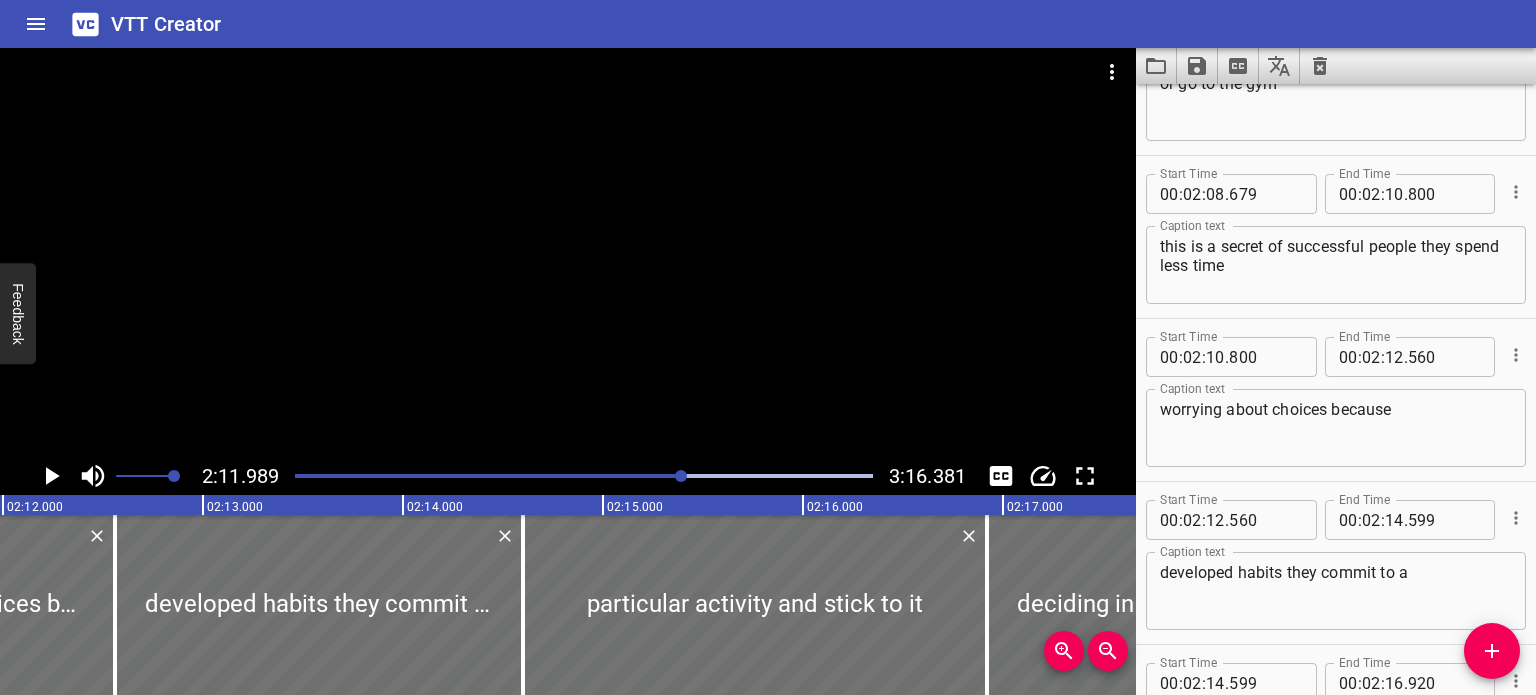 click on "developed habits they commit to a Caption text" at bounding box center (1336, 591) 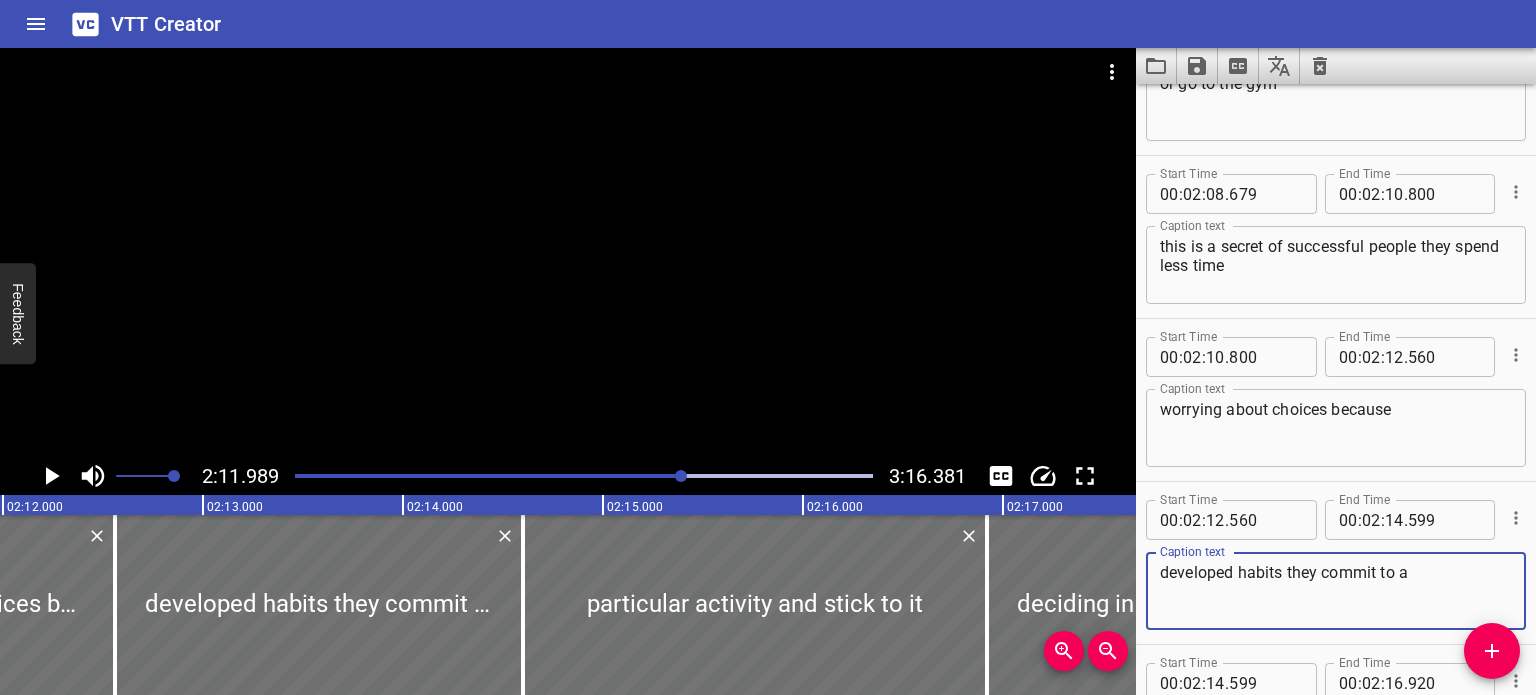 paste on "they've" 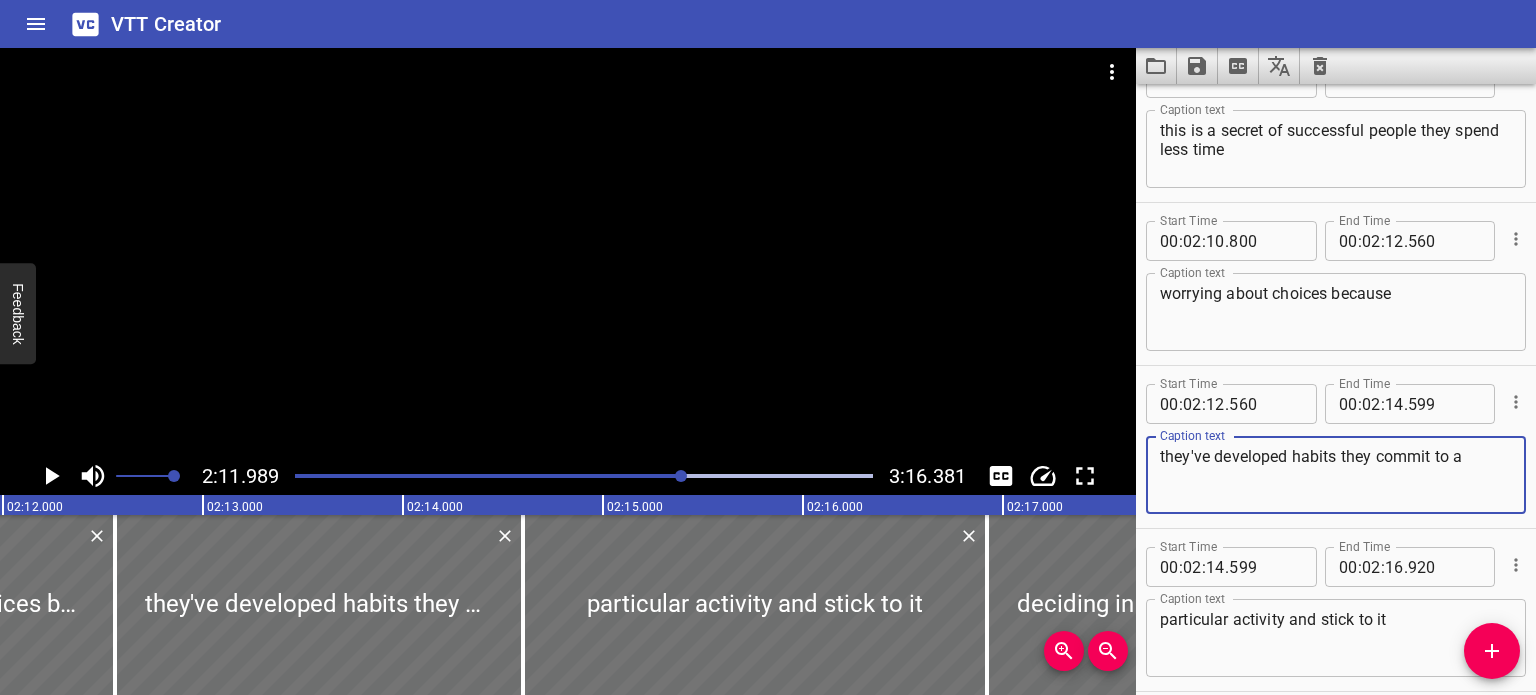 type on "they've developed habits they commit to a" 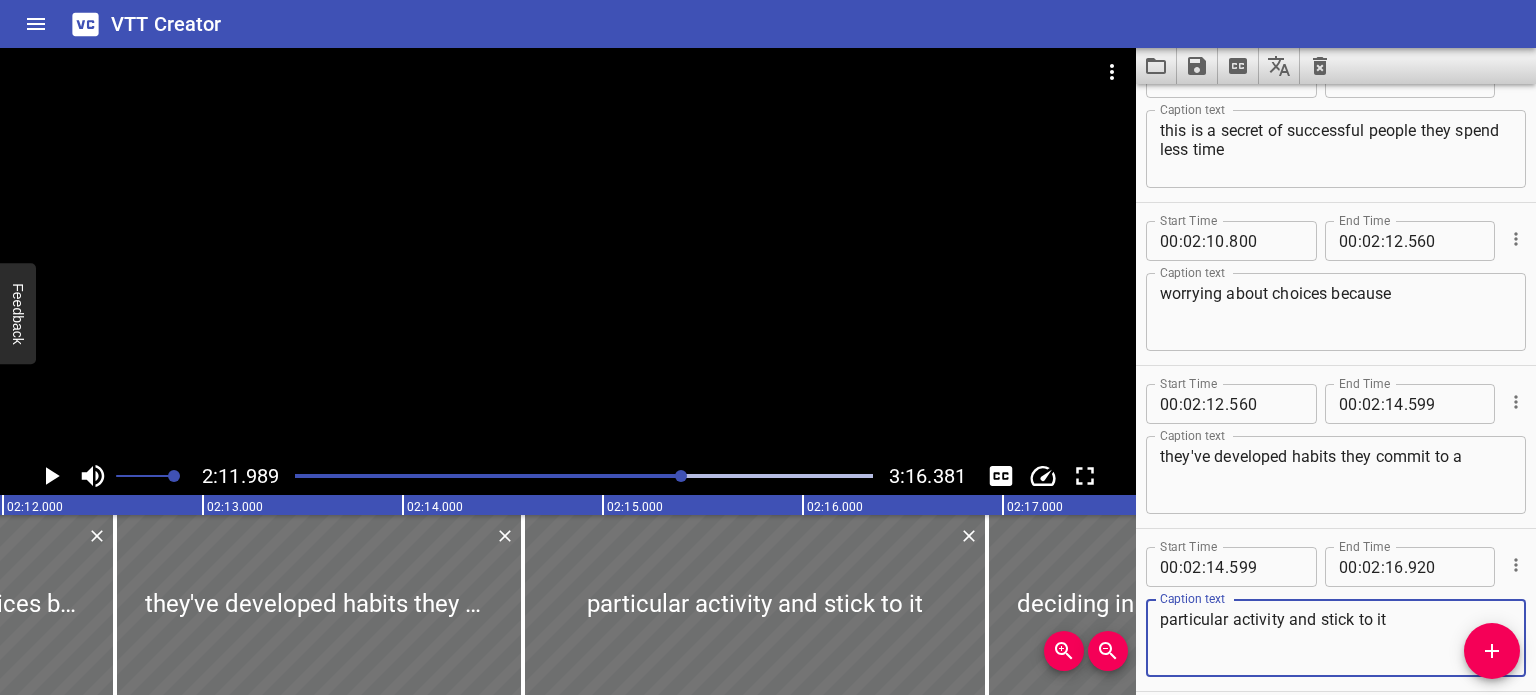 click on "particular activity and stick to it" at bounding box center [1336, 638] 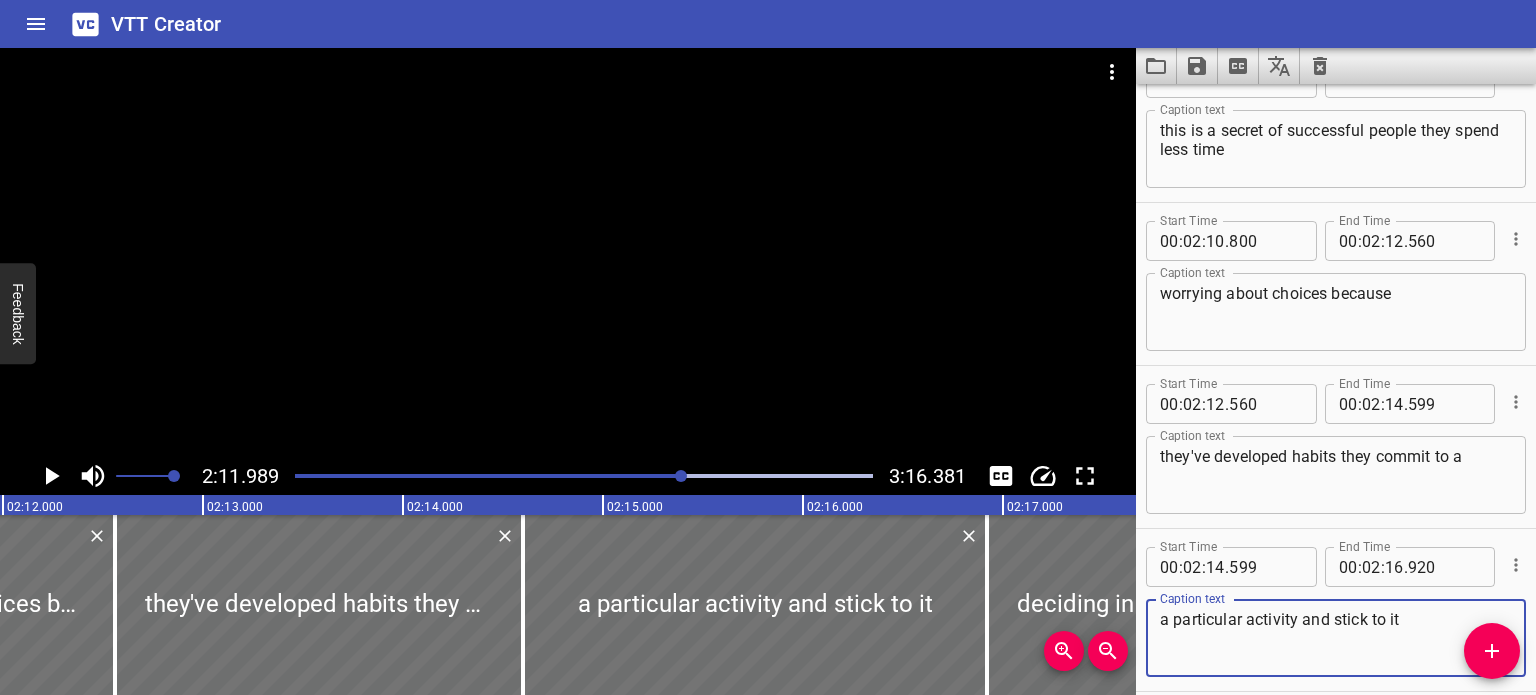 type on "a particular activity and stick to it" 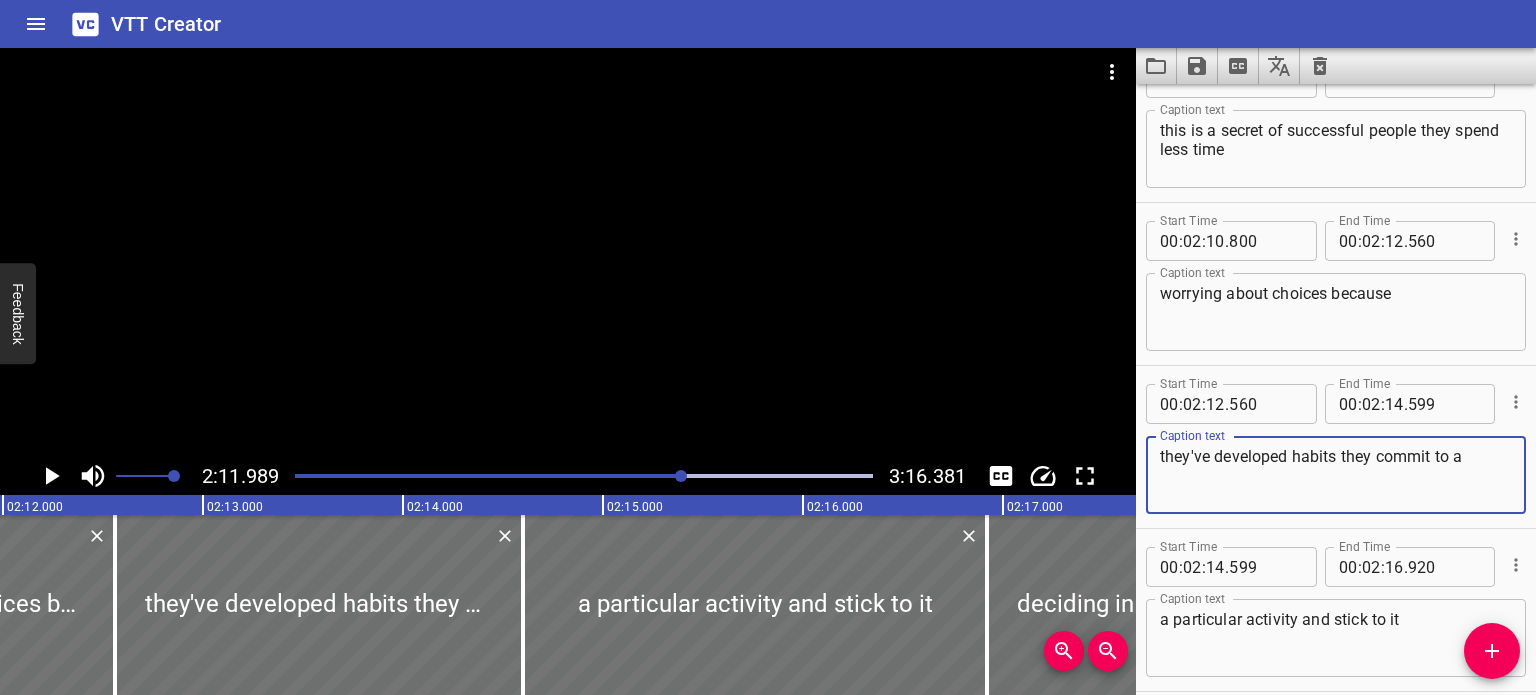 click on "they've developed habits they commit to a" at bounding box center (1336, 475) 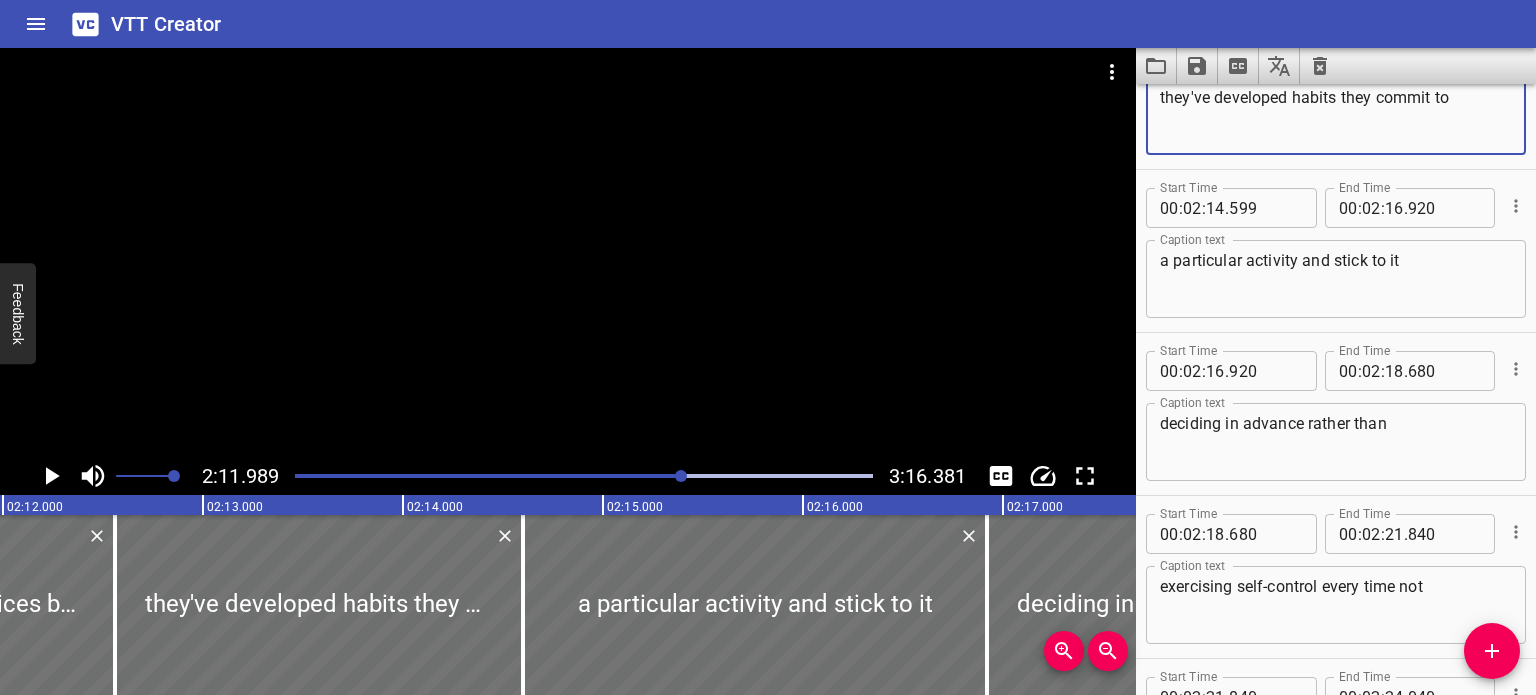 scroll, scrollTop: 9654, scrollLeft: 0, axis: vertical 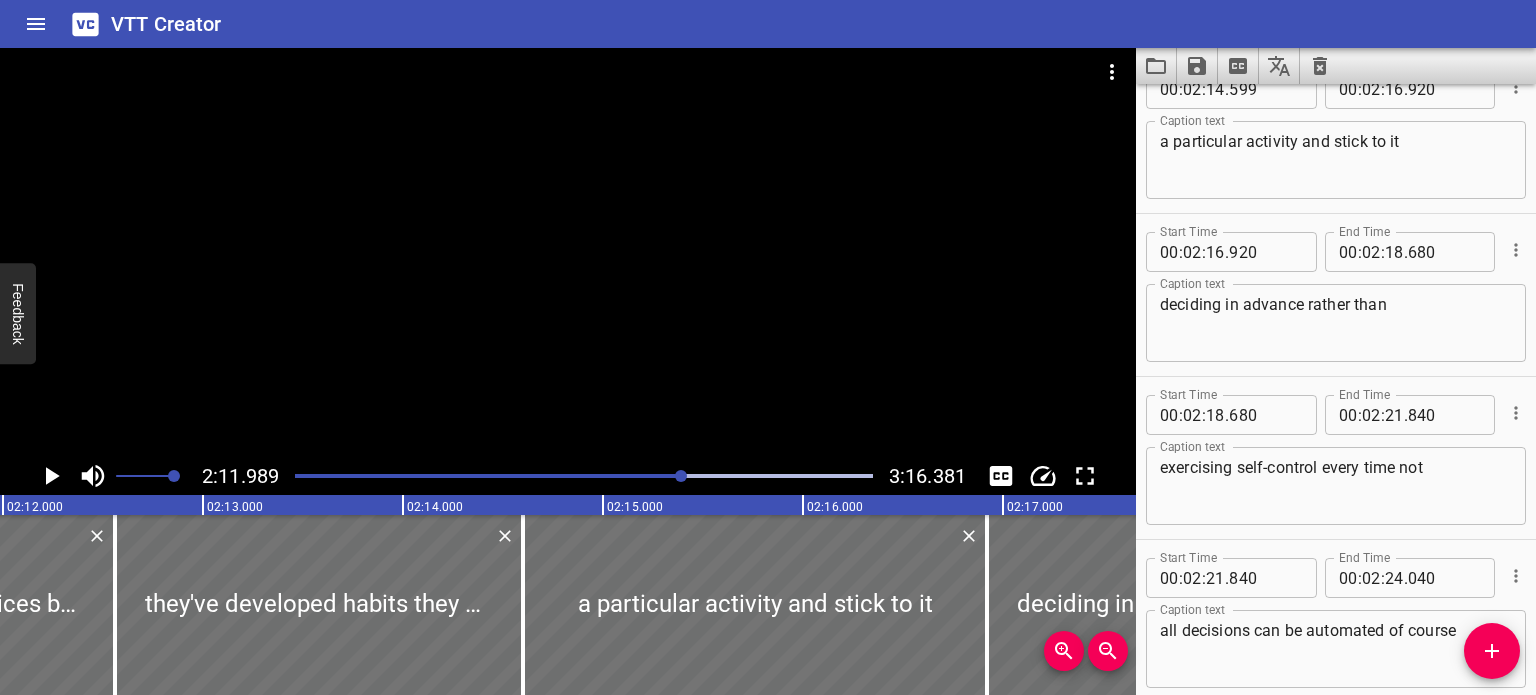 type on "they've developed habits they commit to" 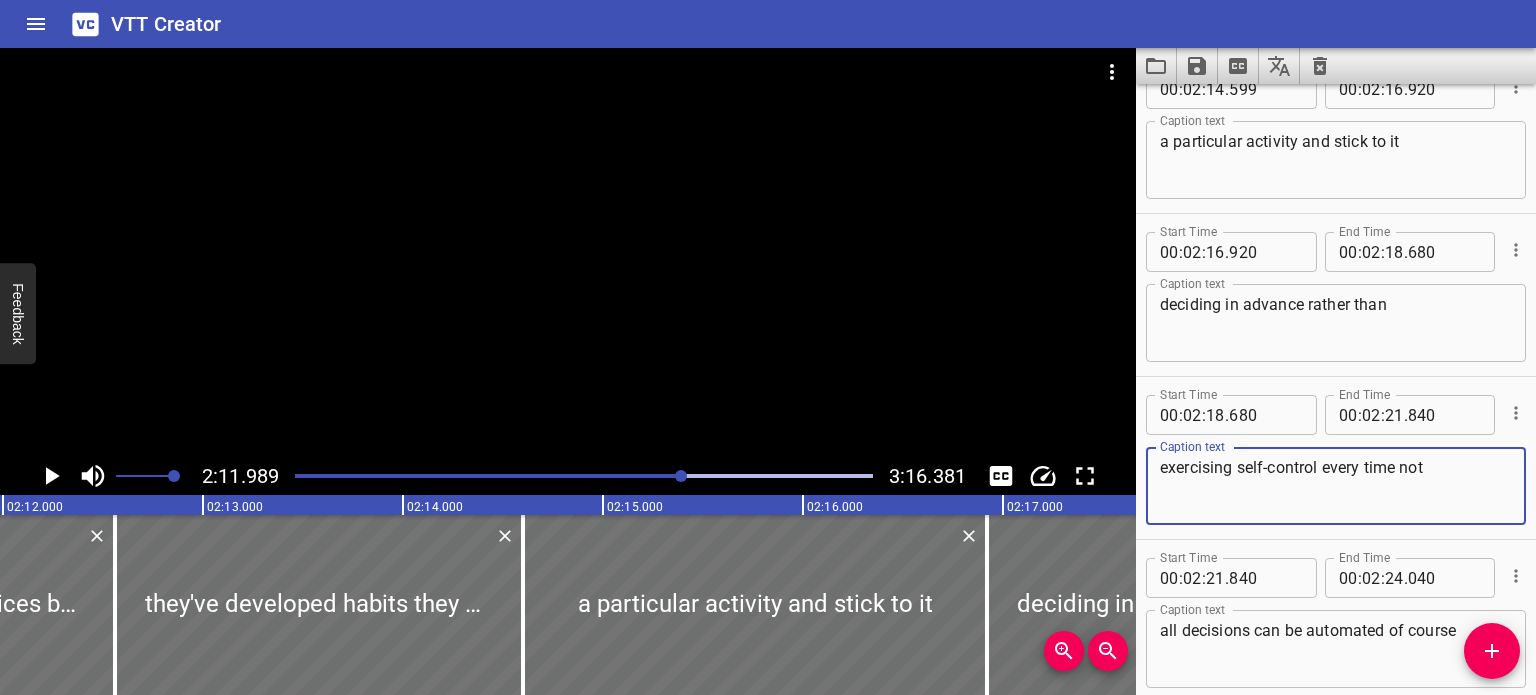 click on "exercising self-control every time not" at bounding box center (1336, 486) 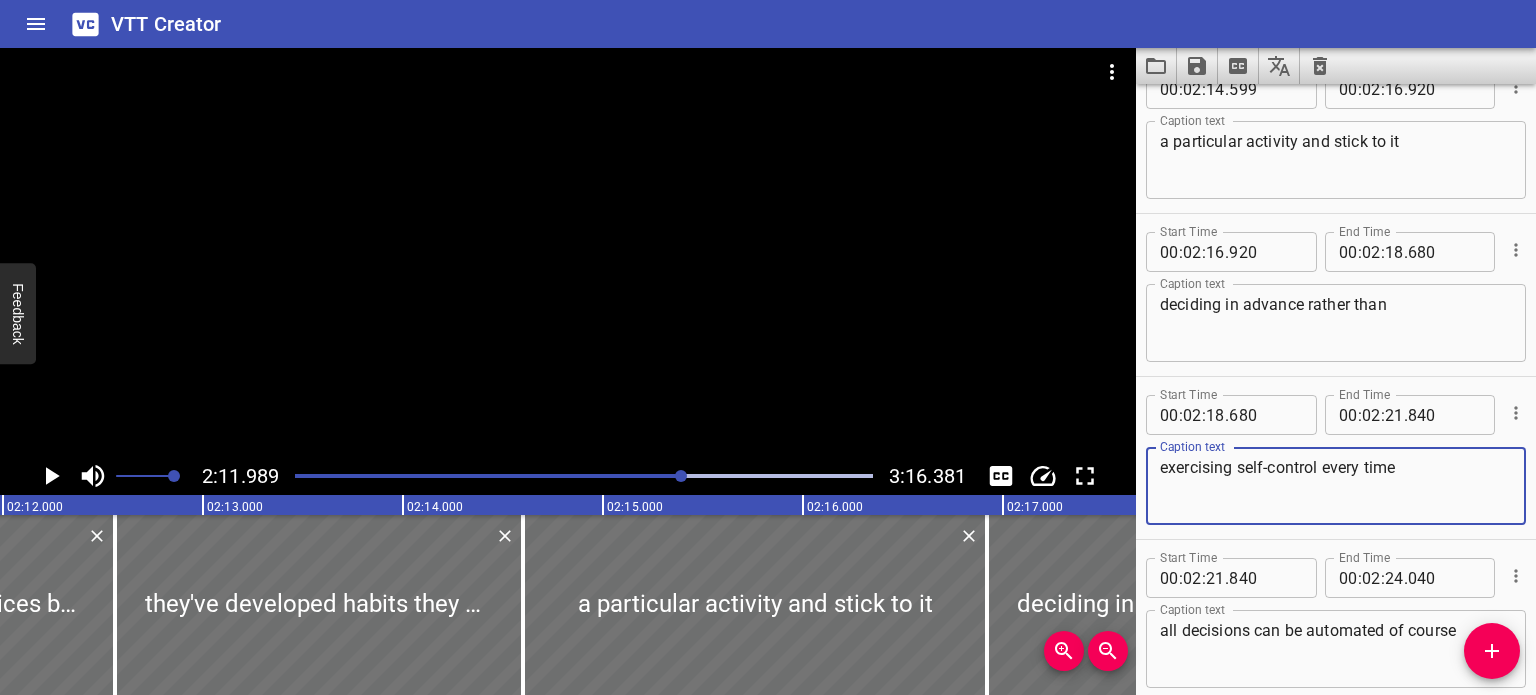 type on "exercising self-control every time" 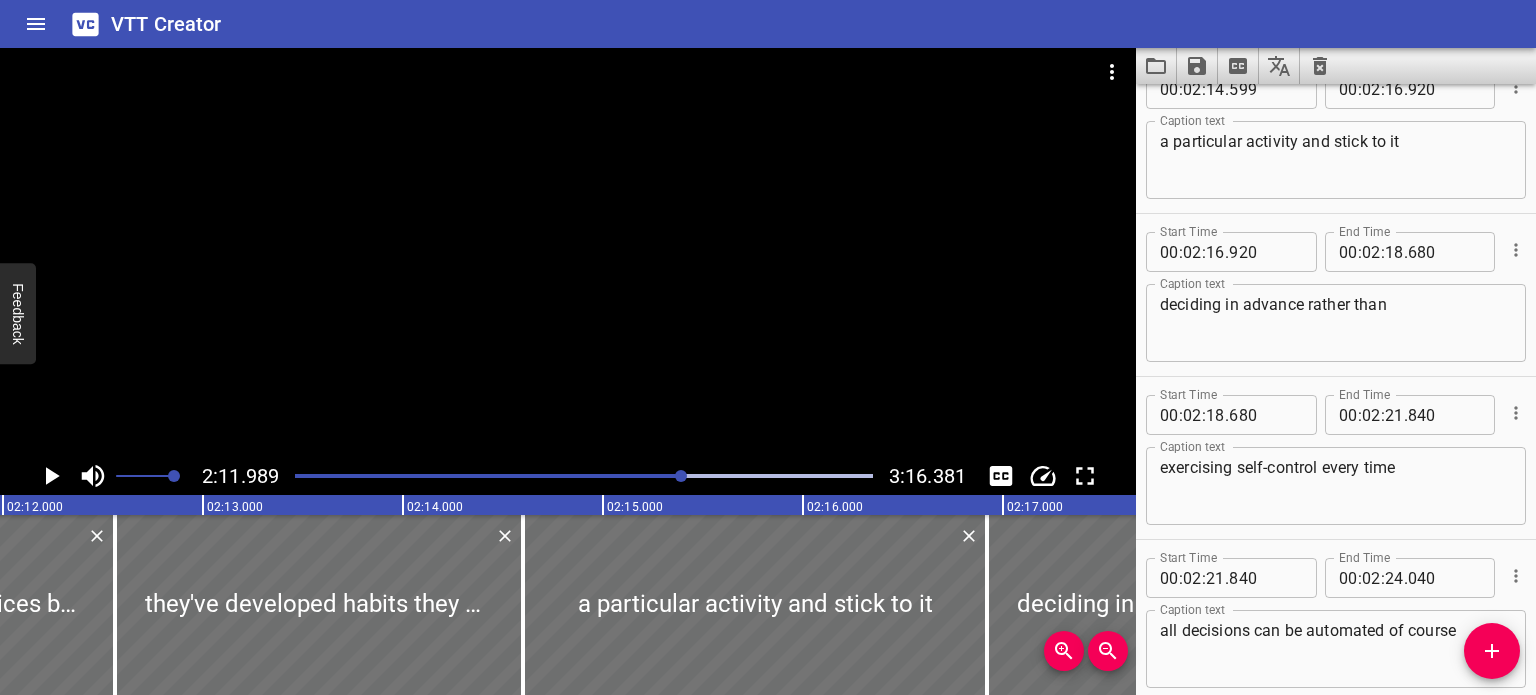 click on "all decisions can be automated of course Caption text" at bounding box center (1336, 649) 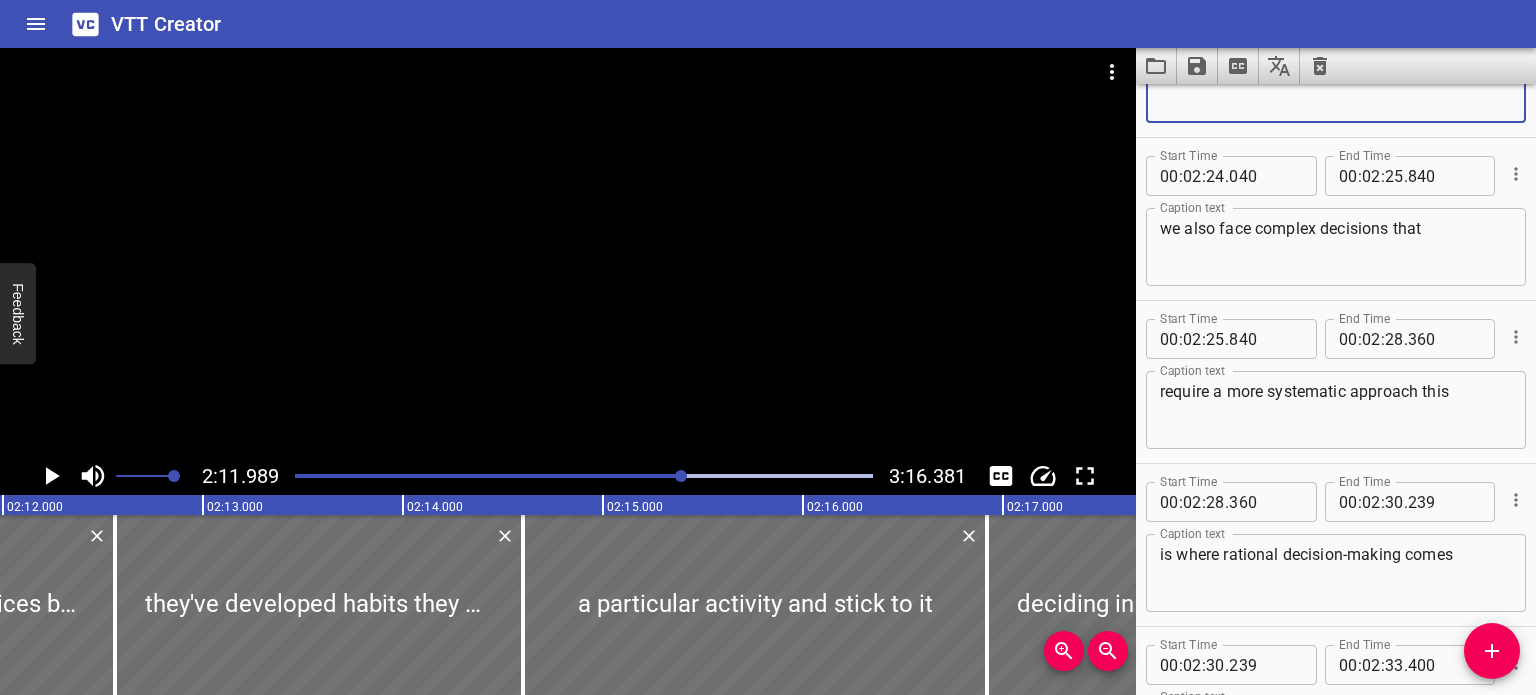 scroll, scrollTop: 10220, scrollLeft: 0, axis: vertical 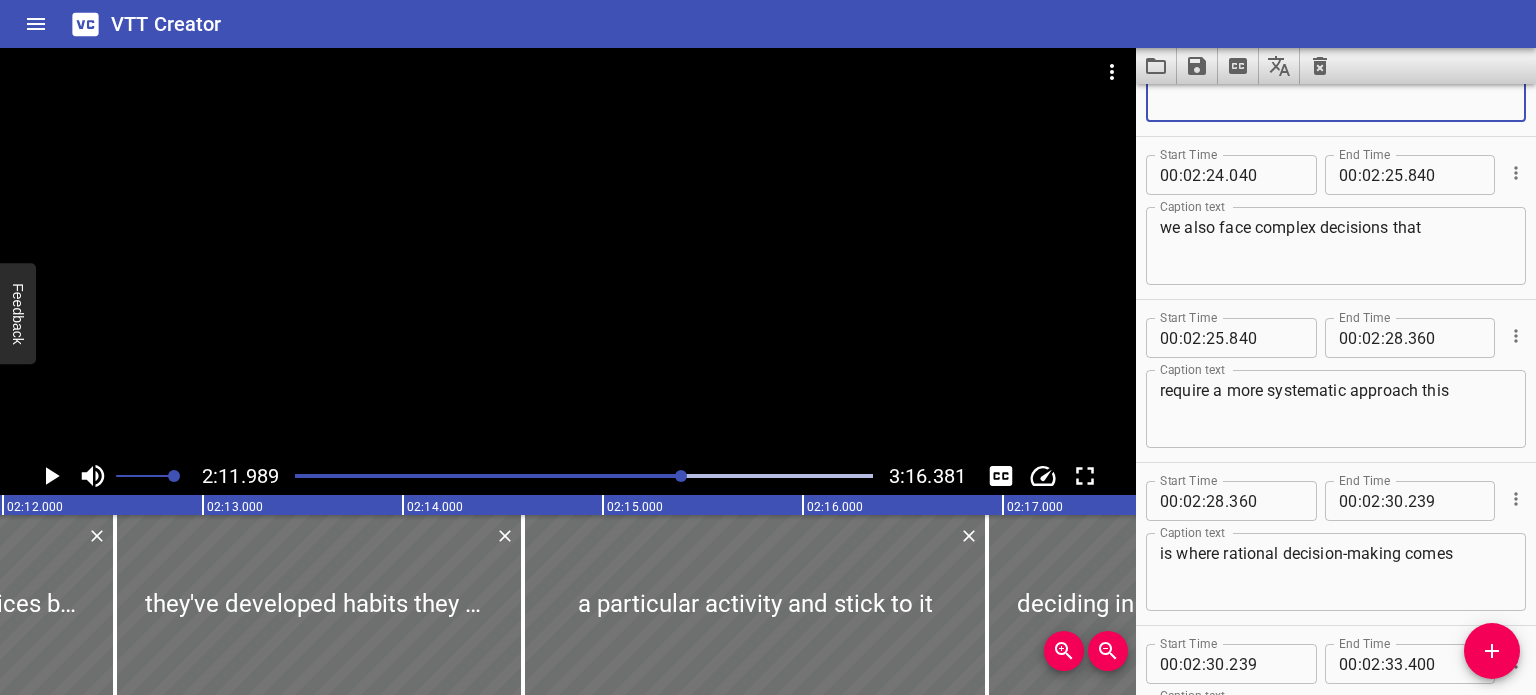 type on "not all decisions can be automated of course" 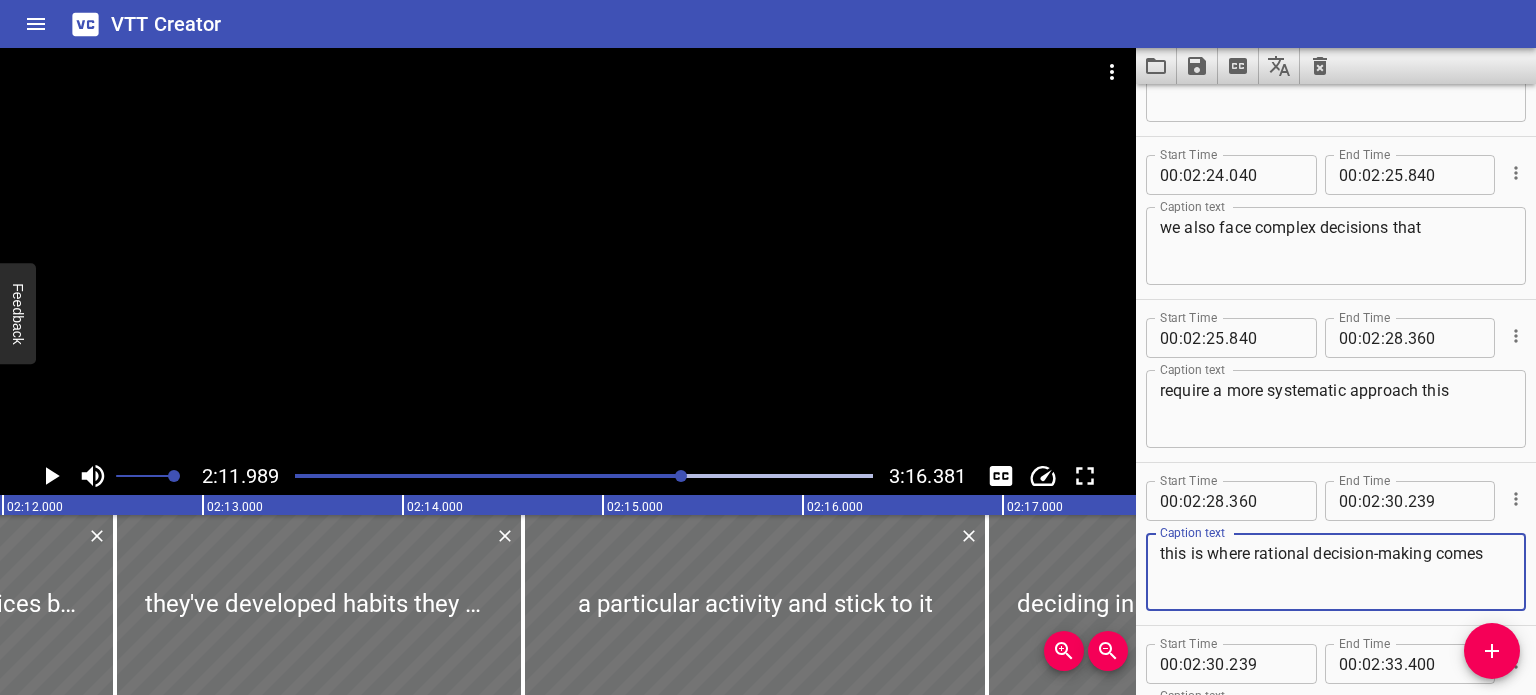 type on "this is where rational decision-making comes" 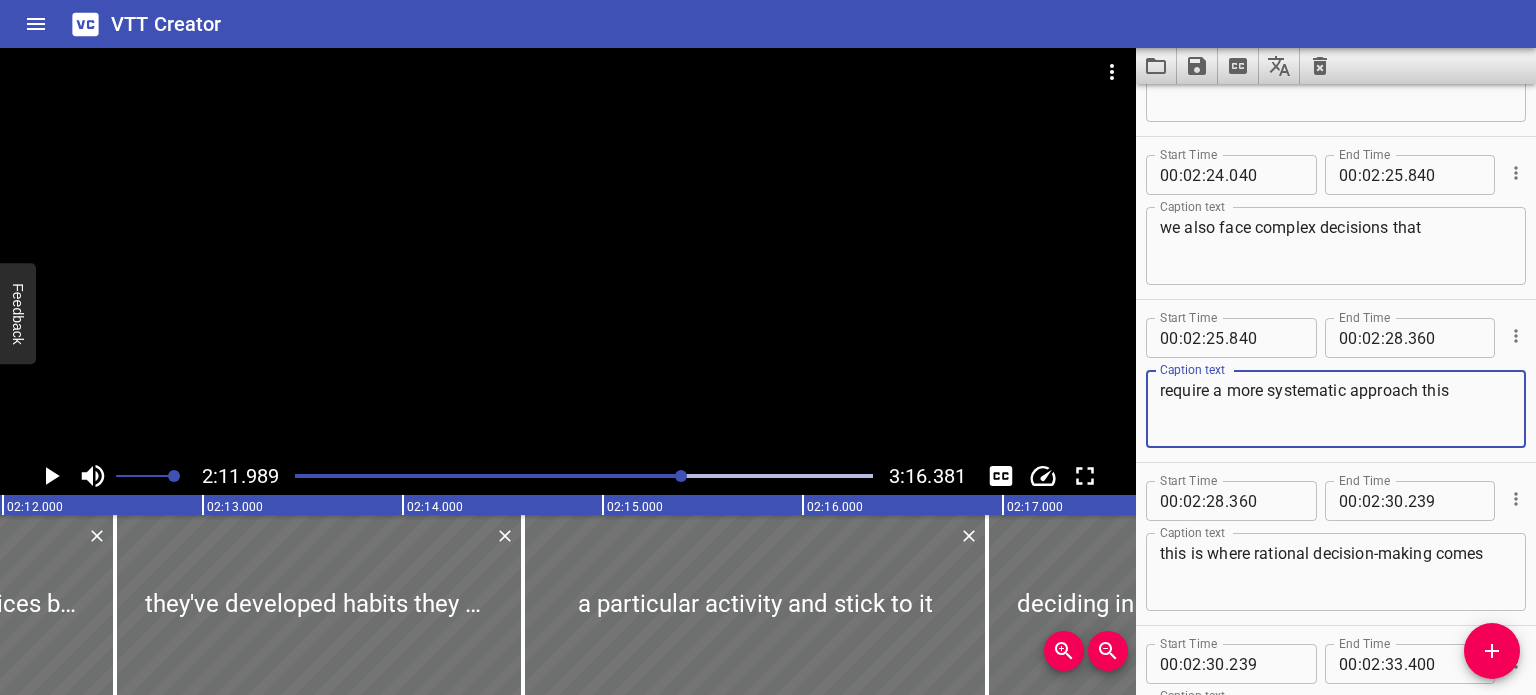 click on "require a more systematic approach this" at bounding box center [1336, 409] 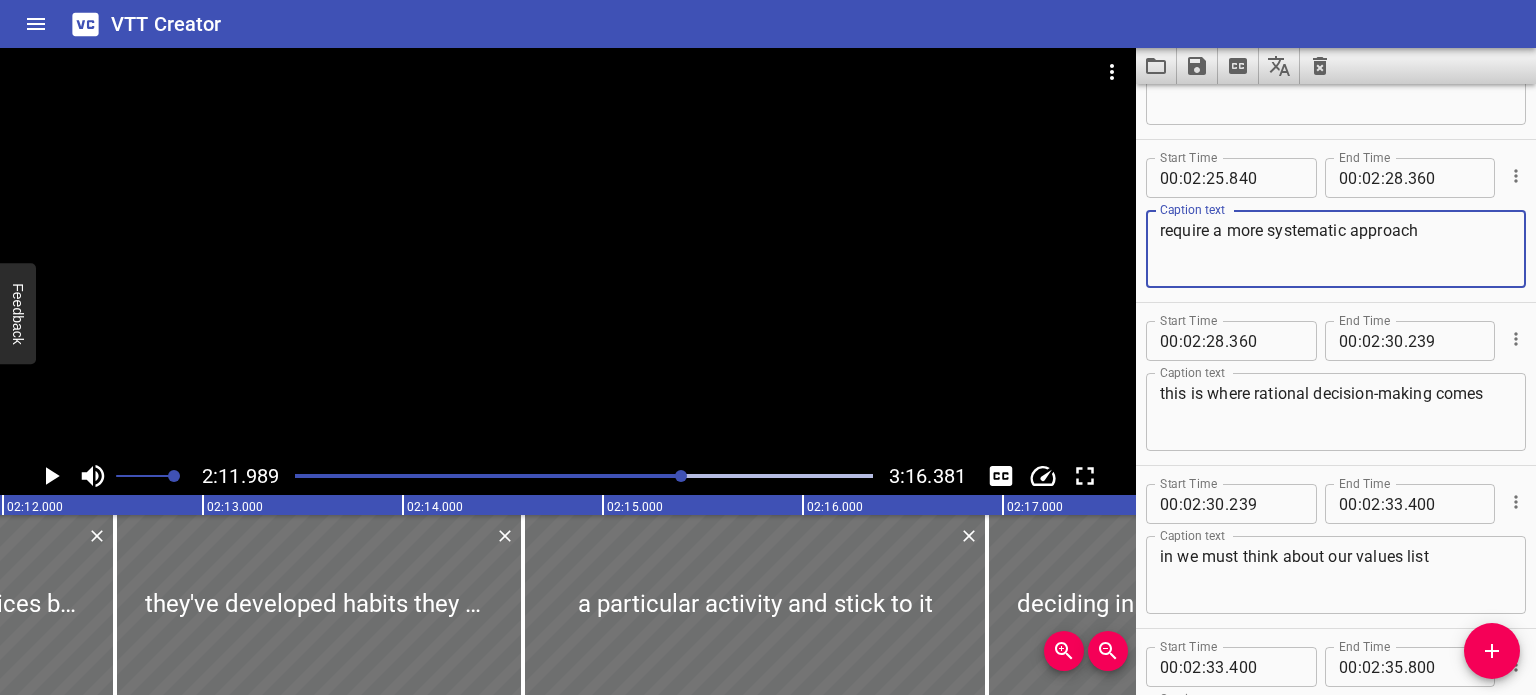 scroll, scrollTop: 10380, scrollLeft: 0, axis: vertical 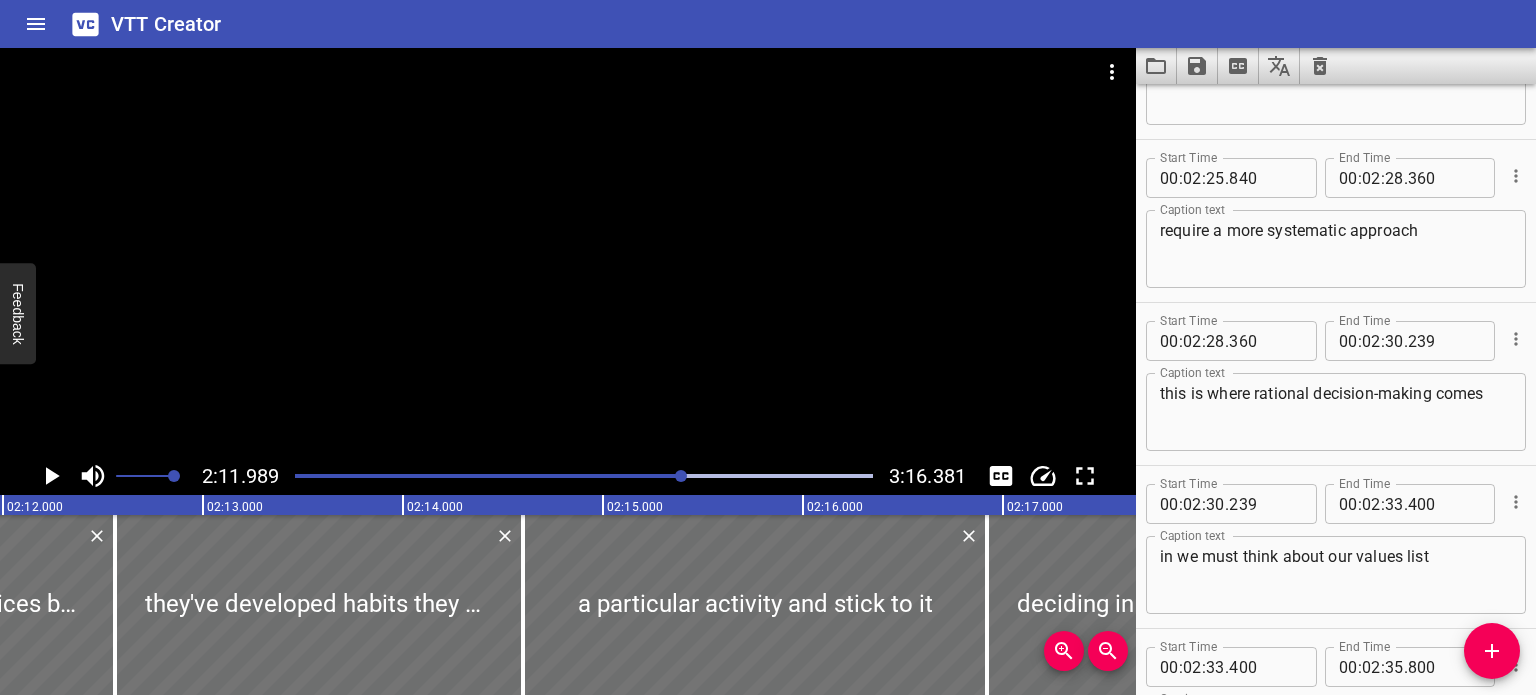 click on "this is where rational decision-making comes Caption text" at bounding box center [1336, 412] 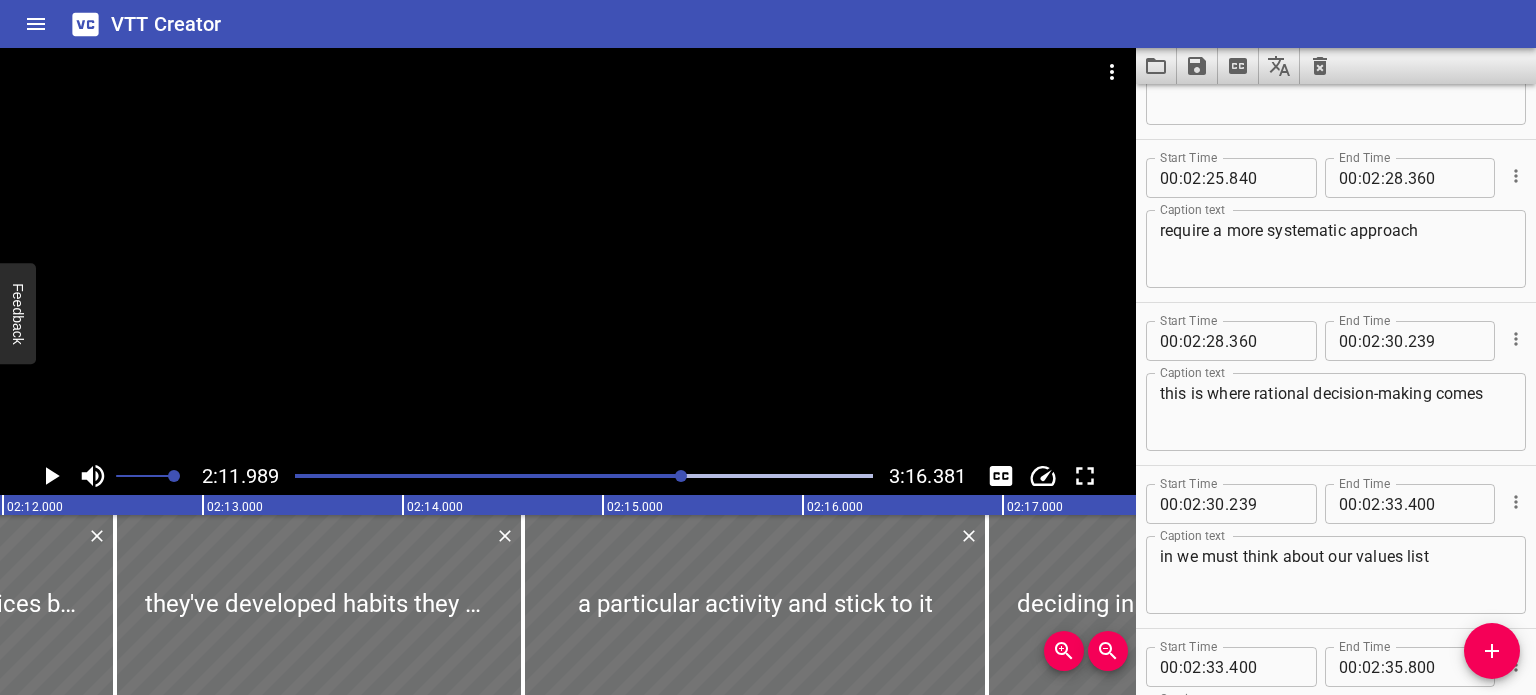 click on "this is where rational decision-making comes Caption text" at bounding box center (1336, 412) 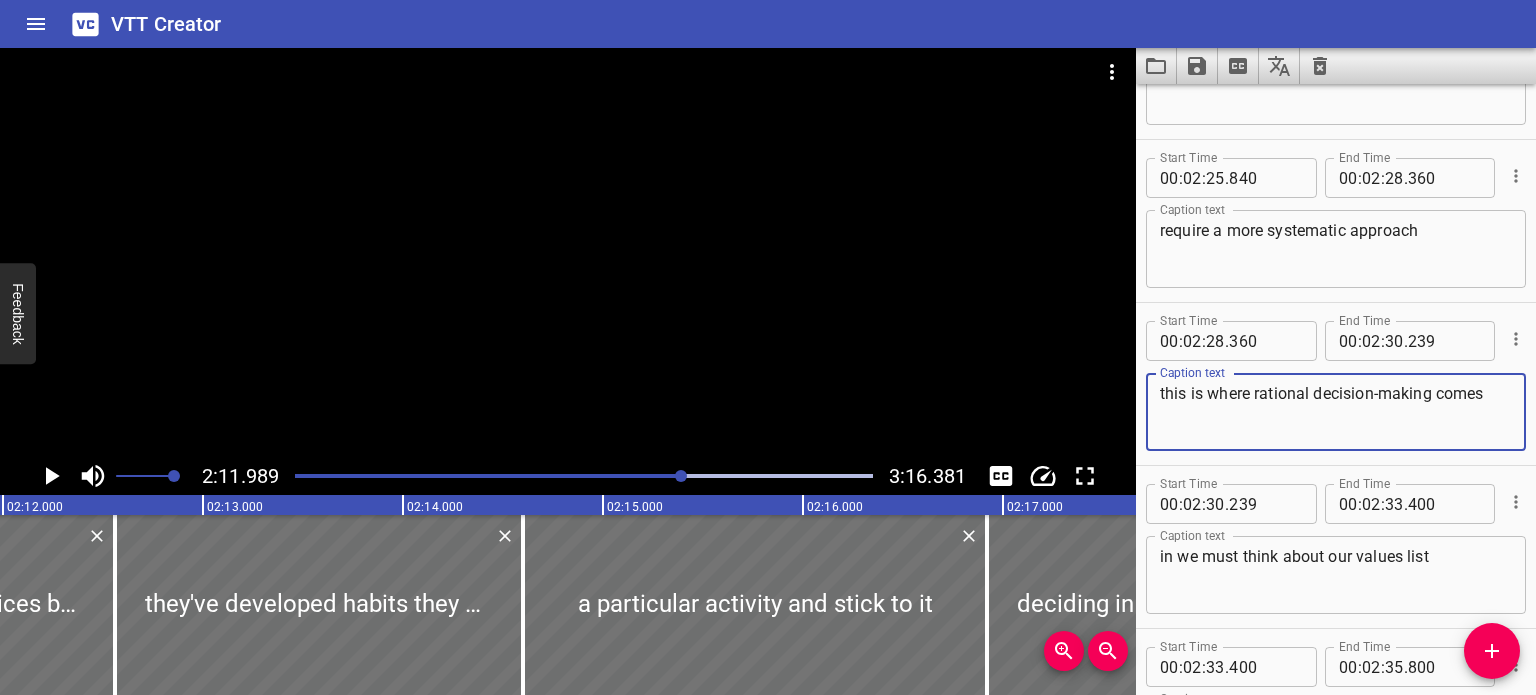 click on "this is where rational decision-making comes" at bounding box center [1336, 412] 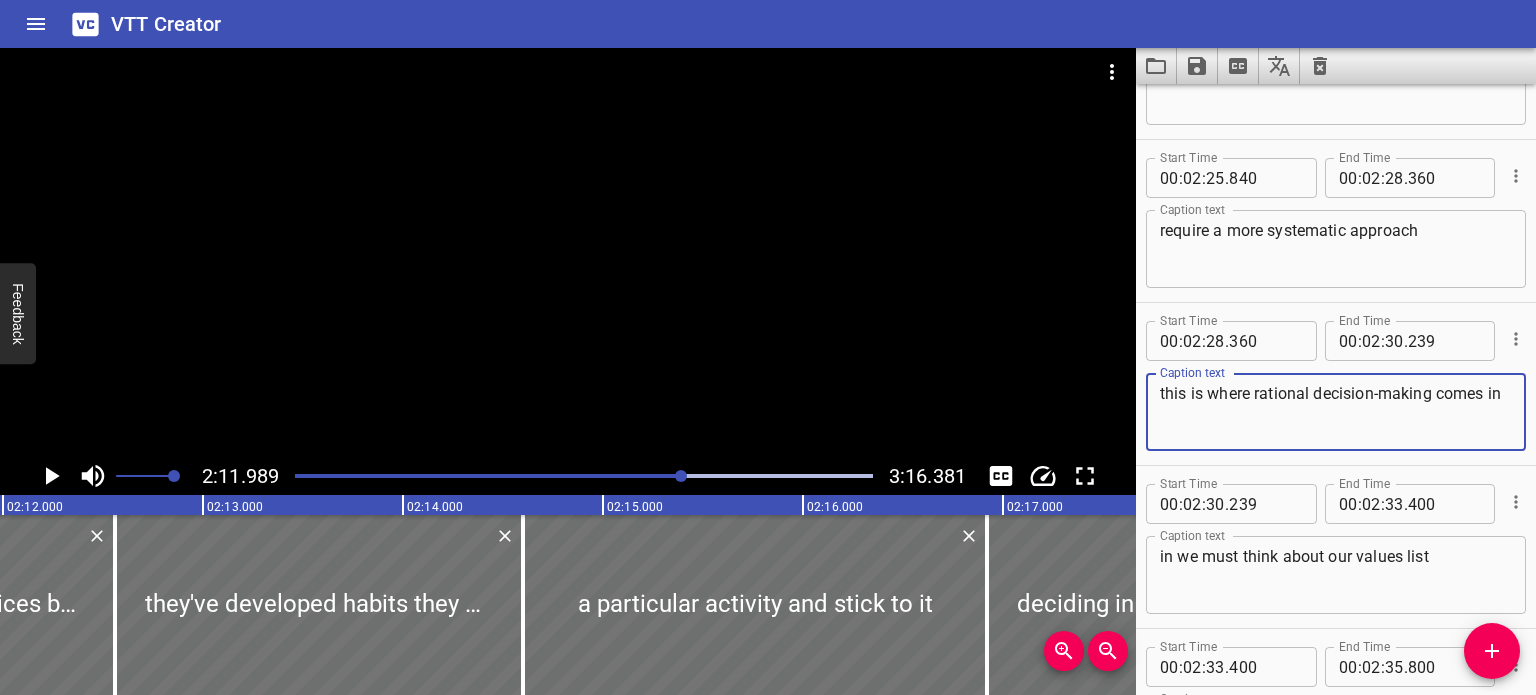 type on "this is where rational decision-making comes in" 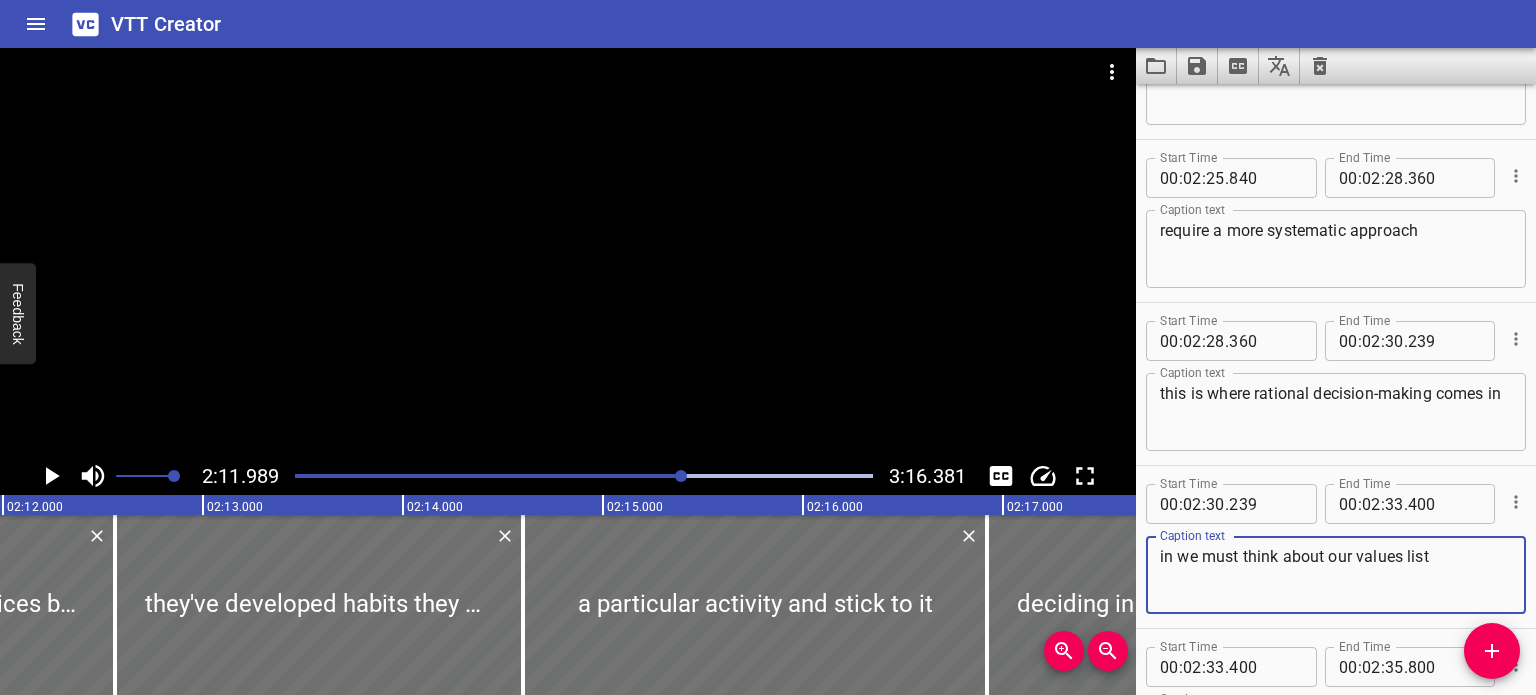 click on "in we must think about our values list" at bounding box center [1336, 575] 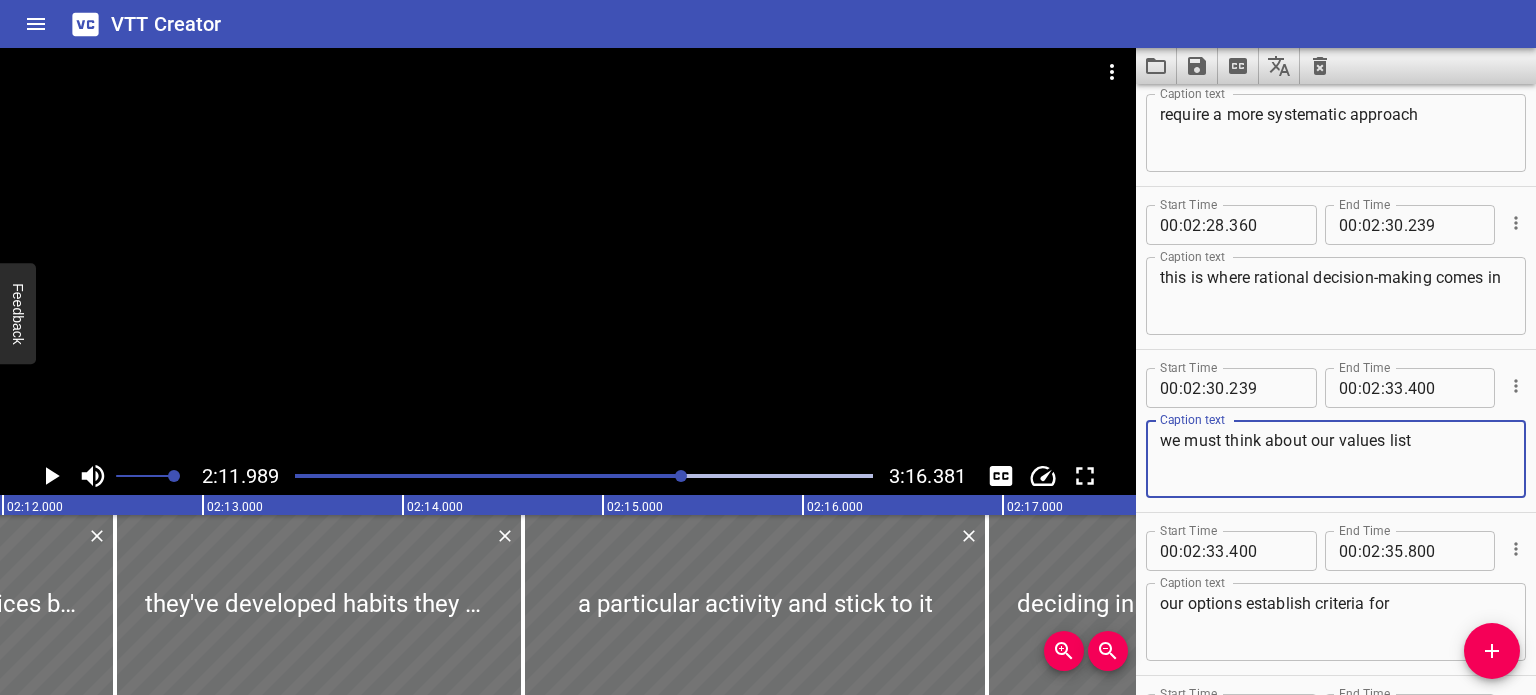 scroll, scrollTop: 10558, scrollLeft: 0, axis: vertical 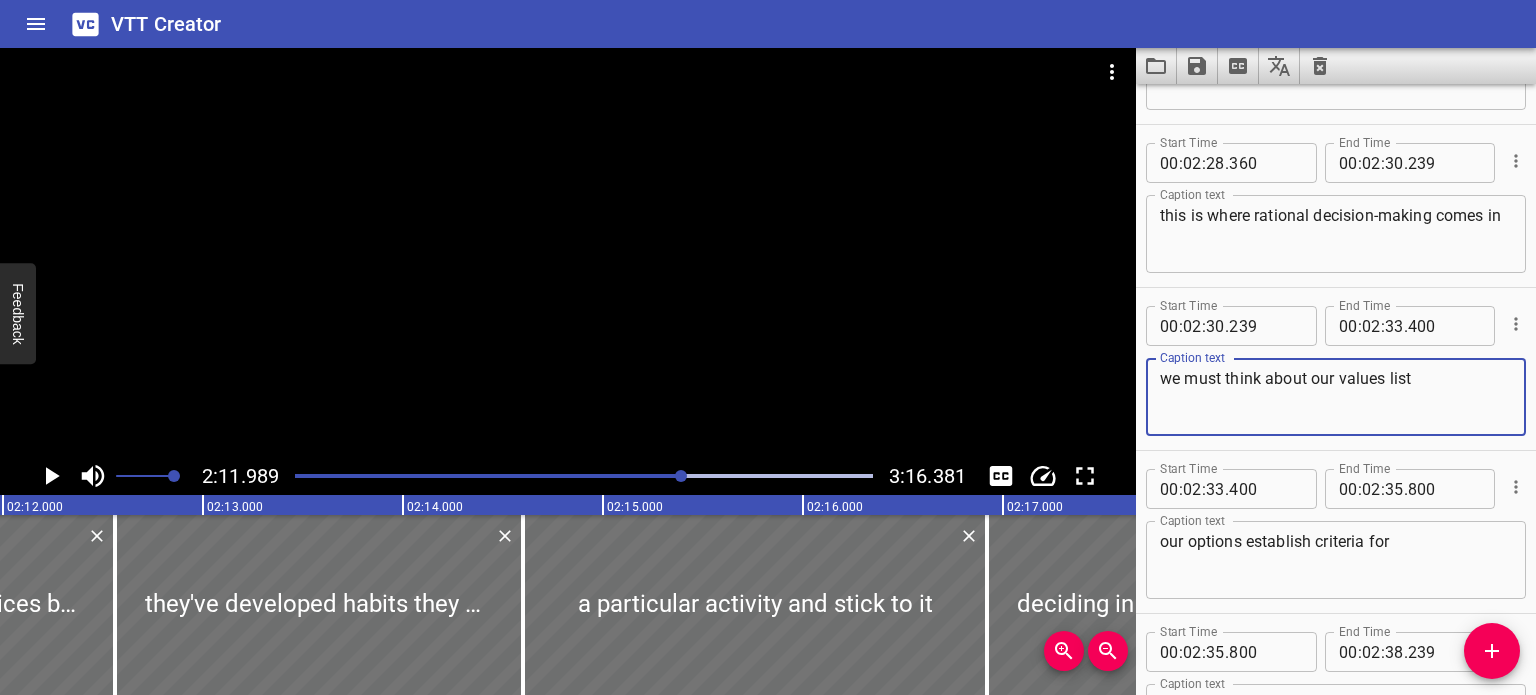 click on "we must think about our values list" at bounding box center [1336, 397] 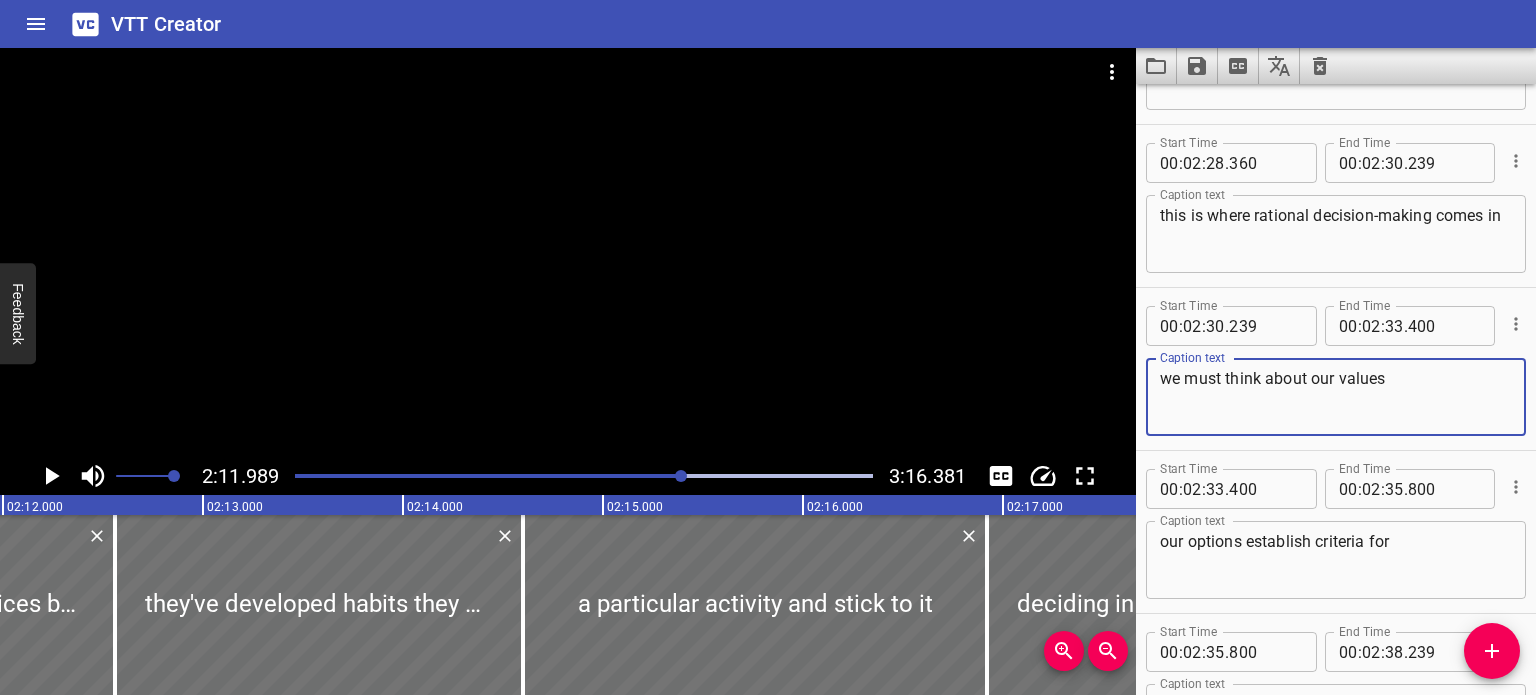 type on "we must think about our values" 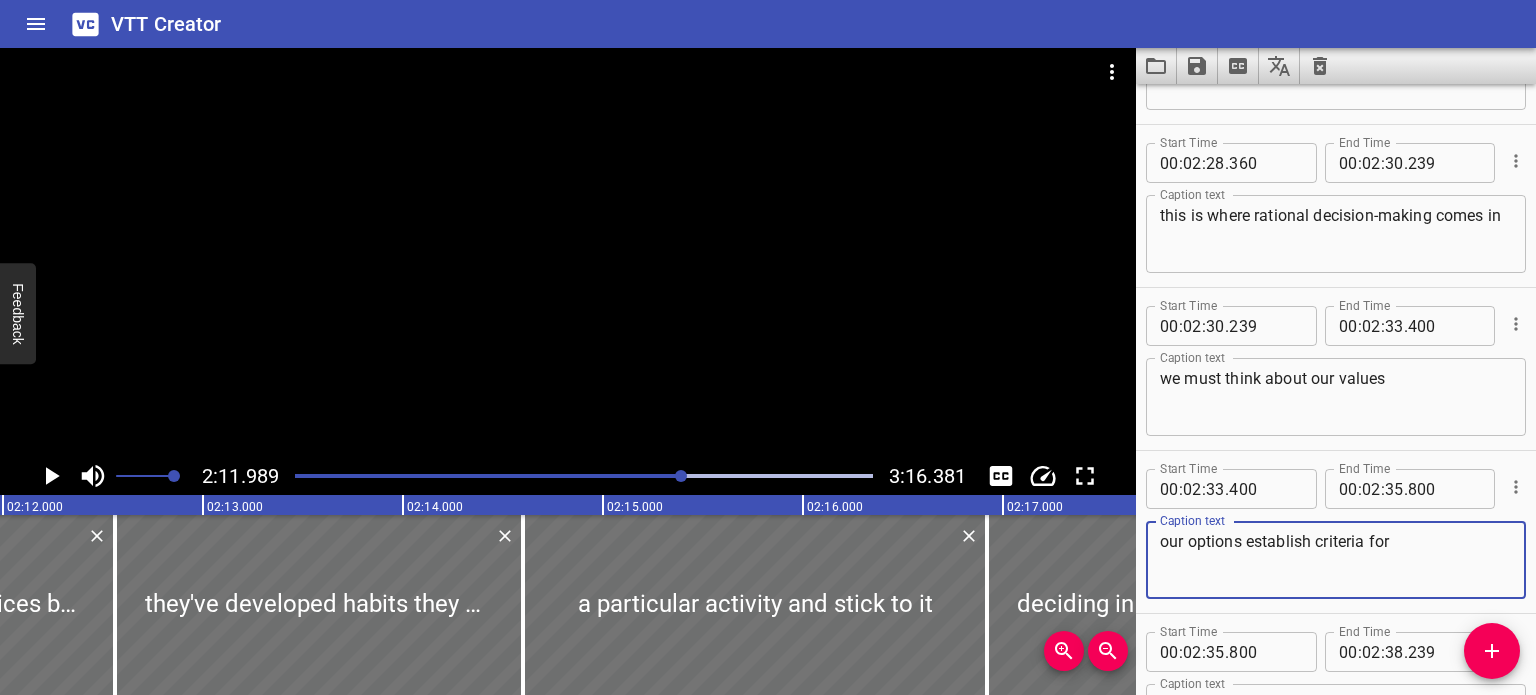 click on "our options establish criteria for" at bounding box center [1336, 560] 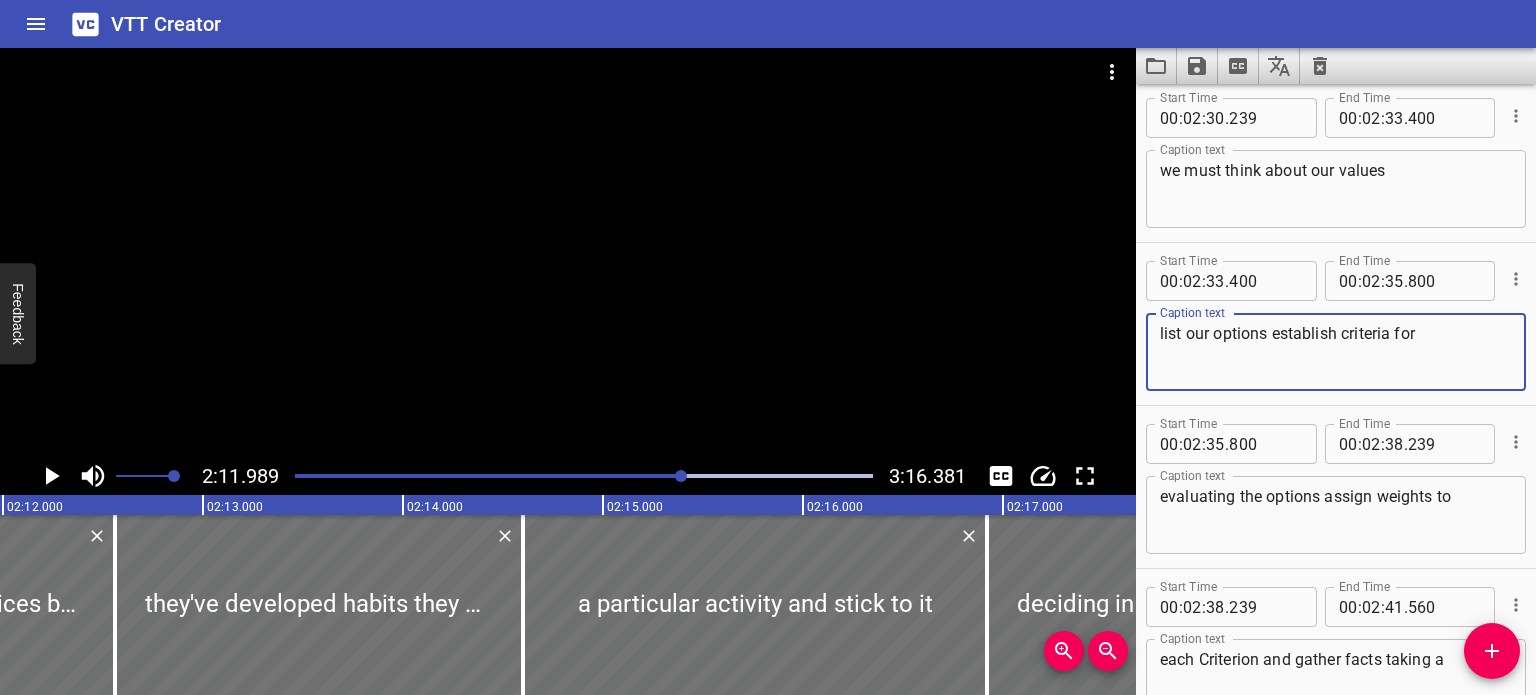 scroll, scrollTop: 10767, scrollLeft: 0, axis: vertical 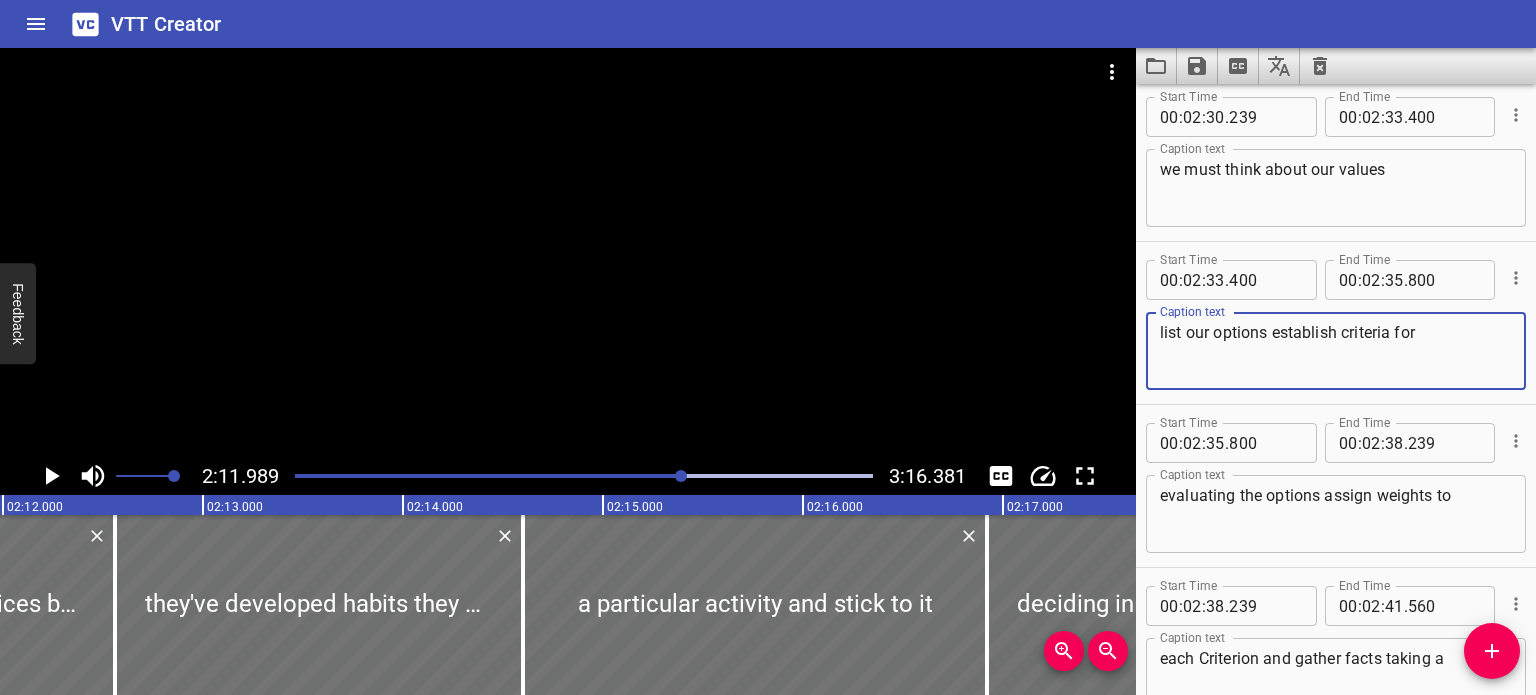 type on "list our options establish criteria for" 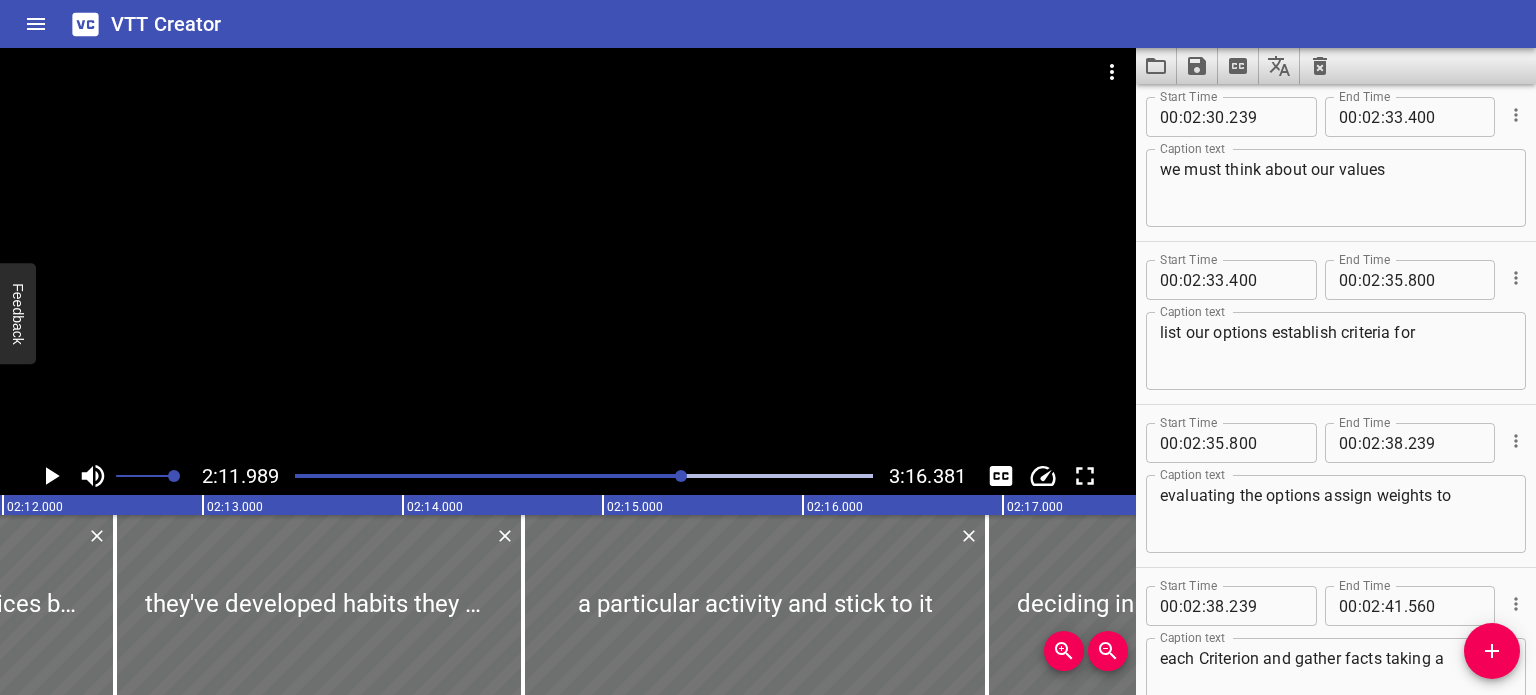 click on "evaluating the options assign weights to Caption text" at bounding box center (1336, 514) 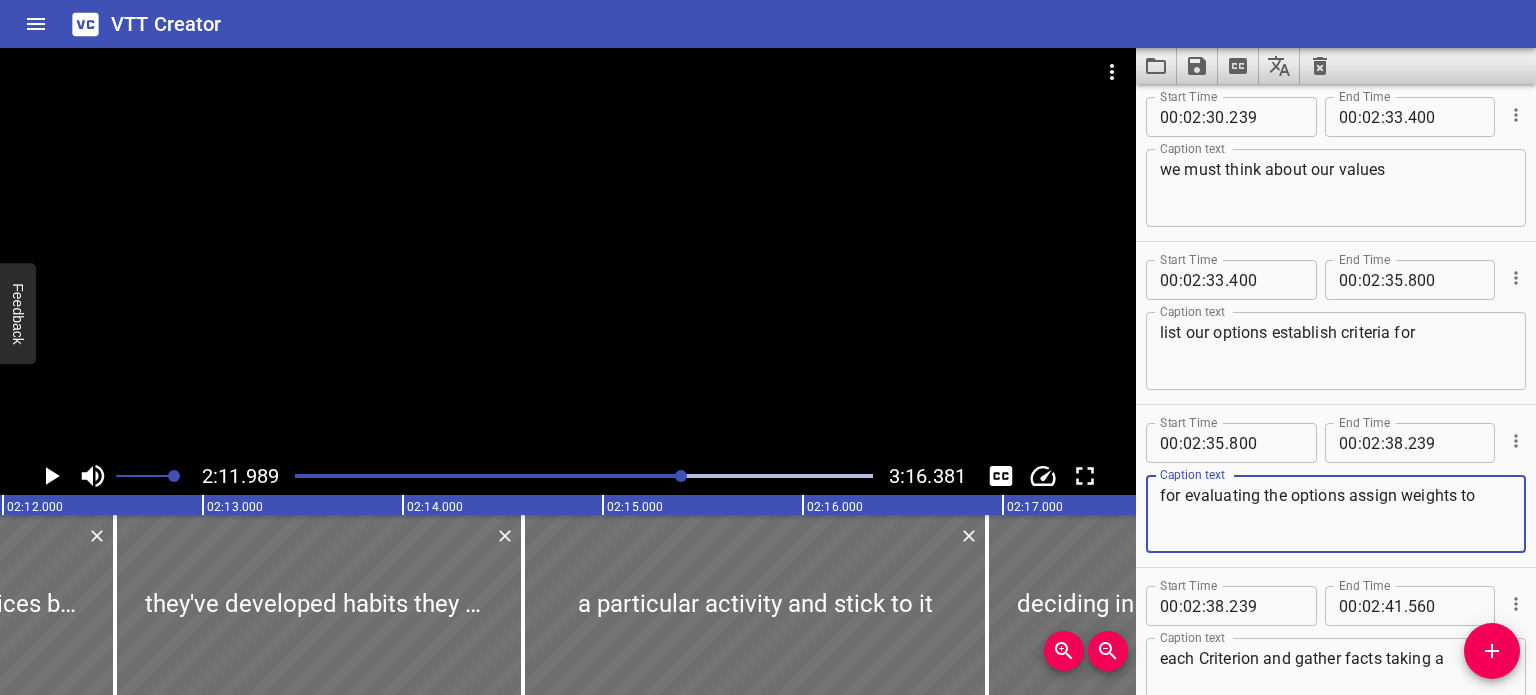 type on "for evaluating the options assign weights to" 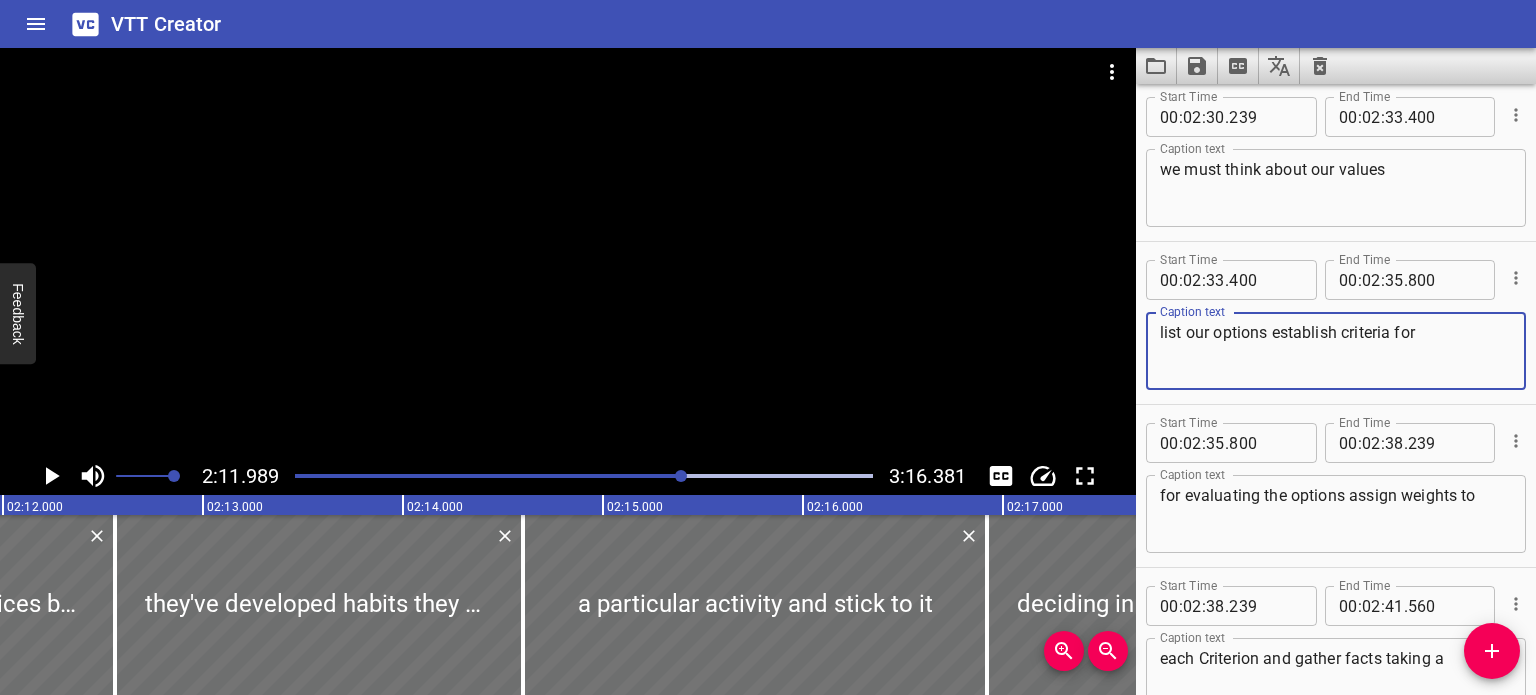 click on "list our options establish criteria for" at bounding box center (1336, 351) 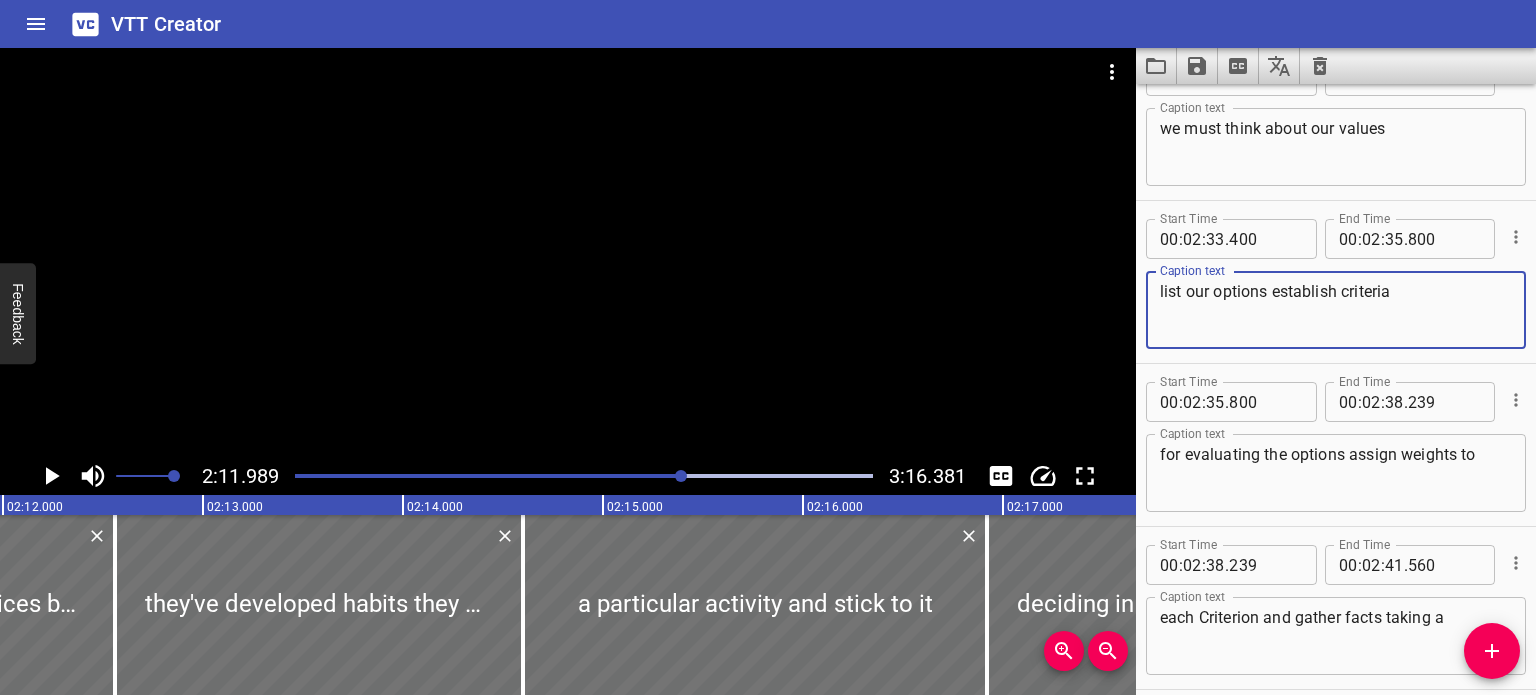 scroll, scrollTop: 10807, scrollLeft: 0, axis: vertical 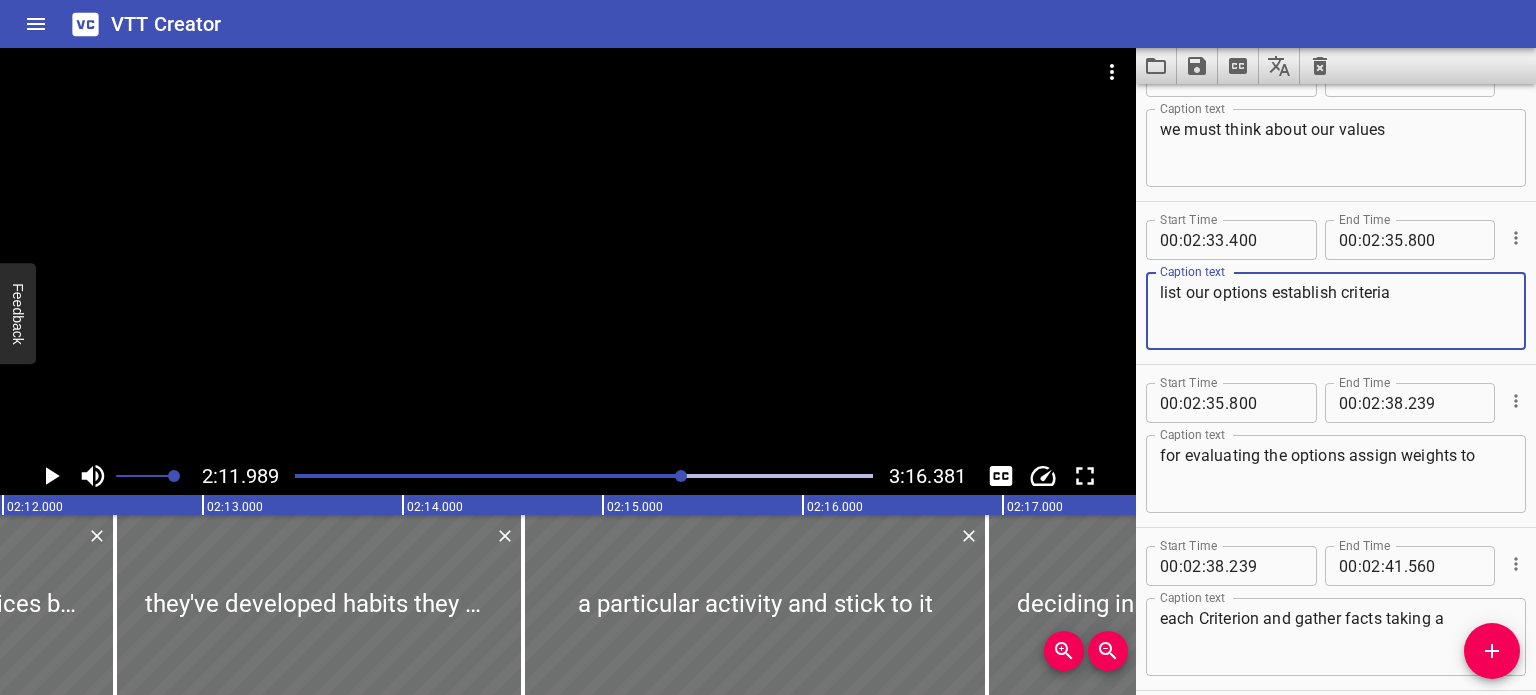type on "list our options establish criteria" 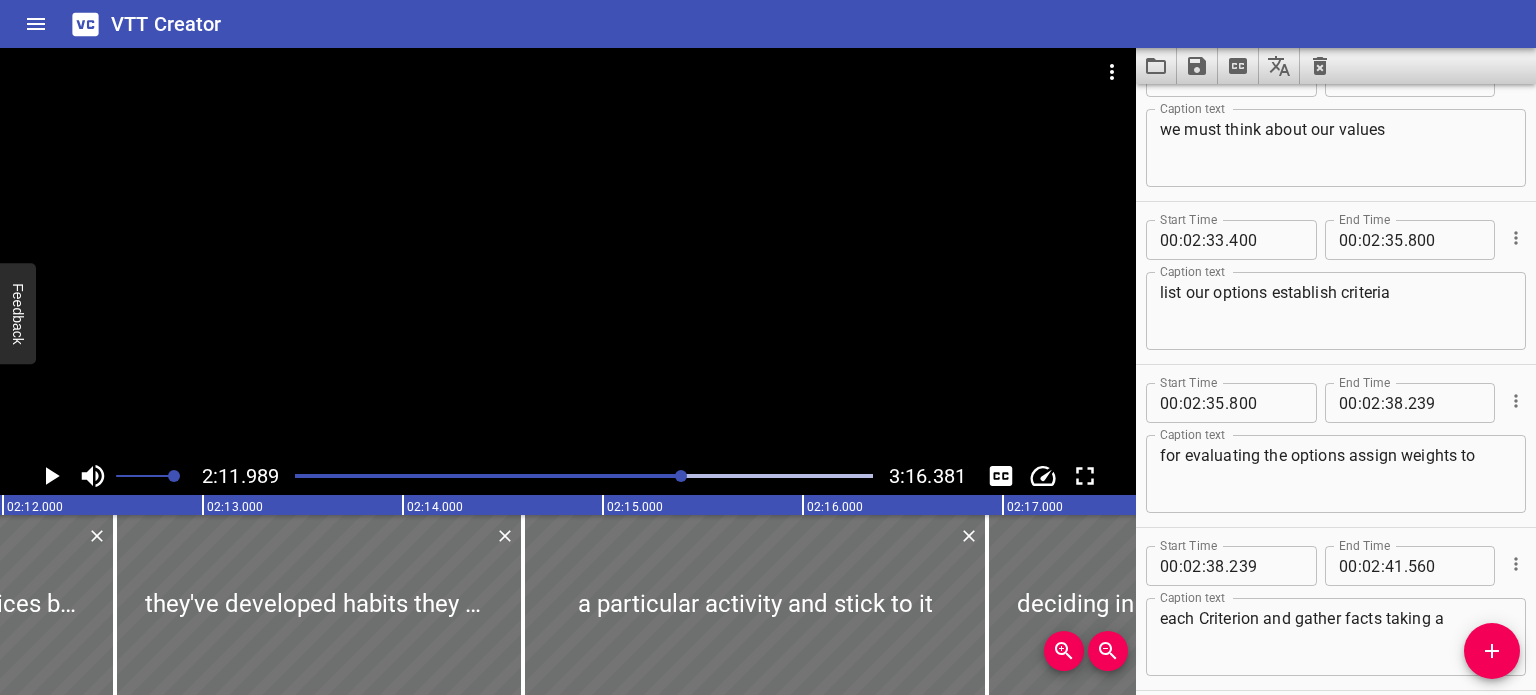 click on "each Criterion and gather facts taking a Caption text" at bounding box center [1336, 637] 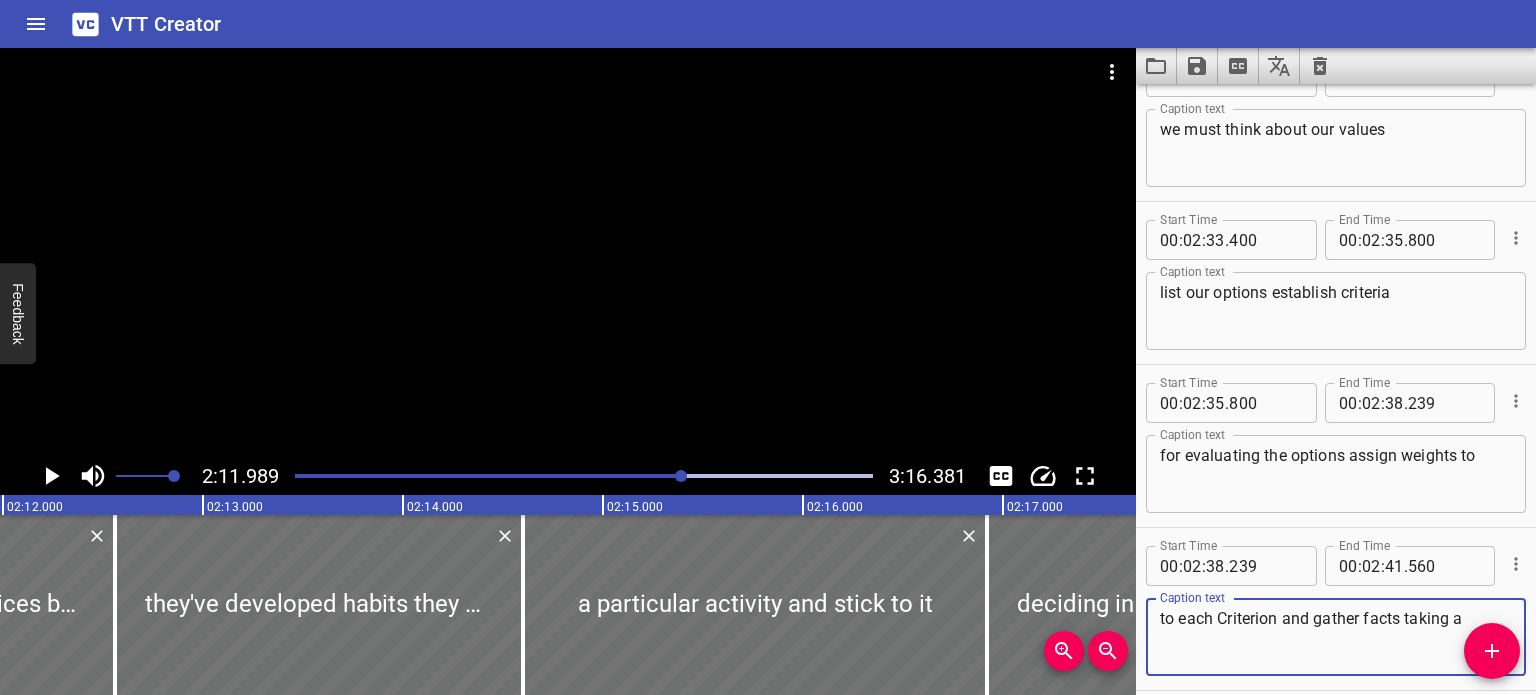 type on "to each Criterion and gather facts taking a" 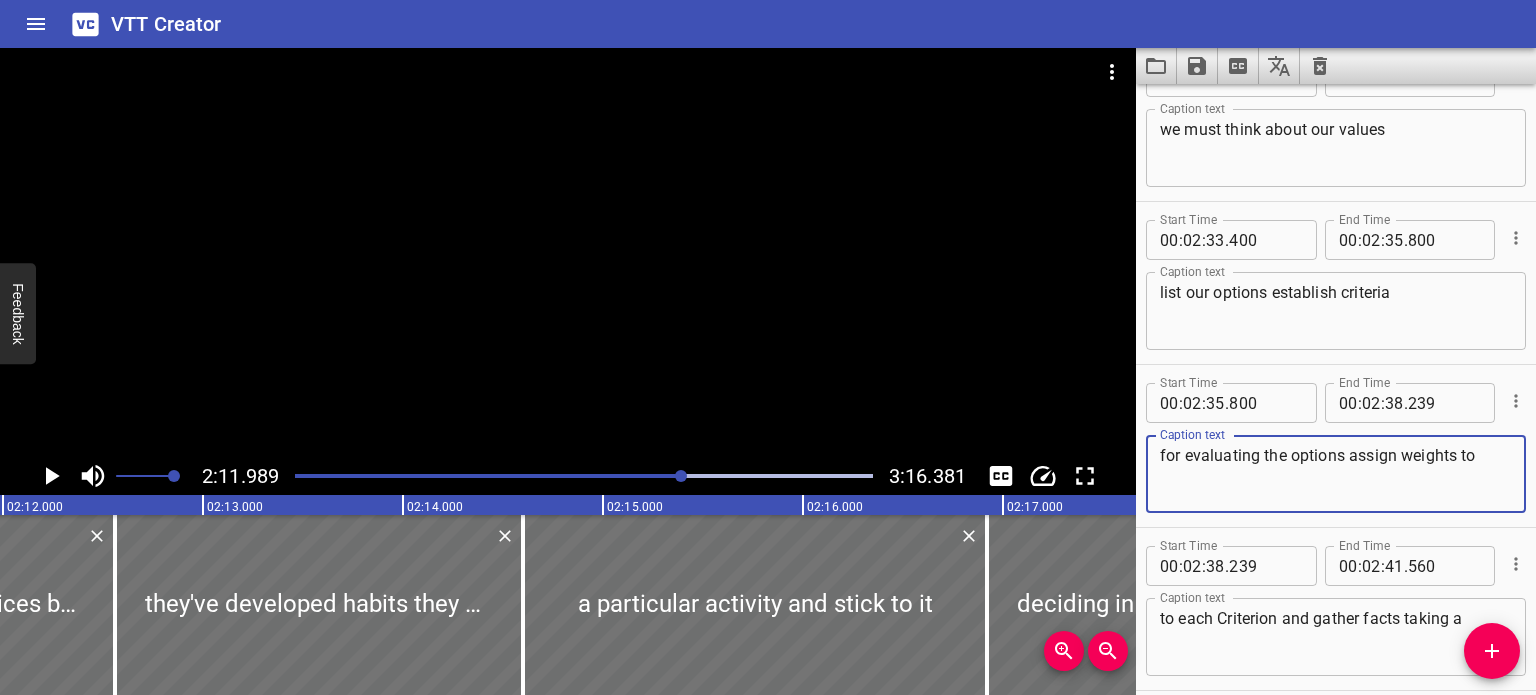 click on "for evaluating the options assign weights to" at bounding box center [1336, 474] 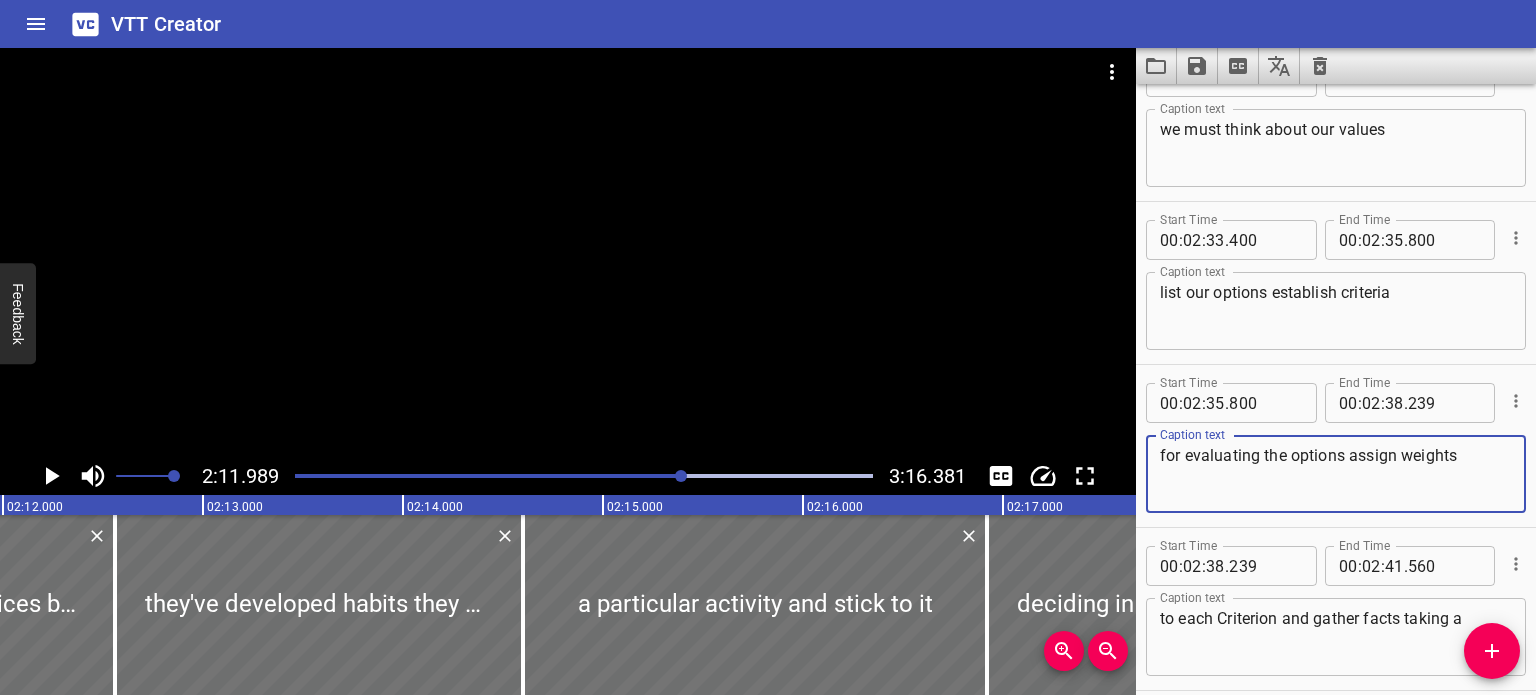 click on "for evaluating the options assign weights" at bounding box center (1336, 474) 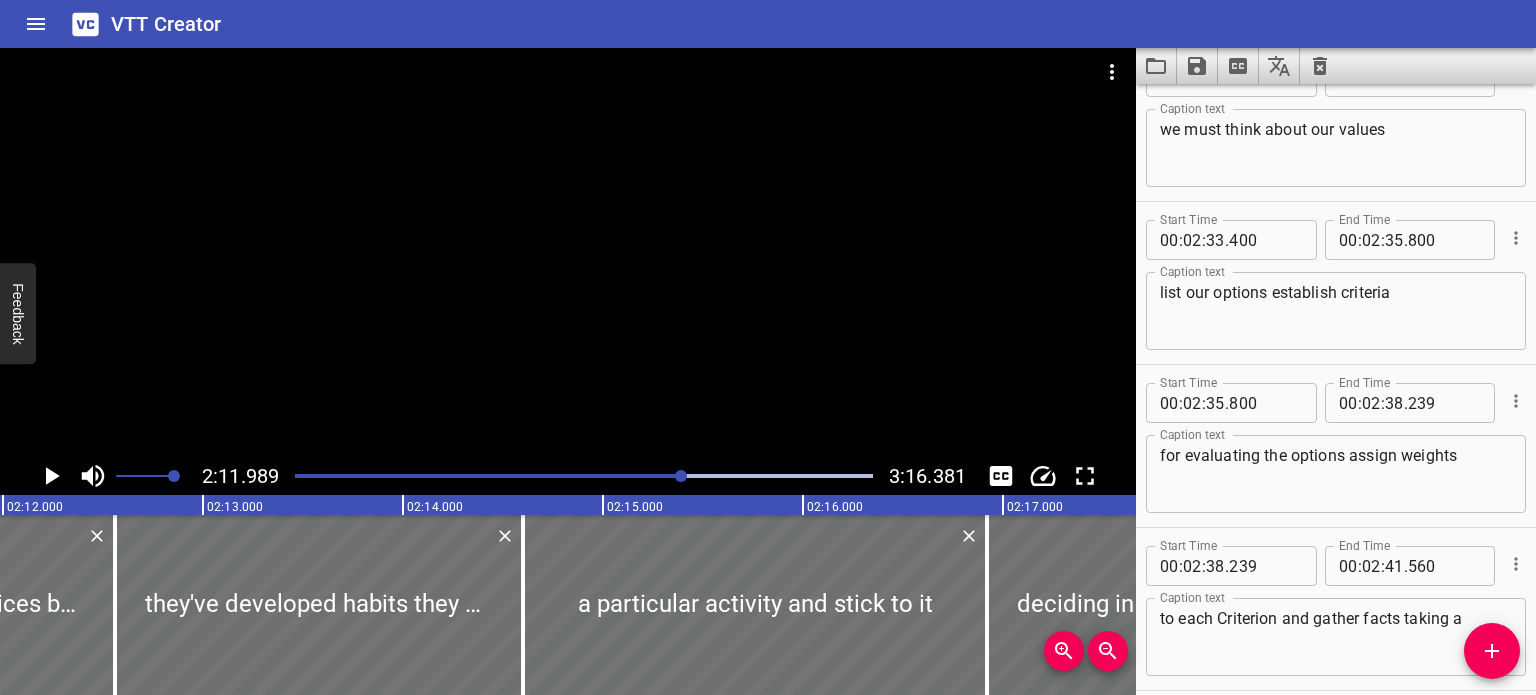 click at bounding box center [584, 476] 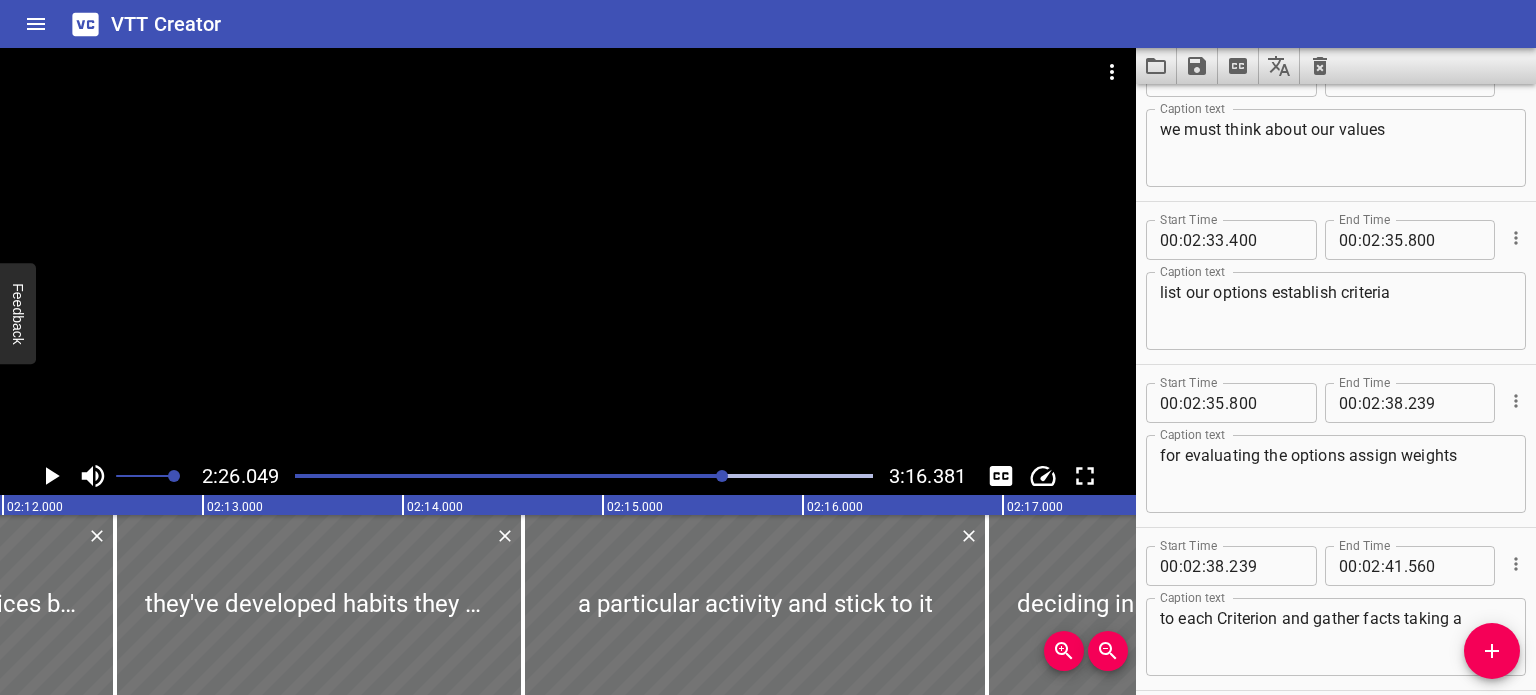 scroll, scrollTop: 10700, scrollLeft: 0, axis: vertical 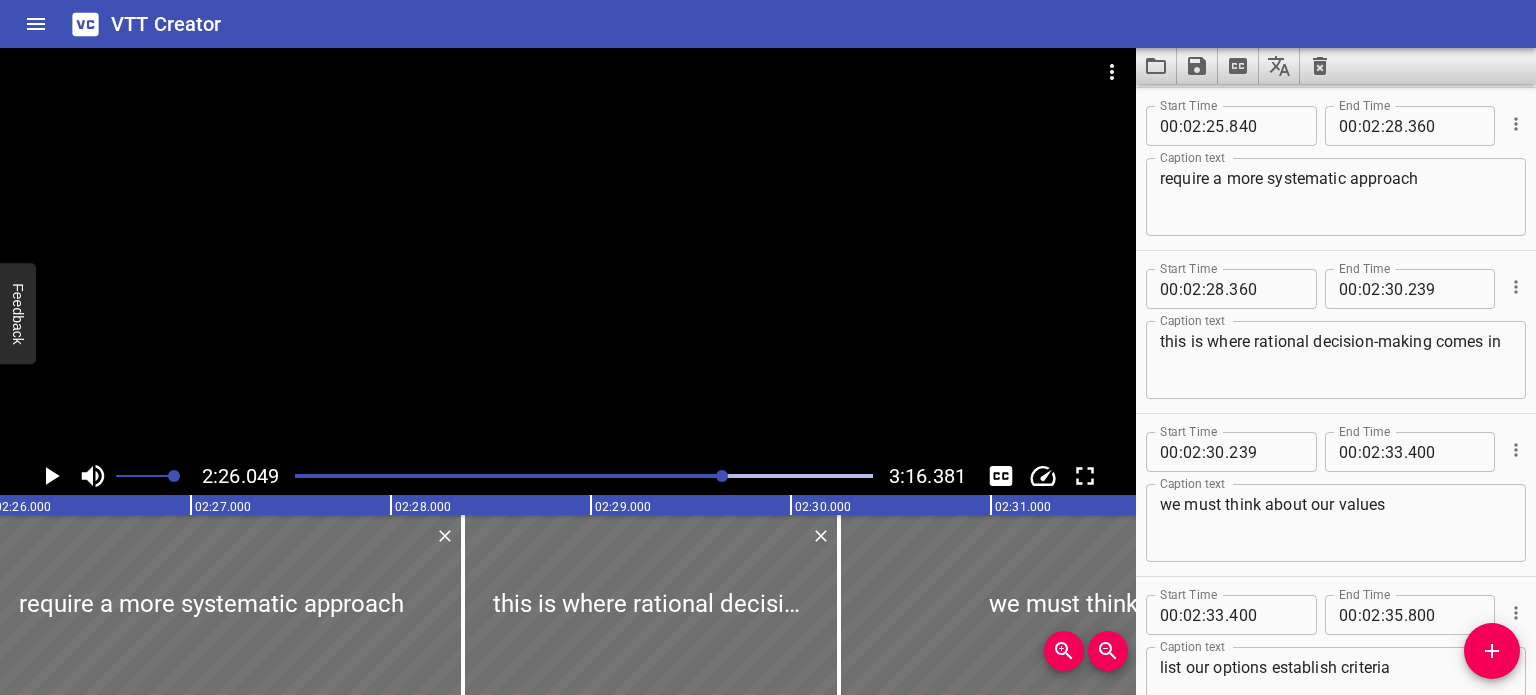 click at bounding box center (584, 476) 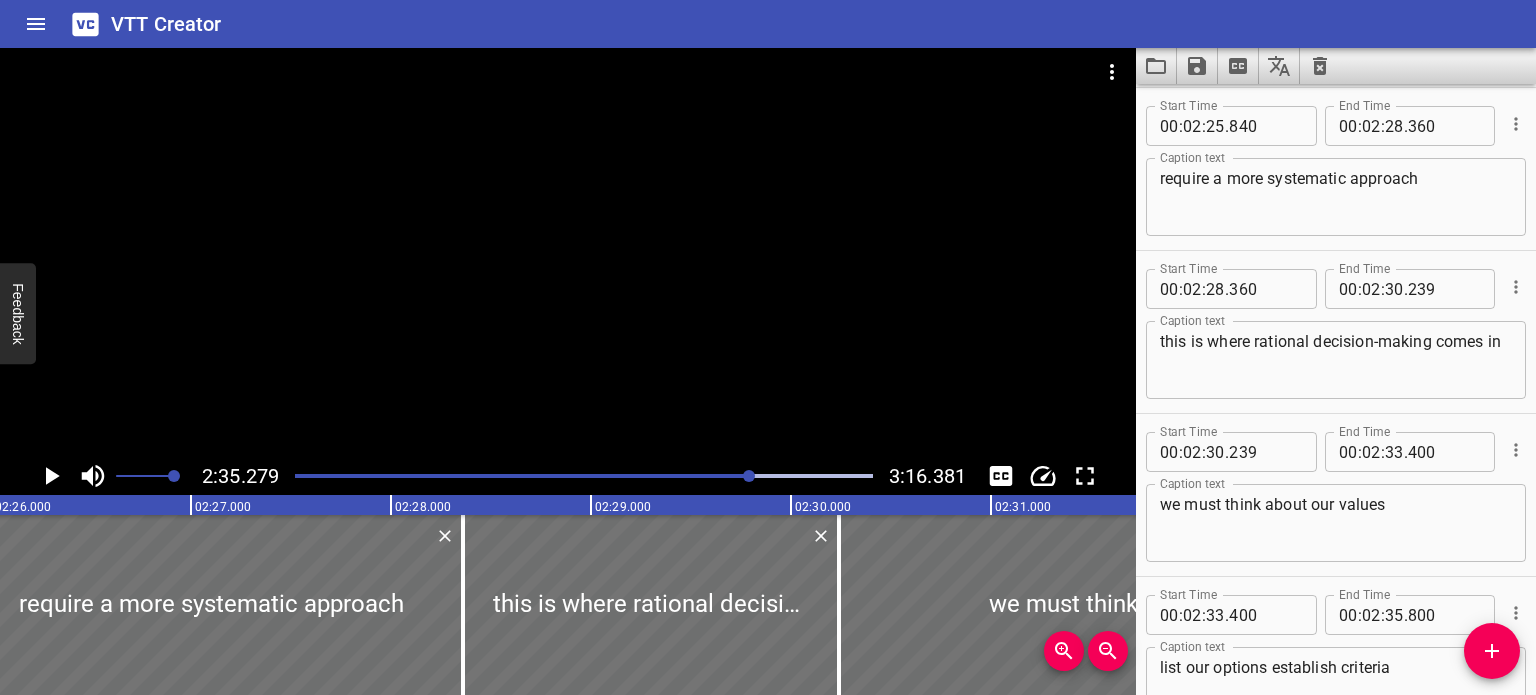 scroll, scrollTop: 10764, scrollLeft: 0, axis: vertical 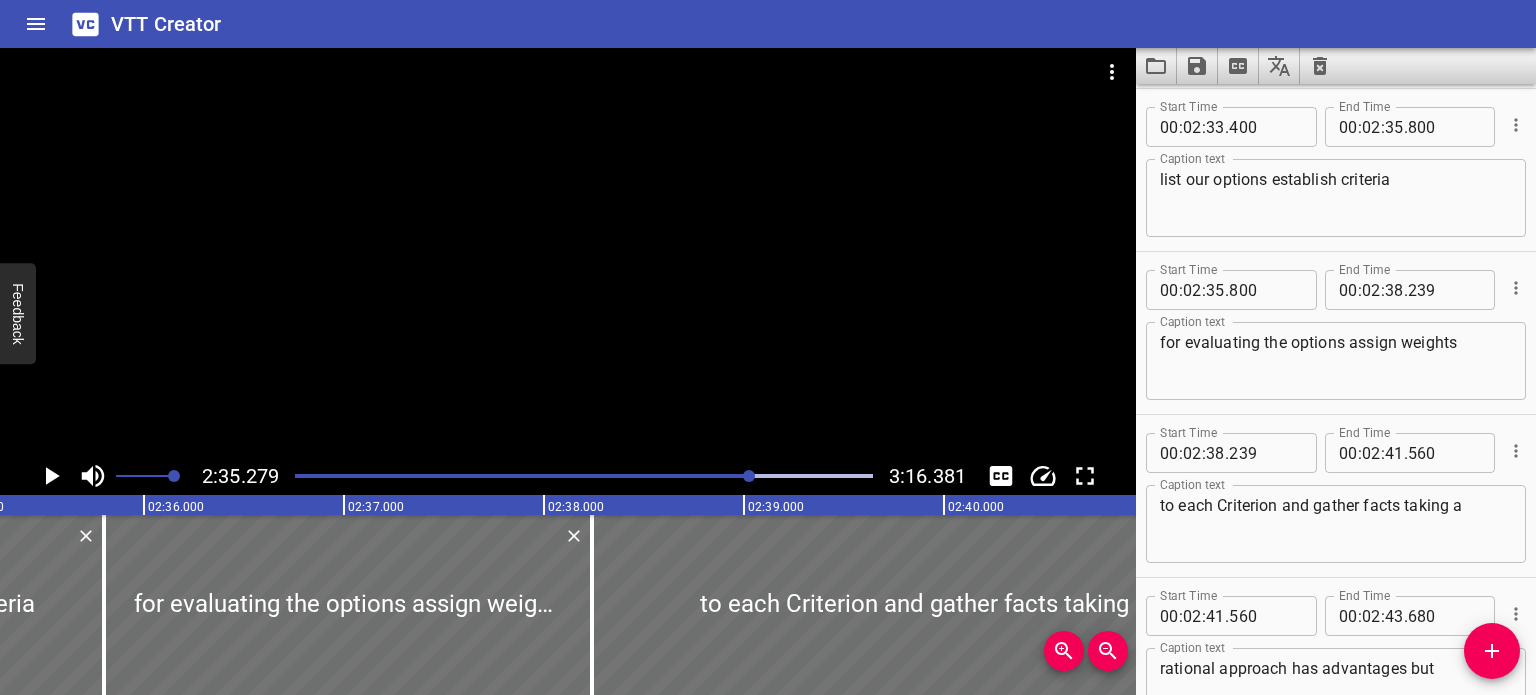 click at bounding box center [463, 476] 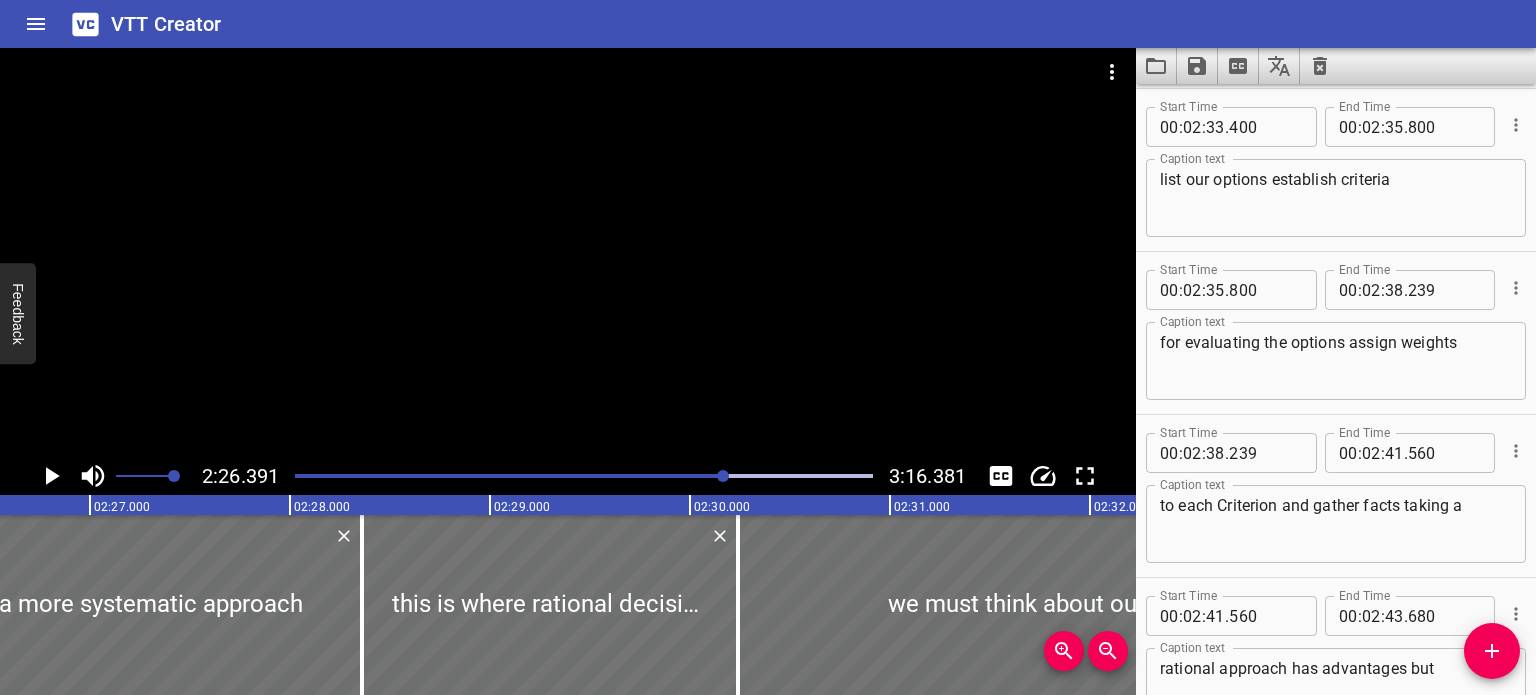 scroll, scrollTop: 0, scrollLeft: 29278, axis: horizontal 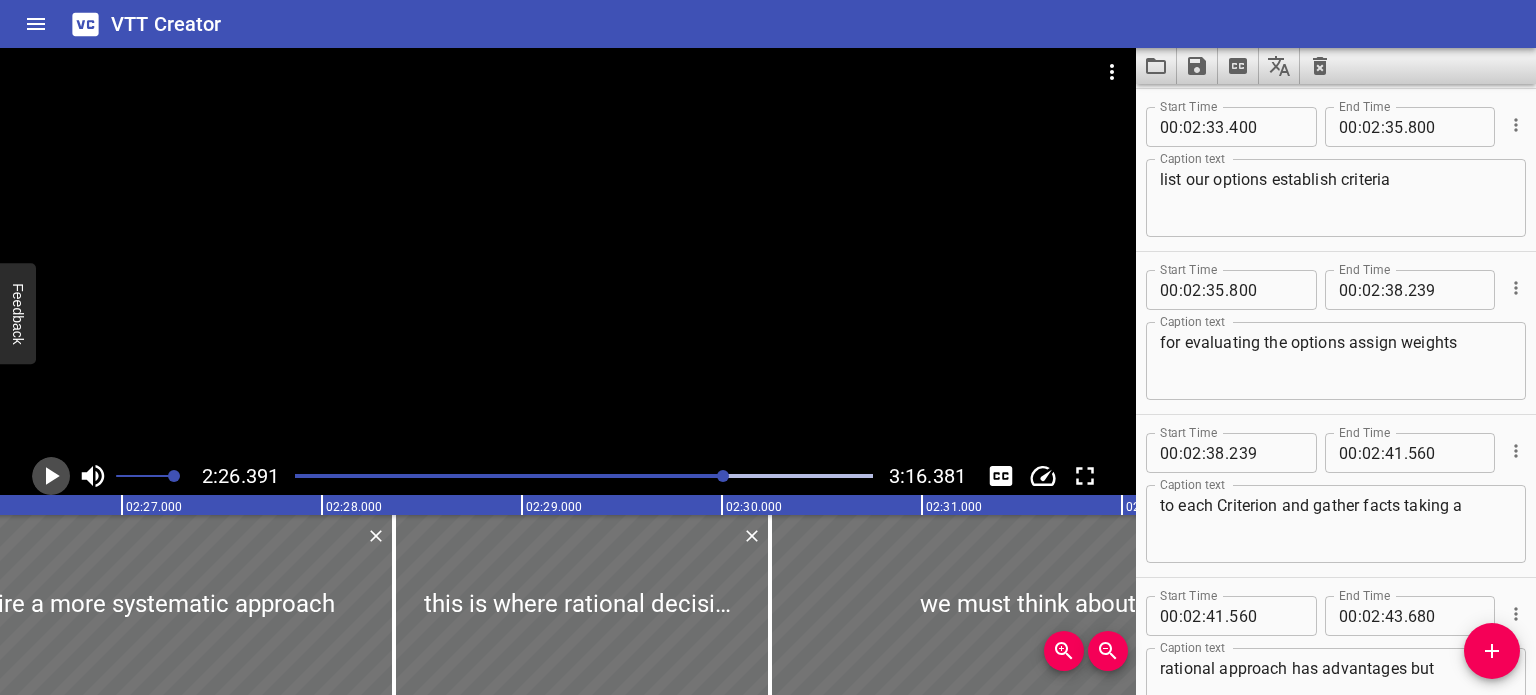 click 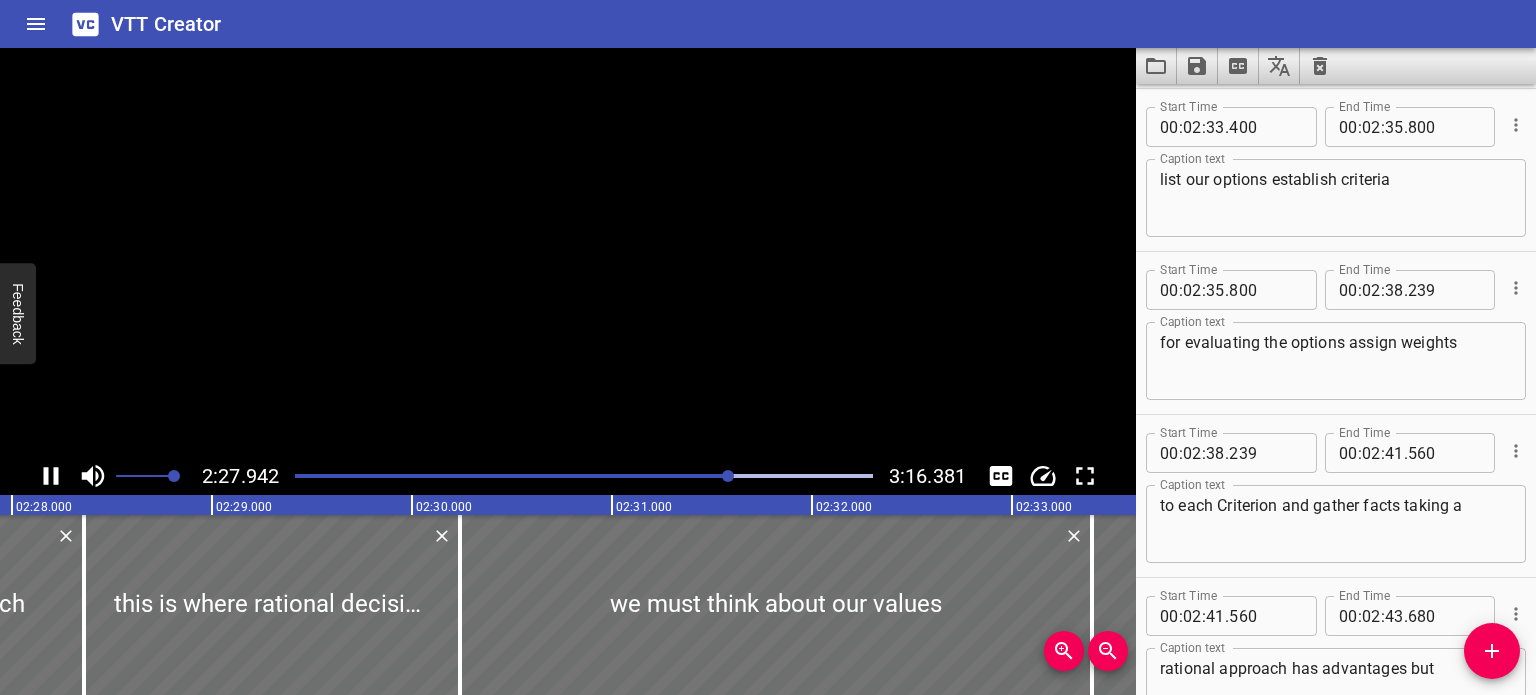 scroll, scrollTop: 0, scrollLeft: 29643, axis: horizontal 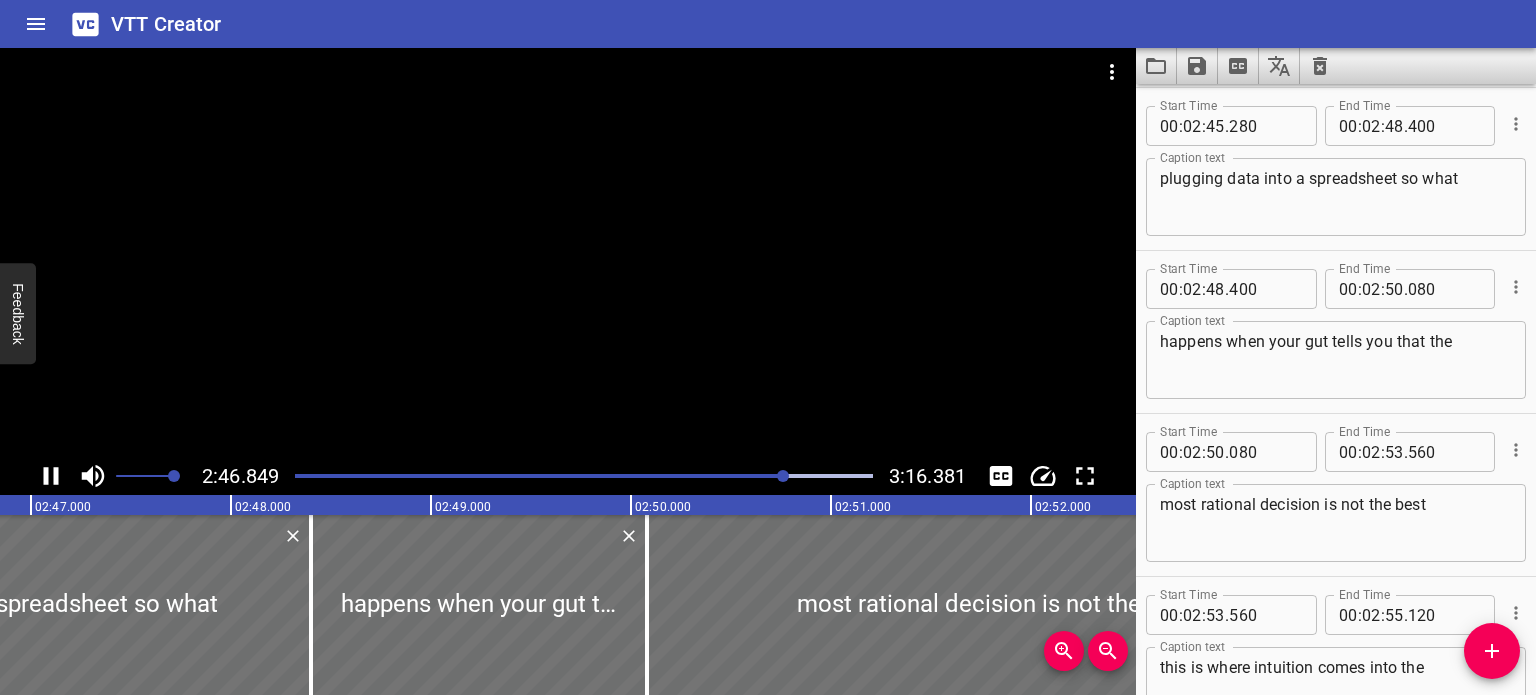 click at bounding box center [568, 252] 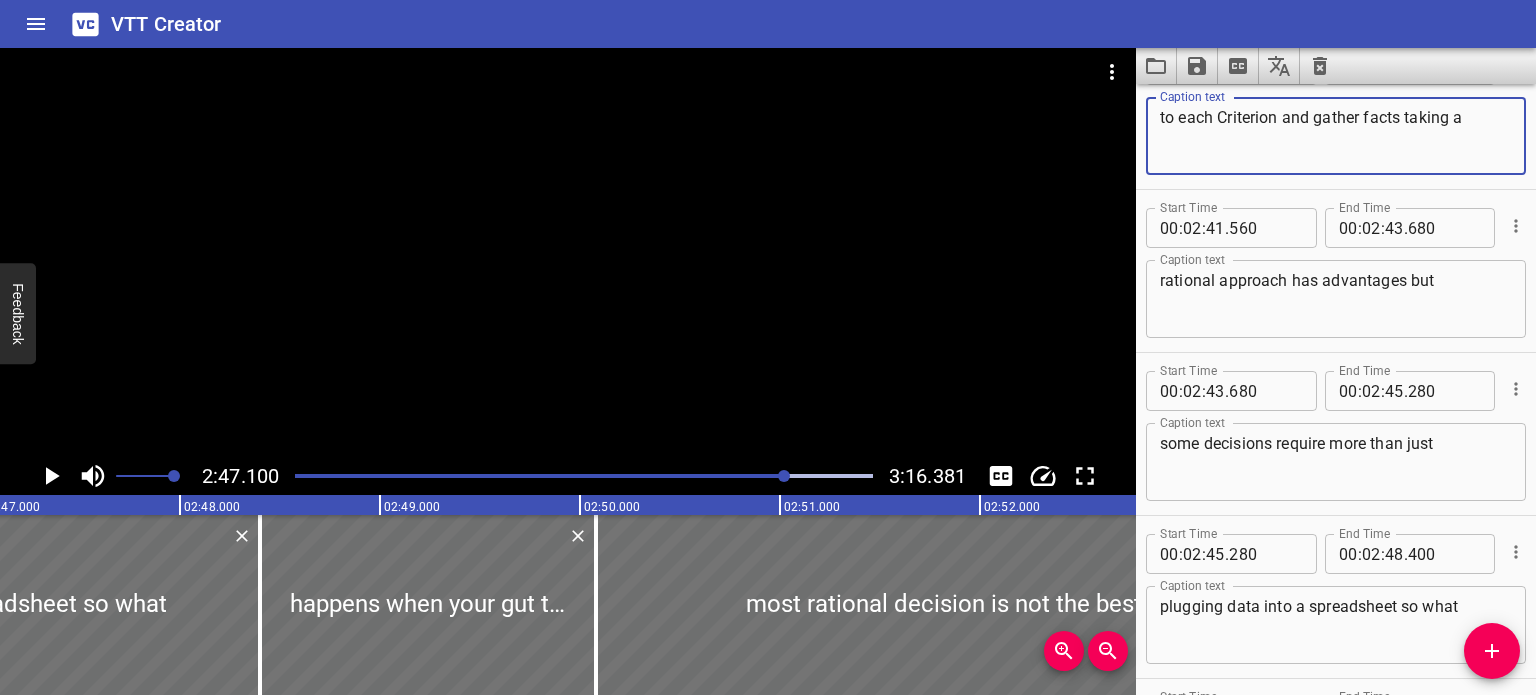 drag, startPoint x: 1472, startPoint y: 117, endPoint x: 1448, endPoint y: 118, distance: 24.020824 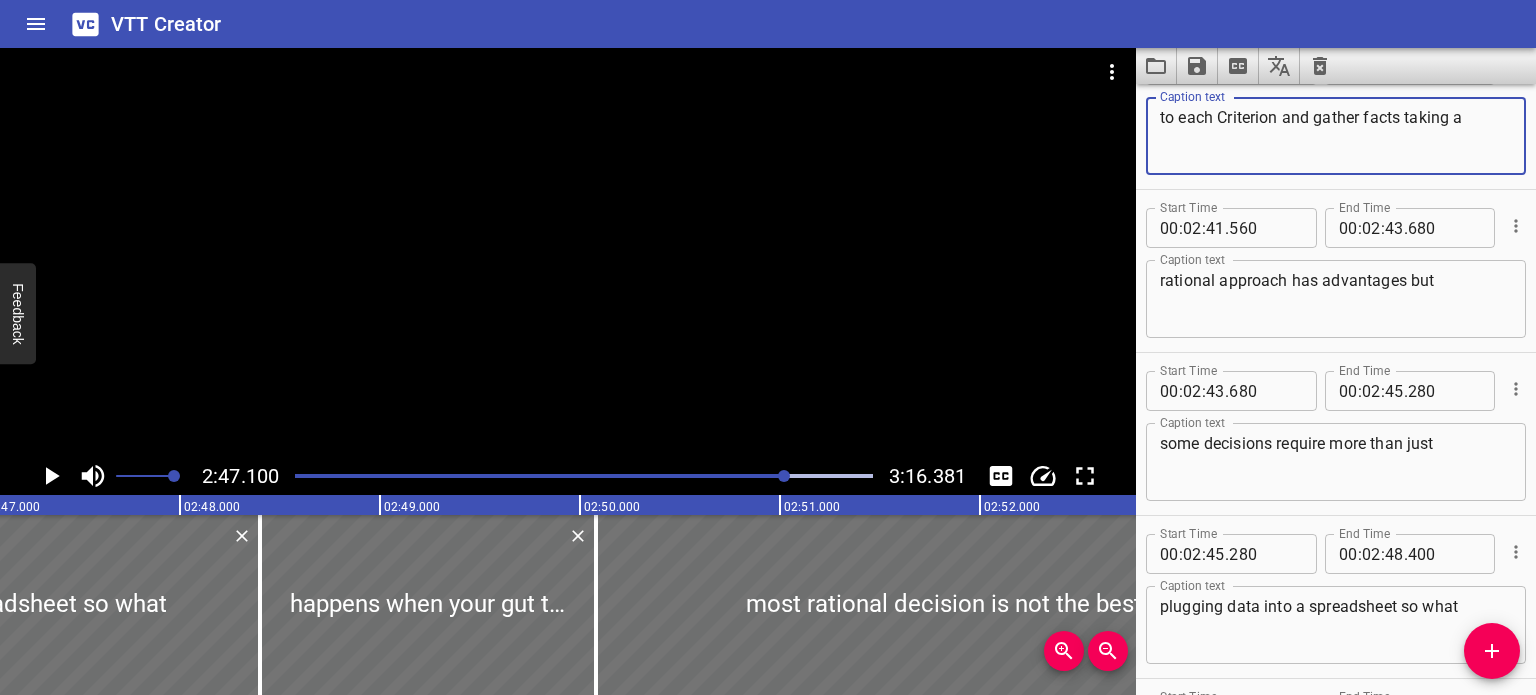 click on "to each Criterion and gather facts taking a" at bounding box center [1336, 136] 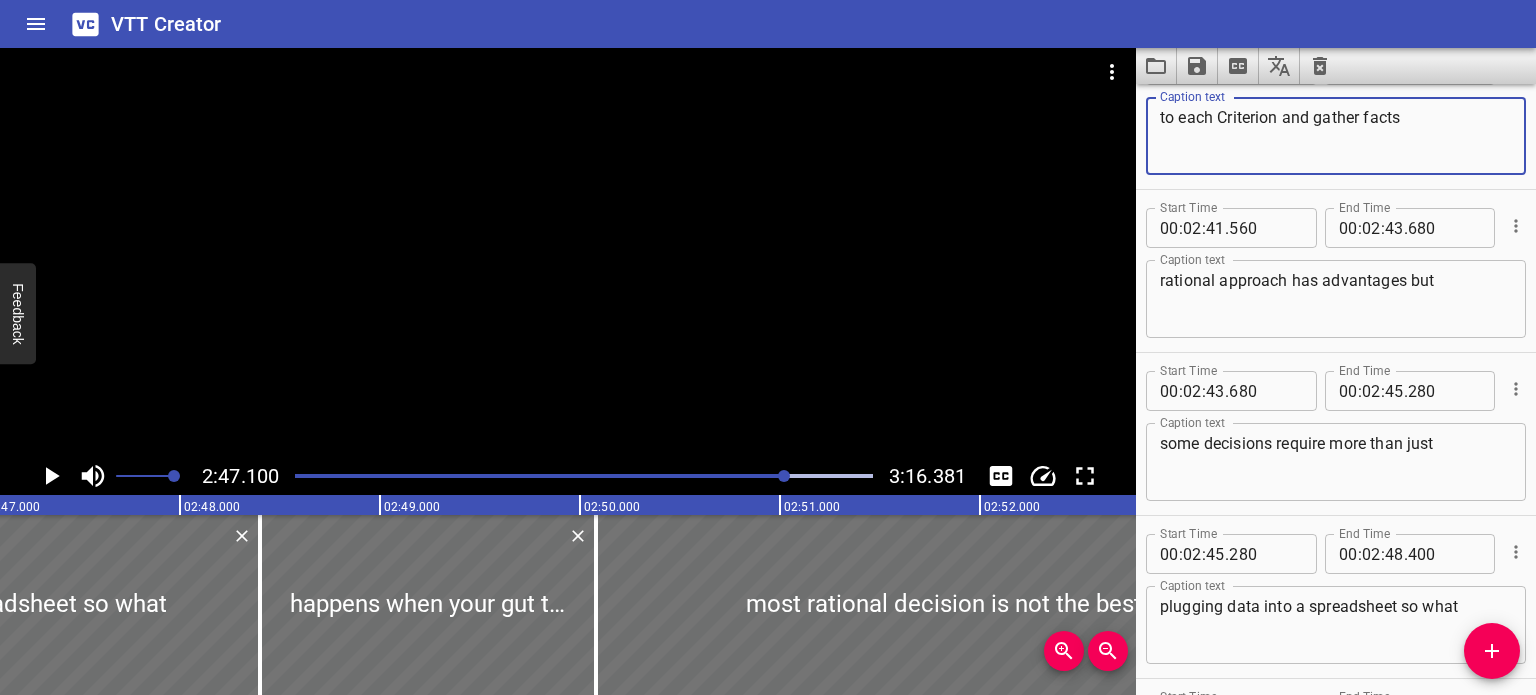 type on "to each Criterion and gather facts" 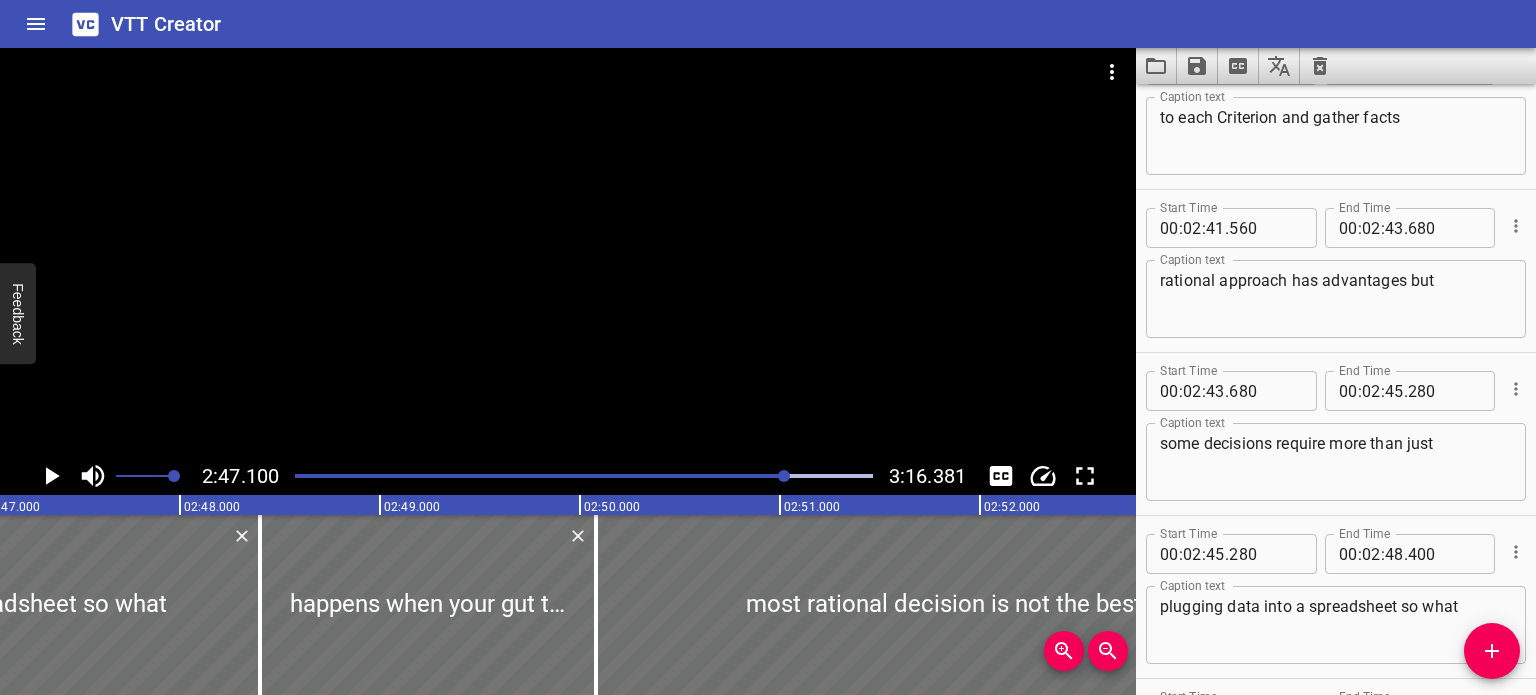 click on "rational approach has advantages but Caption text" at bounding box center [1336, 299] 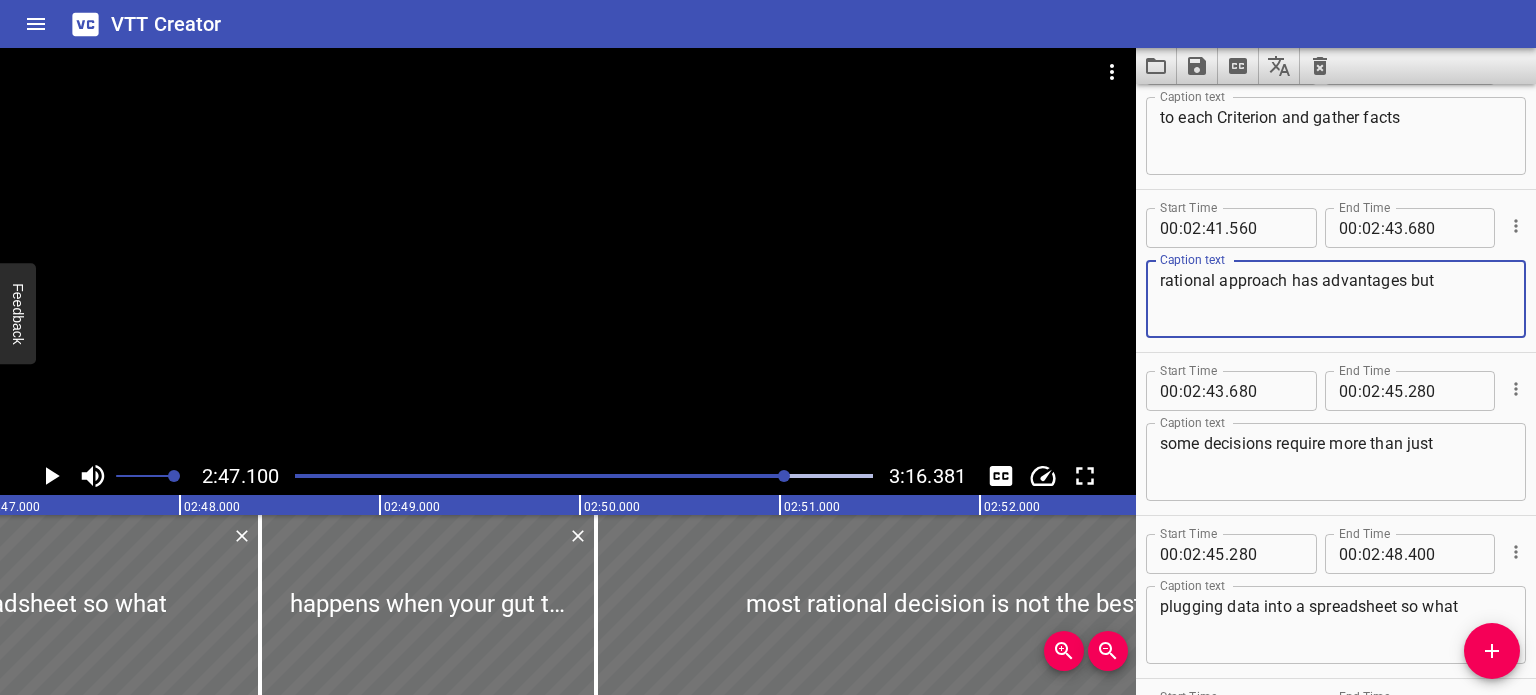 paste on "taking a" 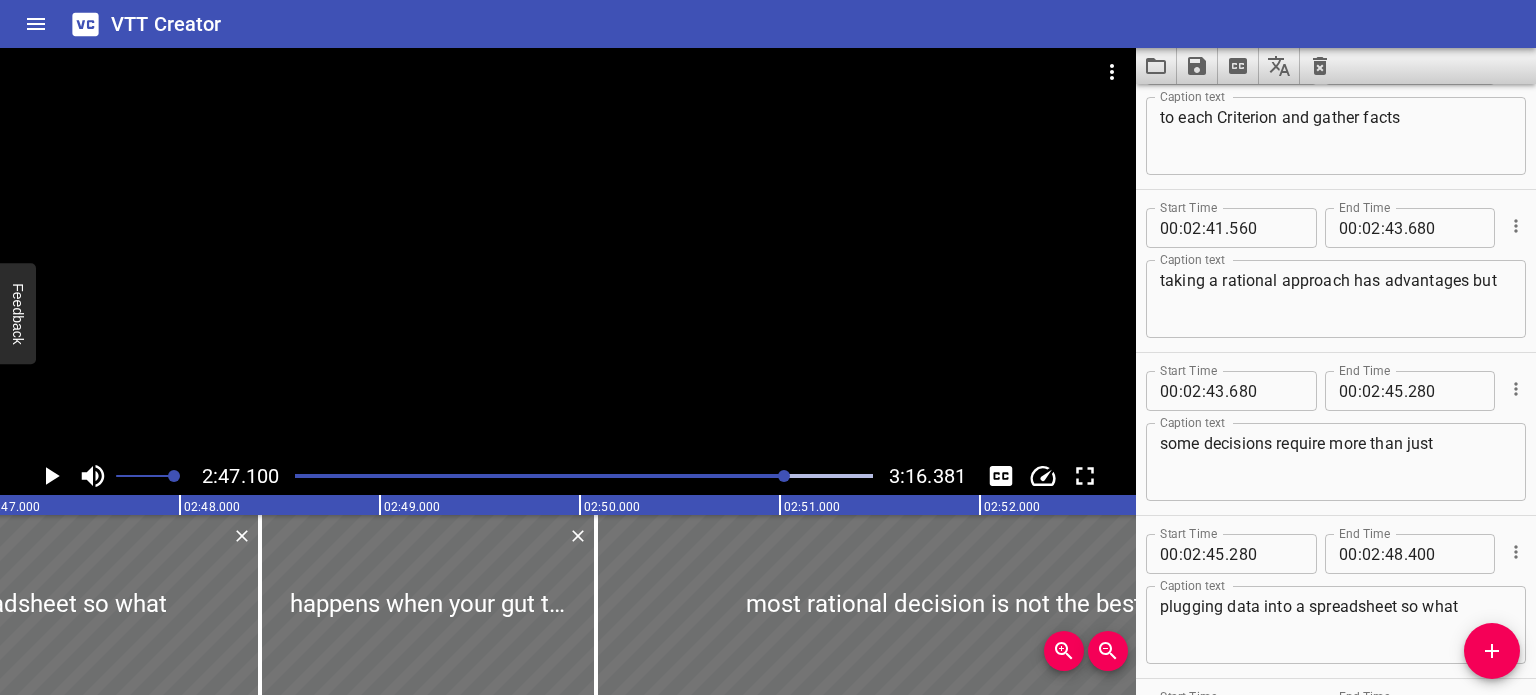 click on "taking a rational approach has advantages but Caption text" at bounding box center (1336, 299) 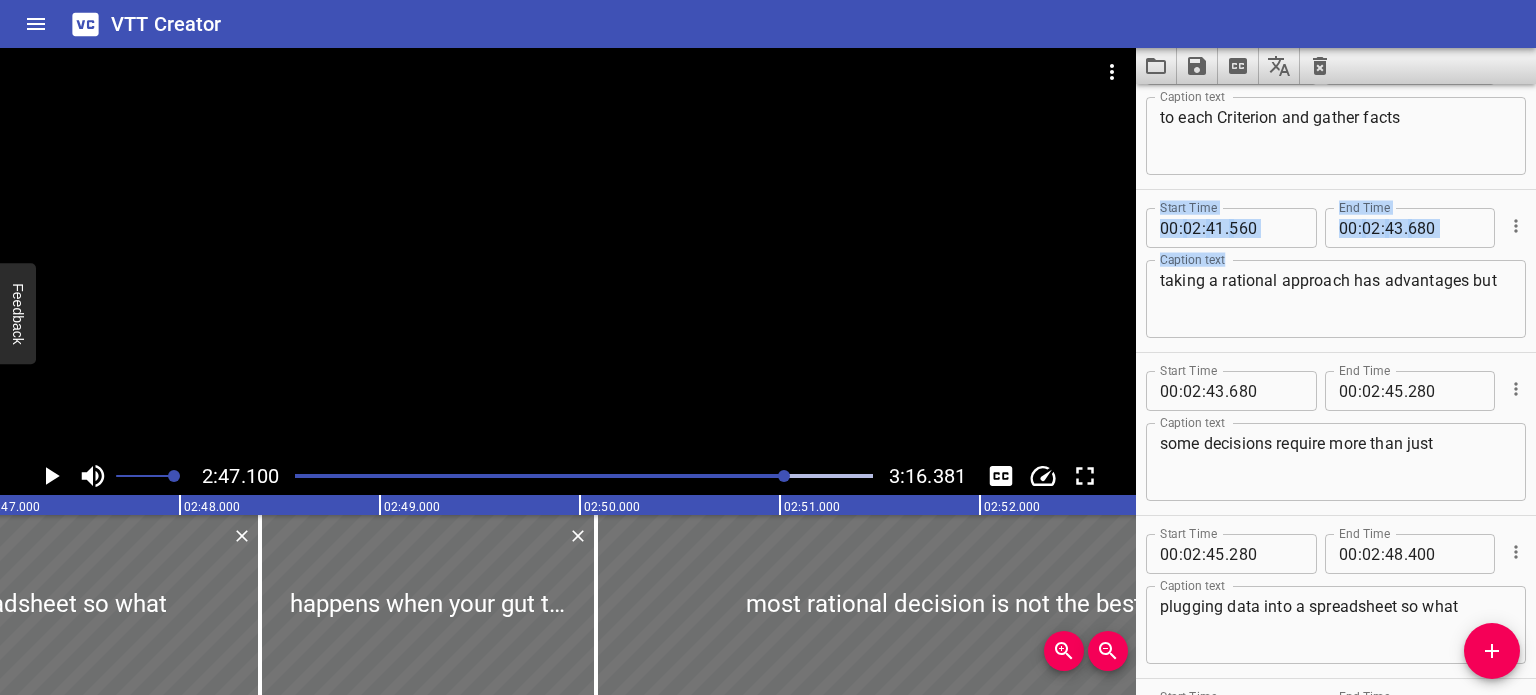 click on "taking a rational approach has advantages but Caption text" at bounding box center [1336, 299] 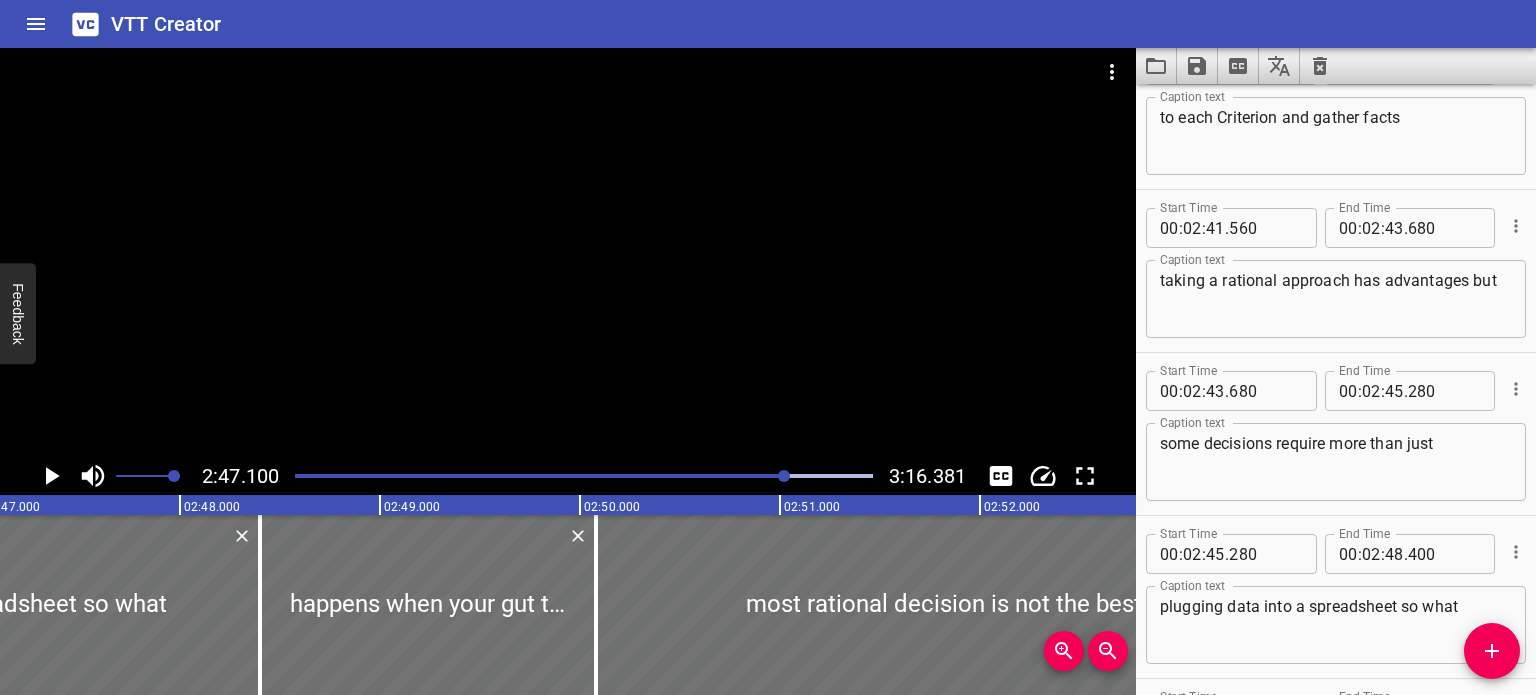 click on "taking a rational approach has advantages but Caption text" at bounding box center (1336, 299) 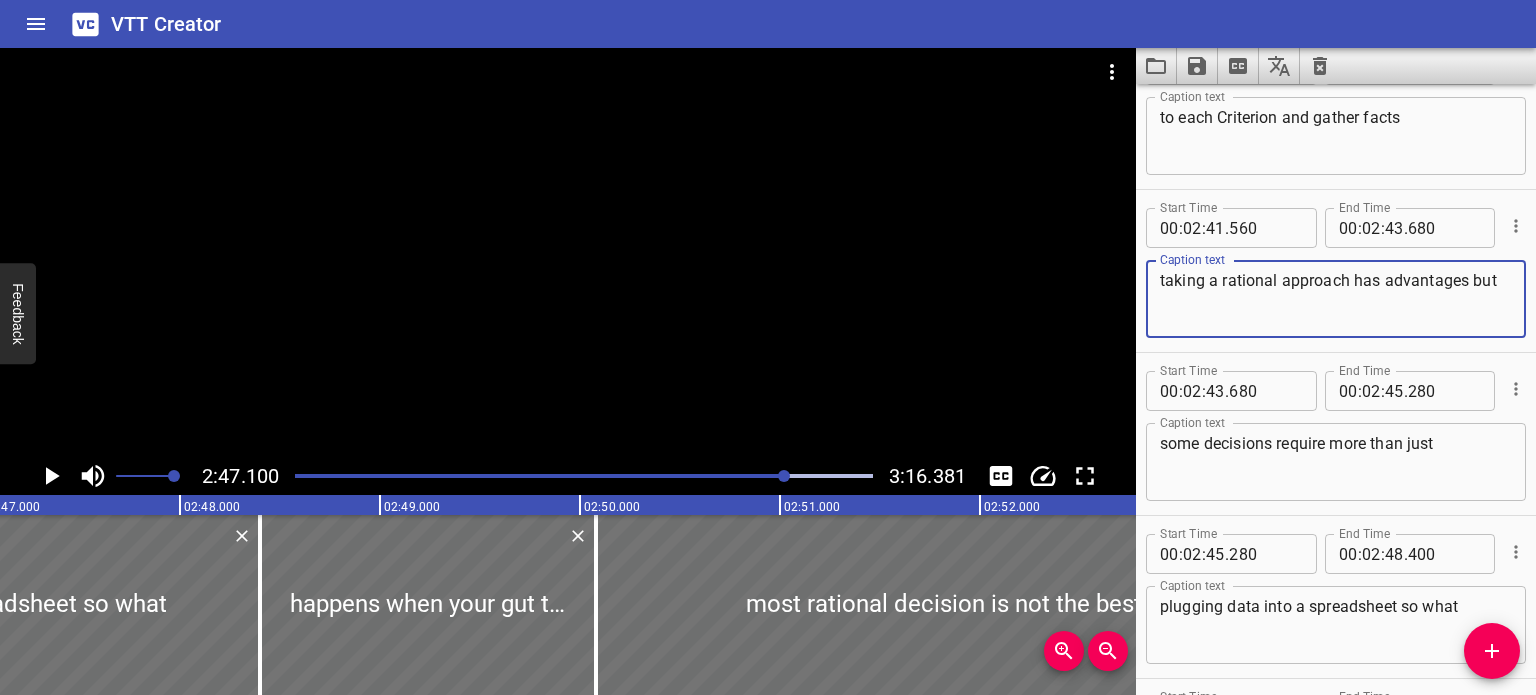 click on "taking a rational approach has advantages but" at bounding box center (1336, 299) 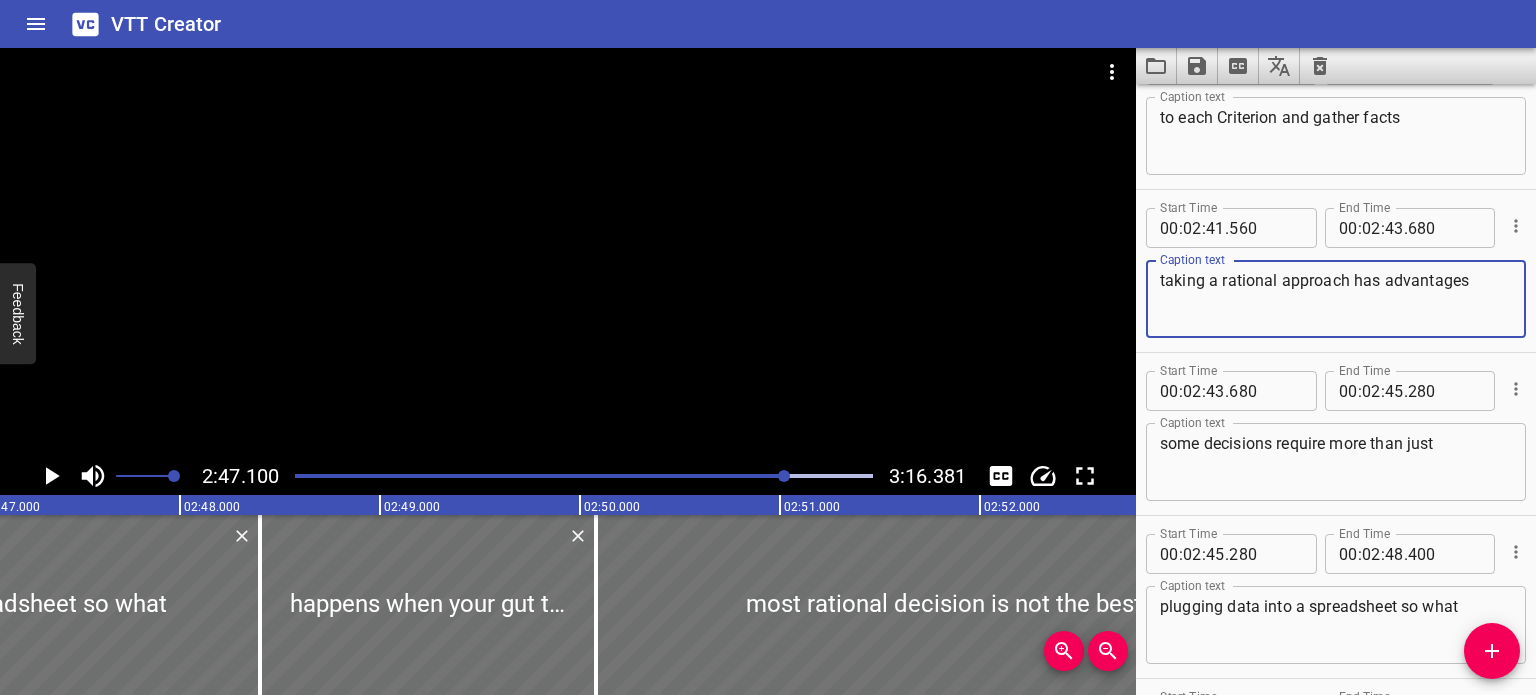 type on "taking a rational approach has advantages" 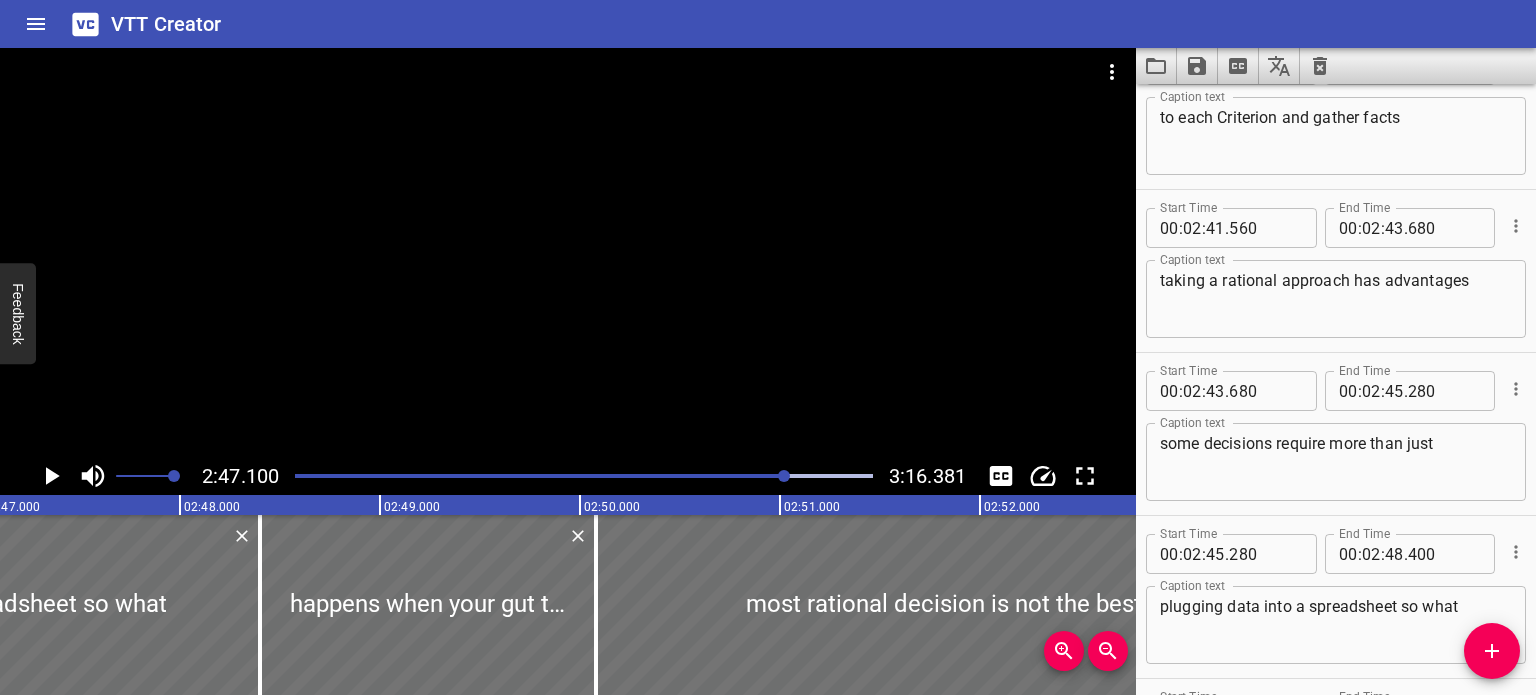 click on "some decisions require more than just Caption text" at bounding box center [1336, 462] 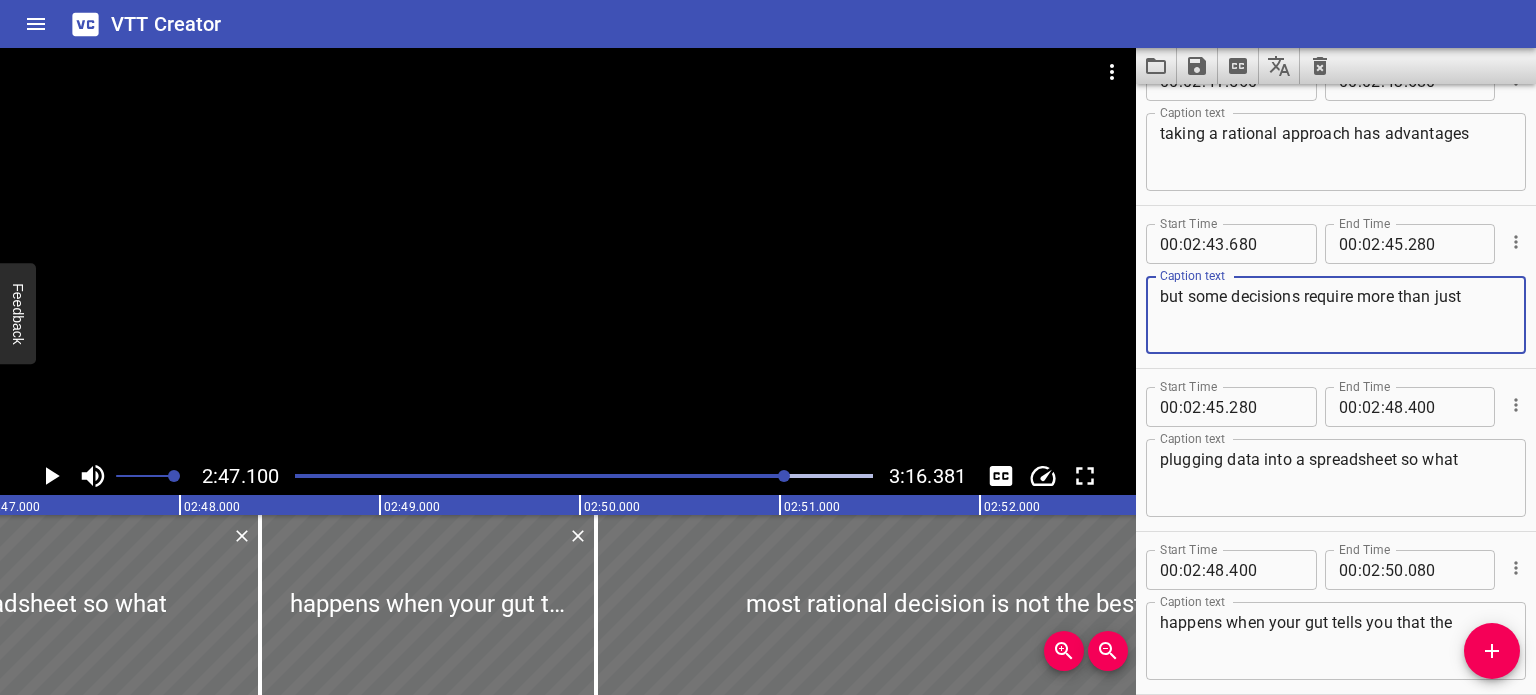 scroll, scrollTop: 11456, scrollLeft: 0, axis: vertical 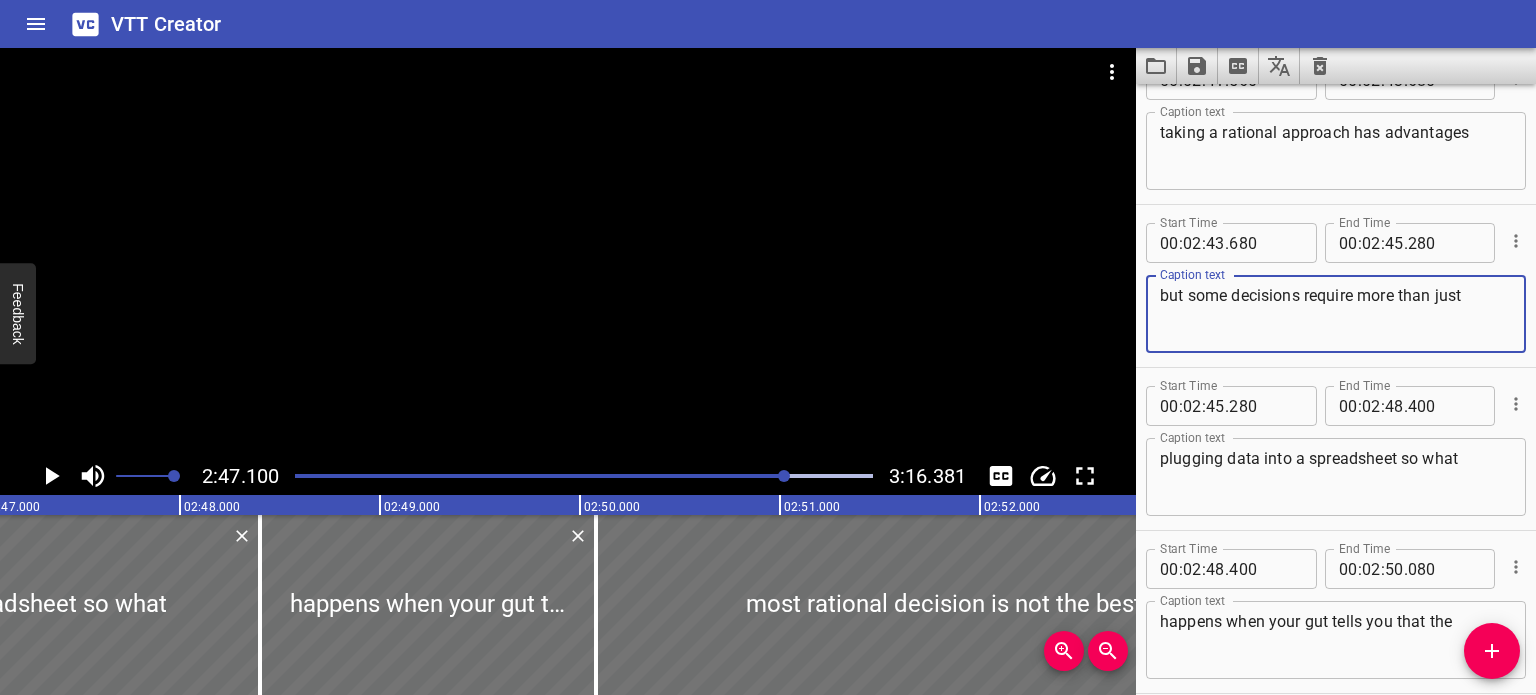 type on "but some decisions require more than just" 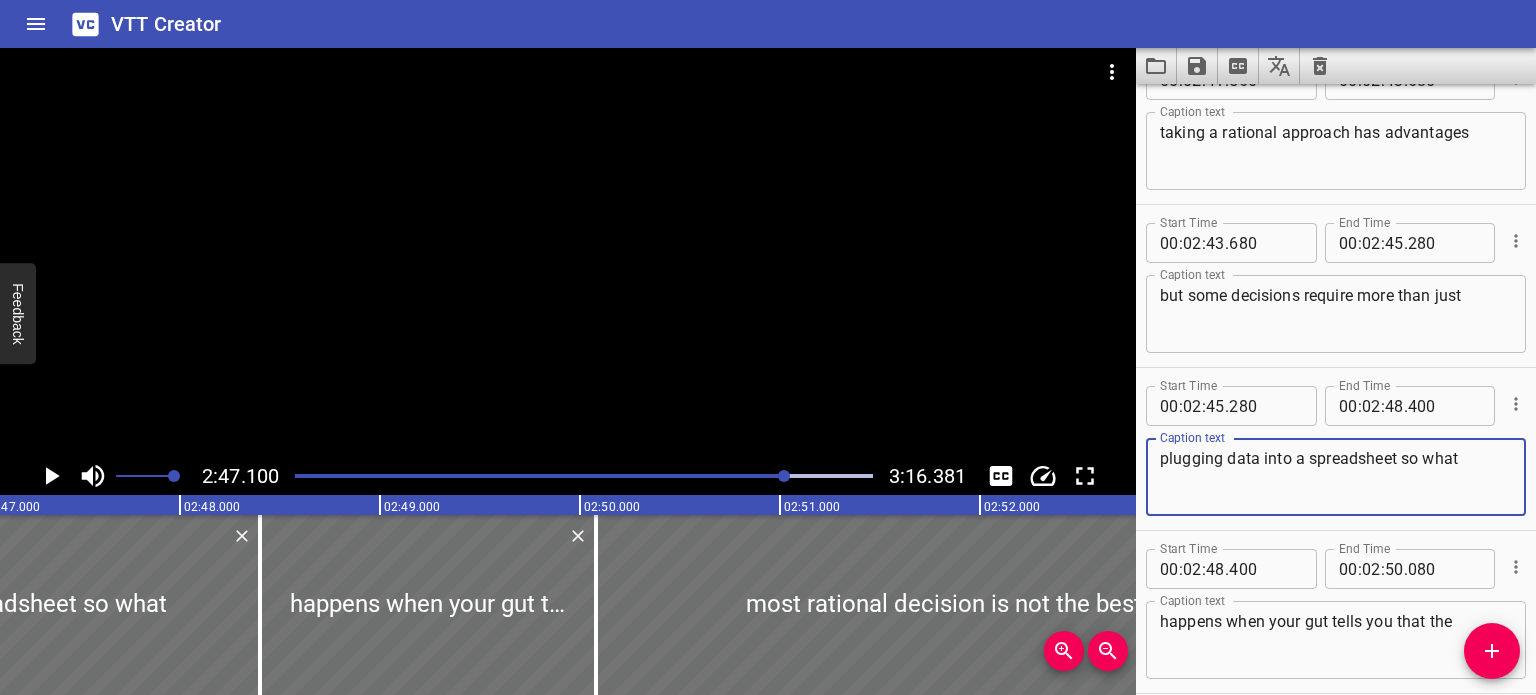 drag, startPoint x: 1469, startPoint y: 459, endPoint x: 1401, endPoint y: 464, distance: 68.18358 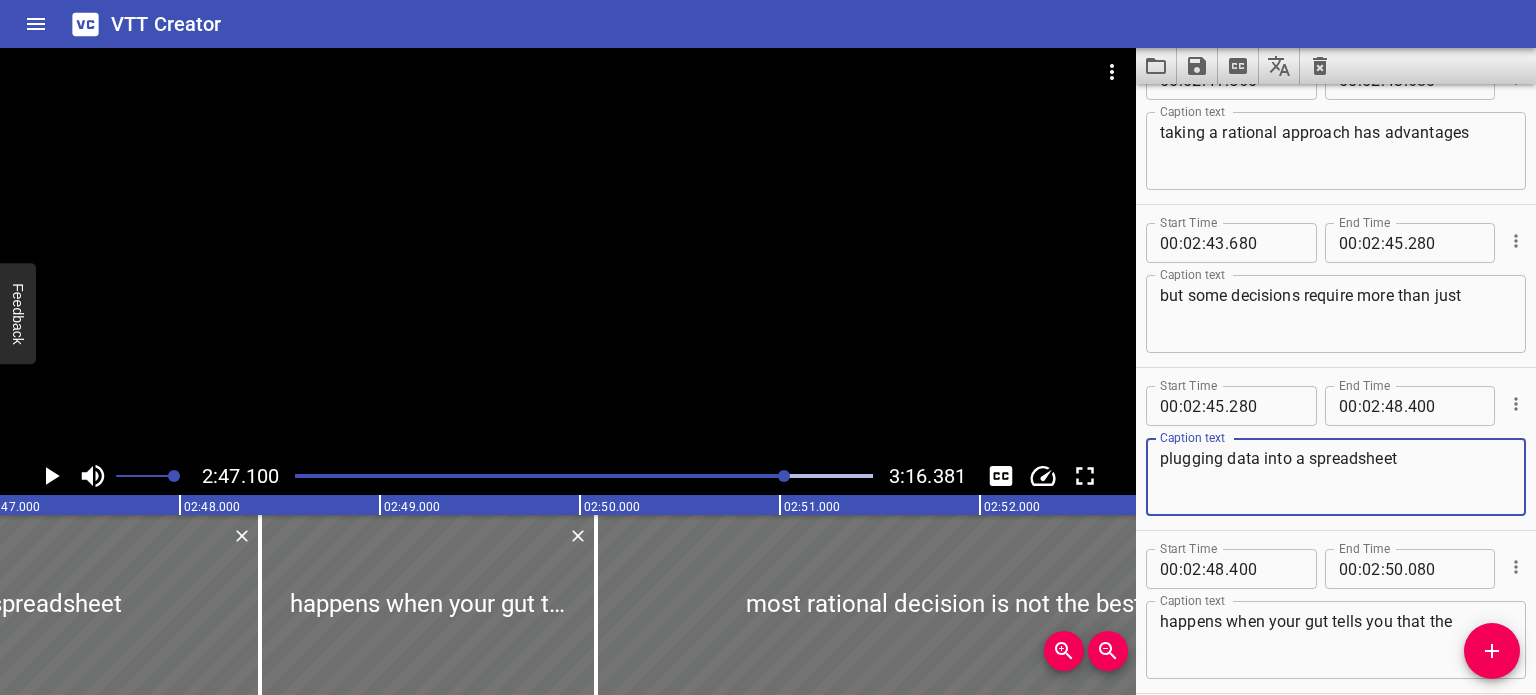 type on "plugging data into a spreadsheet" 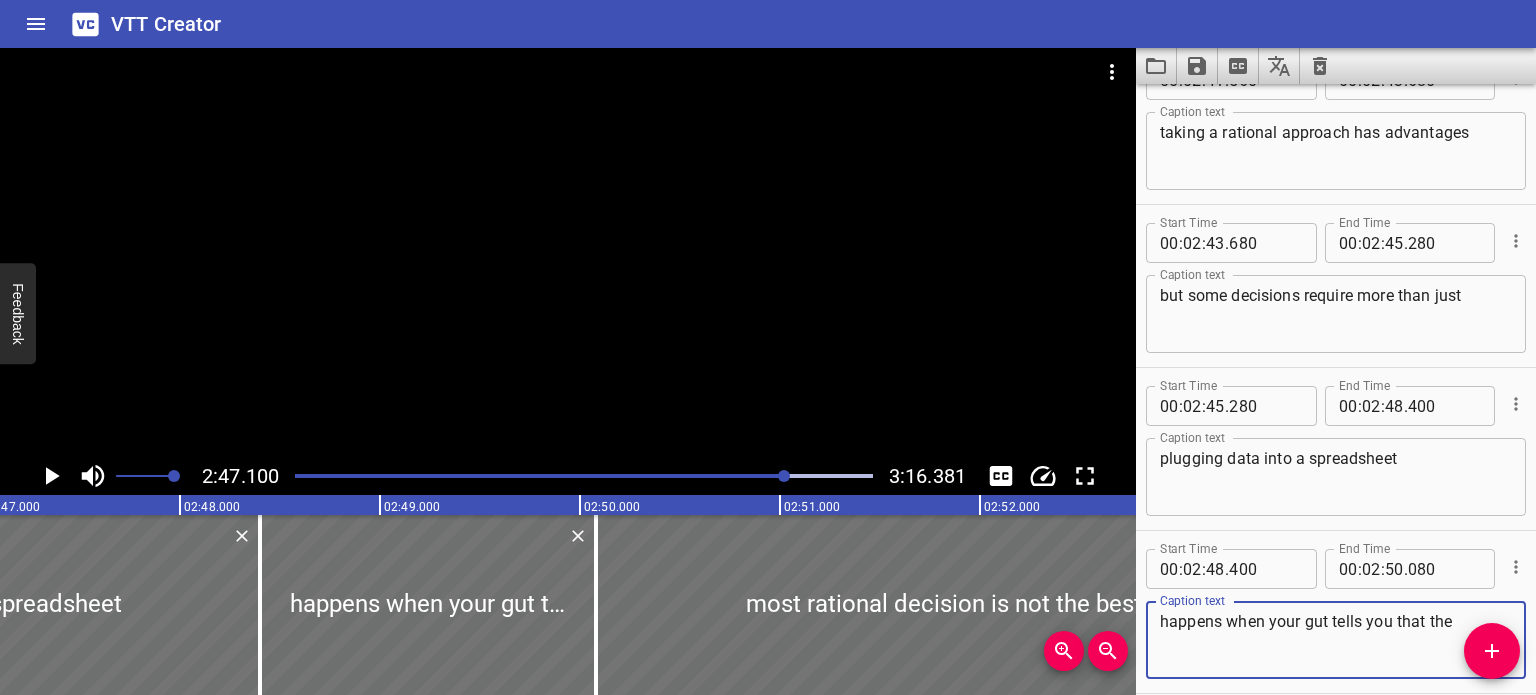 click on "happens when your gut tells you that the" at bounding box center (1336, 640) 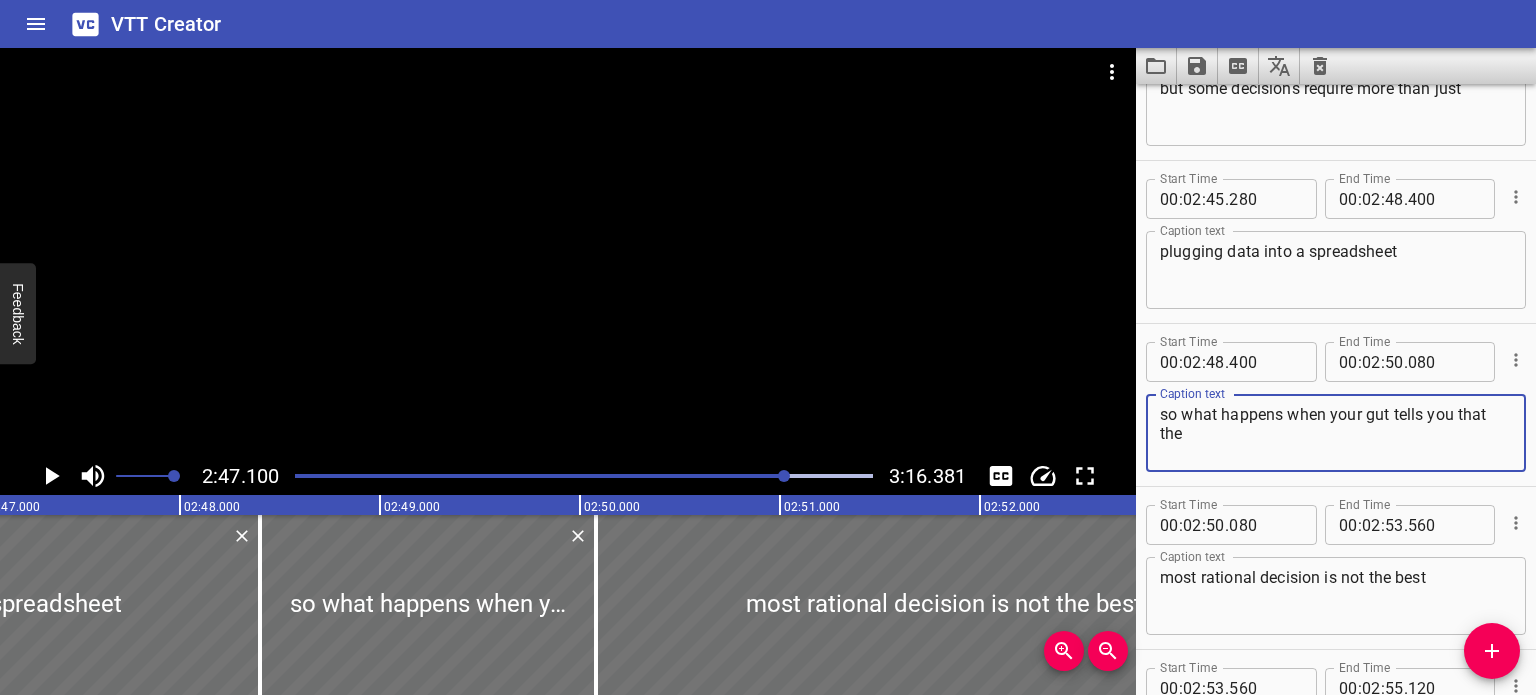 scroll, scrollTop: 11664, scrollLeft: 0, axis: vertical 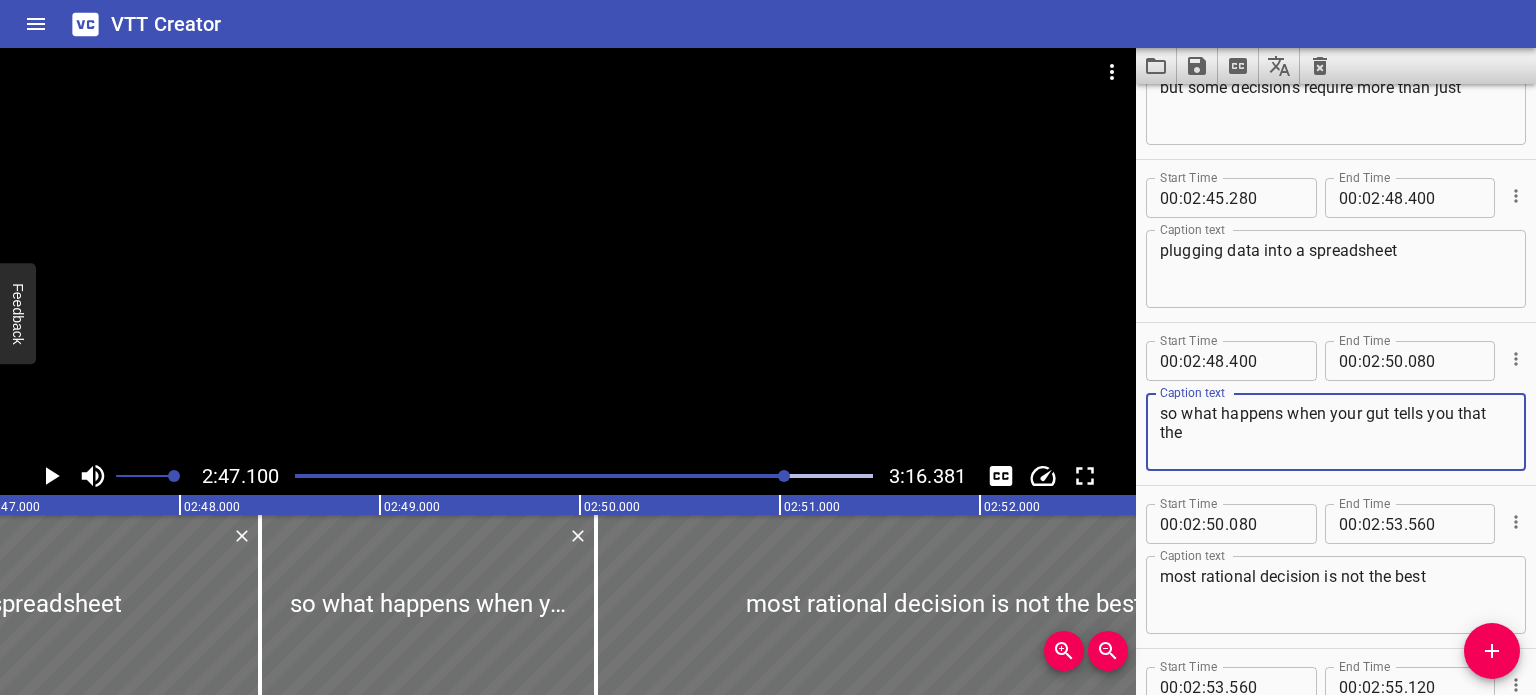 click on "so what happens when your gut tells you that the" at bounding box center [1336, 432] 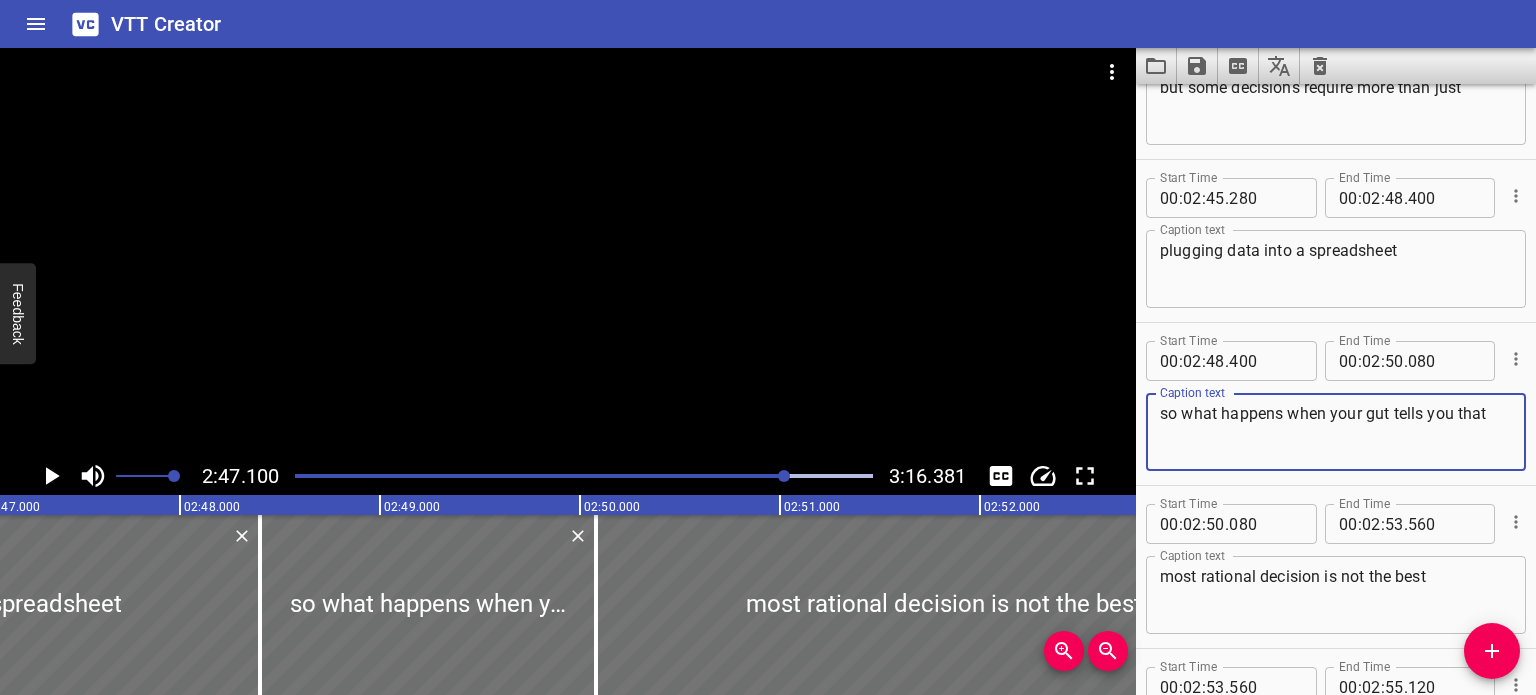 type on "so what happens when your gut tells you that" 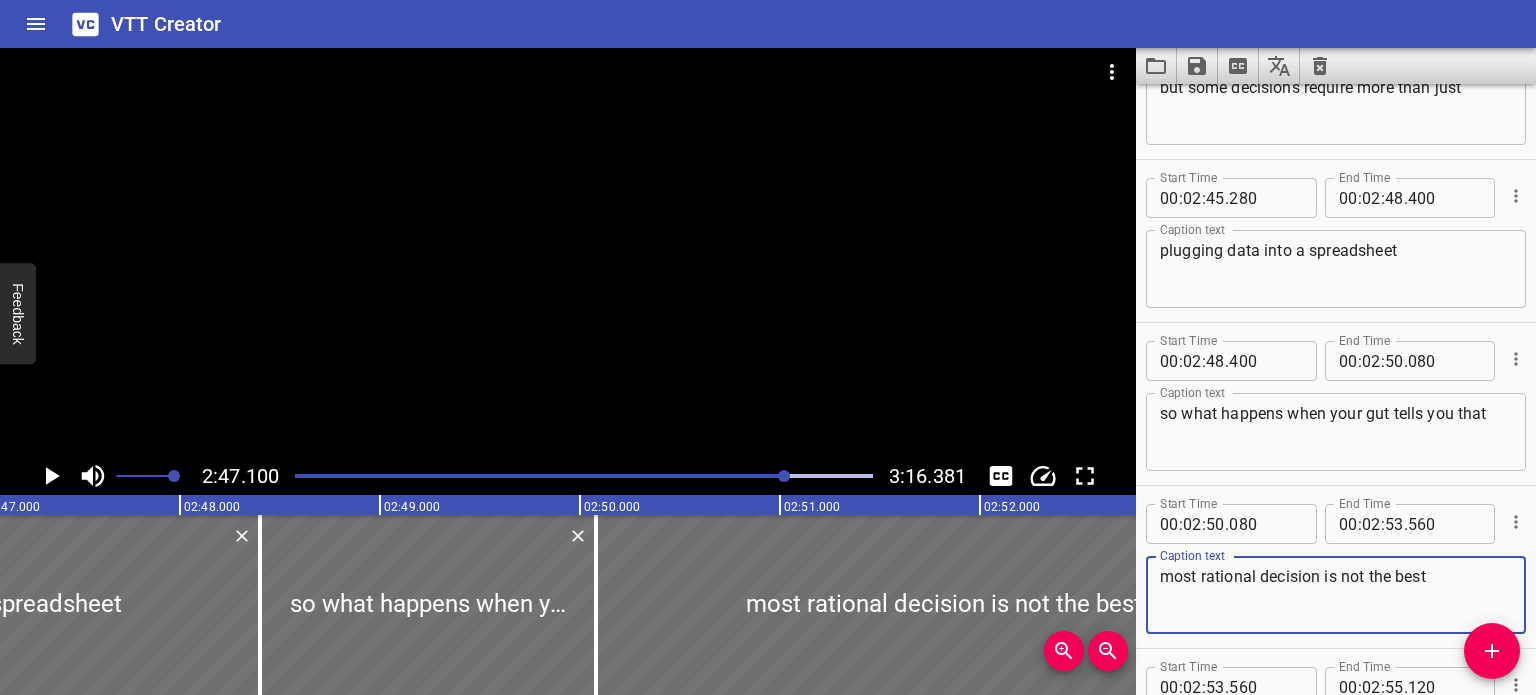 click on "most rational decision is not the best" at bounding box center [1336, 595] 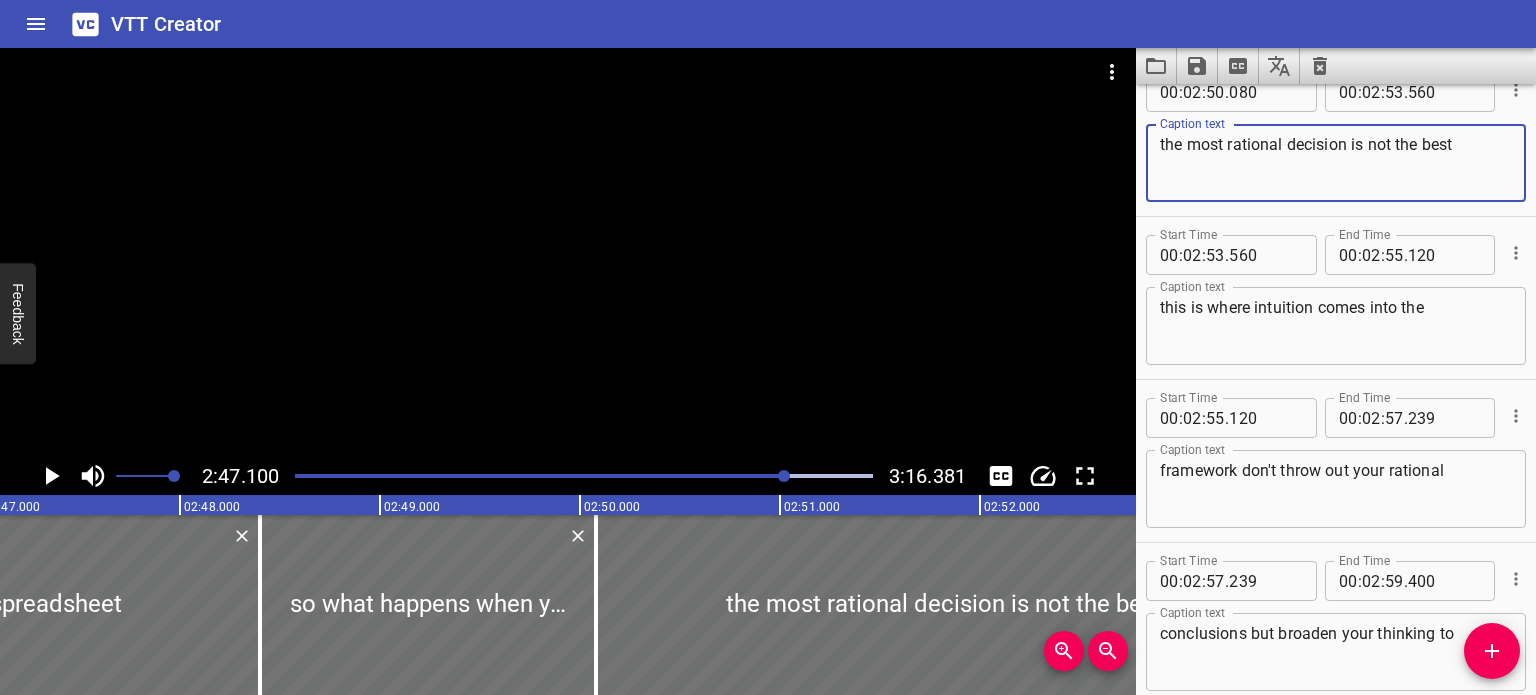scroll, scrollTop: 12096, scrollLeft: 0, axis: vertical 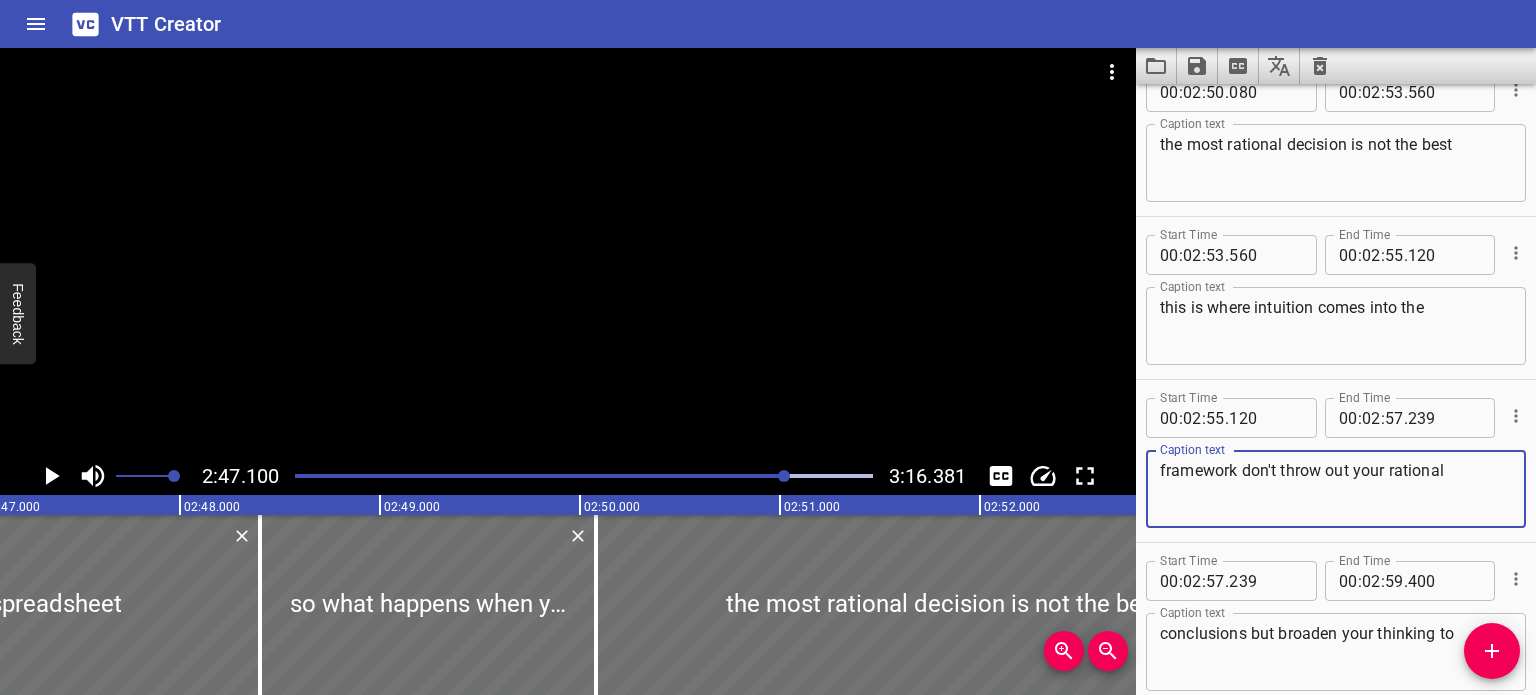 click on "framework don't throw out your rational" at bounding box center (1336, 489) 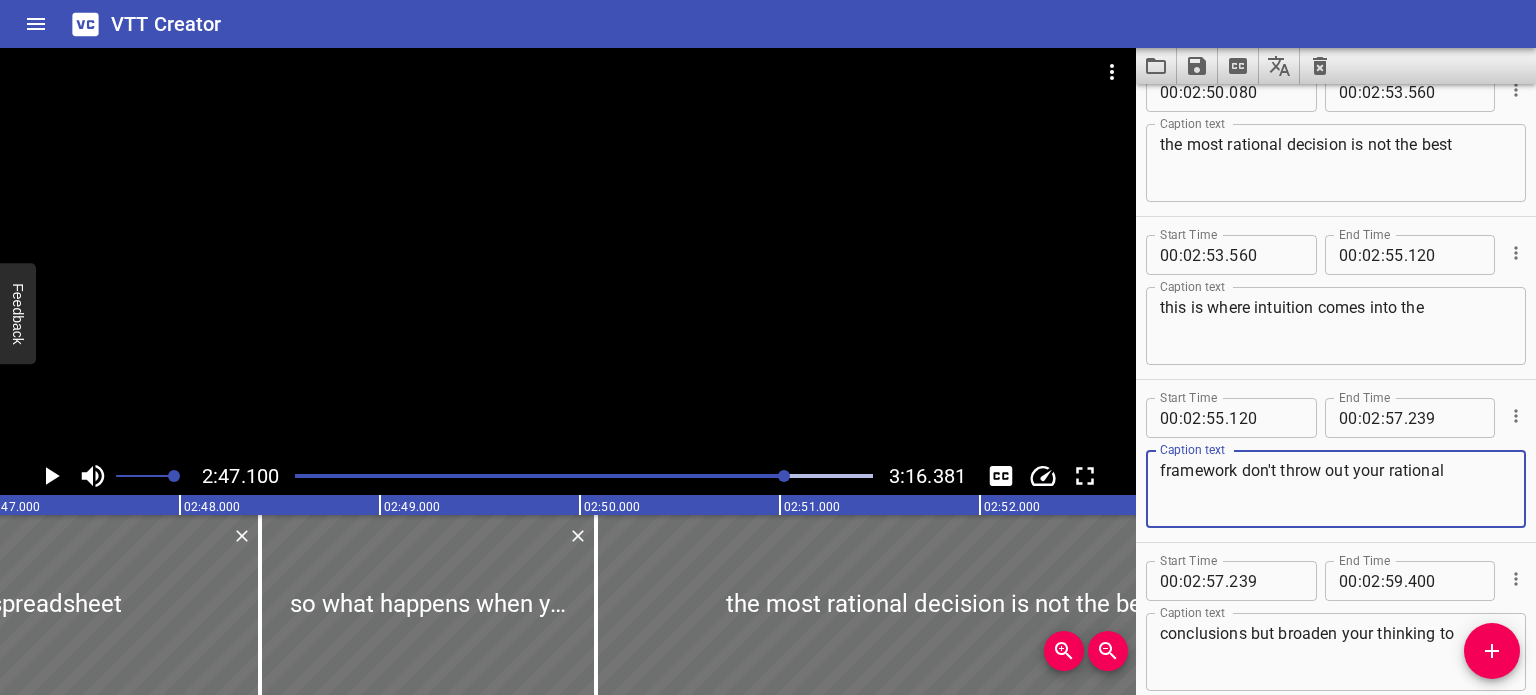 drag, startPoint x: 1242, startPoint y: 472, endPoint x: 1071, endPoint y: 459, distance: 171.49344 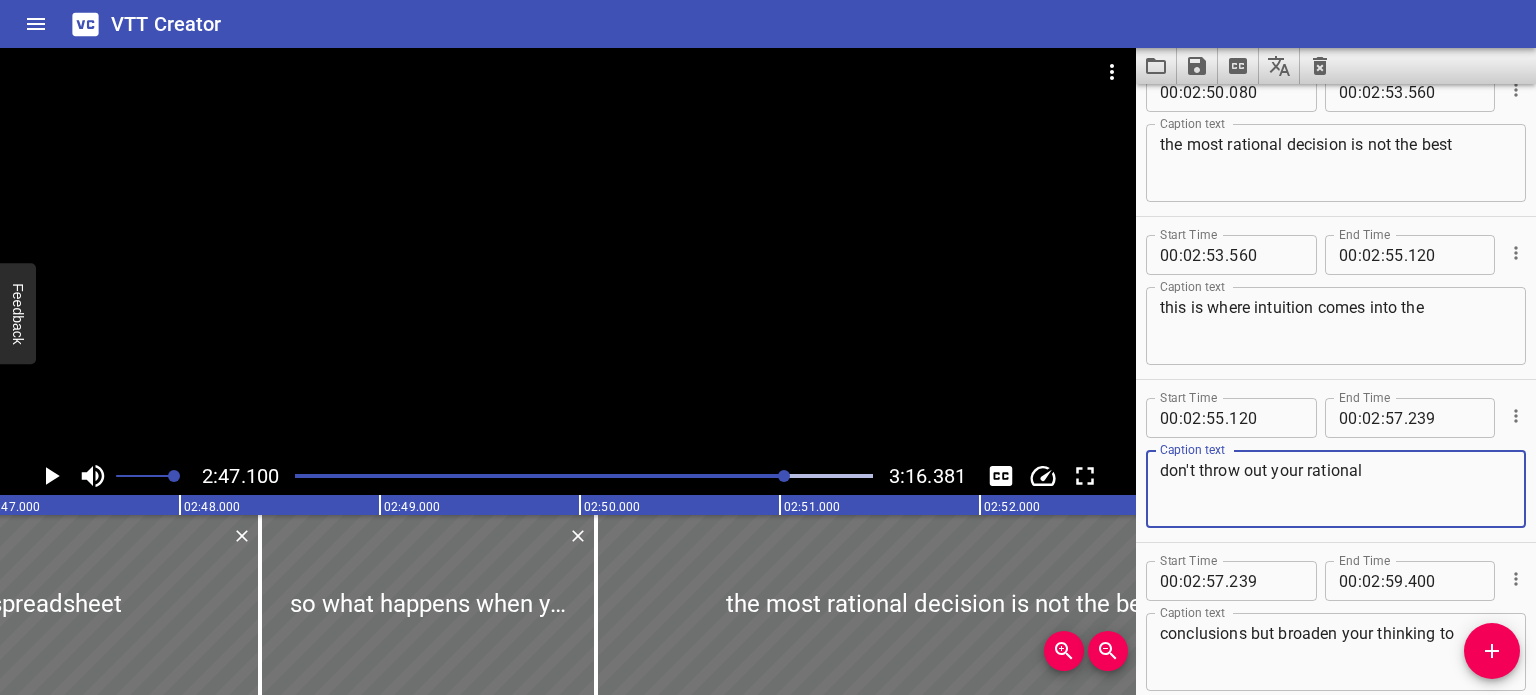 type on "don't throw out your rational" 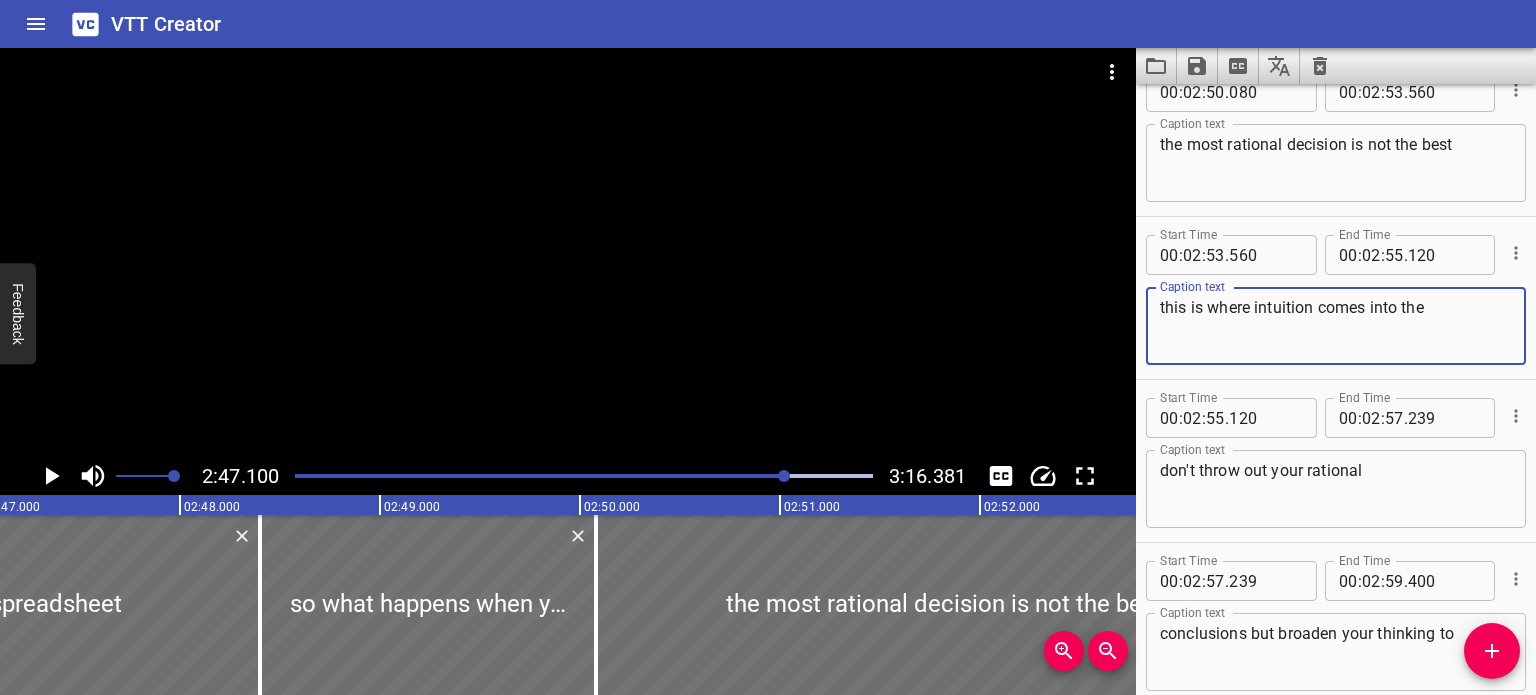 click on "this is where intuition comes into the" at bounding box center [1336, 326] 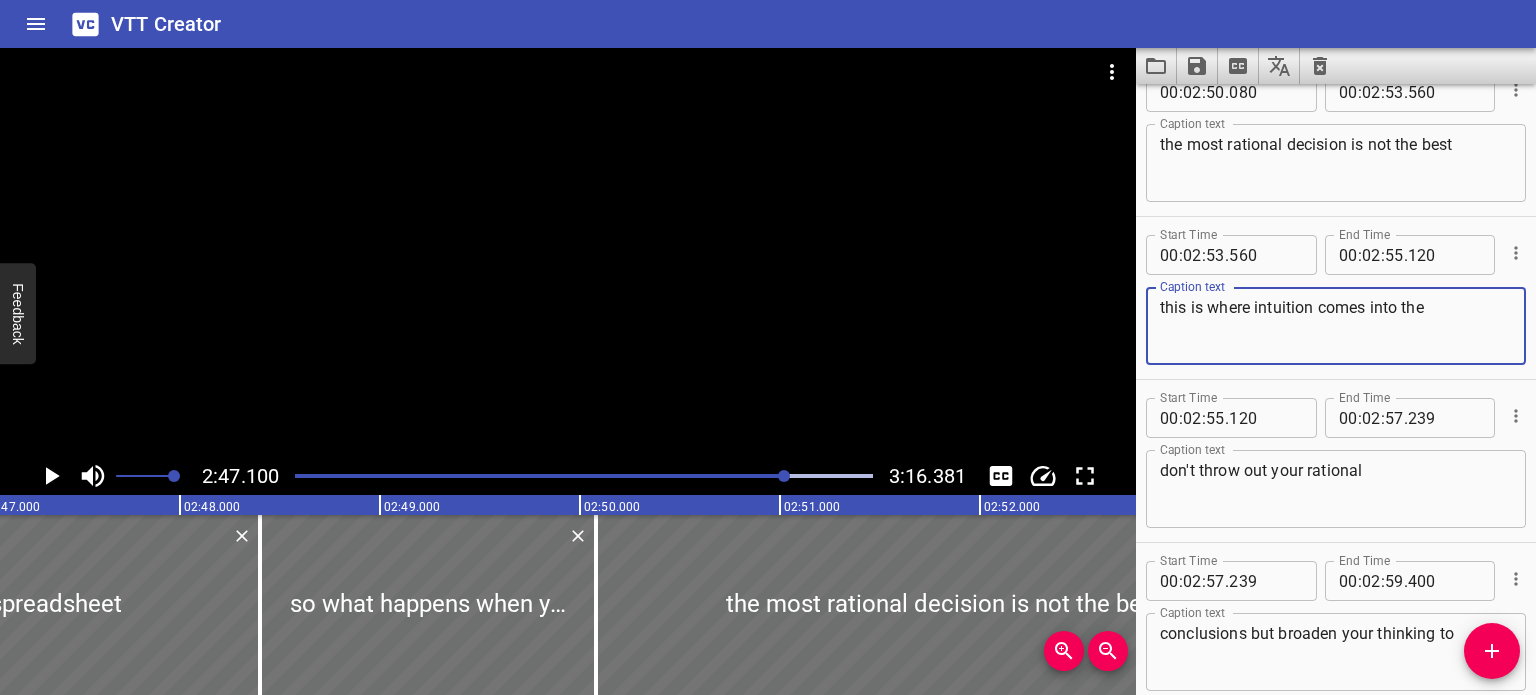 paste on "framework" 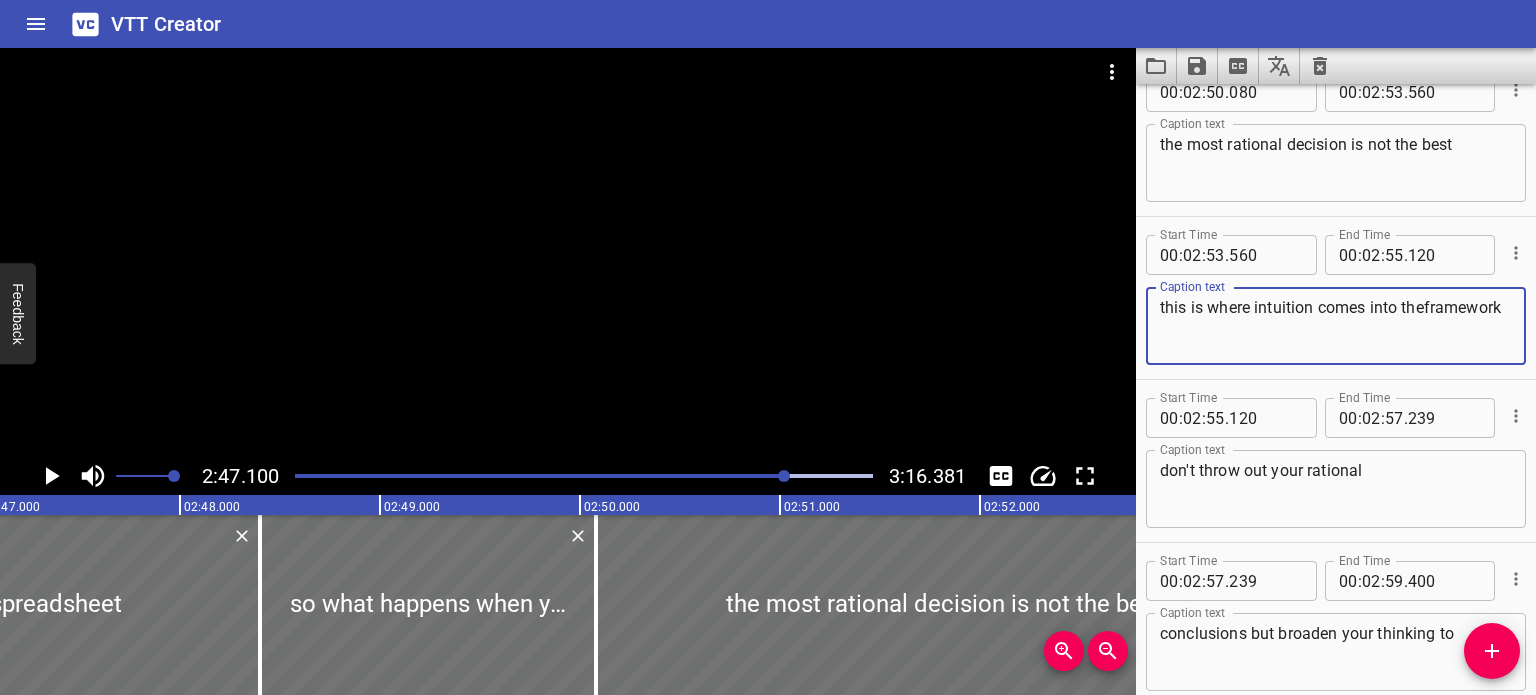 click on "this is where intuition comes into theframework" at bounding box center (1336, 326) 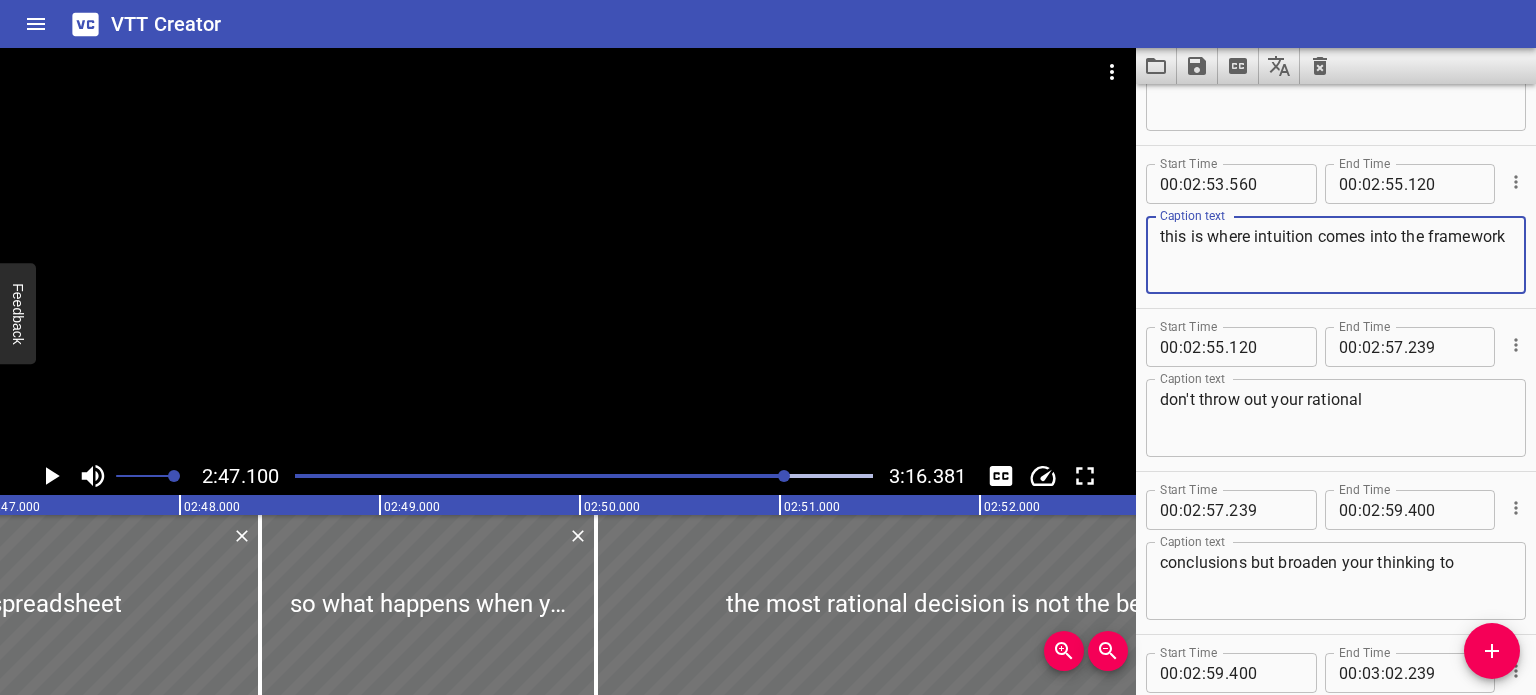 scroll, scrollTop: 12168, scrollLeft: 0, axis: vertical 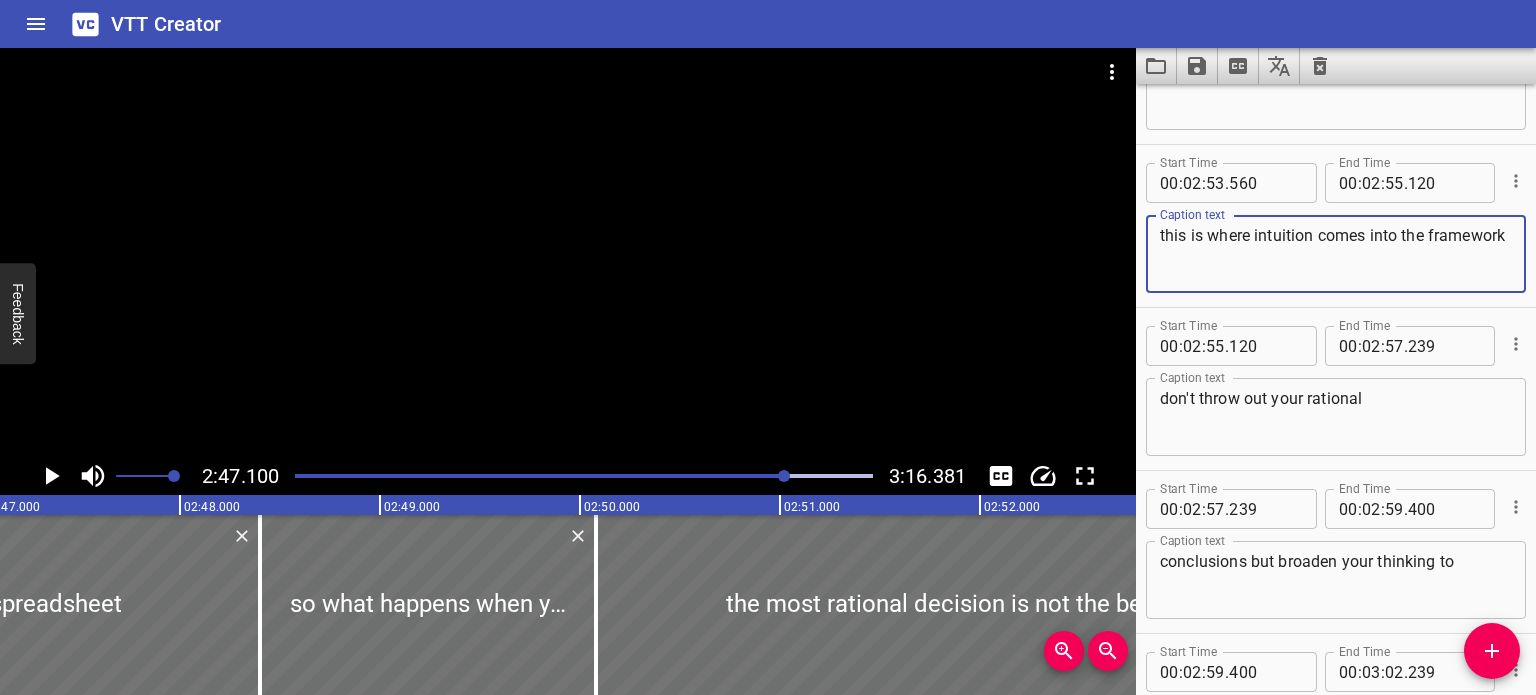 type on "this is where intuition comes into the framework" 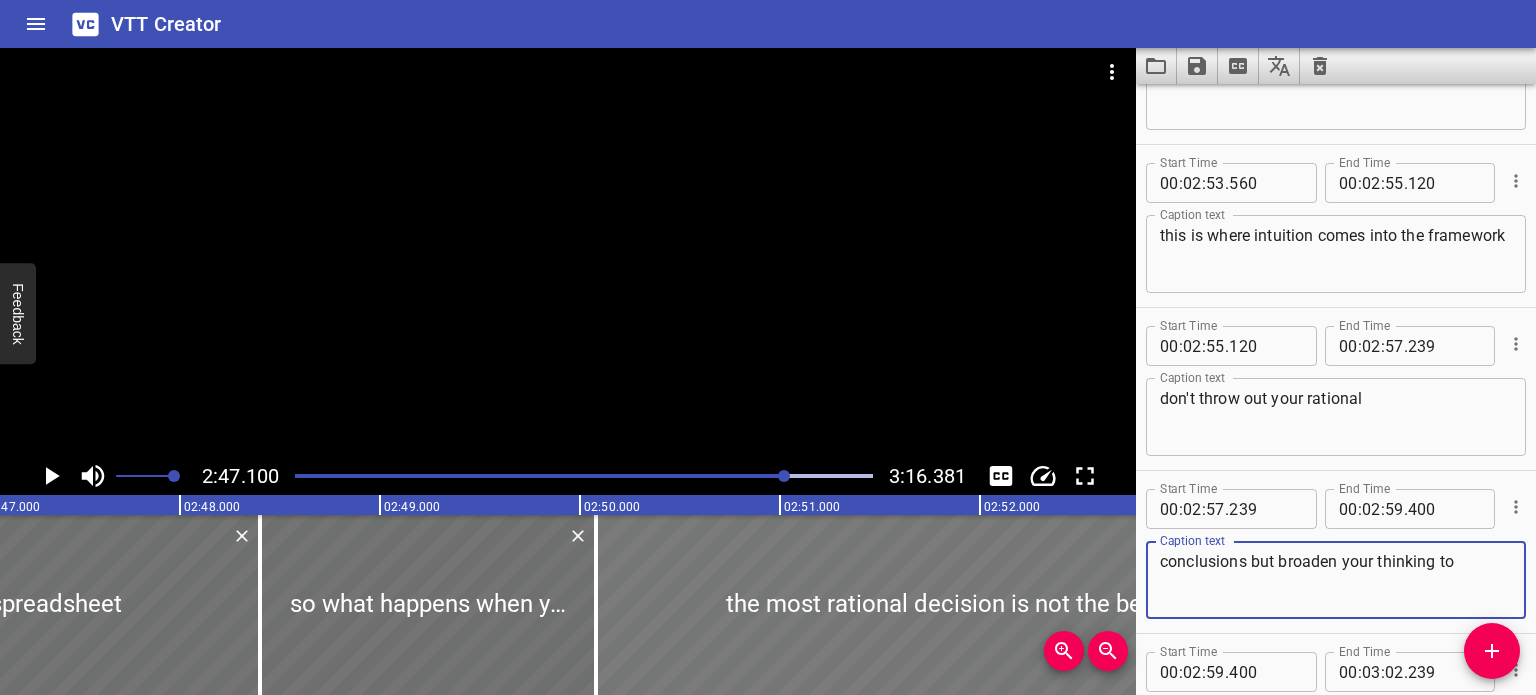 drag, startPoint x: 1252, startPoint y: 560, endPoint x: 1105, endPoint y: 561, distance: 147.0034 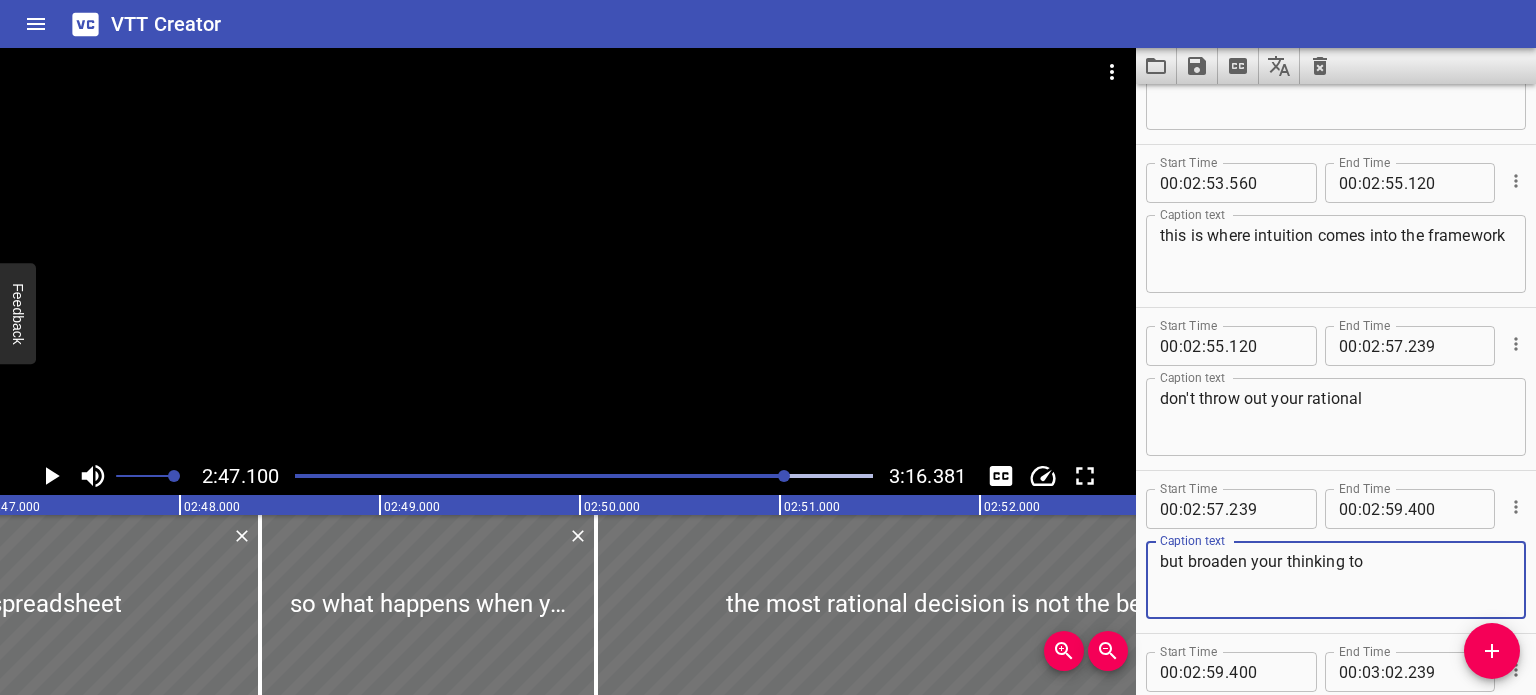 type on "but broaden your thinking to" 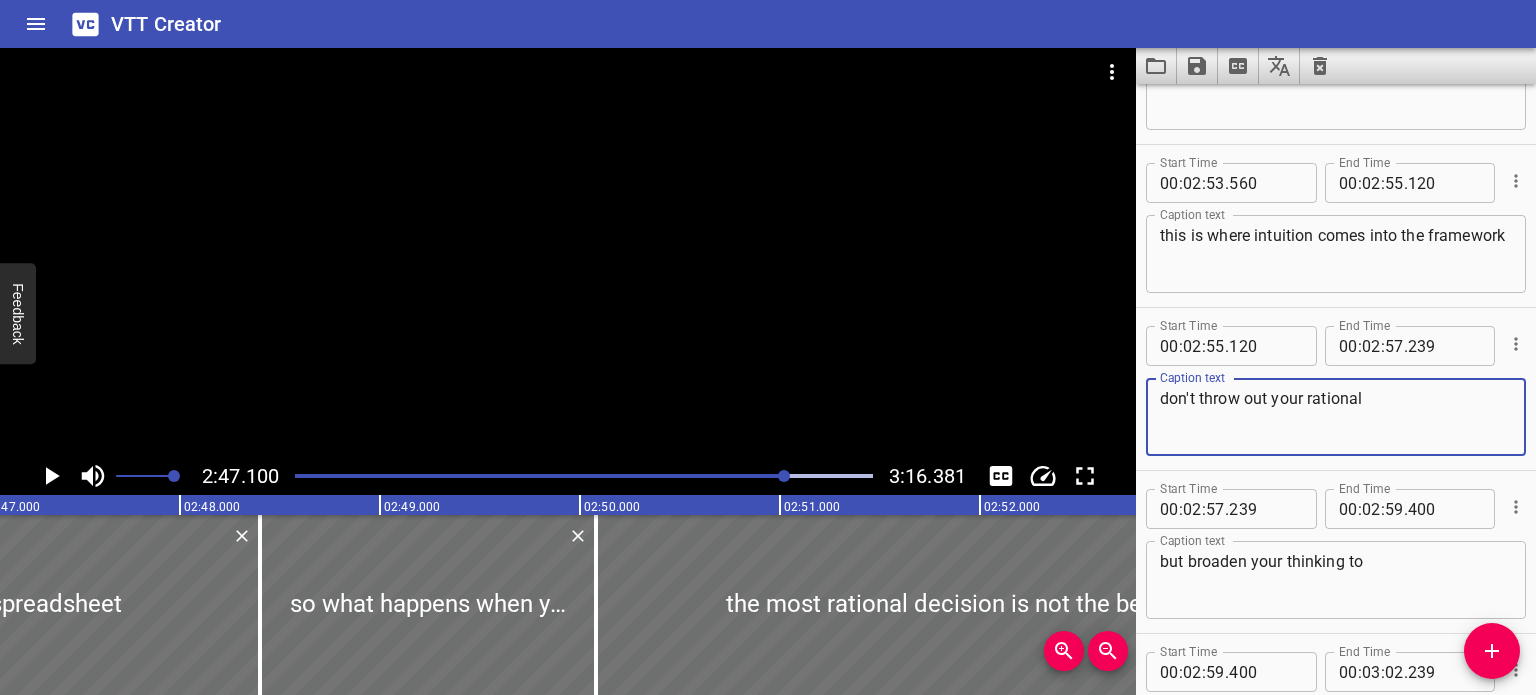 click on "don't throw out your rational" at bounding box center [1336, 417] 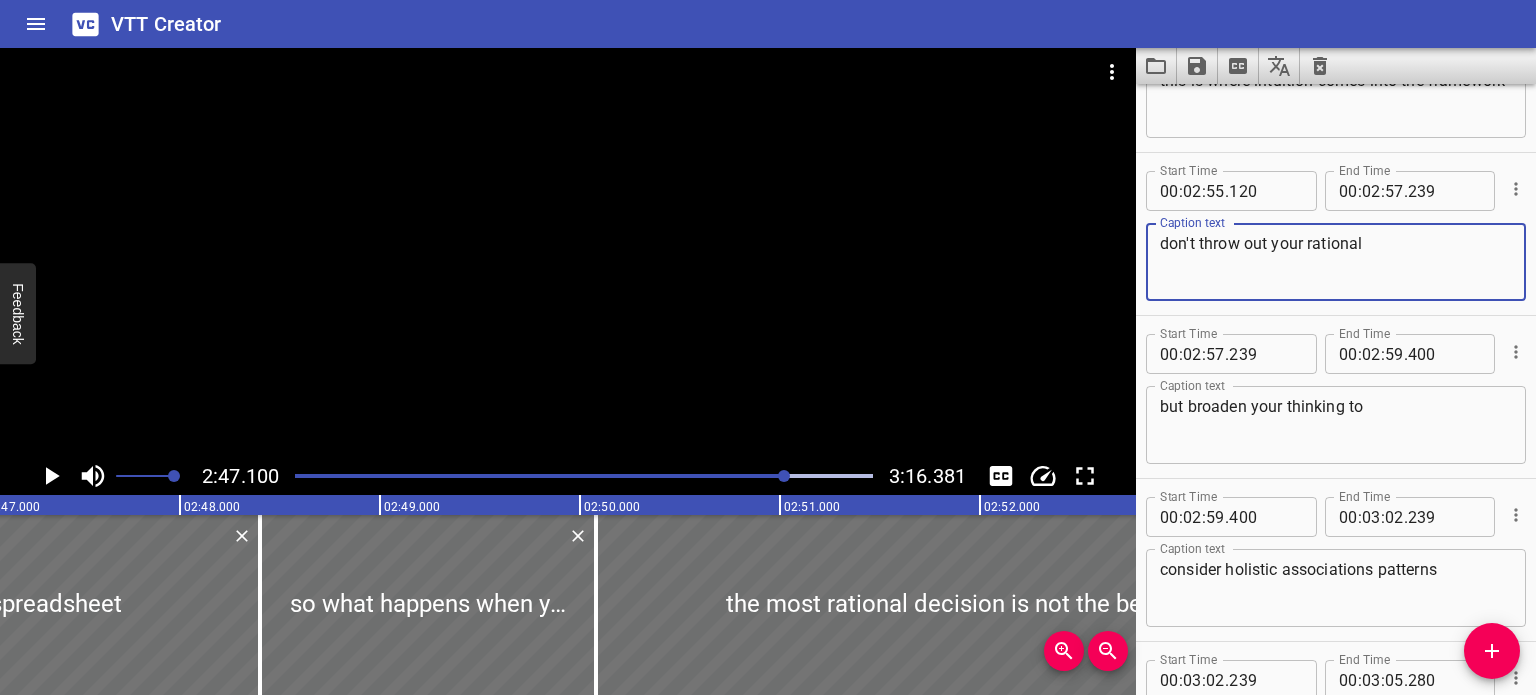 scroll, scrollTop: 12373, scrollLeft: 0, axis: vertical 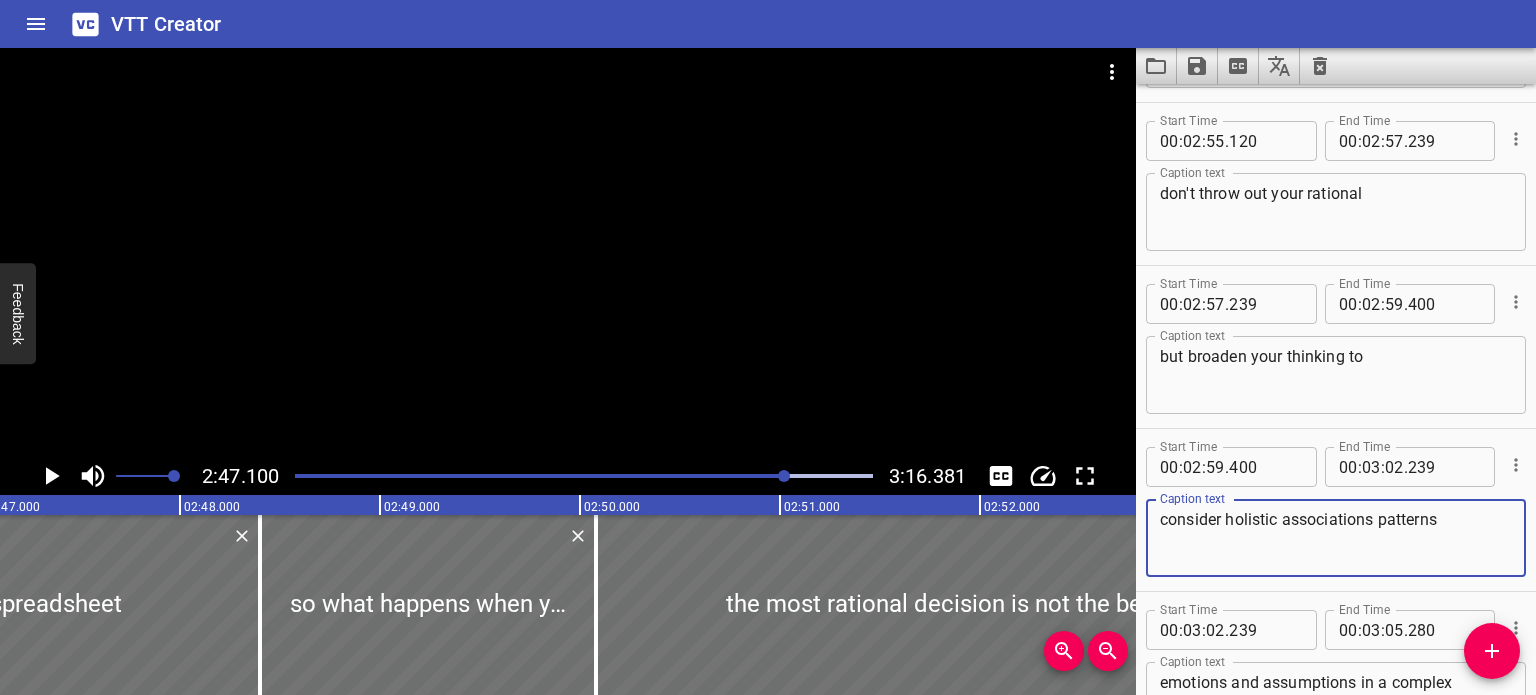 click on "consider holistic associations patterns" at bounding box center [1336, 538] 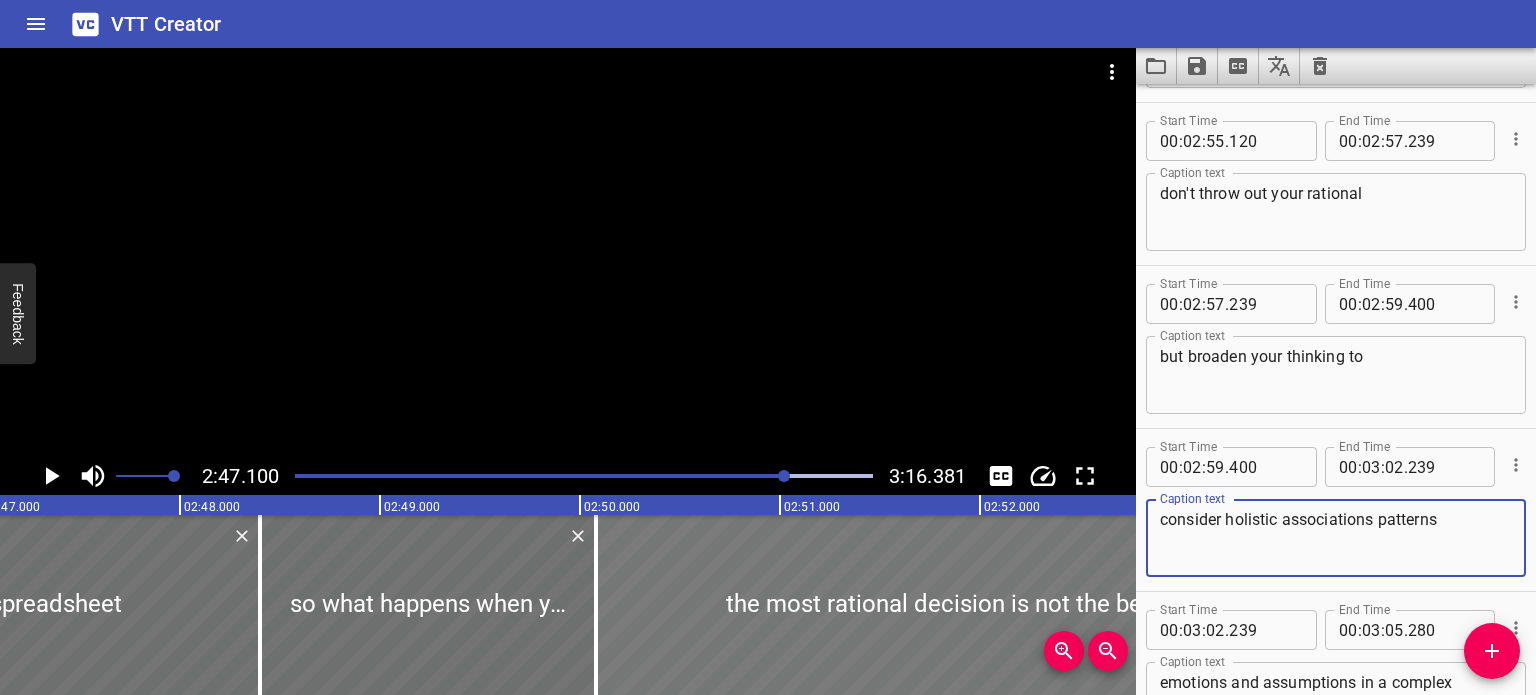 drag, startPoint x: 1228, startPoint y: 516, endPoint x: 961, endPoint y: 526, distance: 267.1872 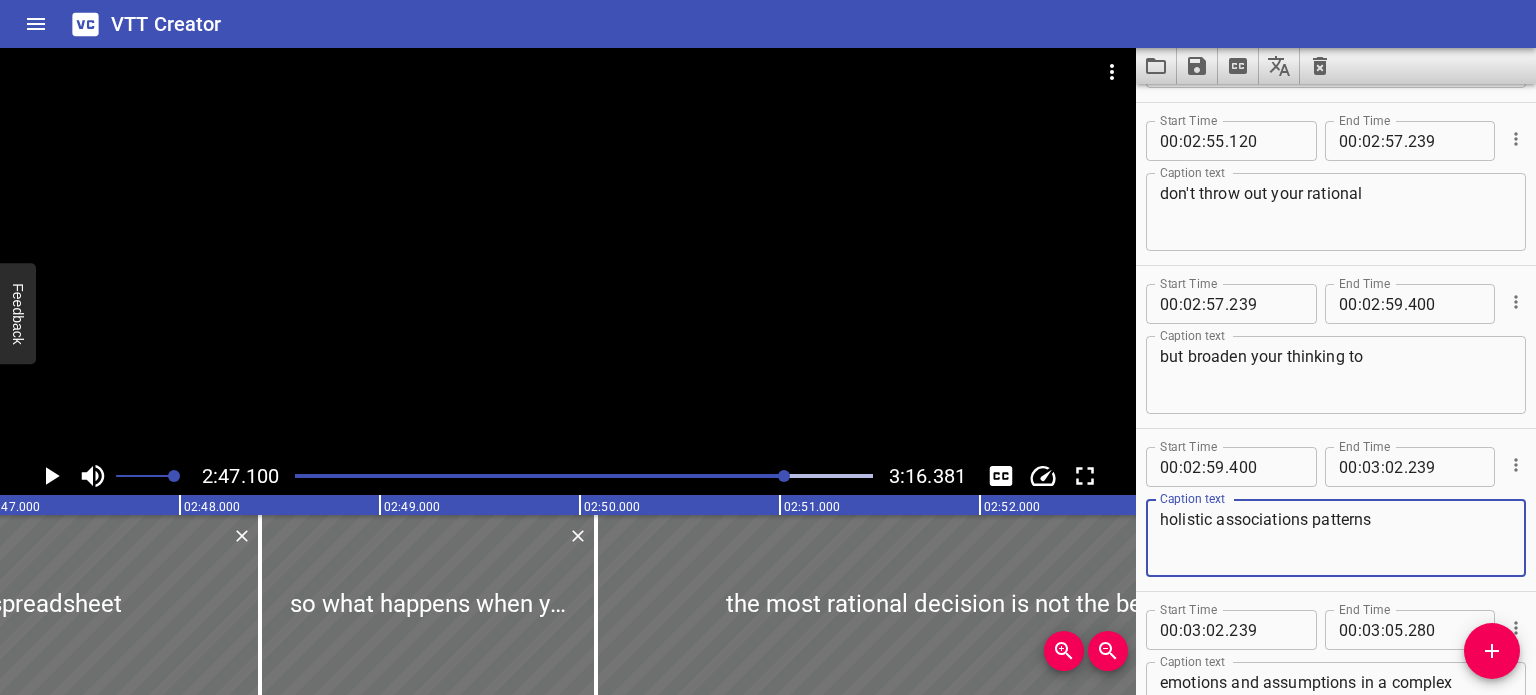 type on "holistic associations patterns" 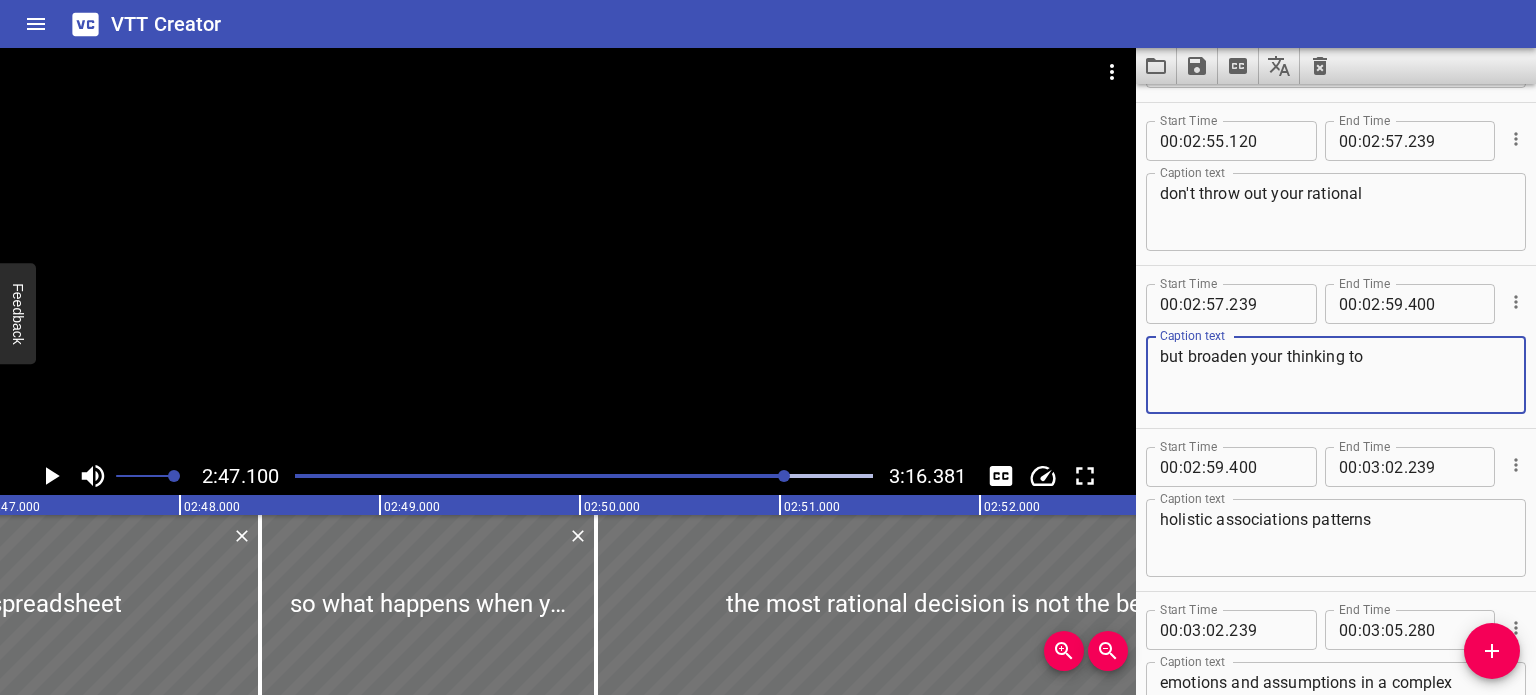 click on "but broaden your thinking to" at bounding box center [1336, 375] 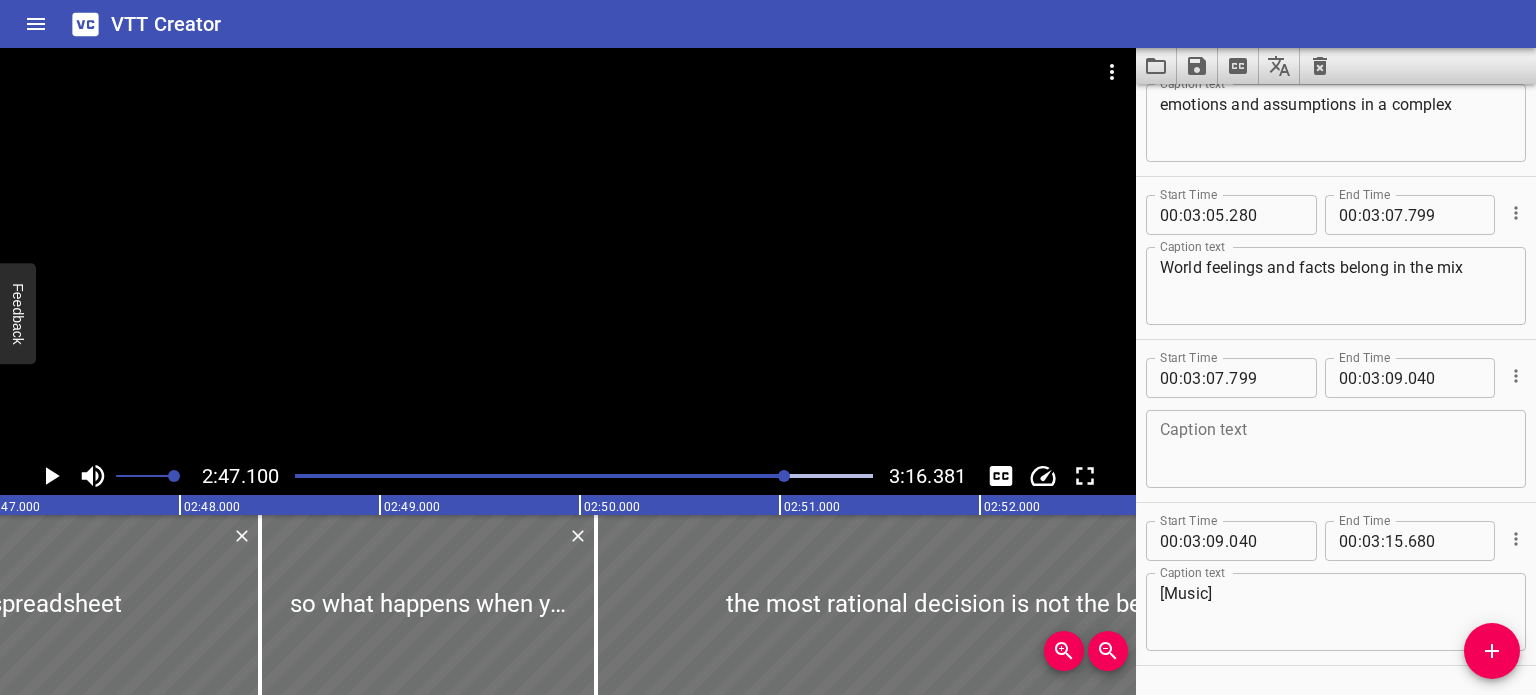 scroll, scrollTop: 13012, scrollLeft: 0, axis: vertical 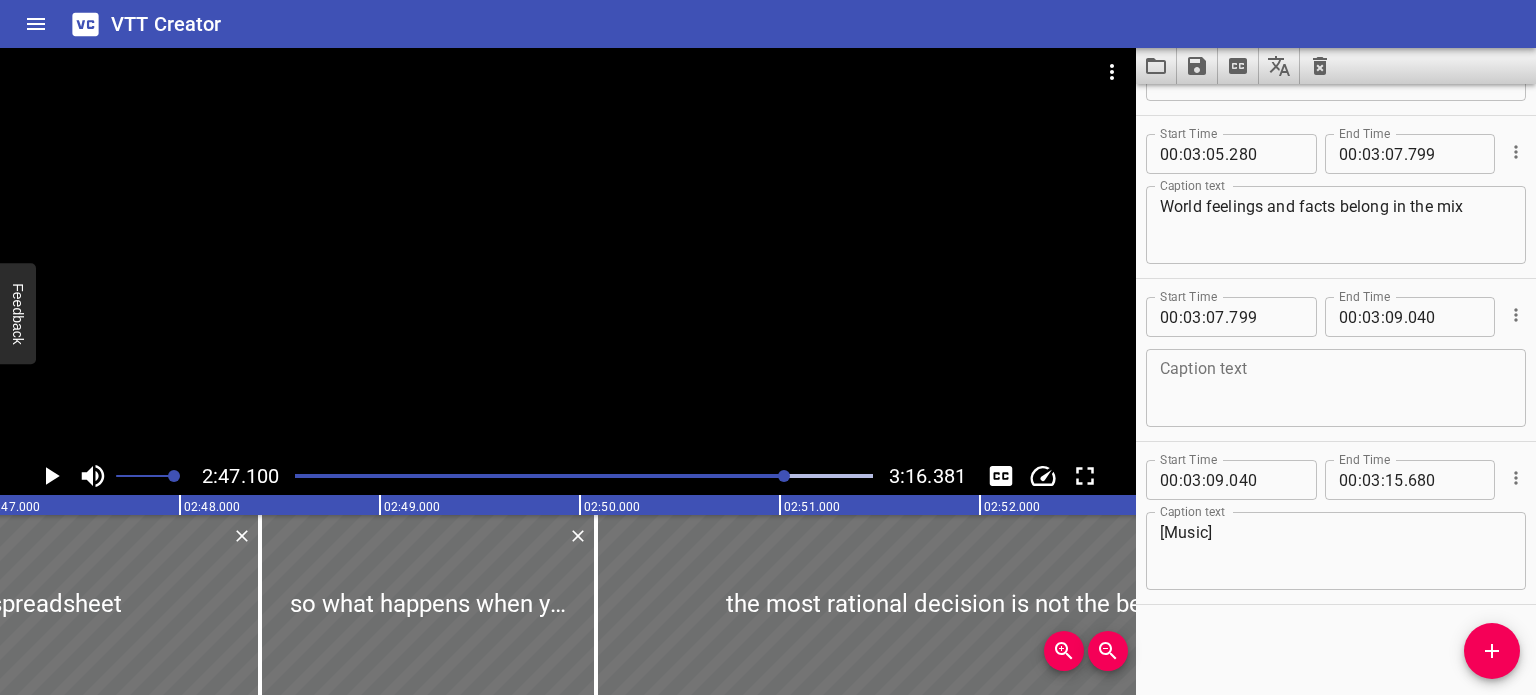 type on "but broaden your thinking to consider" 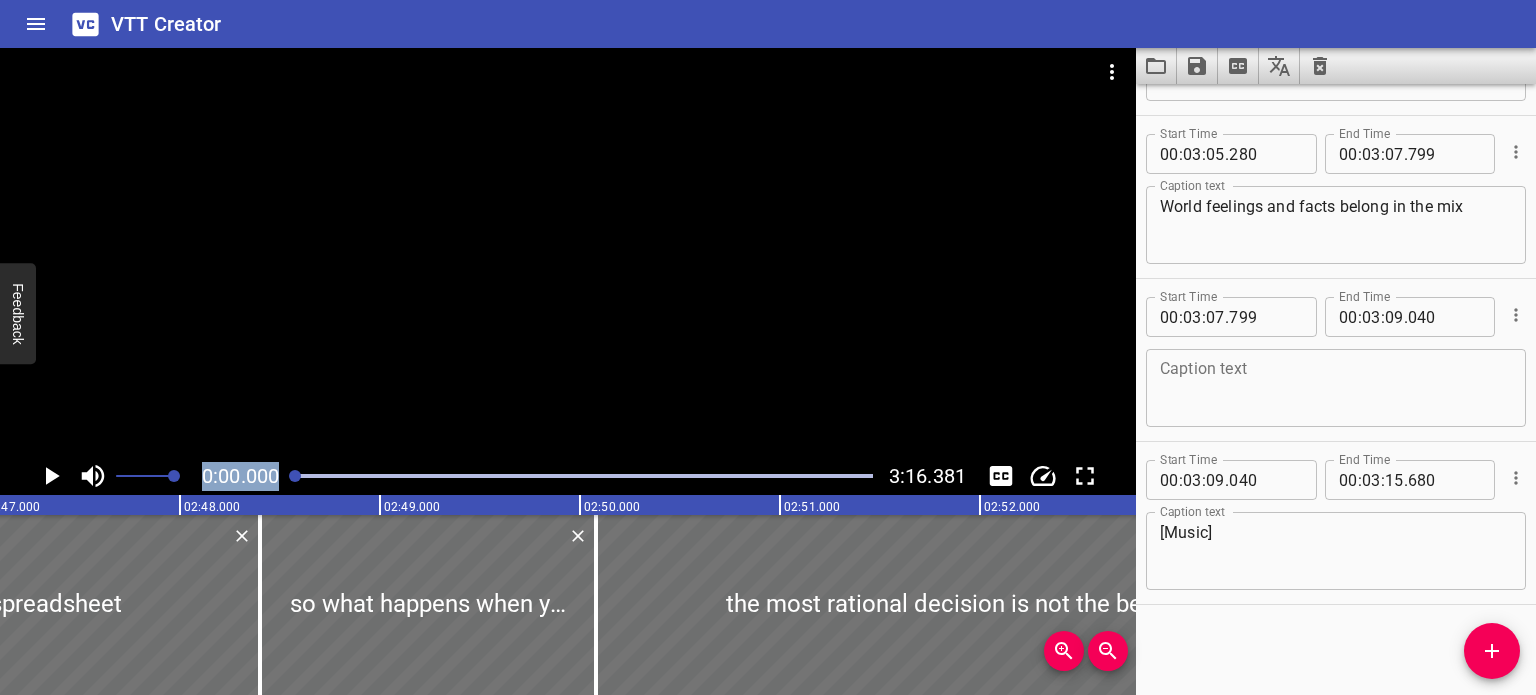scroll, scrollTop: 12954, scrollLeft: 0, axis: vertical 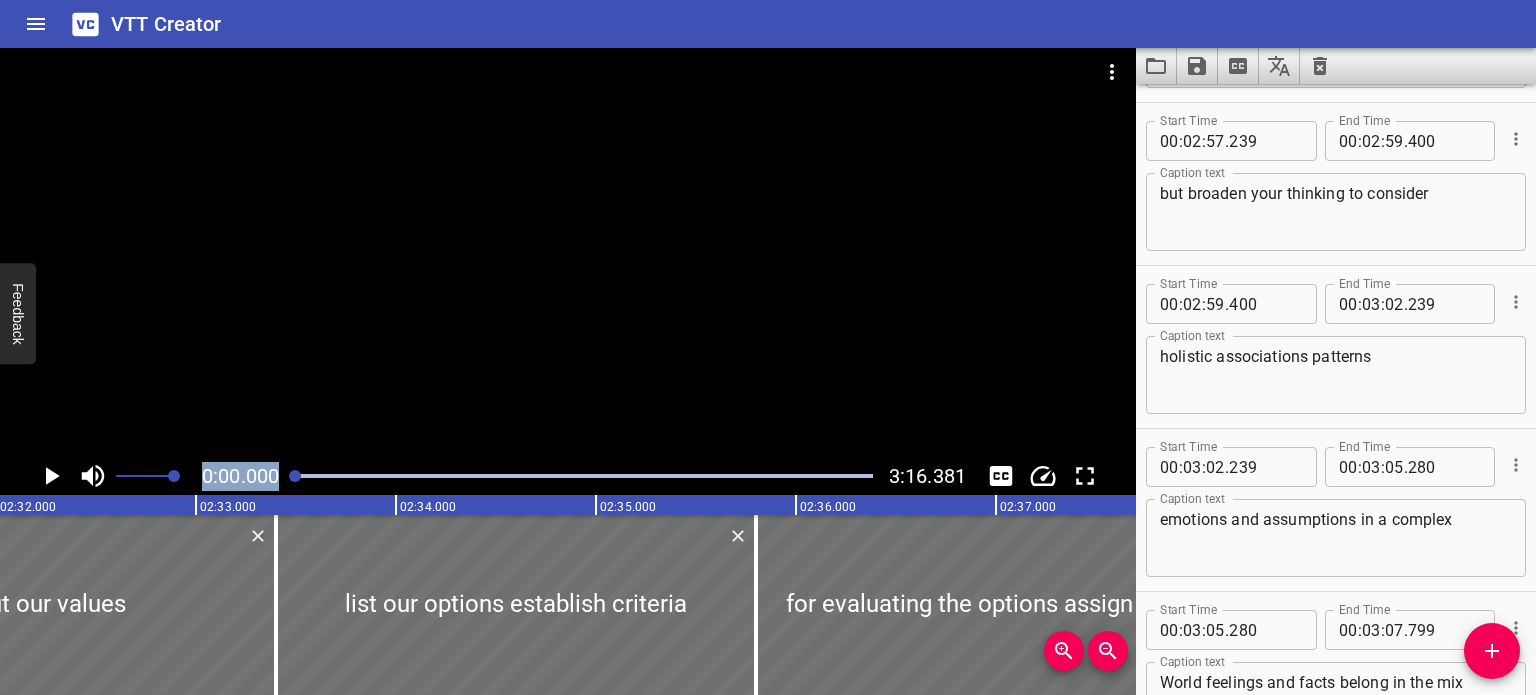 drag, startPoint x: 784, startPoint y: 477, endPoint x: 247, endPoint y: 445, distance: 537.9526 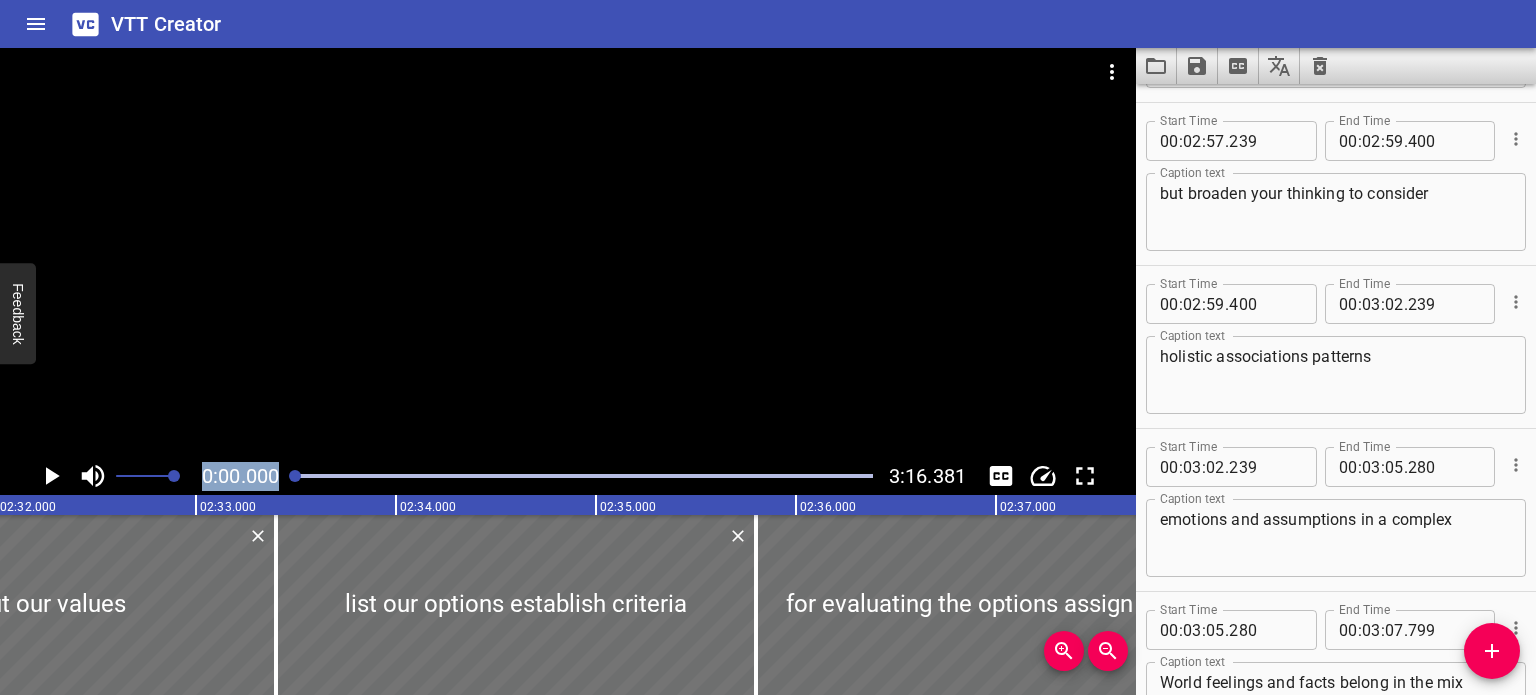 click on "0:00.000 3:16.381" at bounding box center [568, 271] 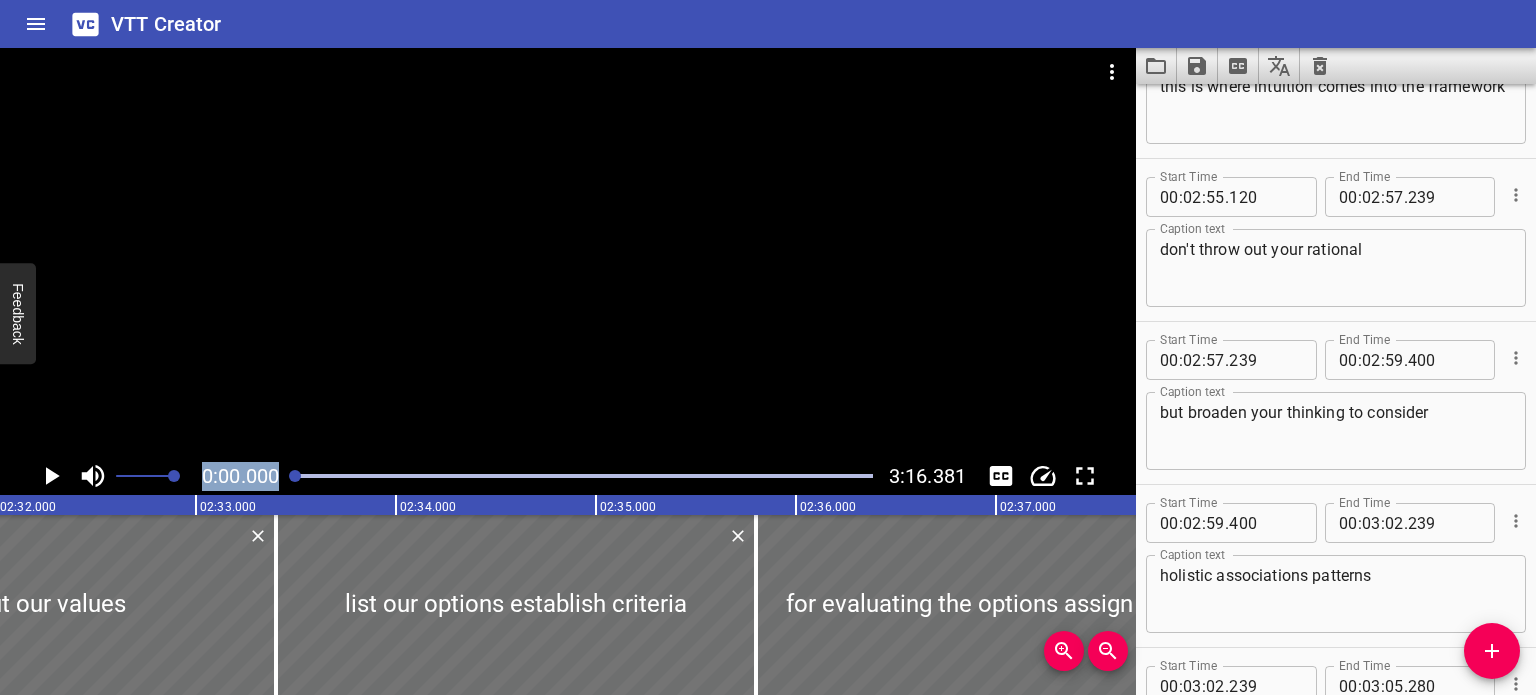 scroll, scrollTop: 0, scrollLeft: 19244, axis: horizontal 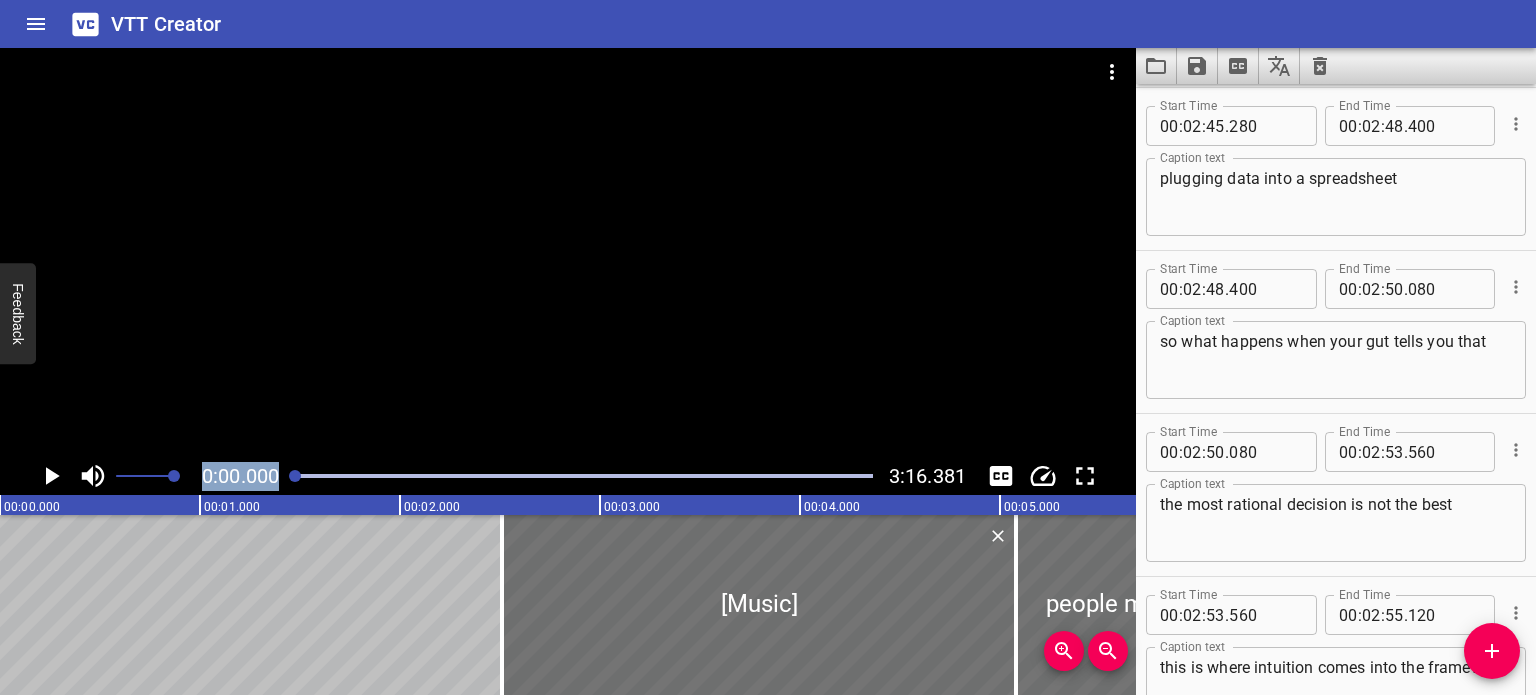 click 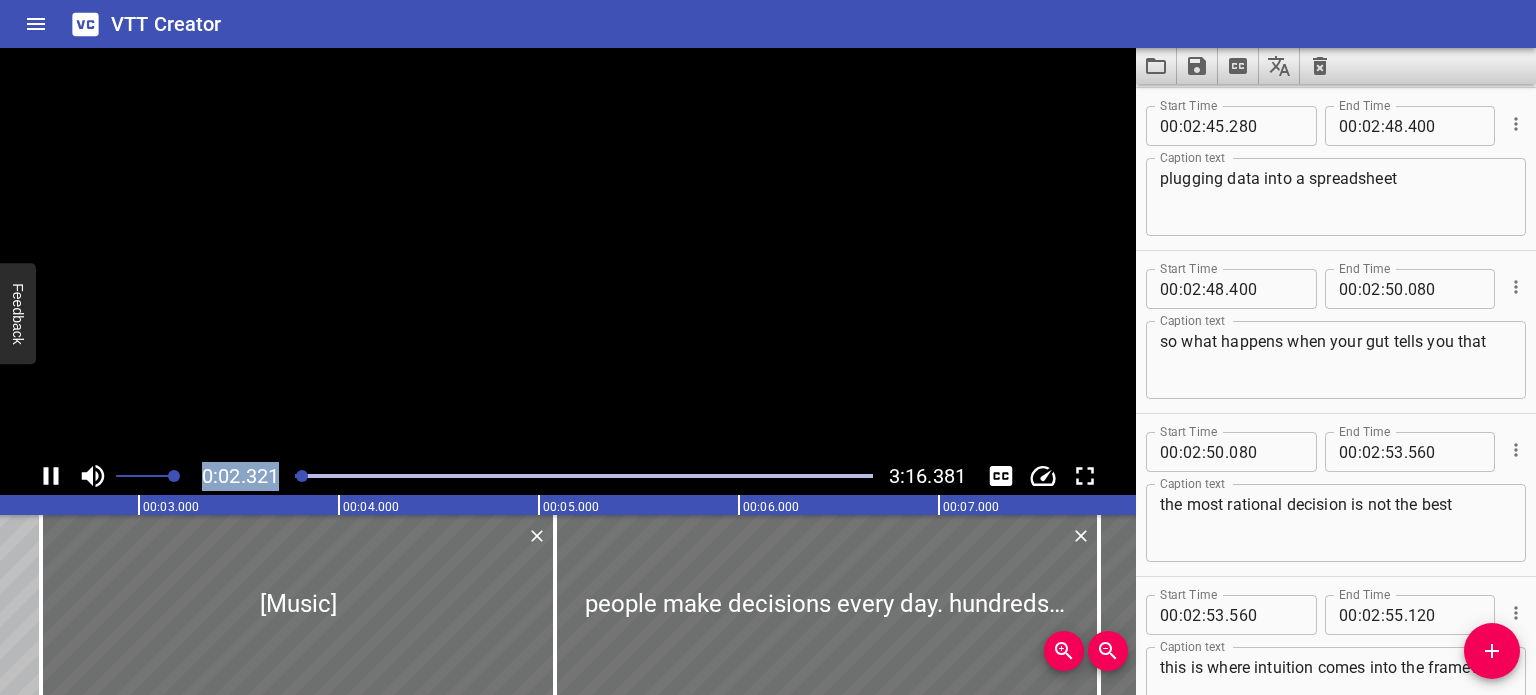 scroll, scrollTop: 0, scrollLeft: 464, axis: horizontal 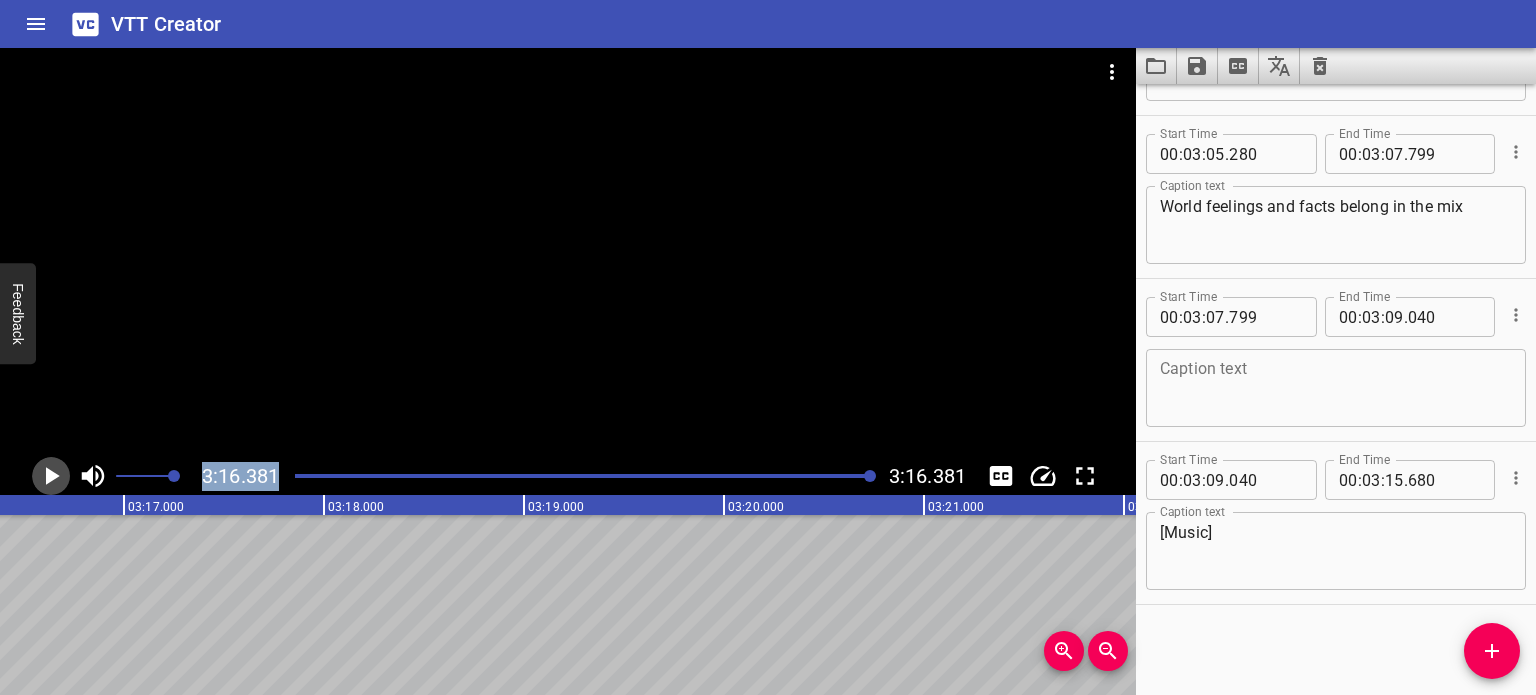 click 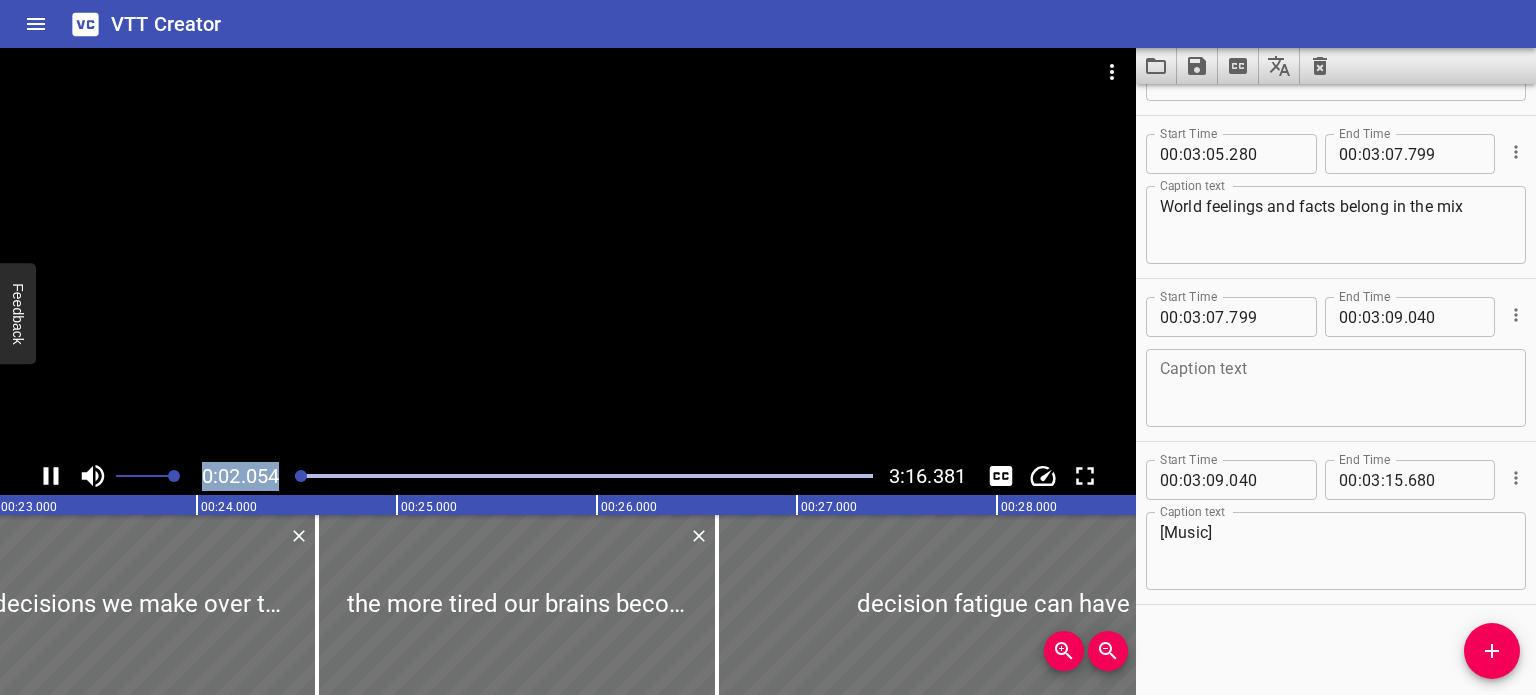 click at bounding box center (584, 476) 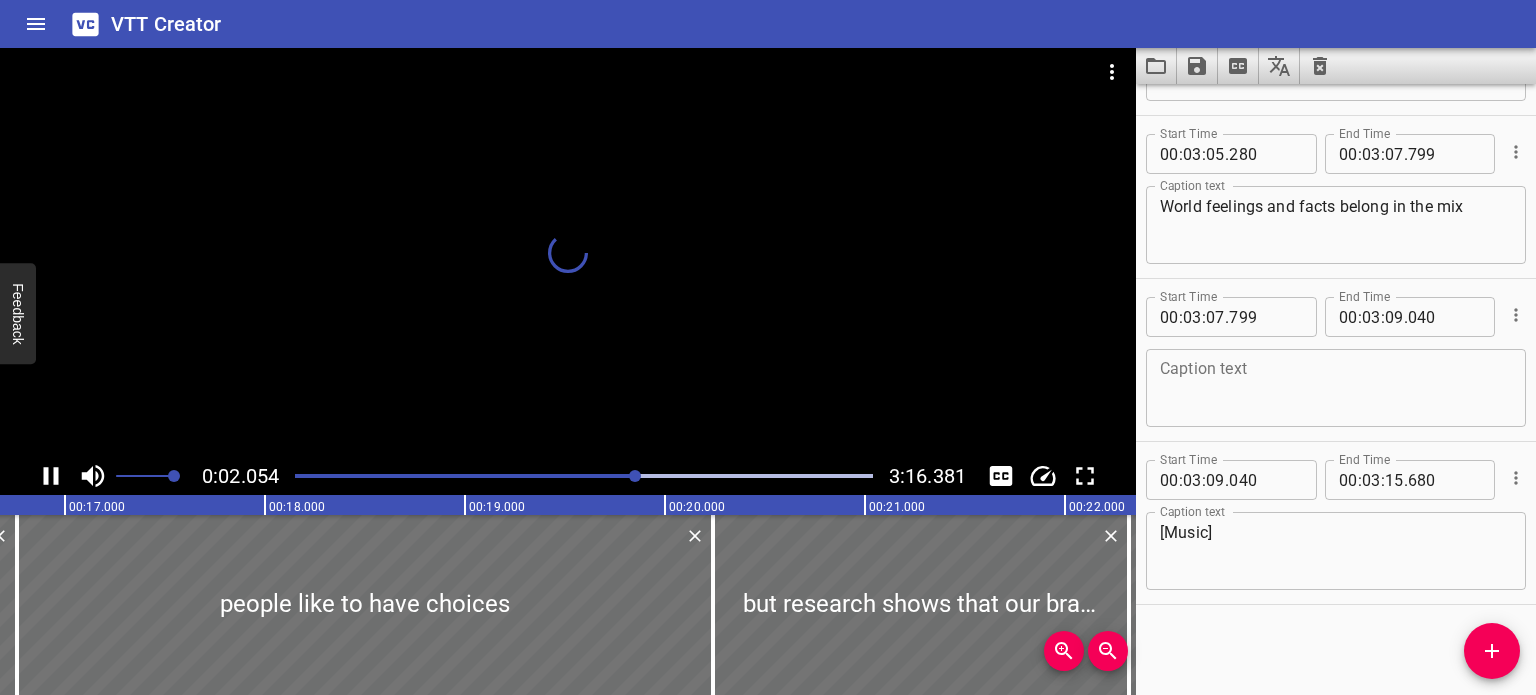 scroll, scrollTop: 0, scrollLeft: 1879, axis: horizontal 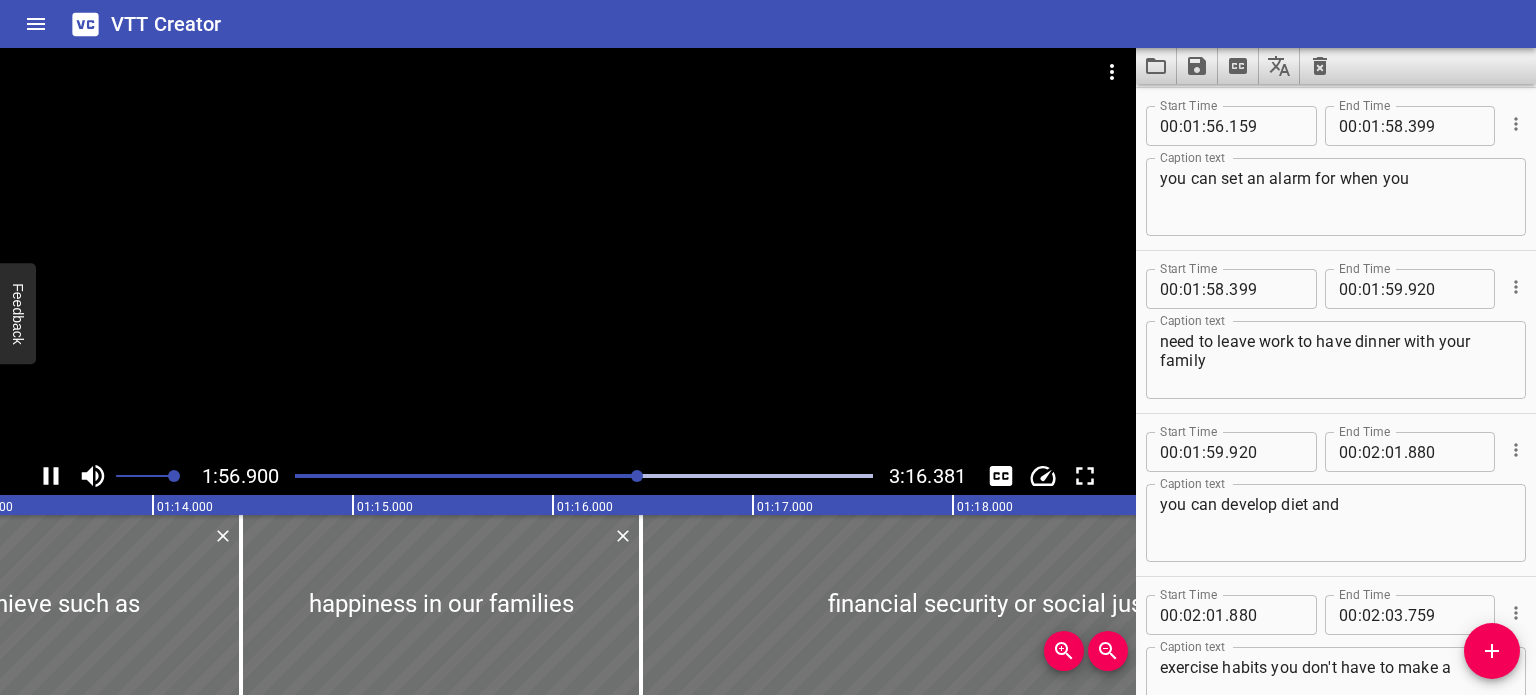 click at bounding box center [584, 476] 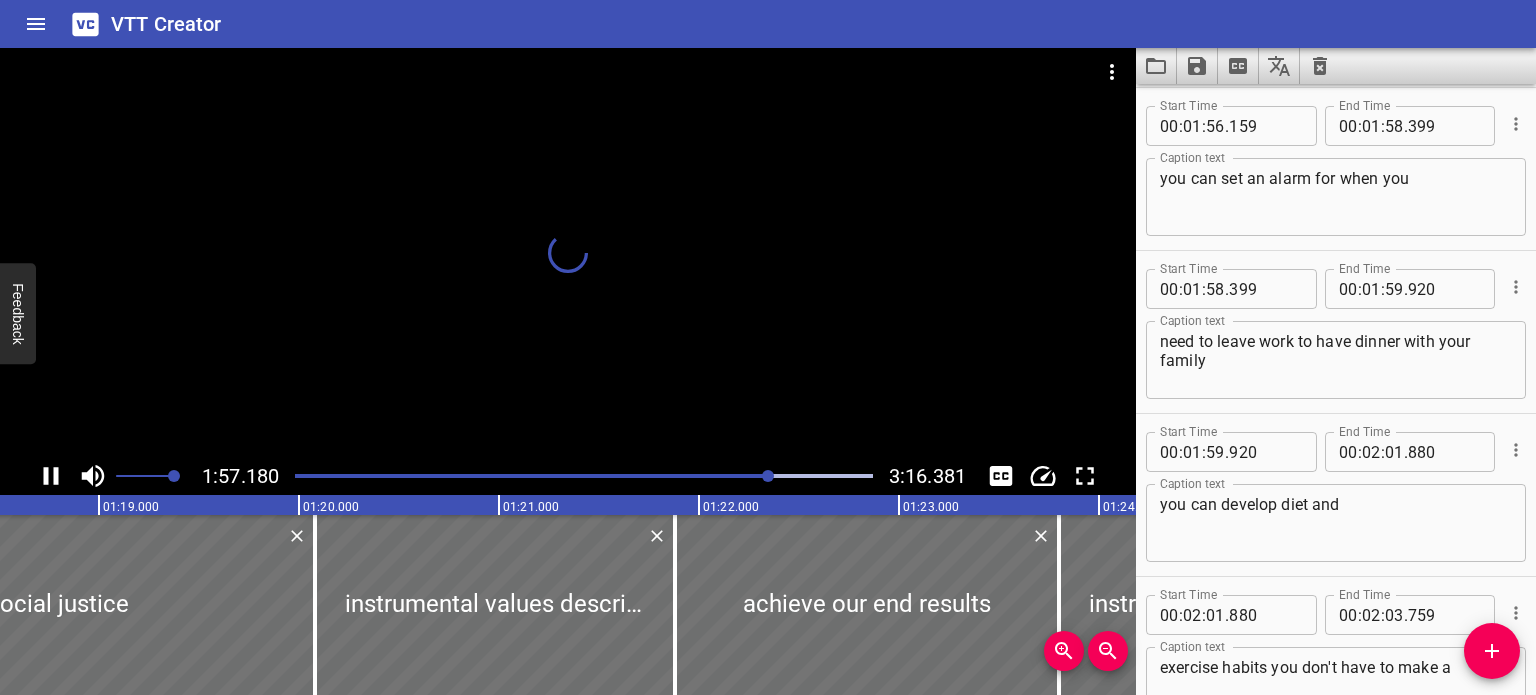 scroll, scrollTop: 0, scrollLeft: 16440, axis: horizontal 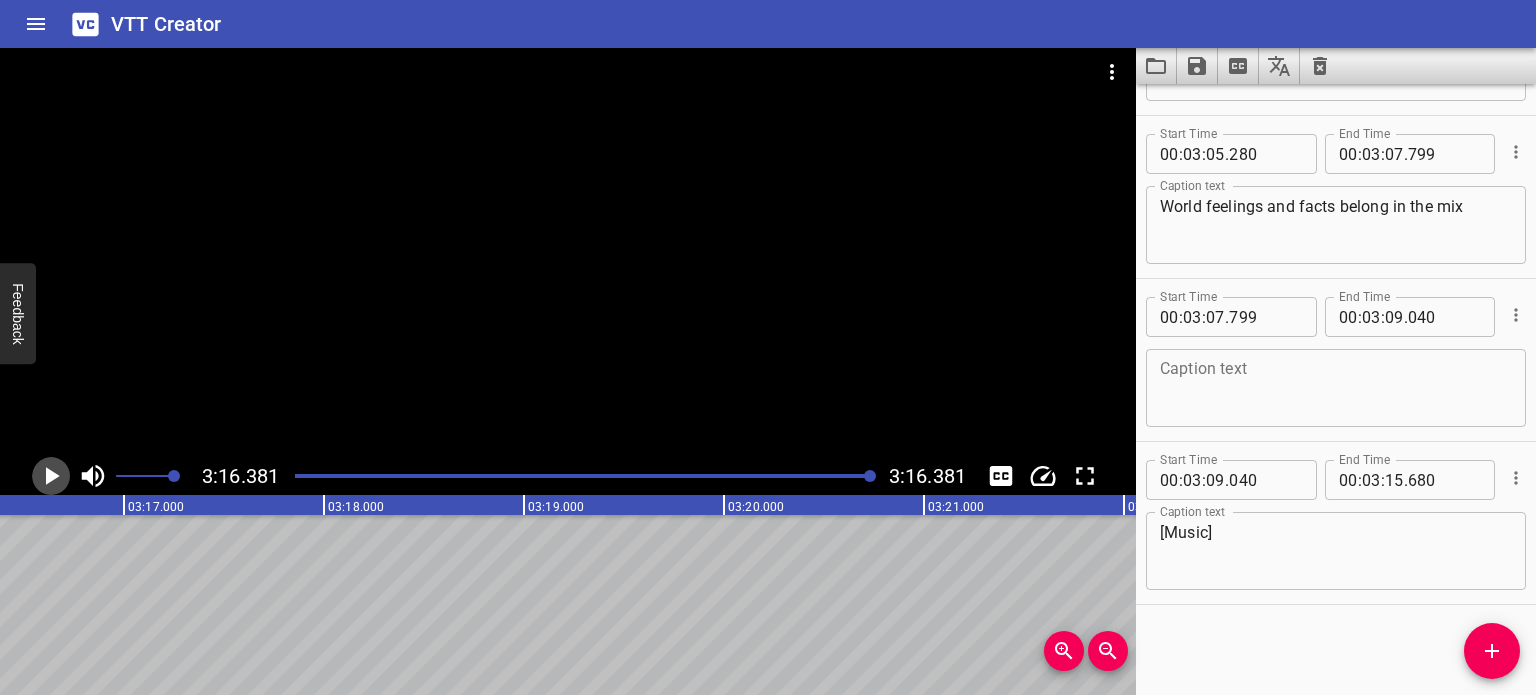 click 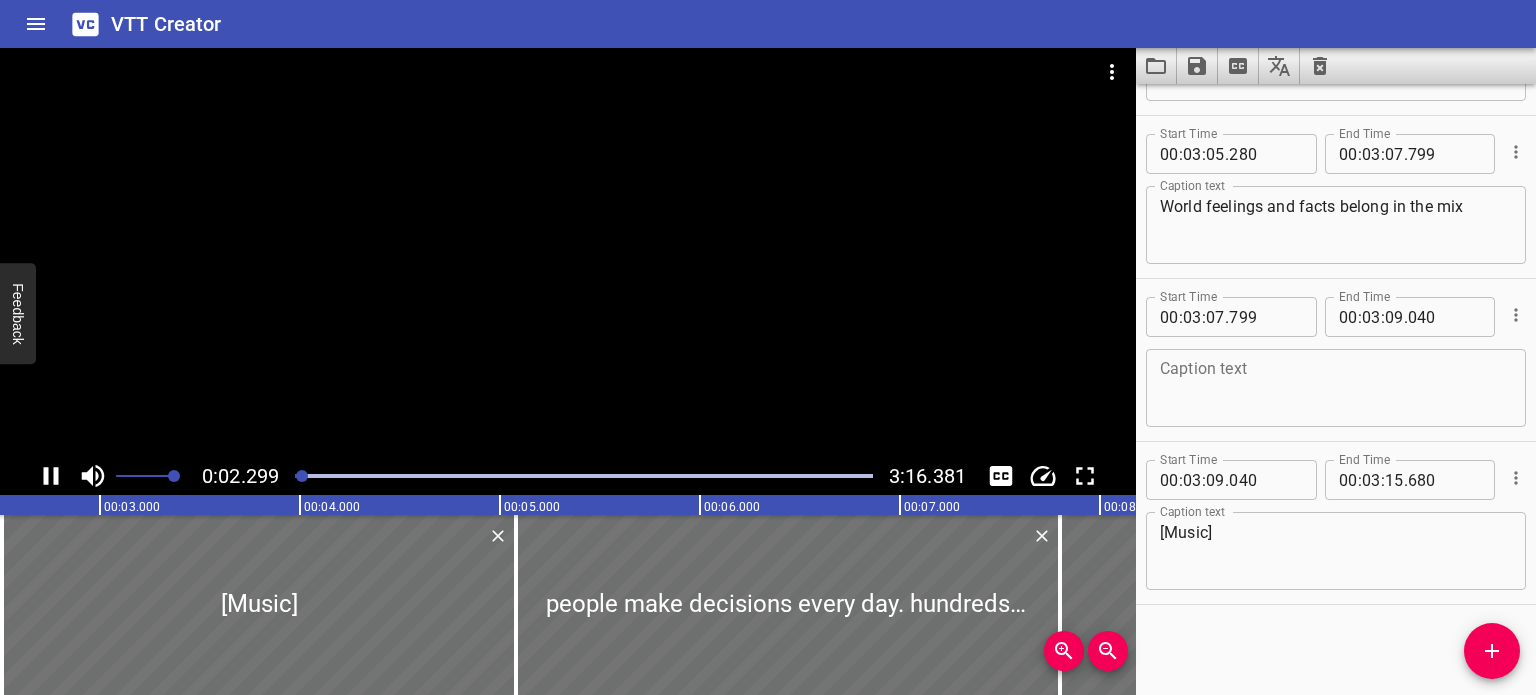 scroll, scrollTop: 0, scrollLeft: 460, axis: horizontal 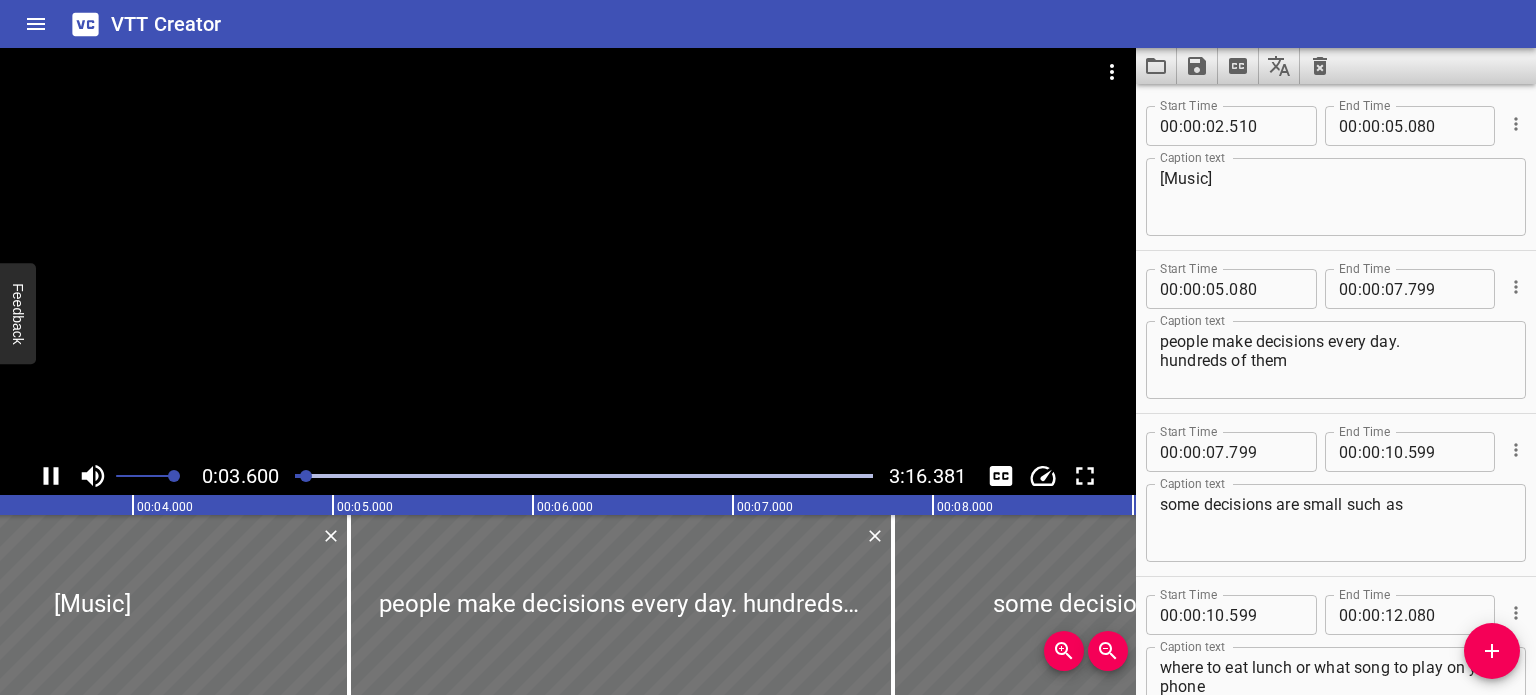 click at bounding box center (584, 476) 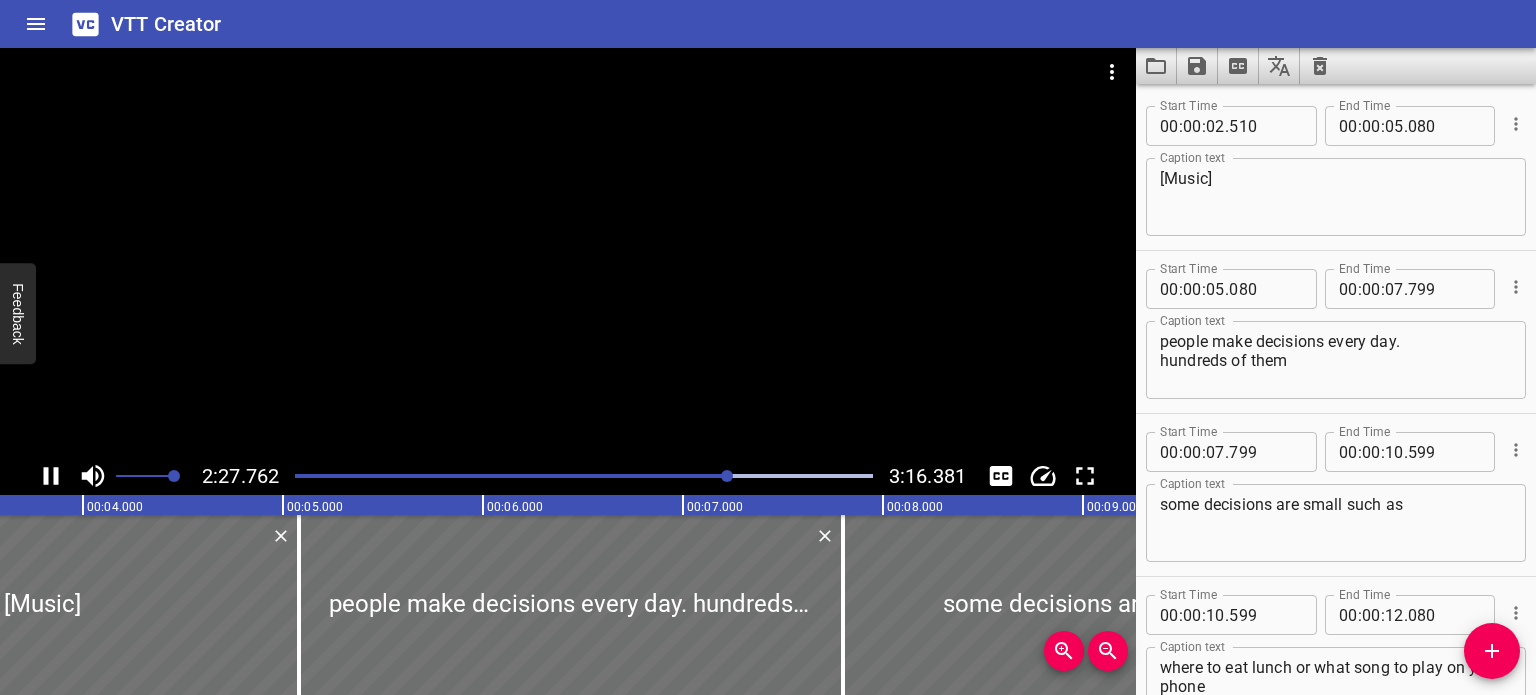 scroll, scrollTop: 0, scrollLeft: 720, axis: horizontal 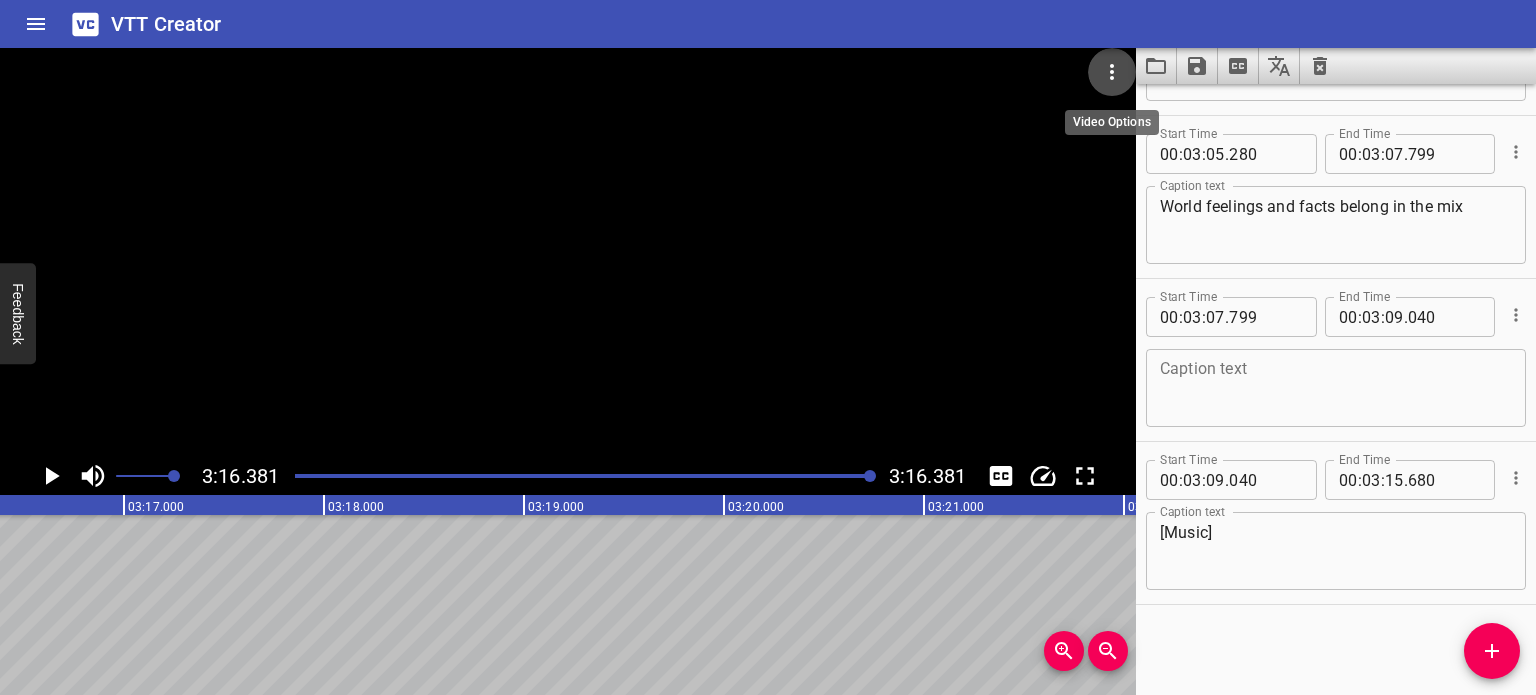 click at bounding box center [1112, 72] 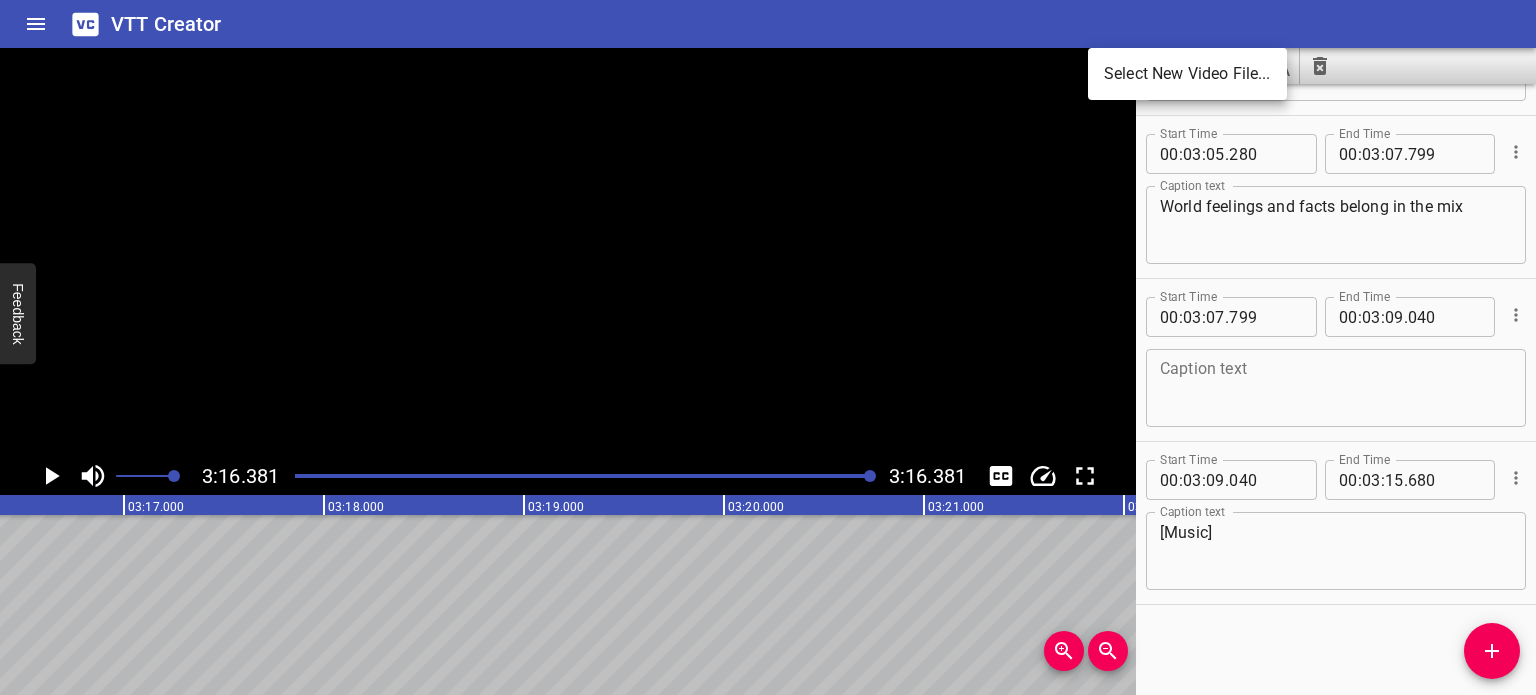 click at bounding box center (768, 347) 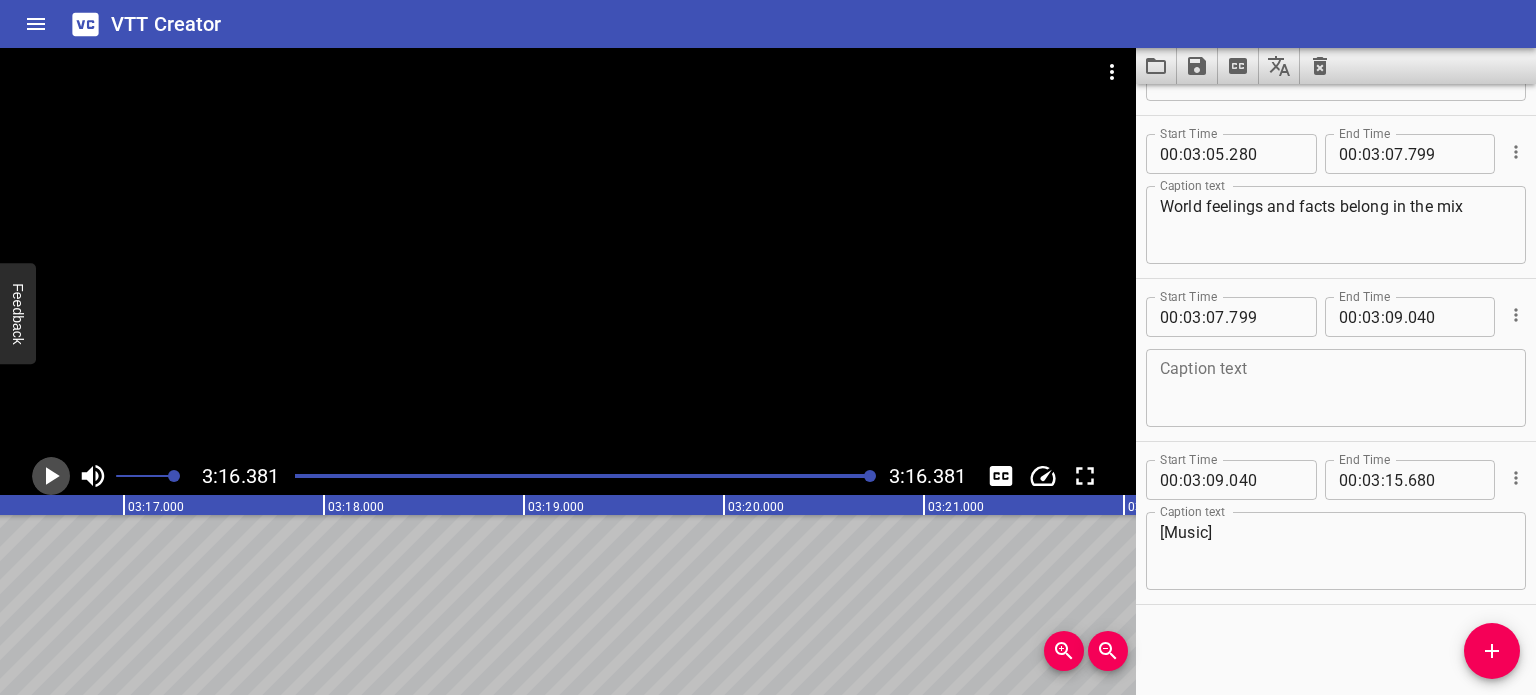 click 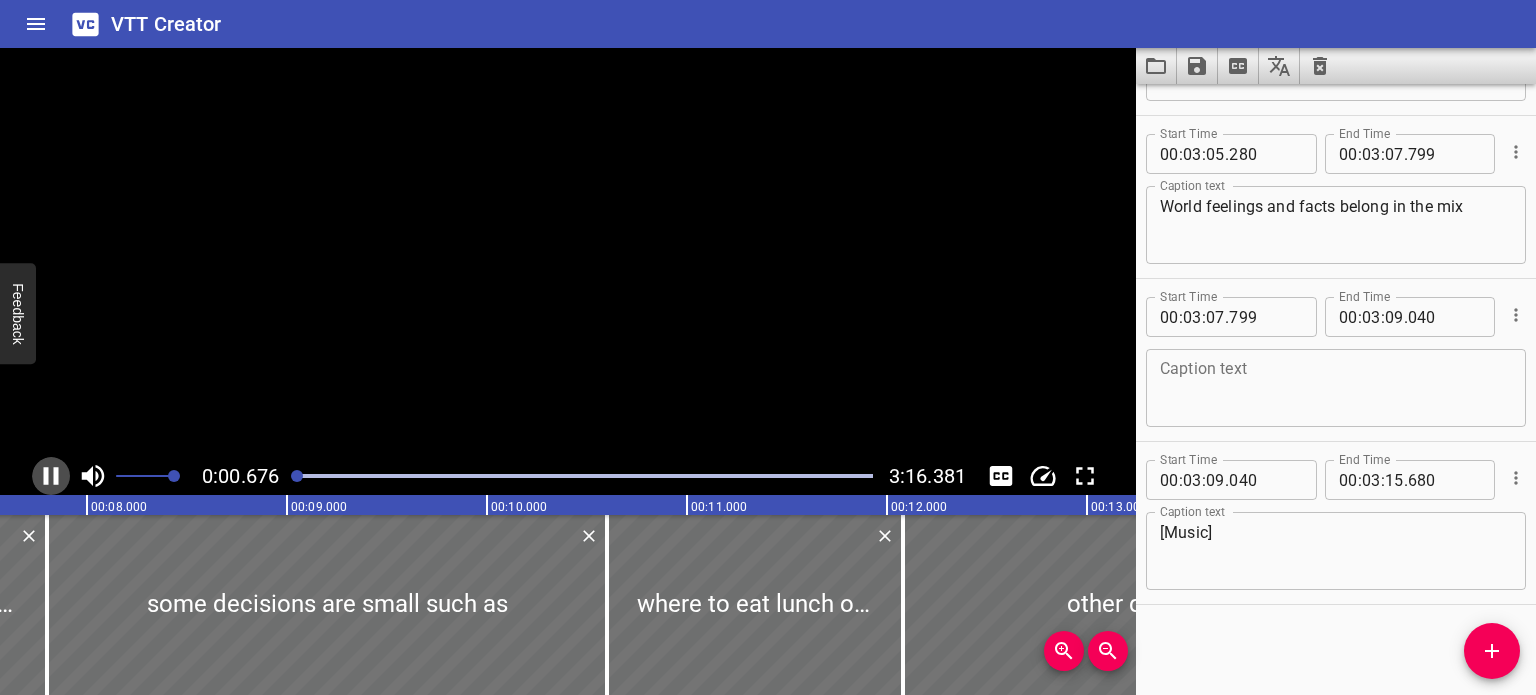 click 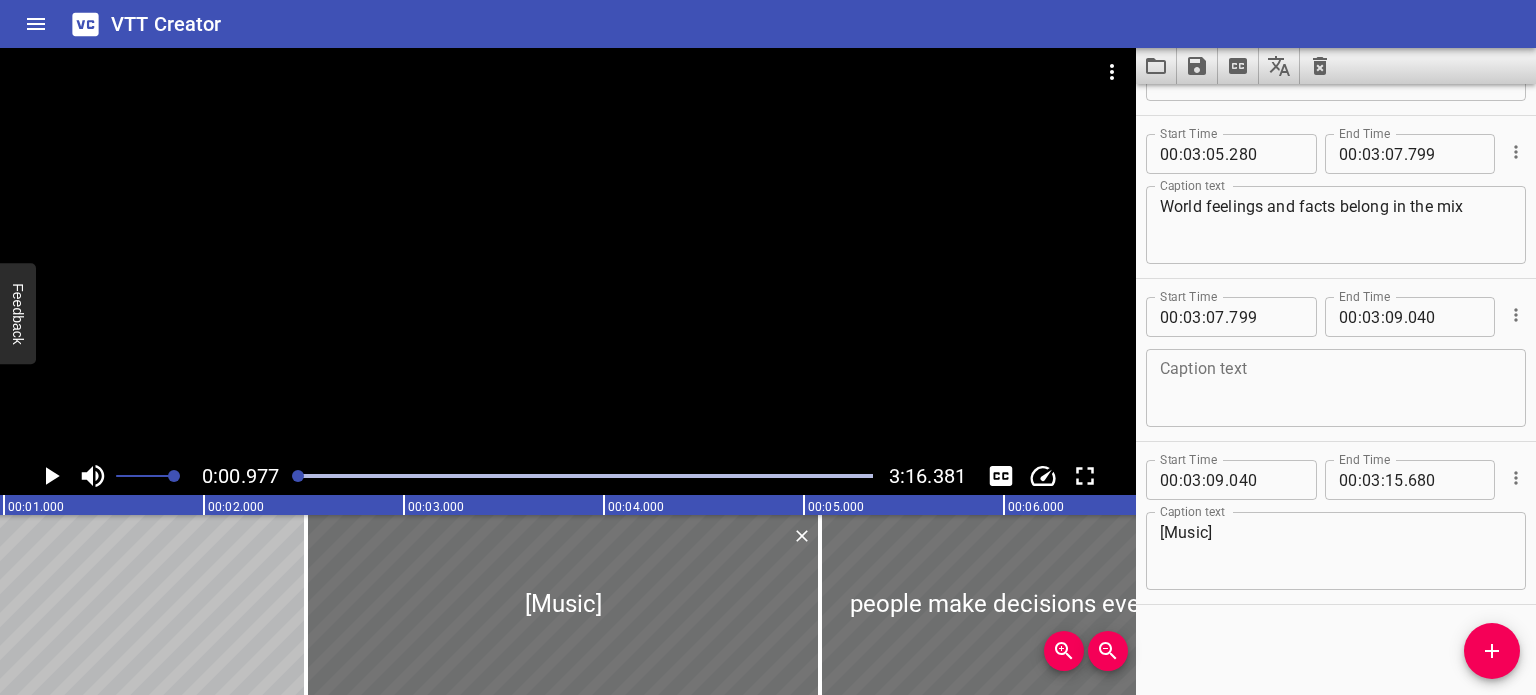 scroll, scrollTop: 0, scrollLeft: 195, axis: horizontal 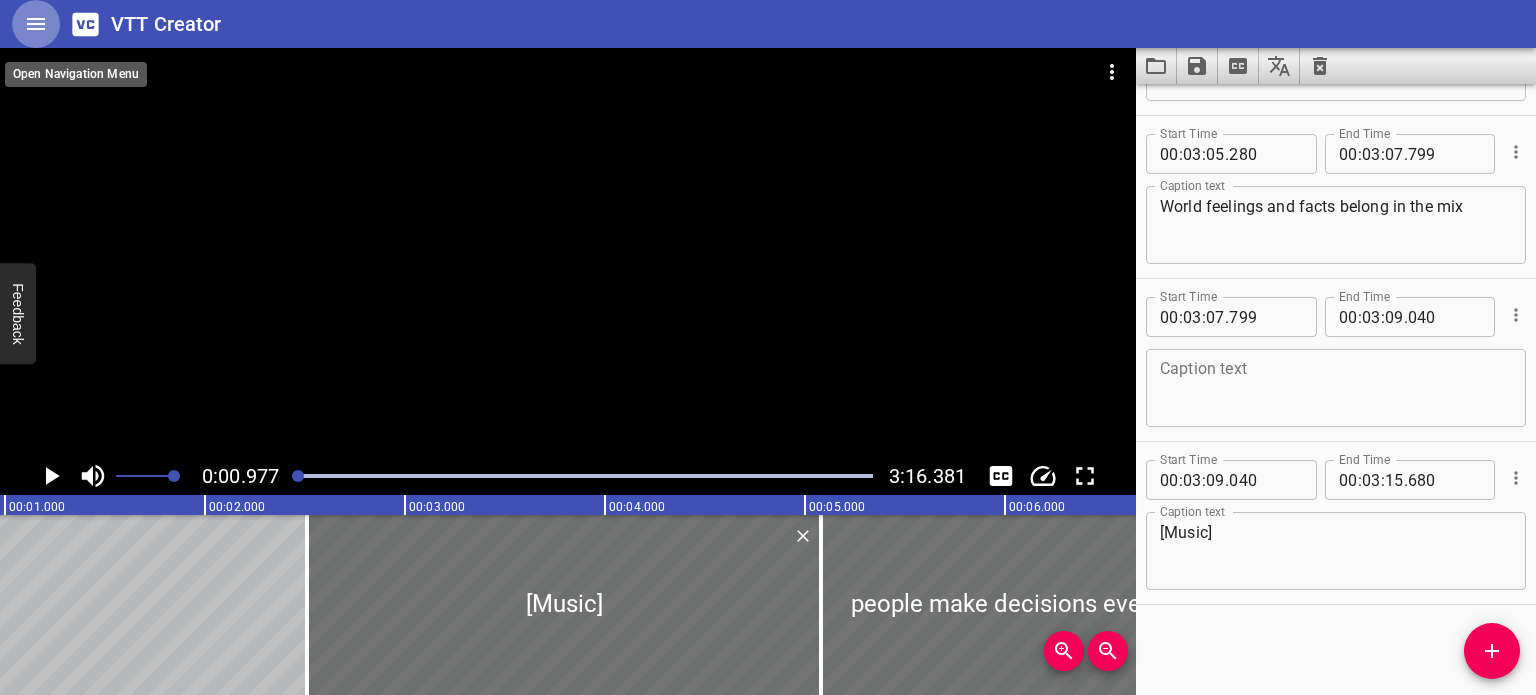 click 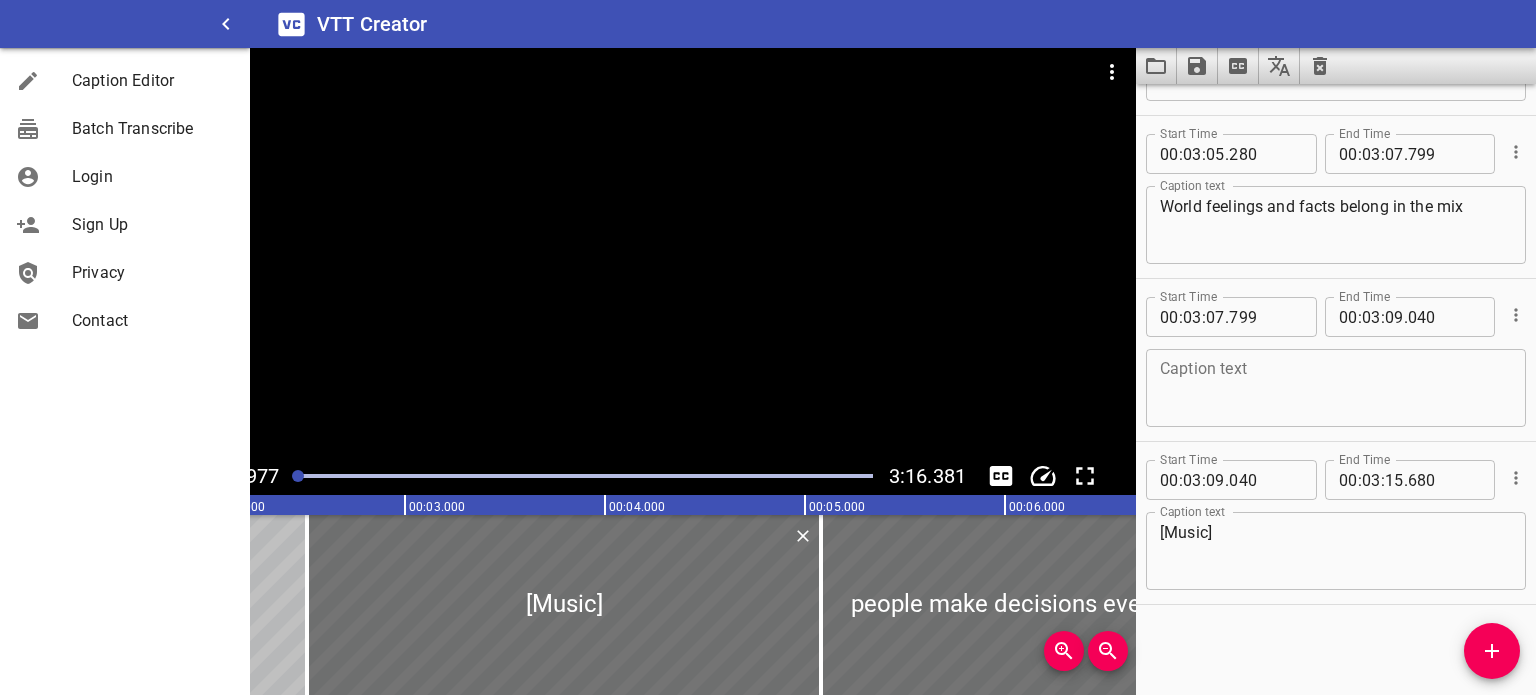 click at bounding box center (568, 98) 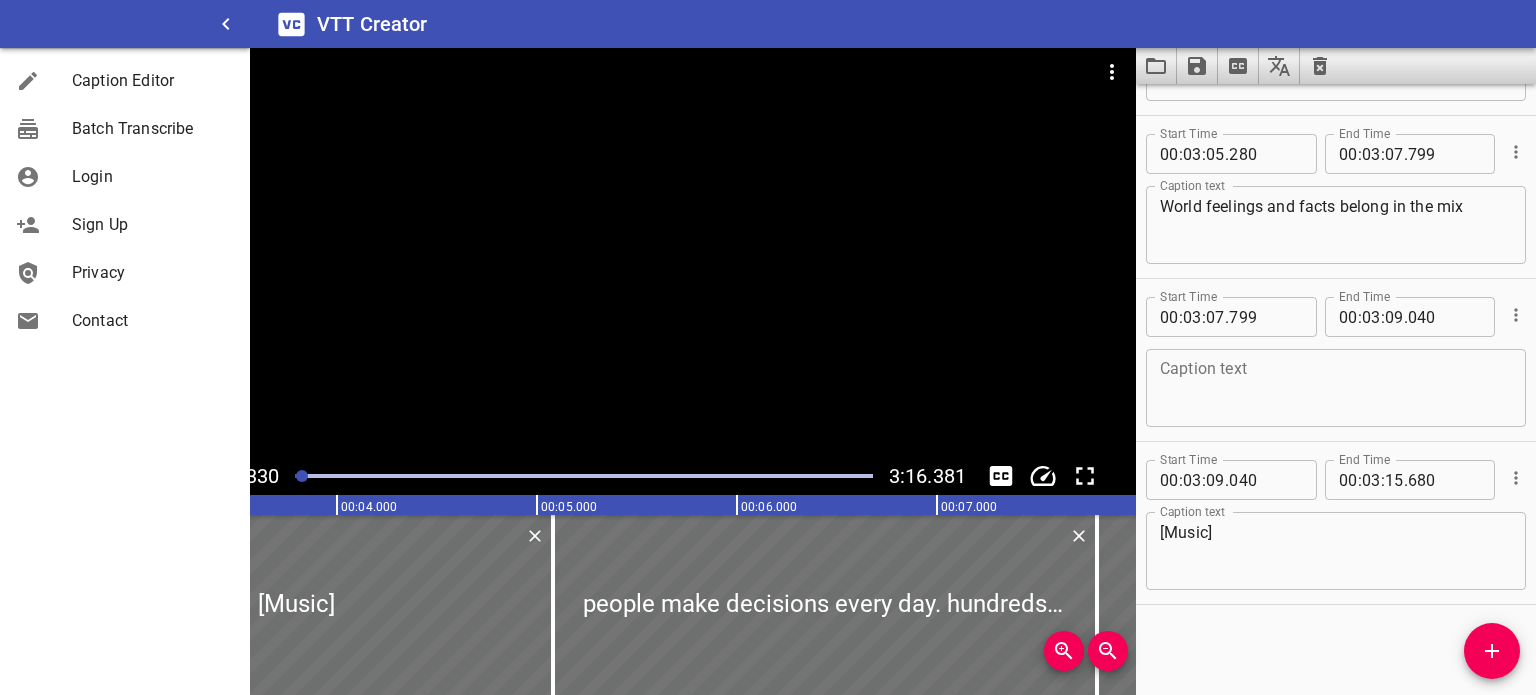 scroll, scrollTop: 0, scrollLeft: 466, axis: horizontal 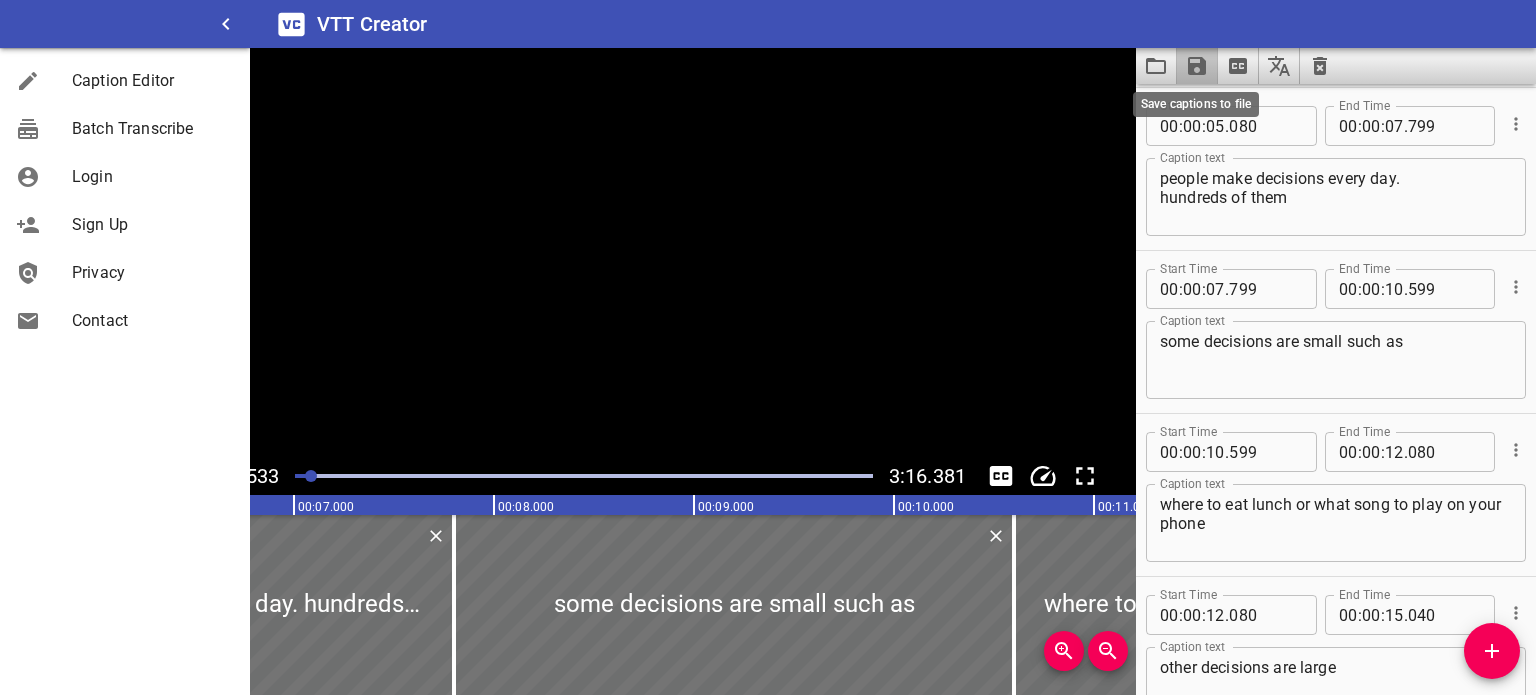 click 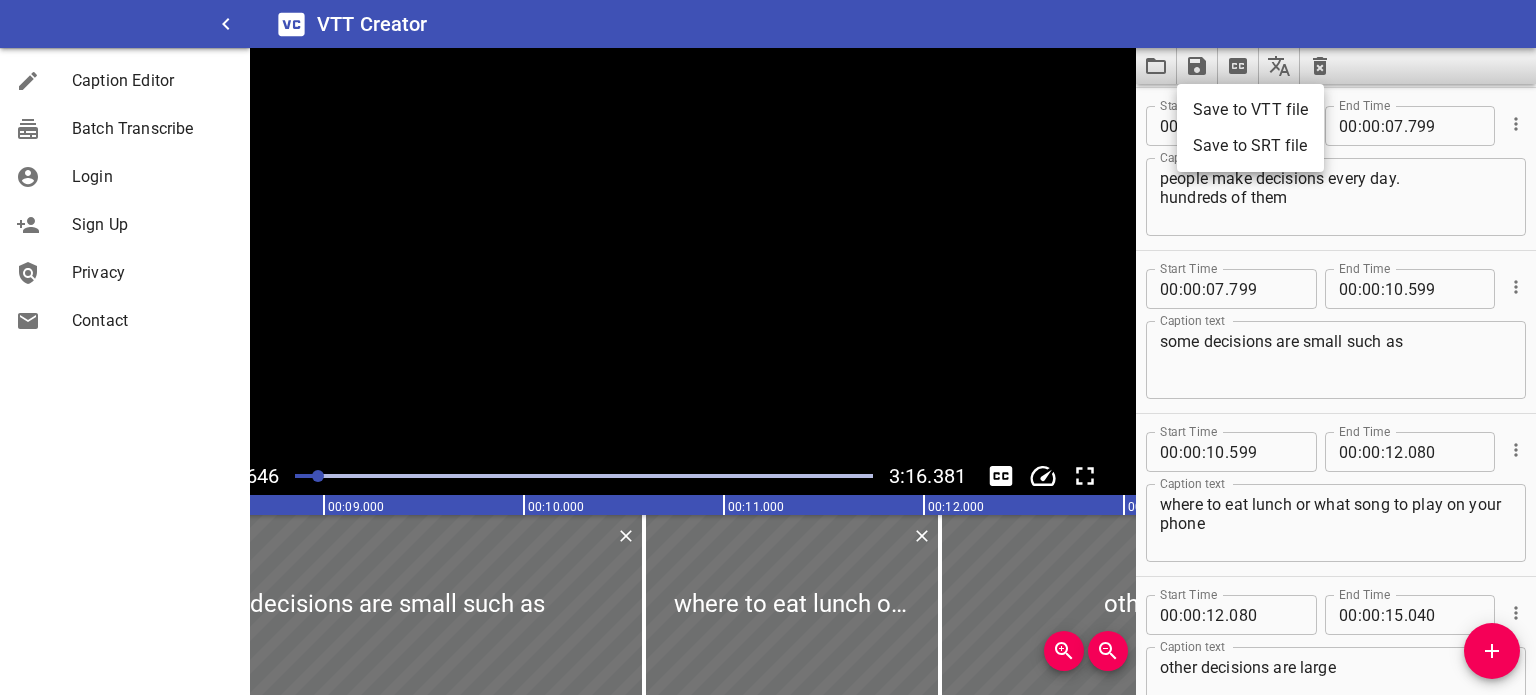 scroll, scrollTop: 0, scrollLeft: 1528, axis: horizontal 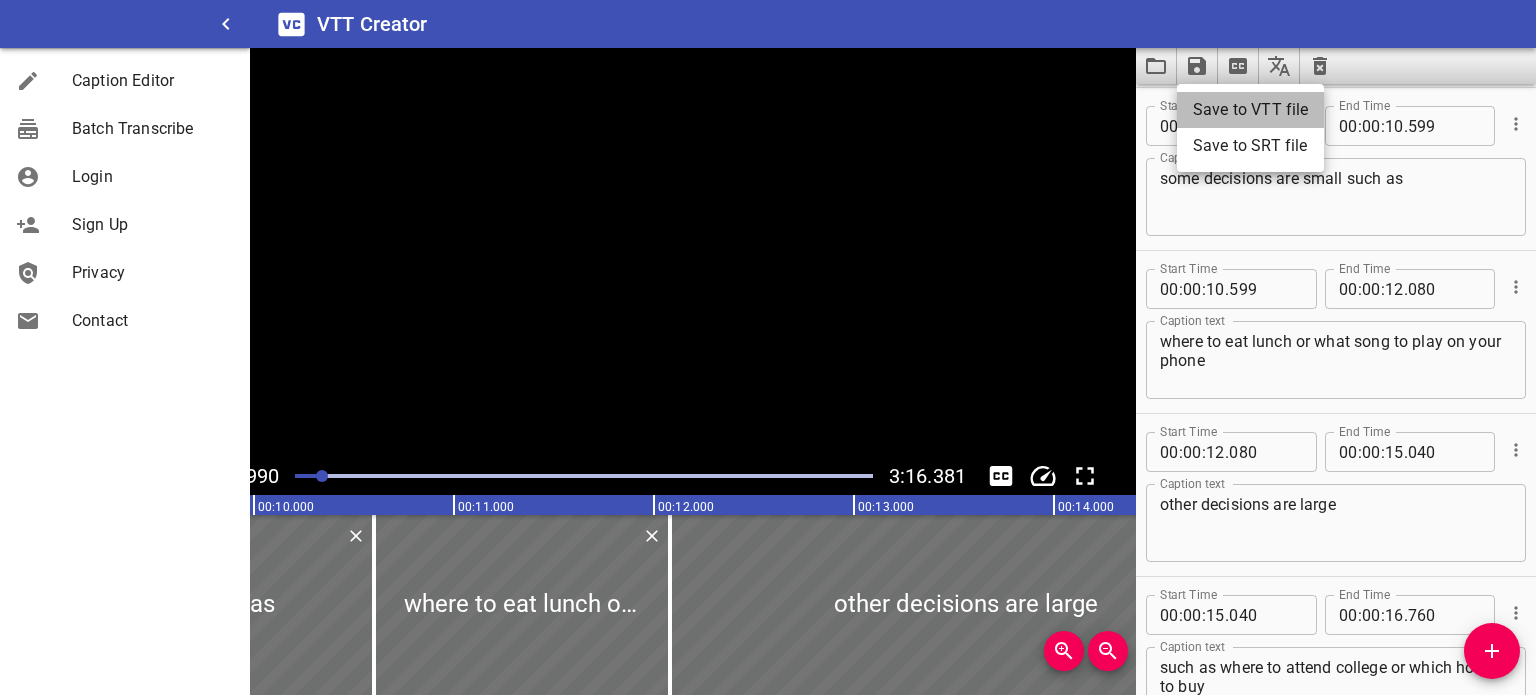 click on "Save to VTT file" at bounding box center [1250, 110] 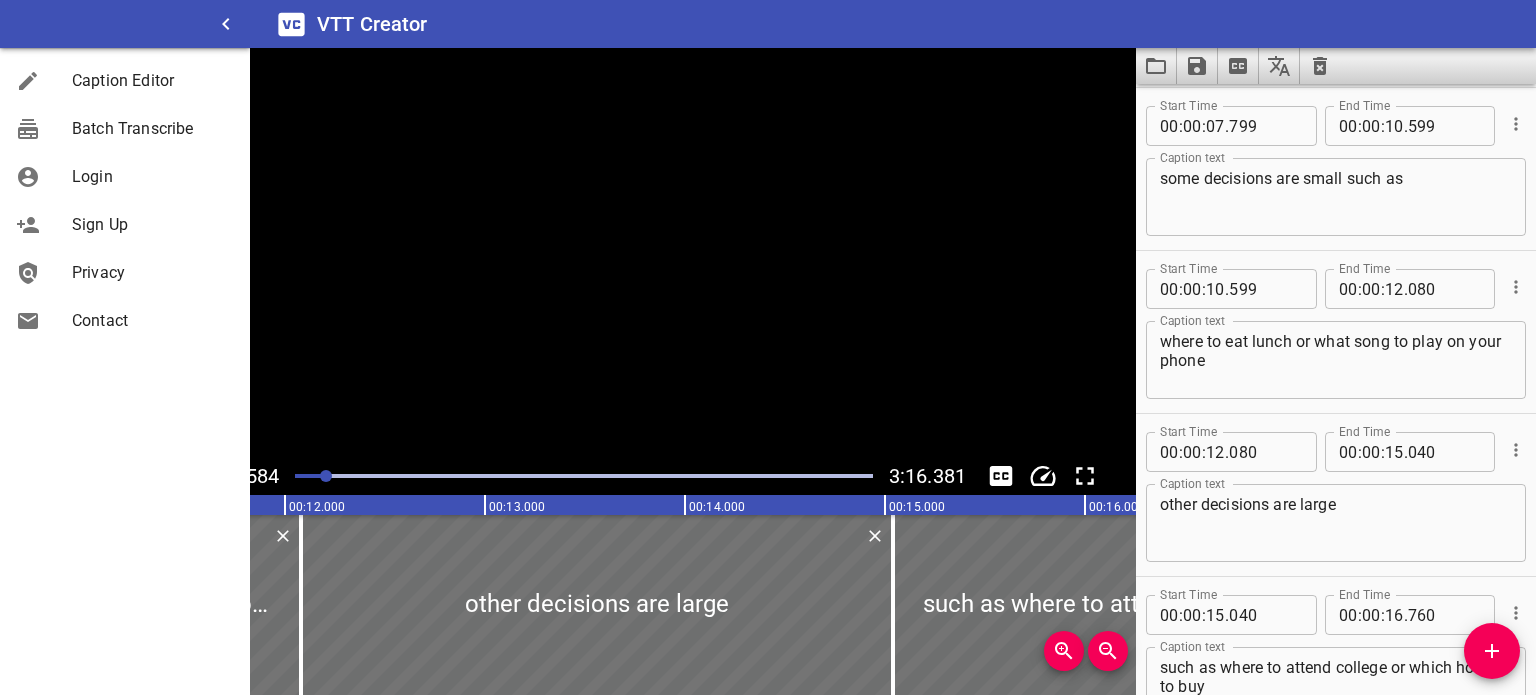 scroll, scrollTop: 0, scrollLeft: 2116, axis: horizontal 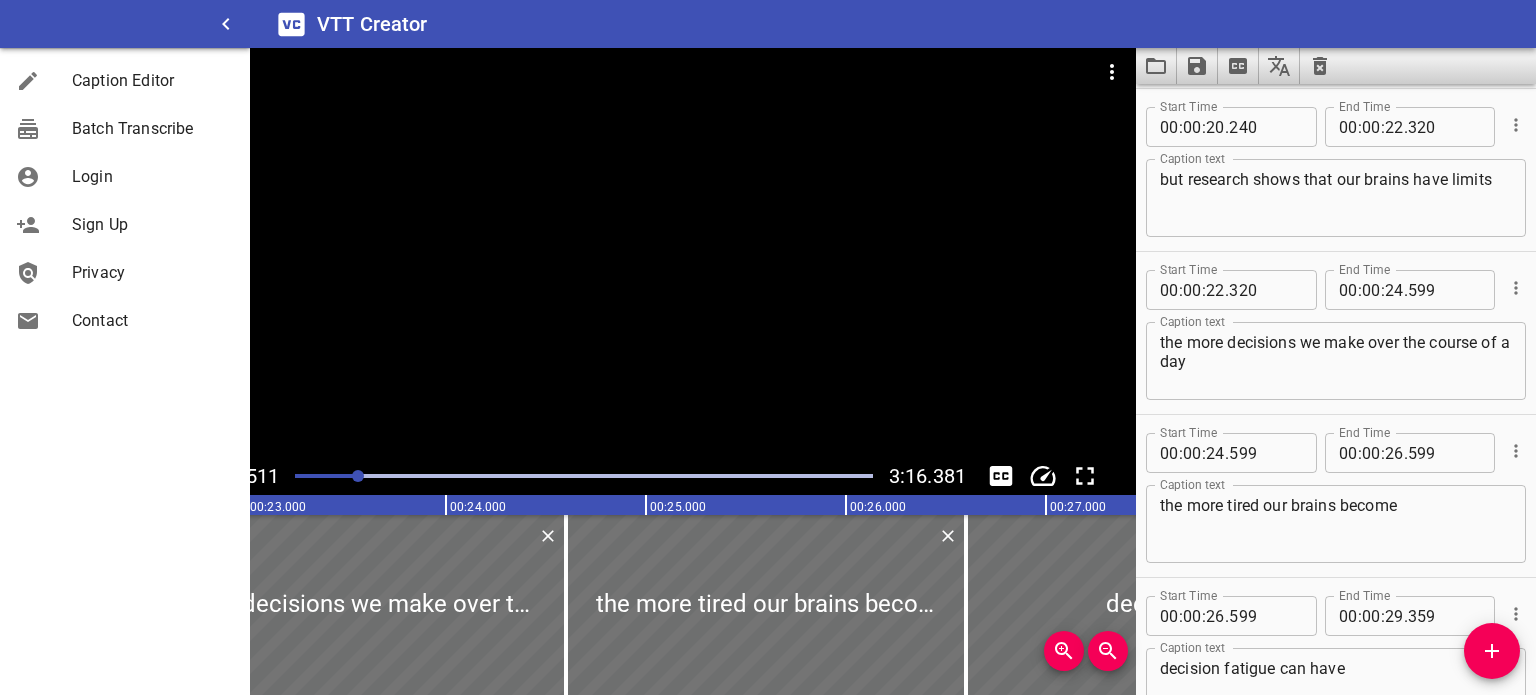 click at bounding box center (568, 252) 